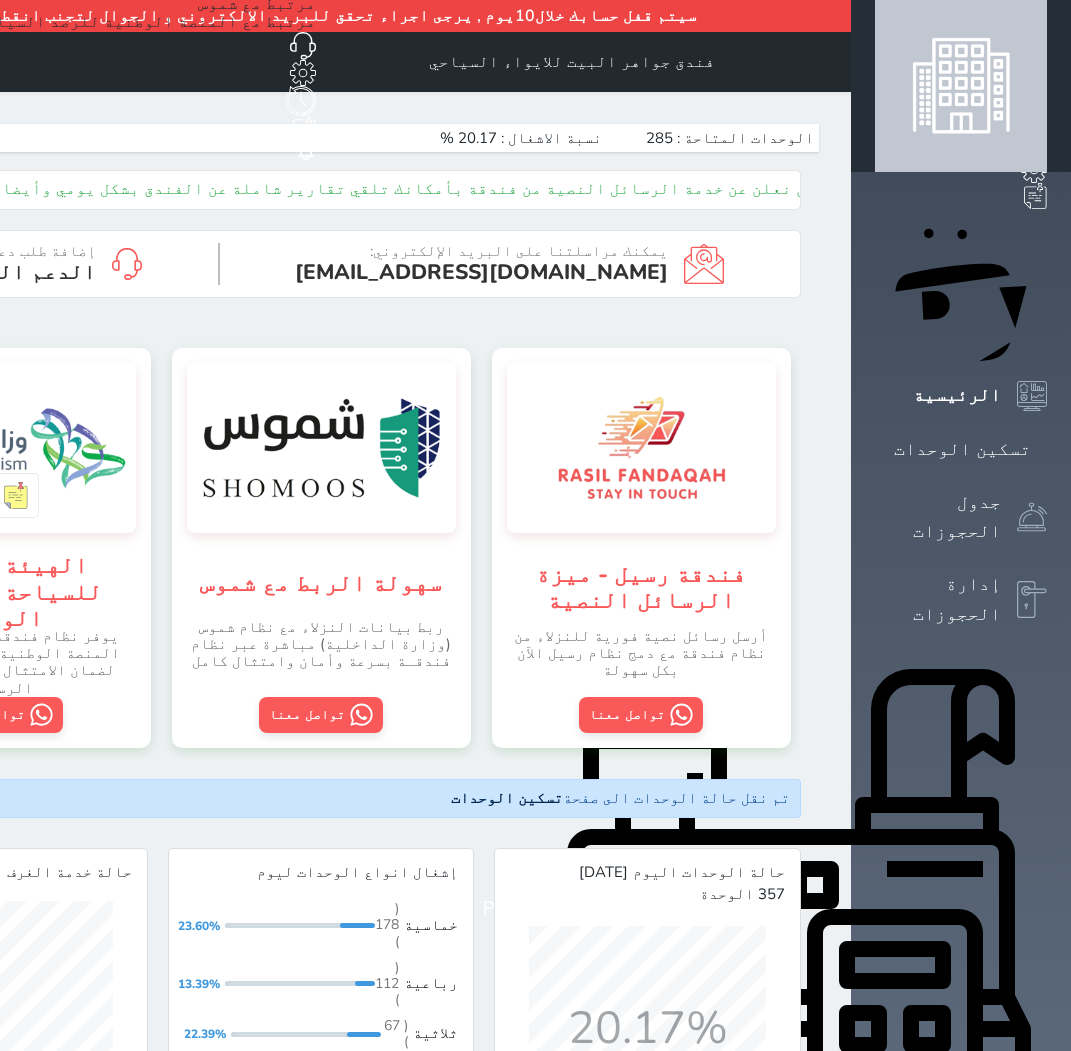 scroll, scrollTop: 0, scrollLeft: 0, axis: both 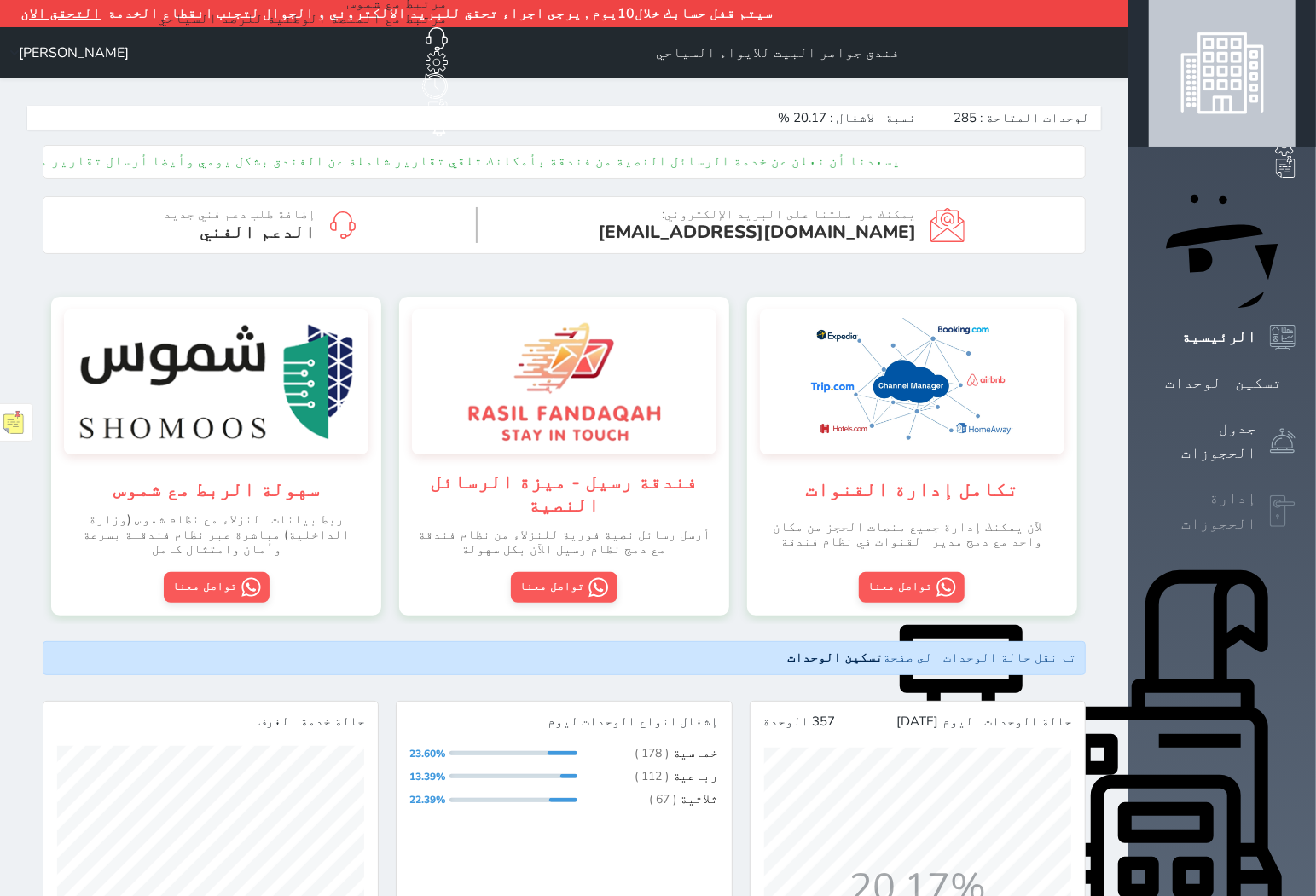 click on "إدارة الحجوزات" at bounding box center [1222, 511] 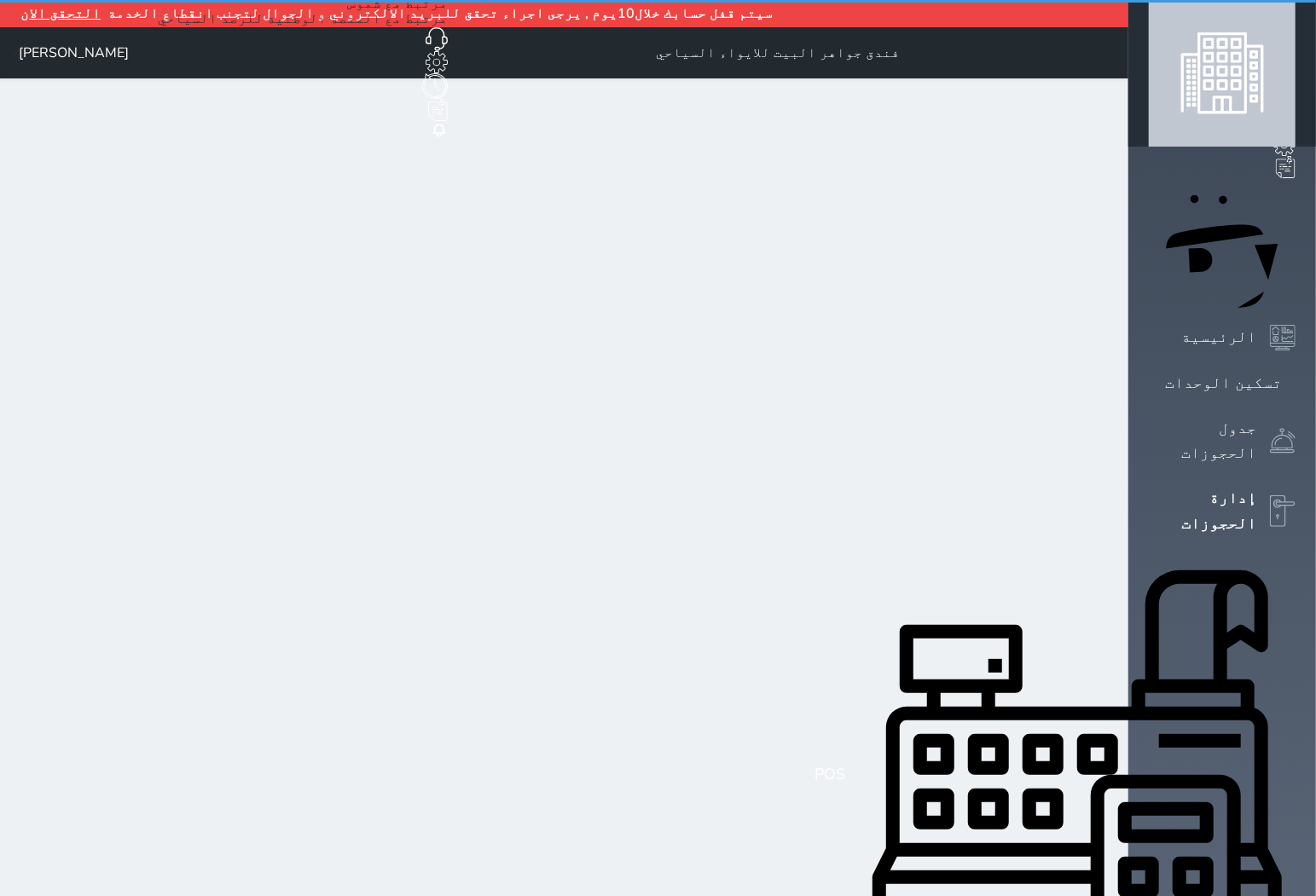 select on "open_all" 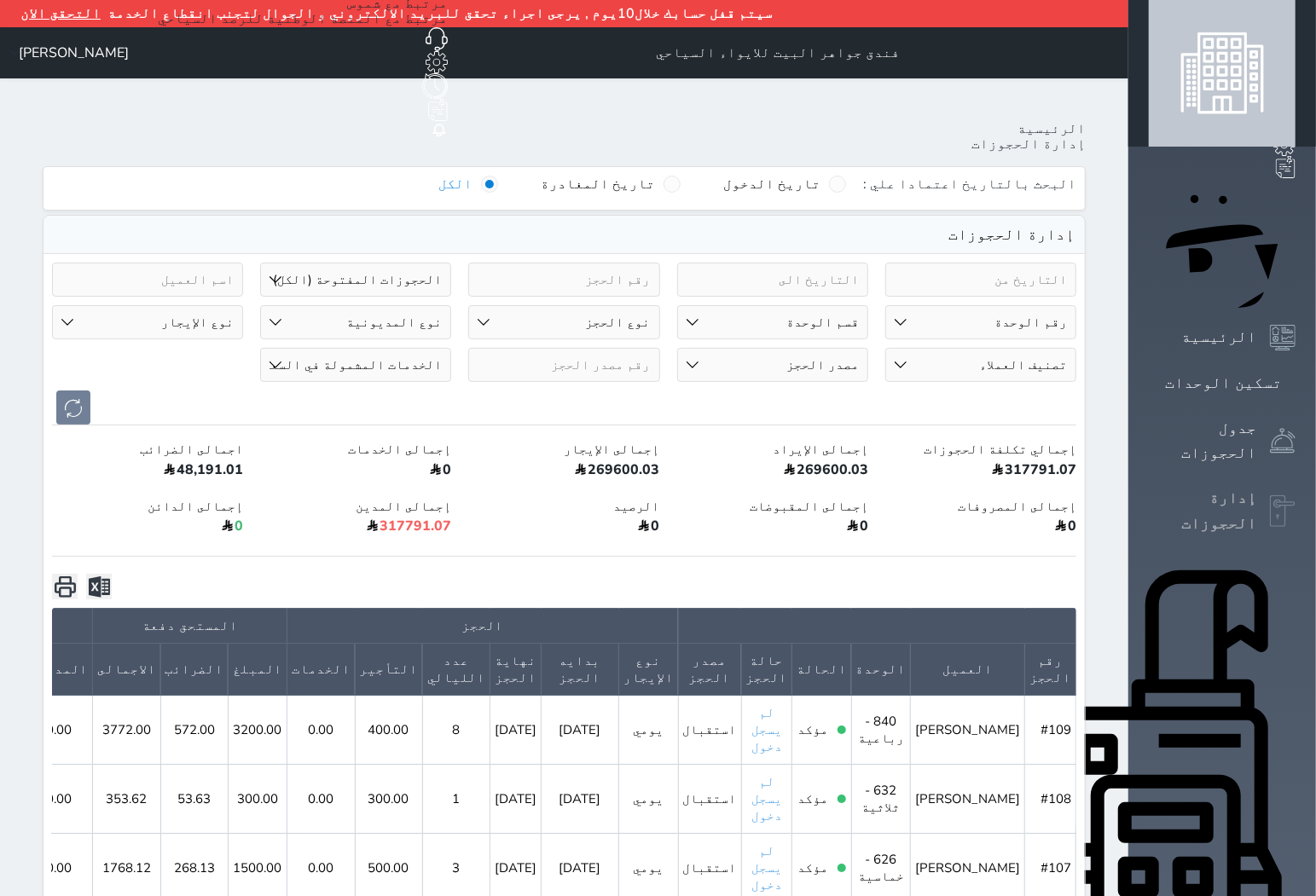 click on "إدارة الحجوزات" at bounding box center [1203, 511] 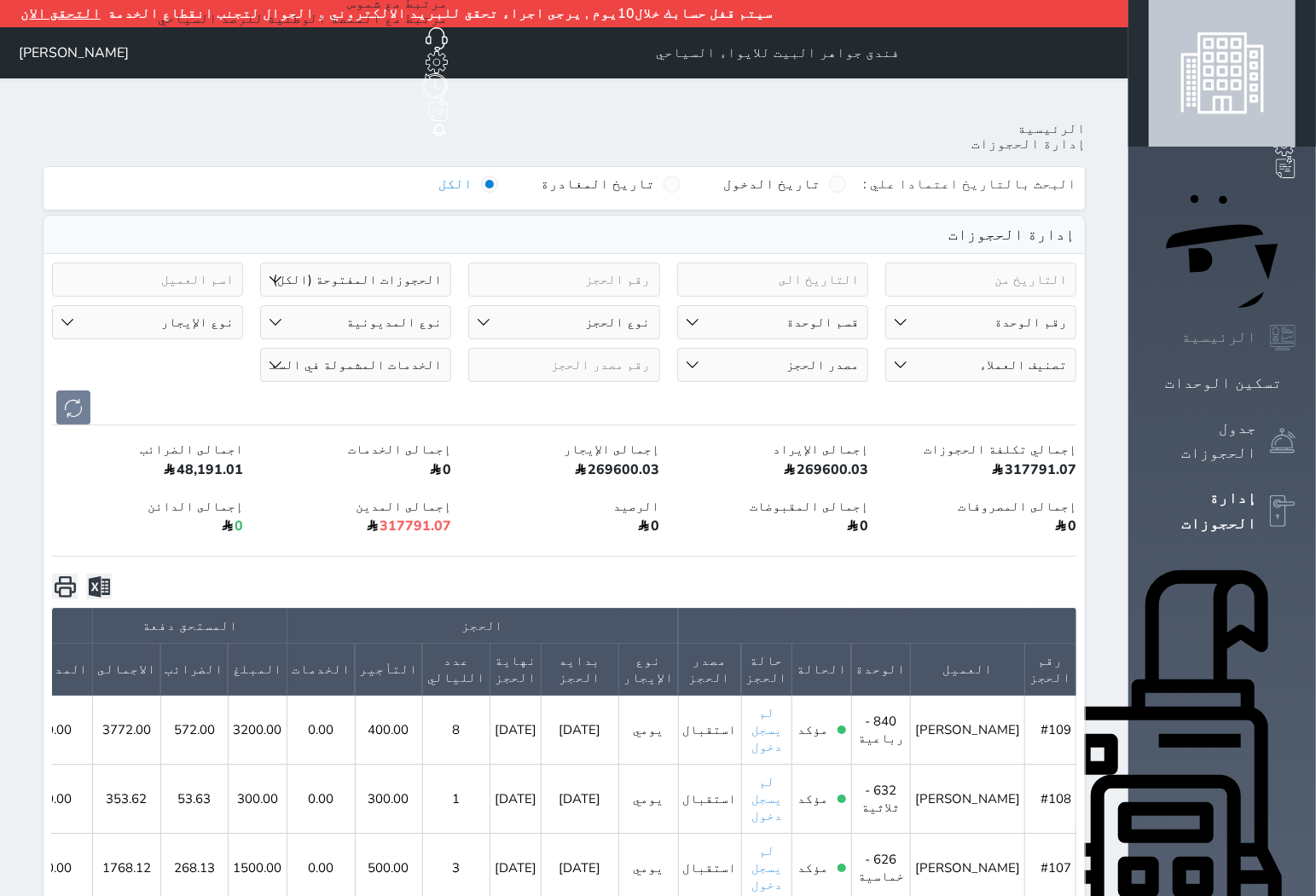 click 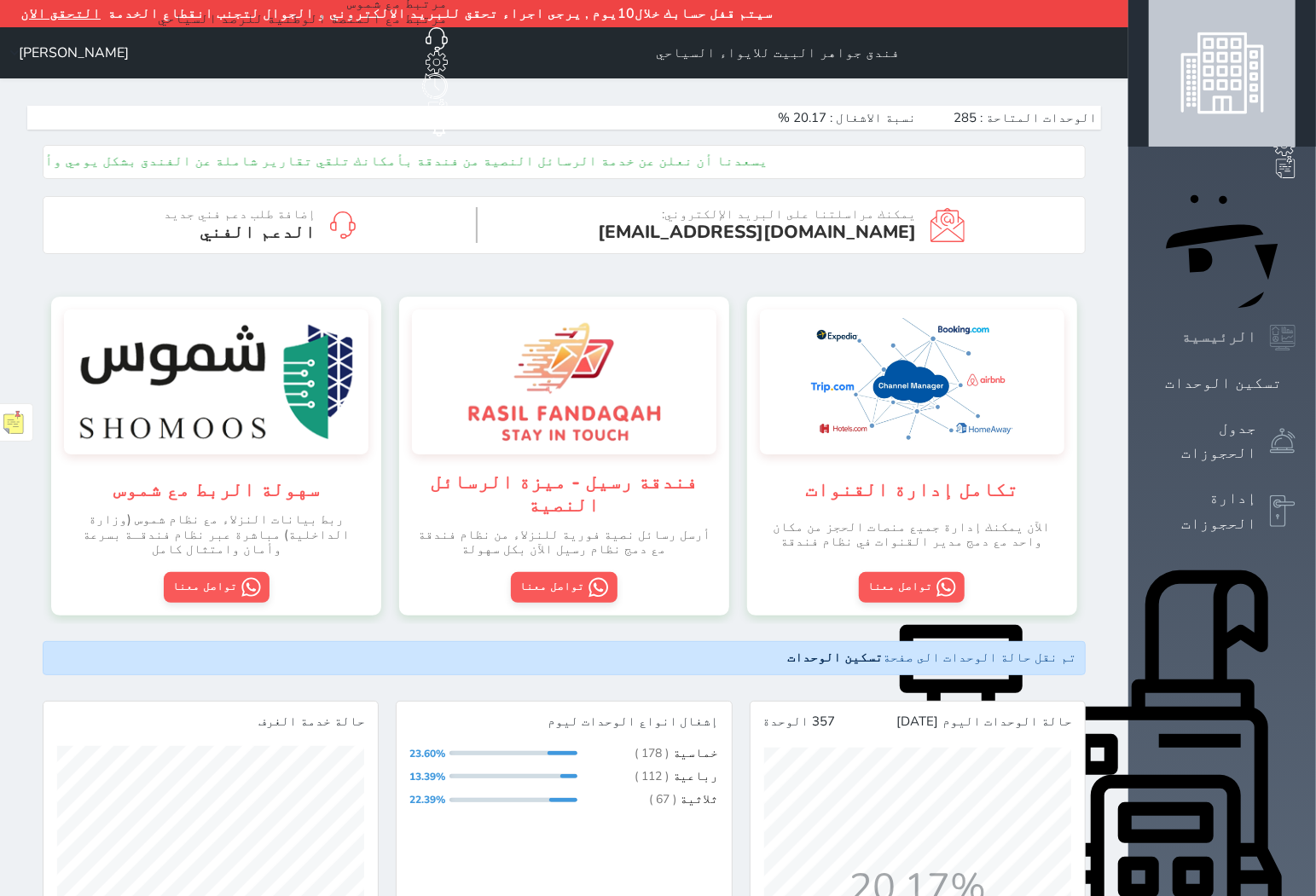 click on "الرئيسية" at bounding box center [1219, 337] 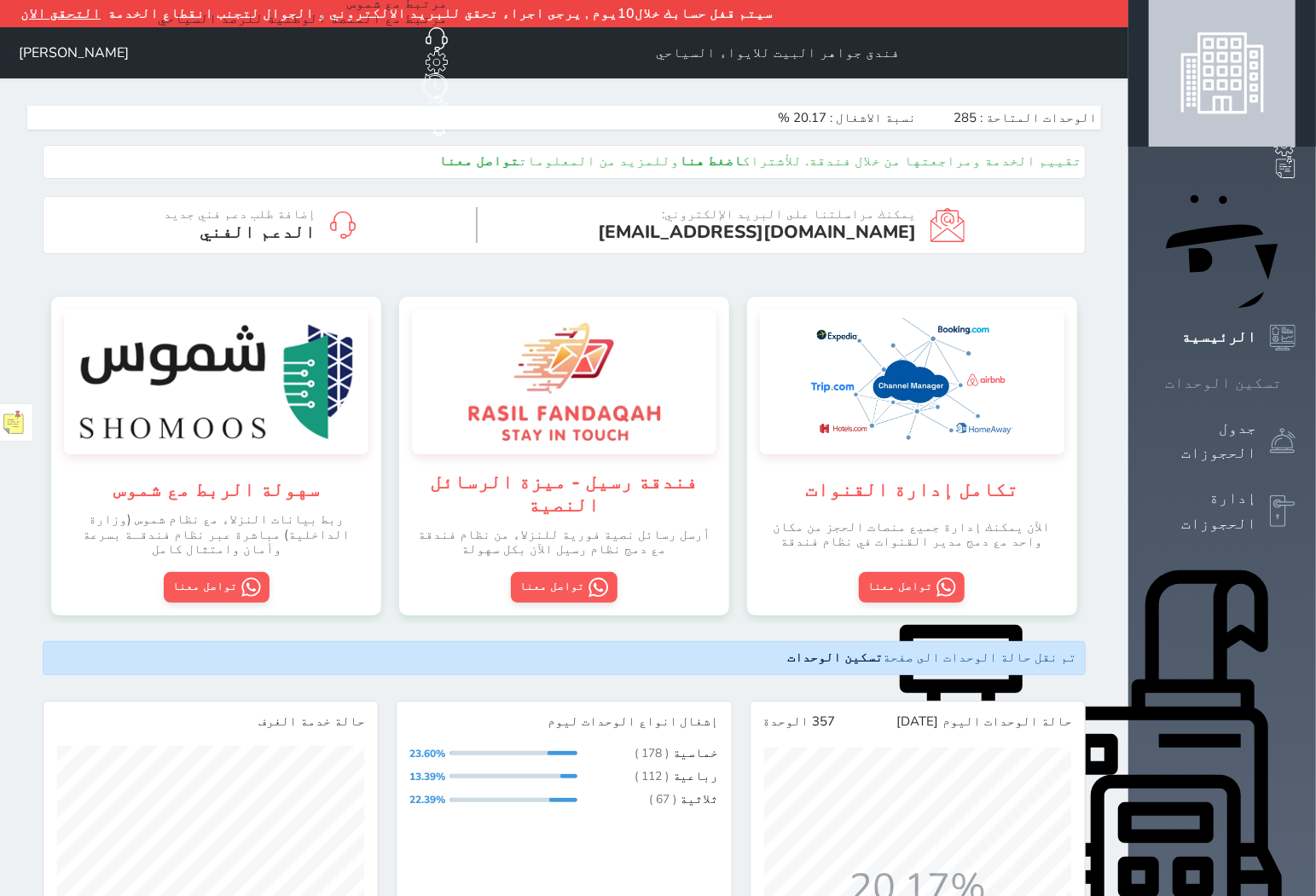 click at bounding box center (1296, 383) 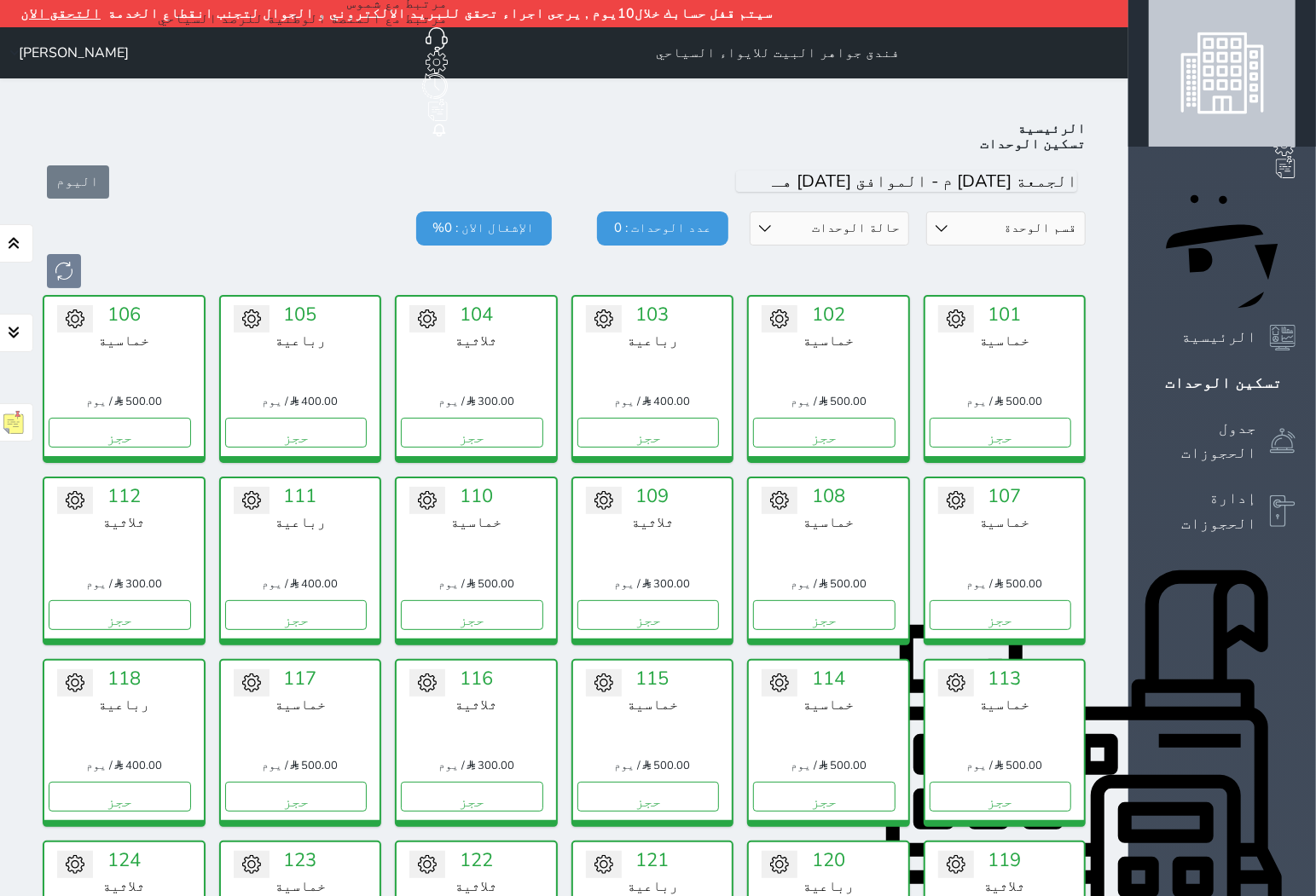 click 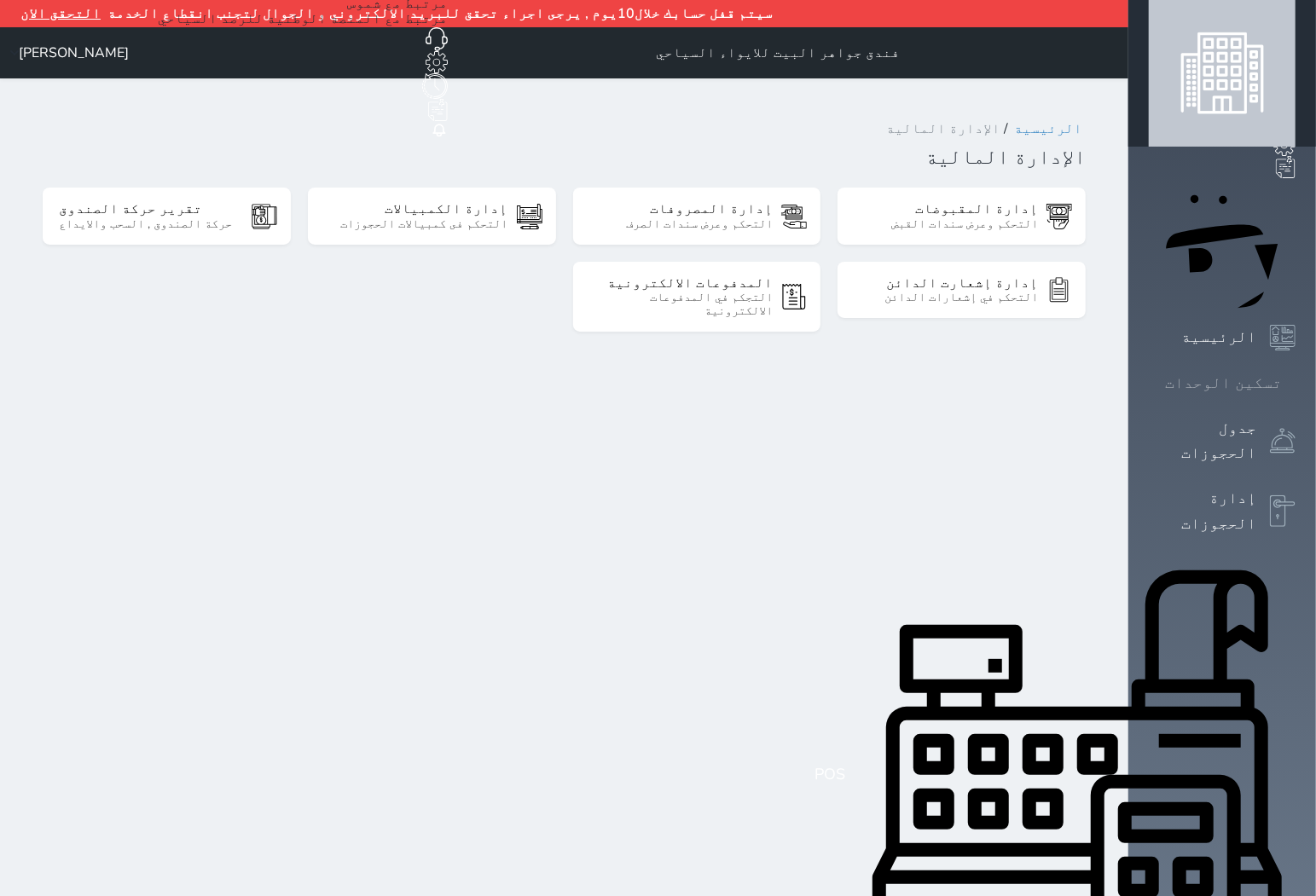 click at bounding box center [1296, 383] 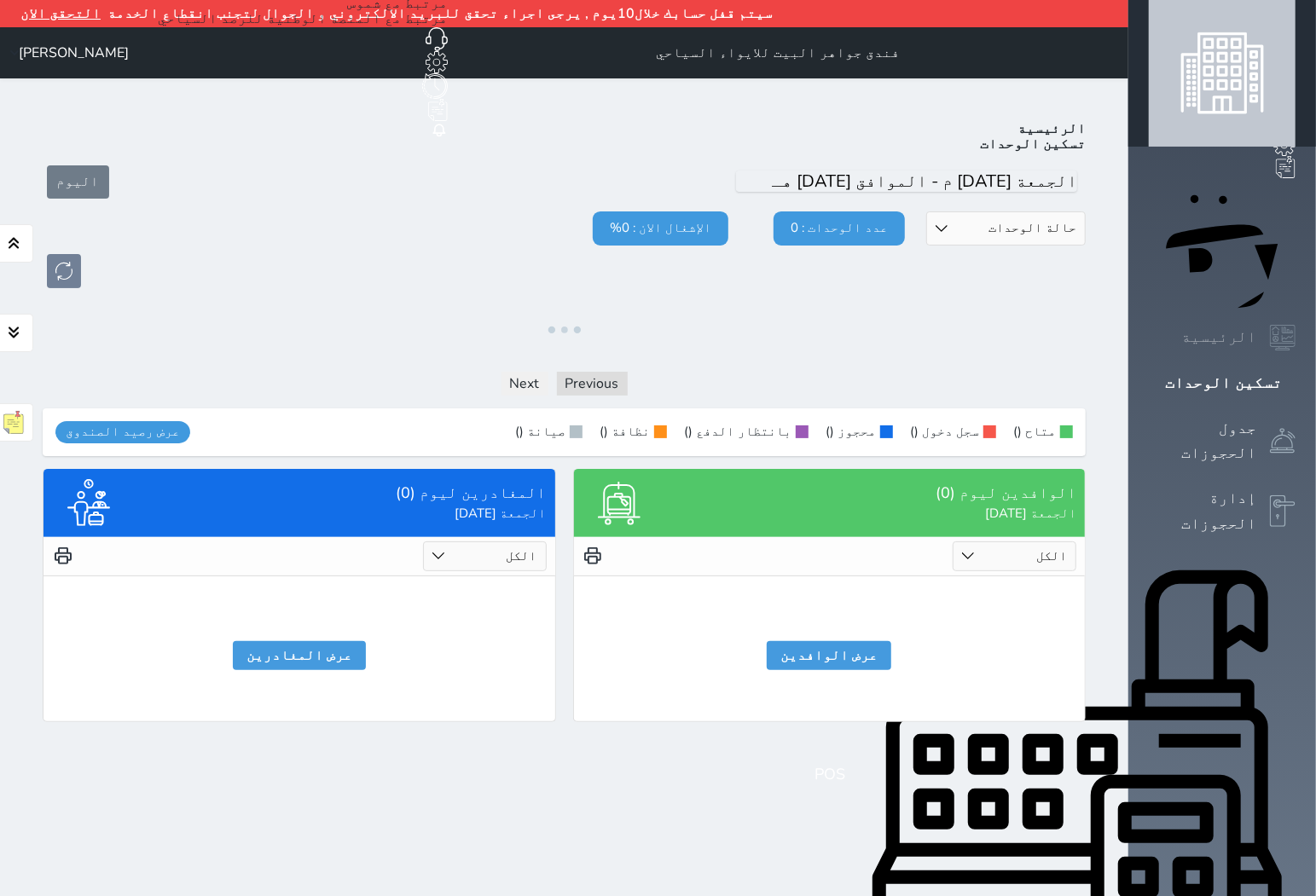 click on "الرئيسية" at bounding box center (1222, 338) 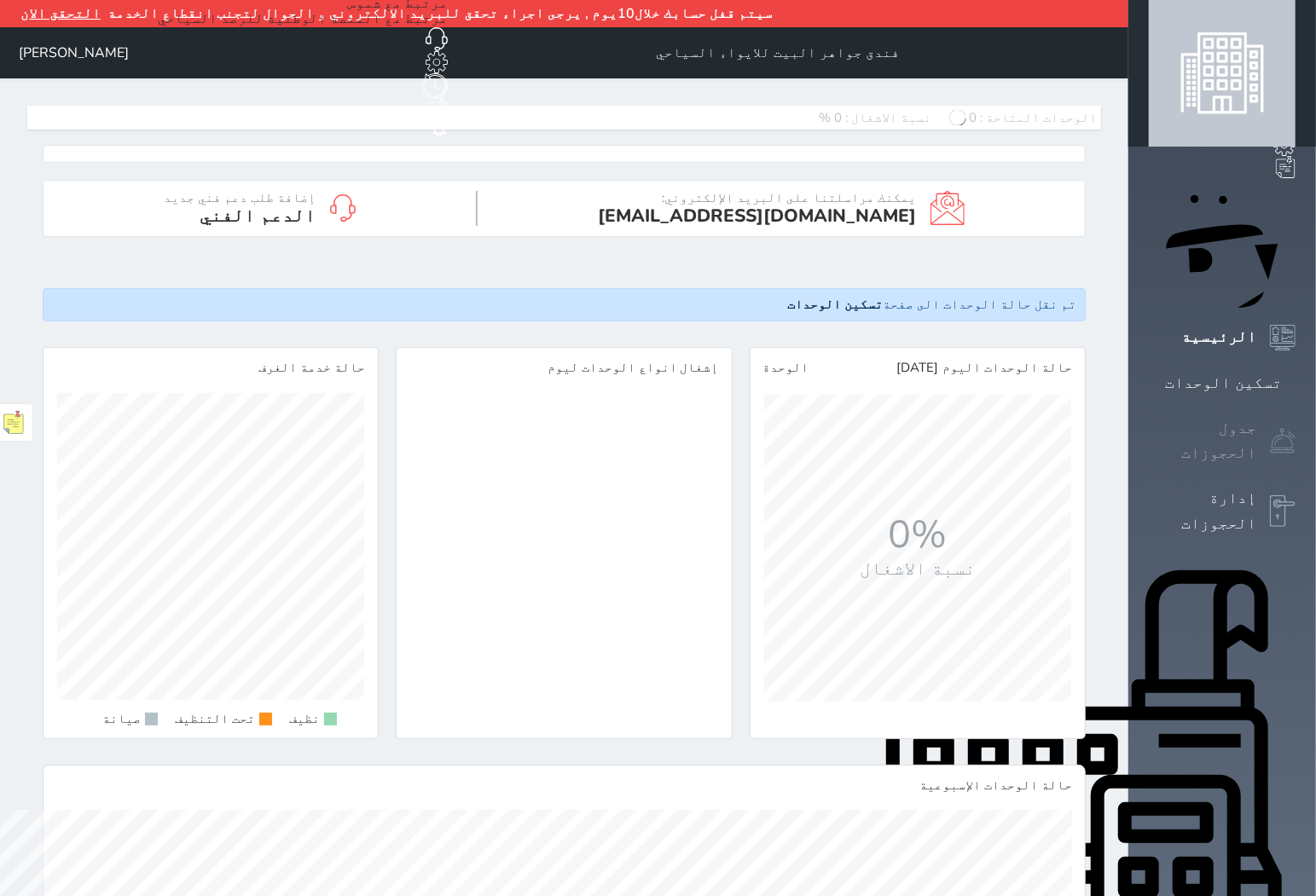 scroll, scrollTop: 852215, scrollLeft: 852538, axis: both 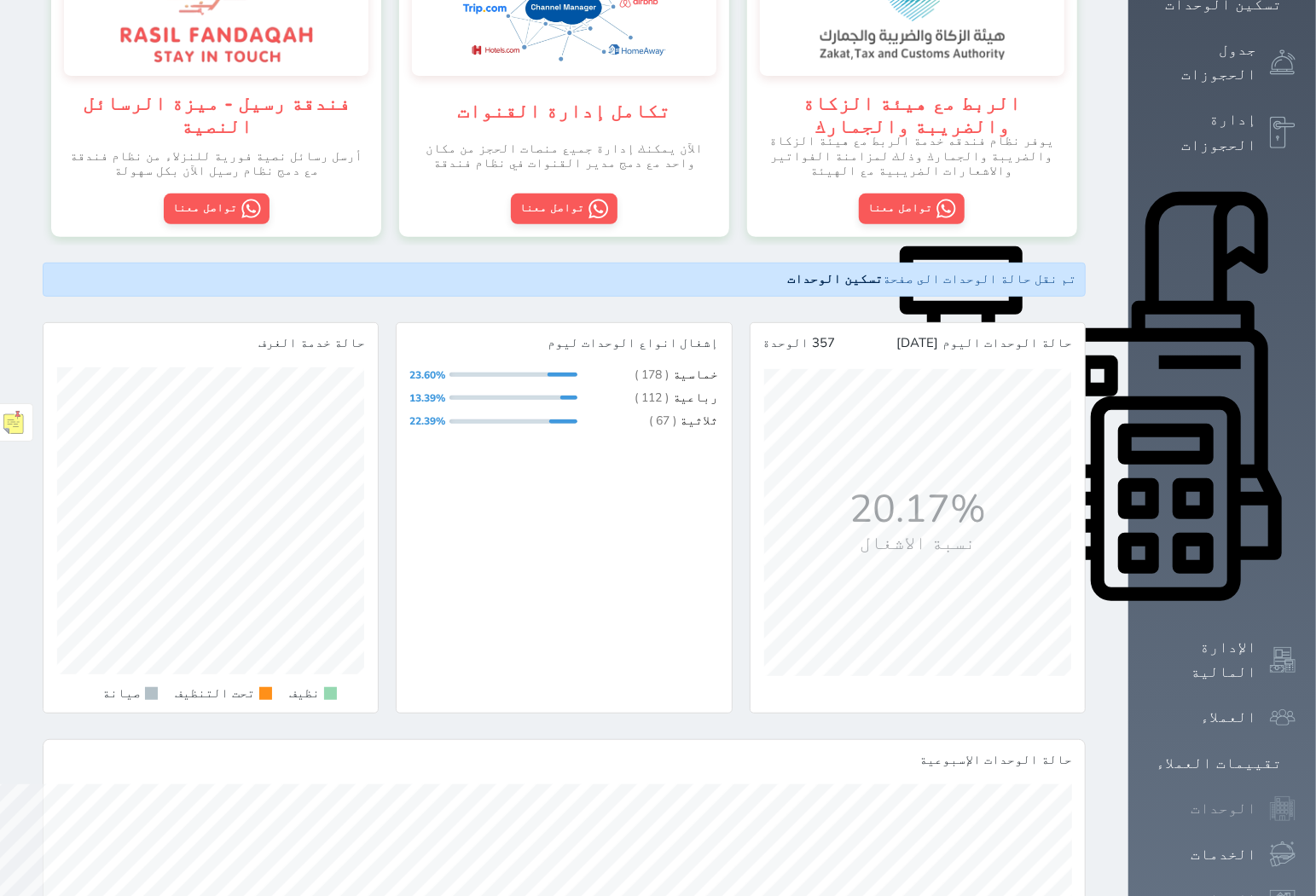 click on "الوحدات" at bounding box center [1223, 808] 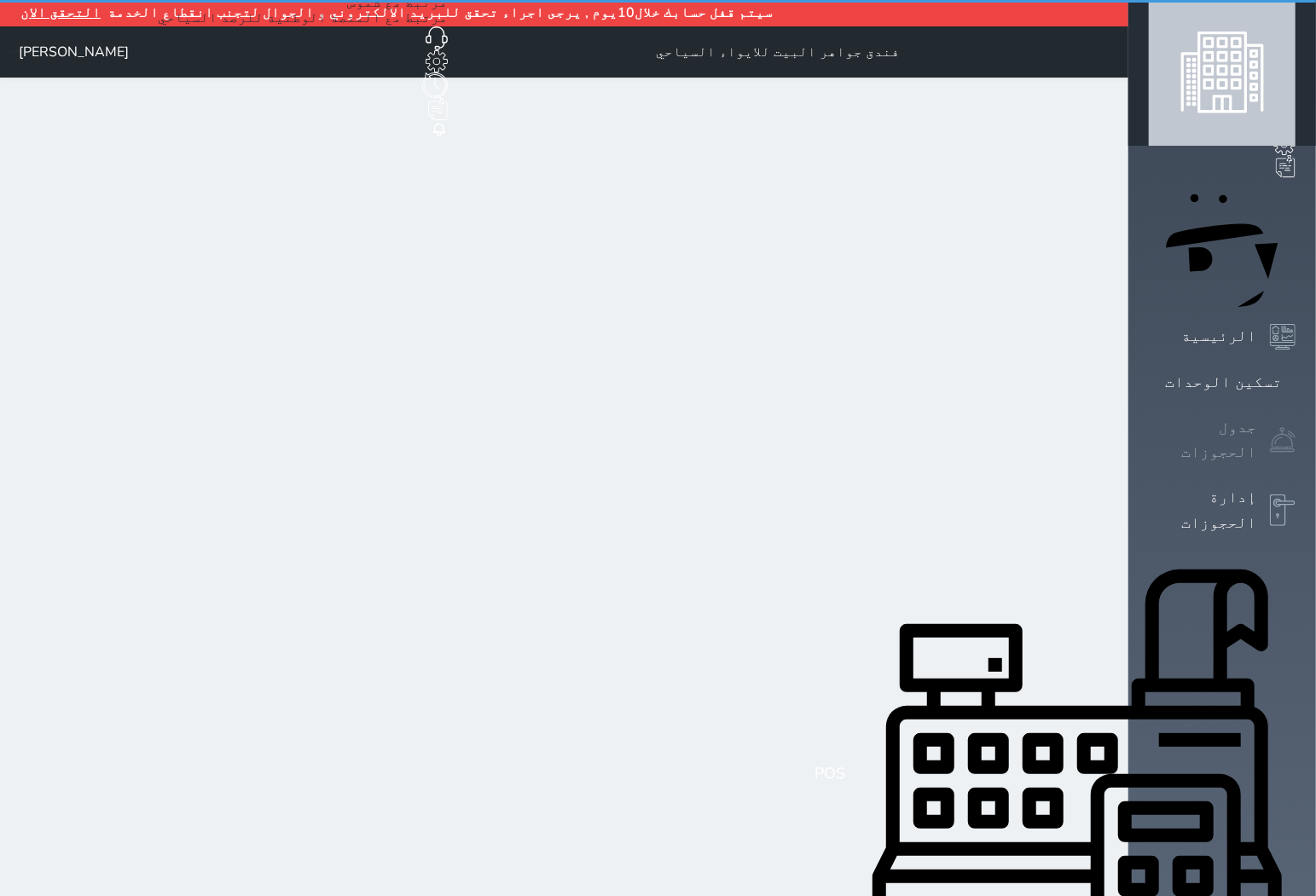 scroll, scrollTop: 0, scrollLeft: 0, axis: both 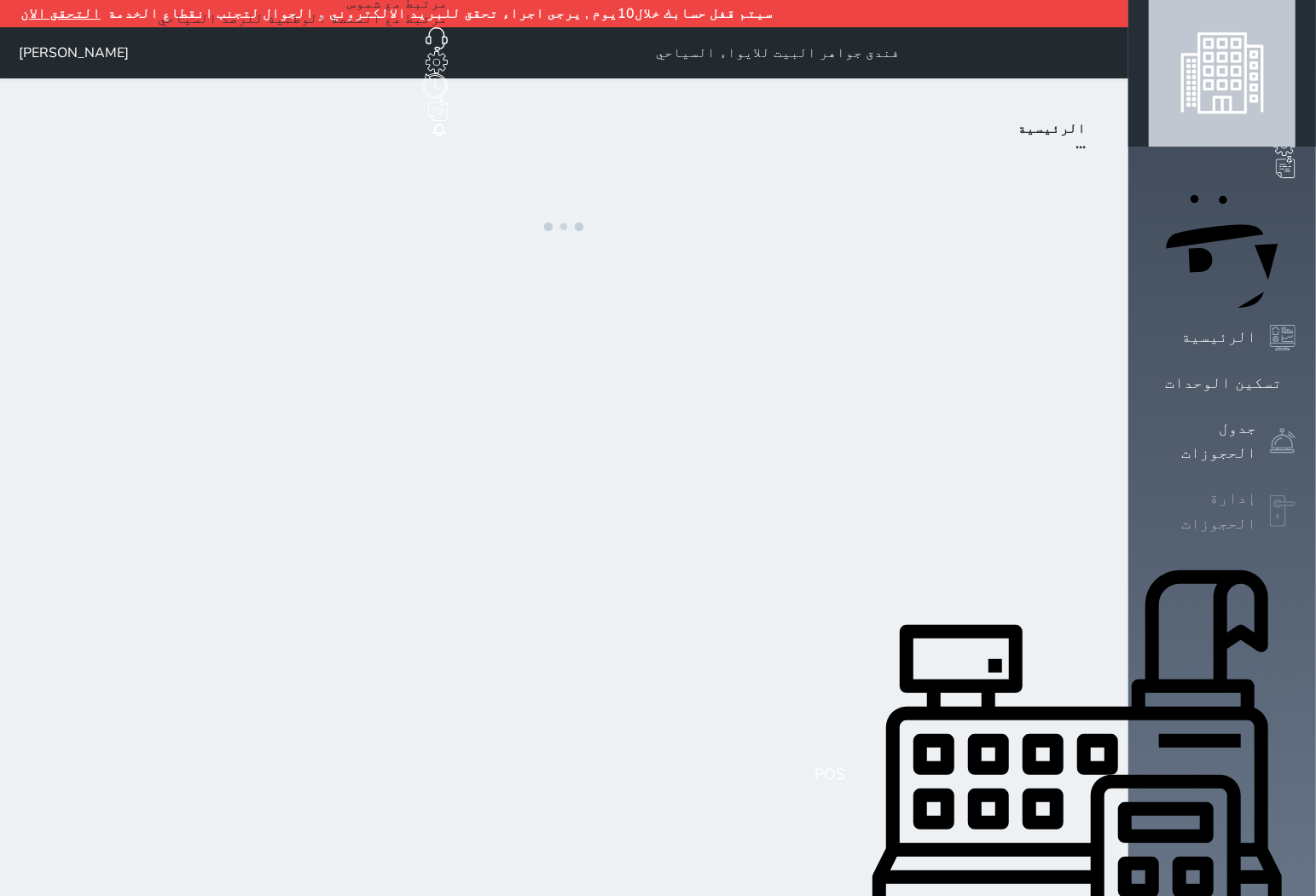 click at bounding box center [1283, 512] 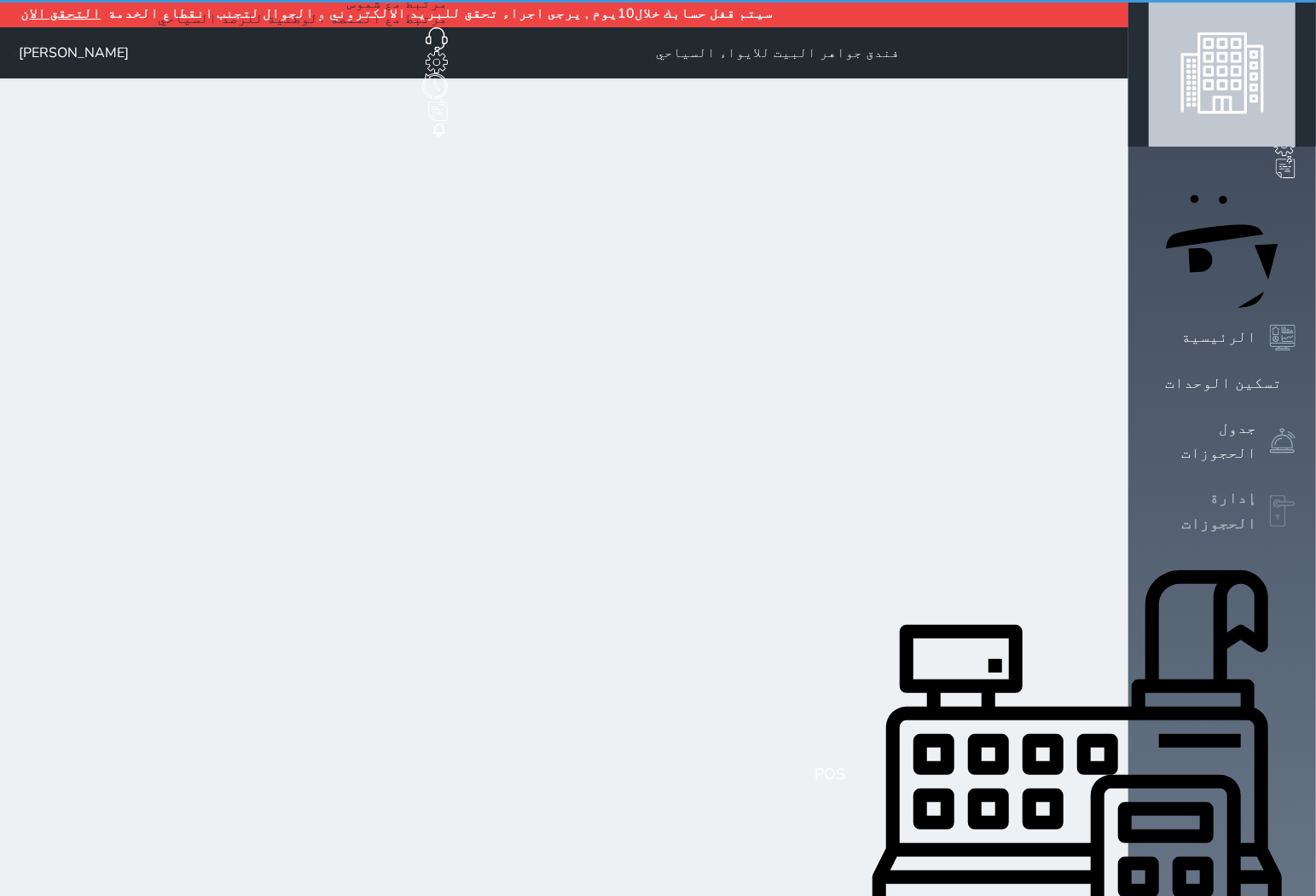 select on "open_all" 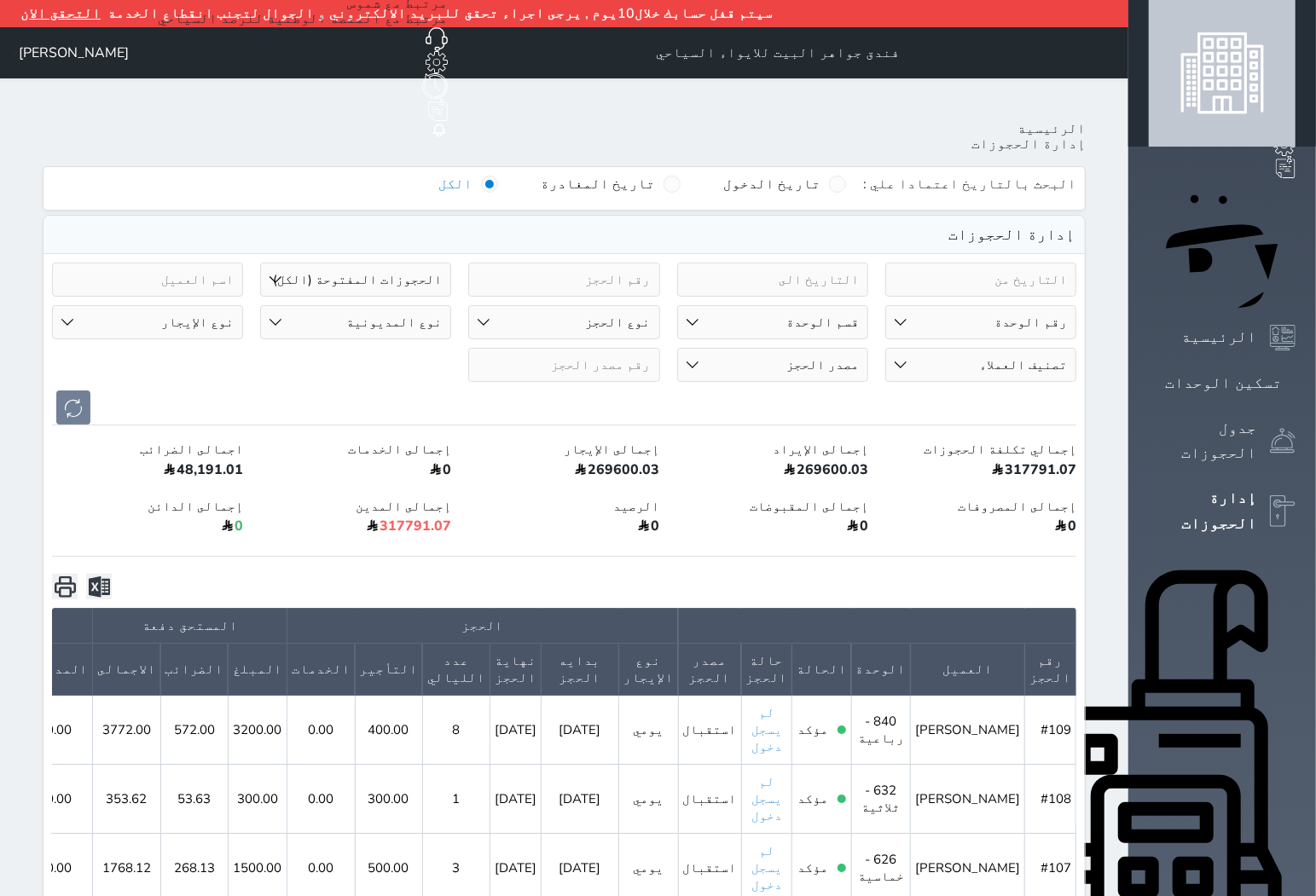 scroll, scrollTop: 95, scrollLeft: 0, axis: vertical 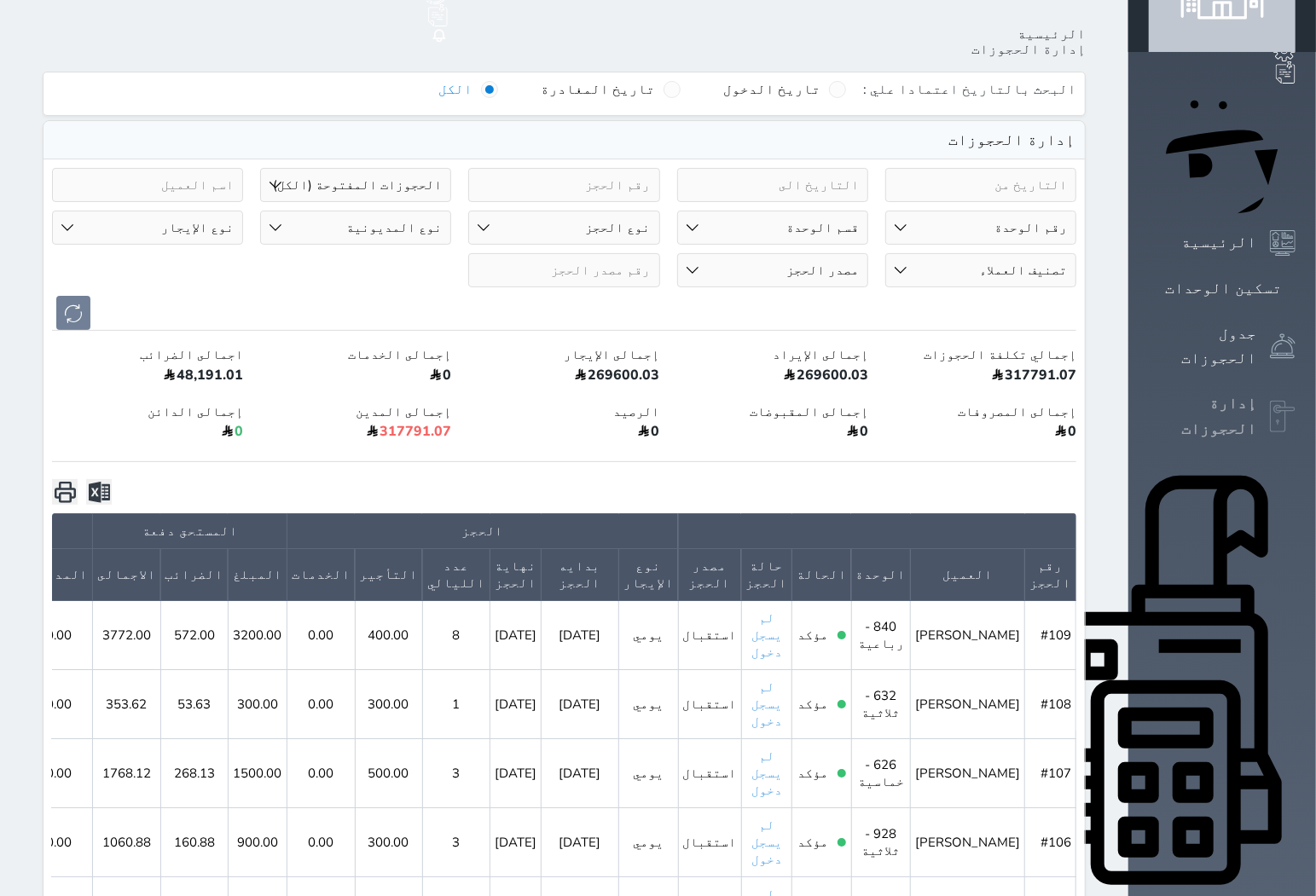 click on "إدارة الحجوزات" at bounding box center [1203, 416] 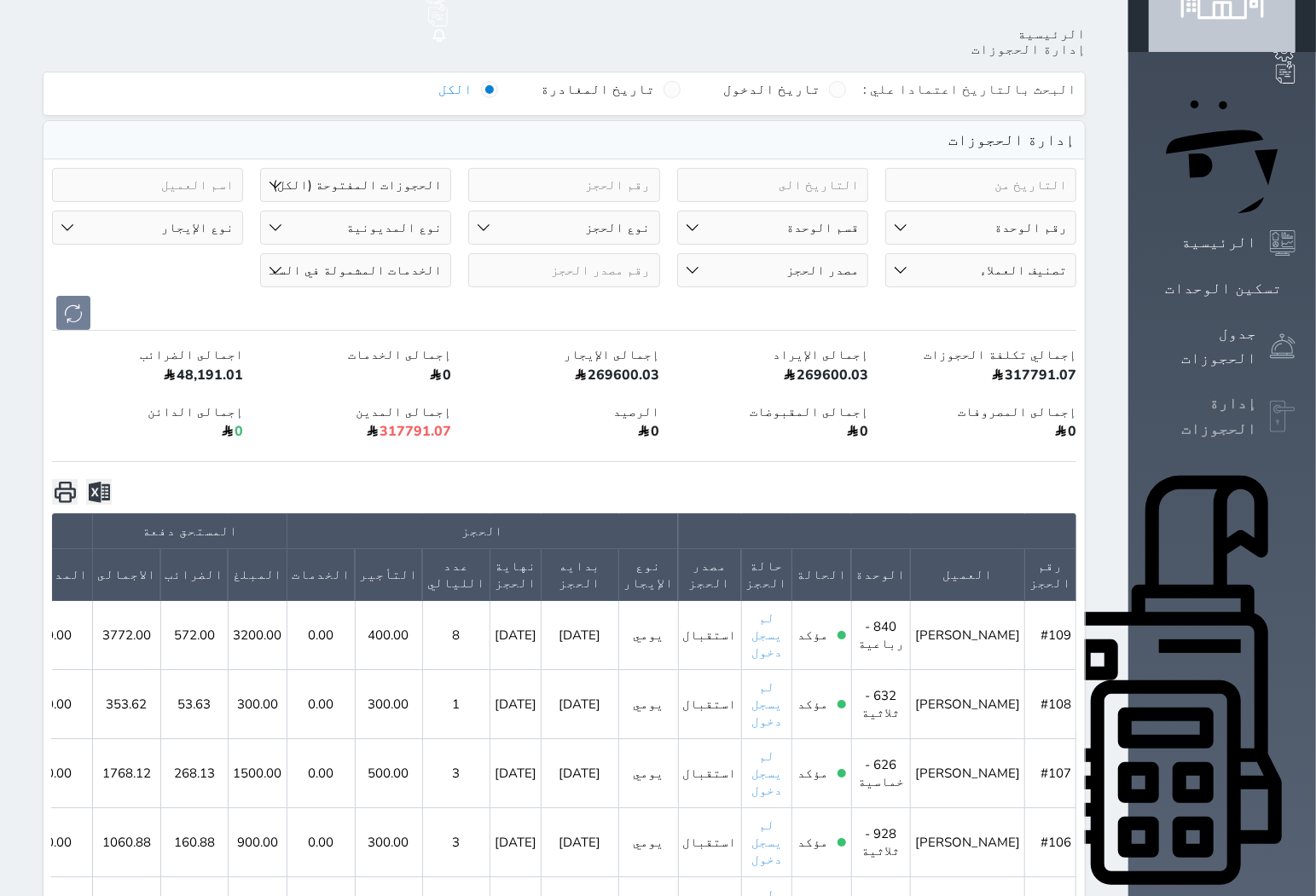 click on "إدارة الحجوزات" at bounding box center (1203, 416) 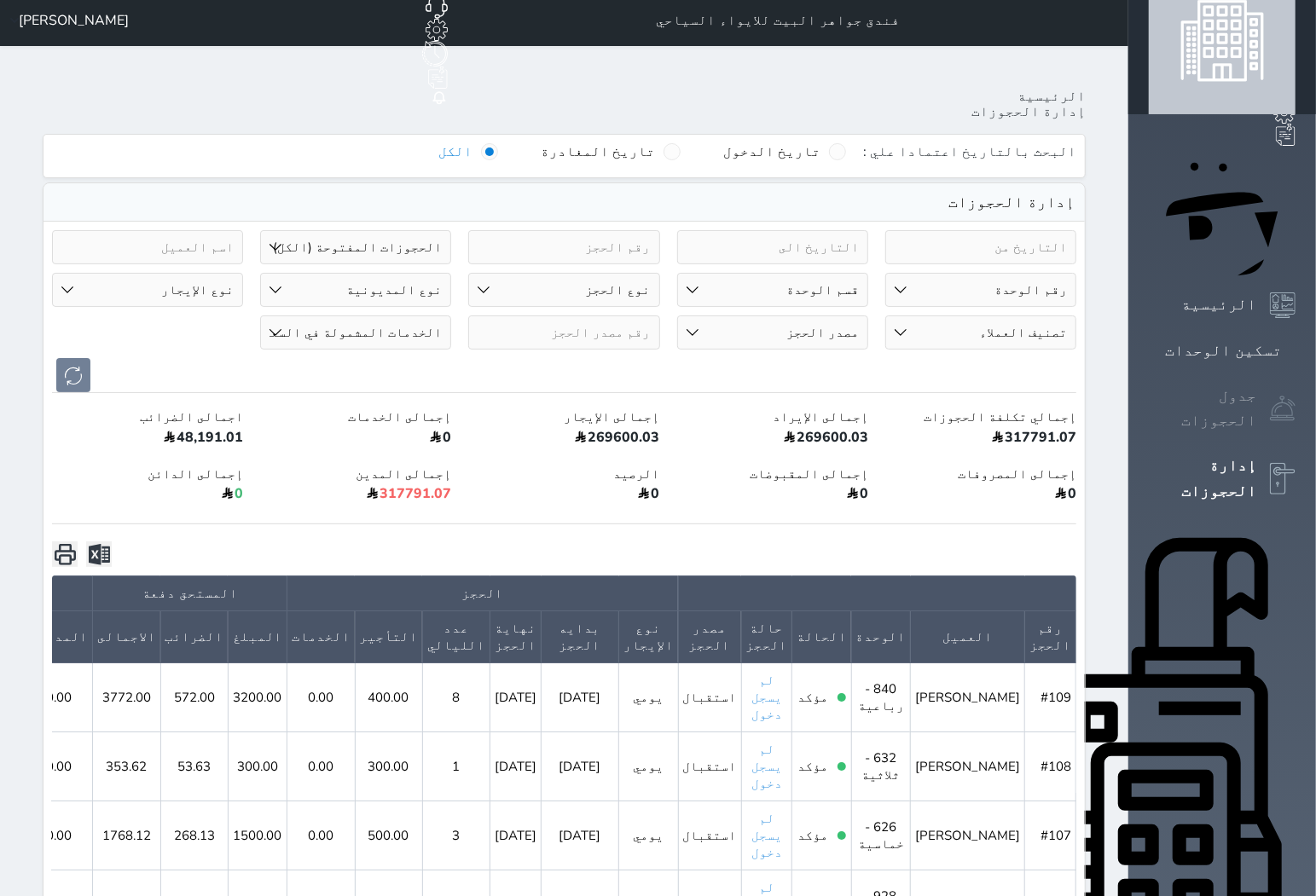 scroll, scrollTop: 0, scrollLeft: 0, axis: both 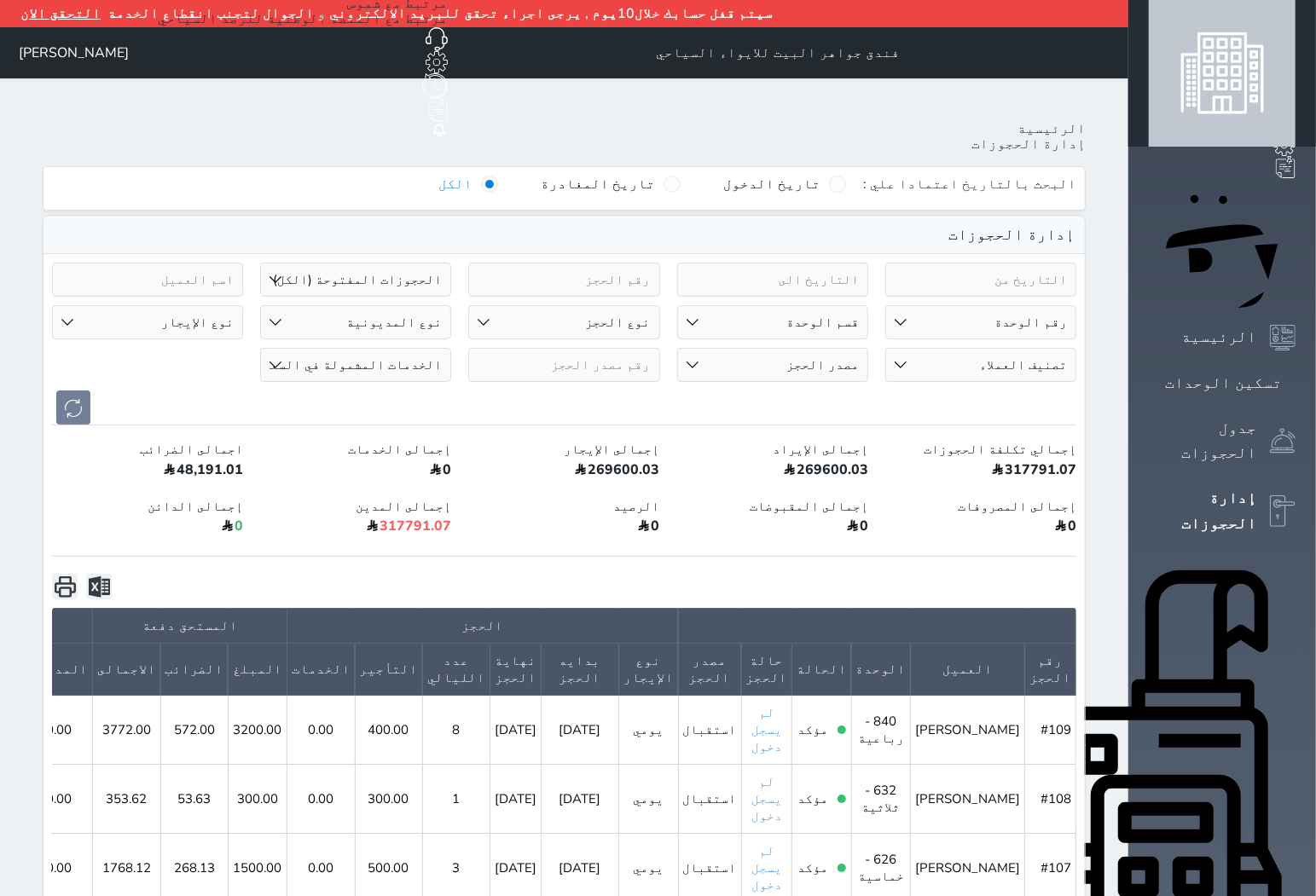 click on "حجز جماعي جديد" at bounding box center [393, -28] 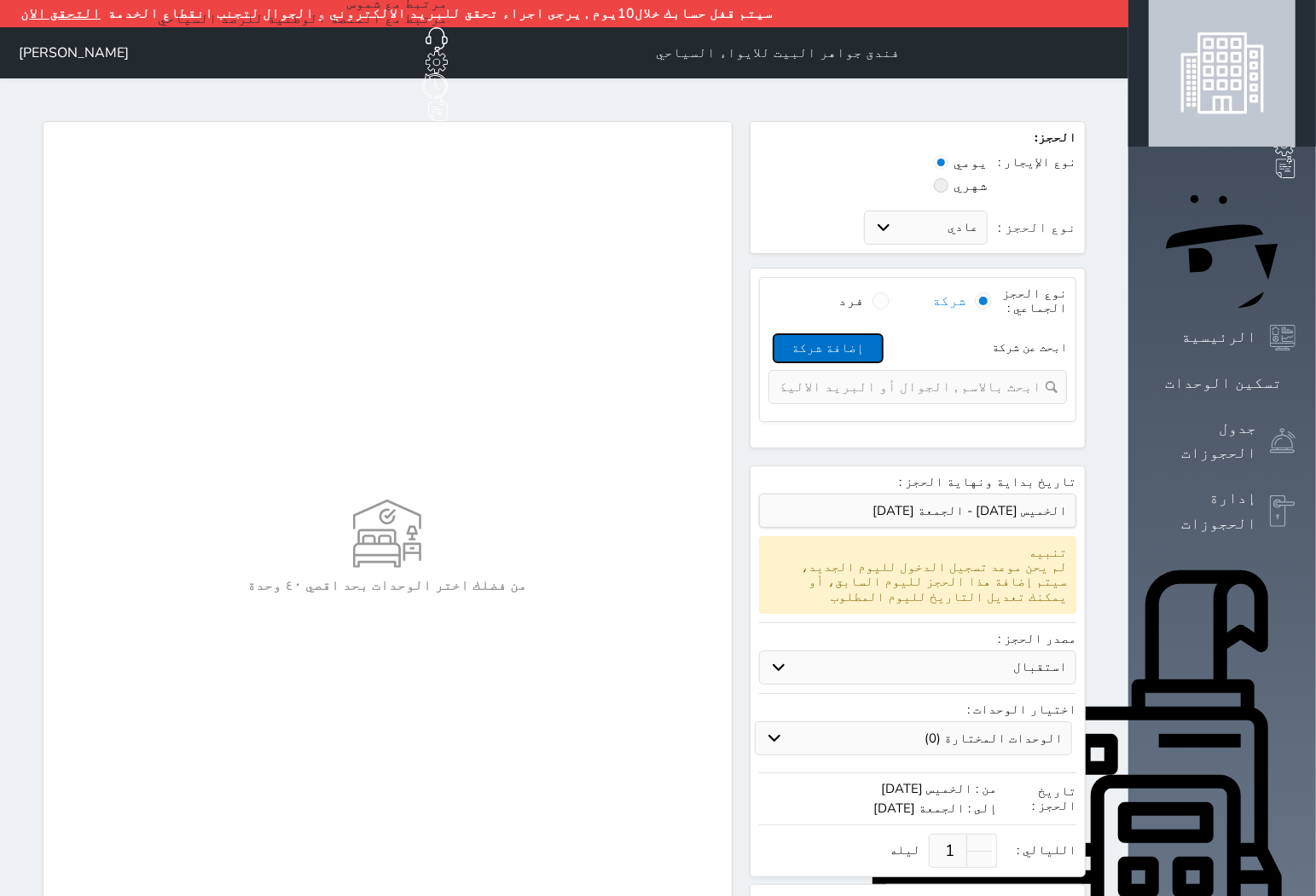 click on "إضافة شركة" at bounding box center [828, 348] 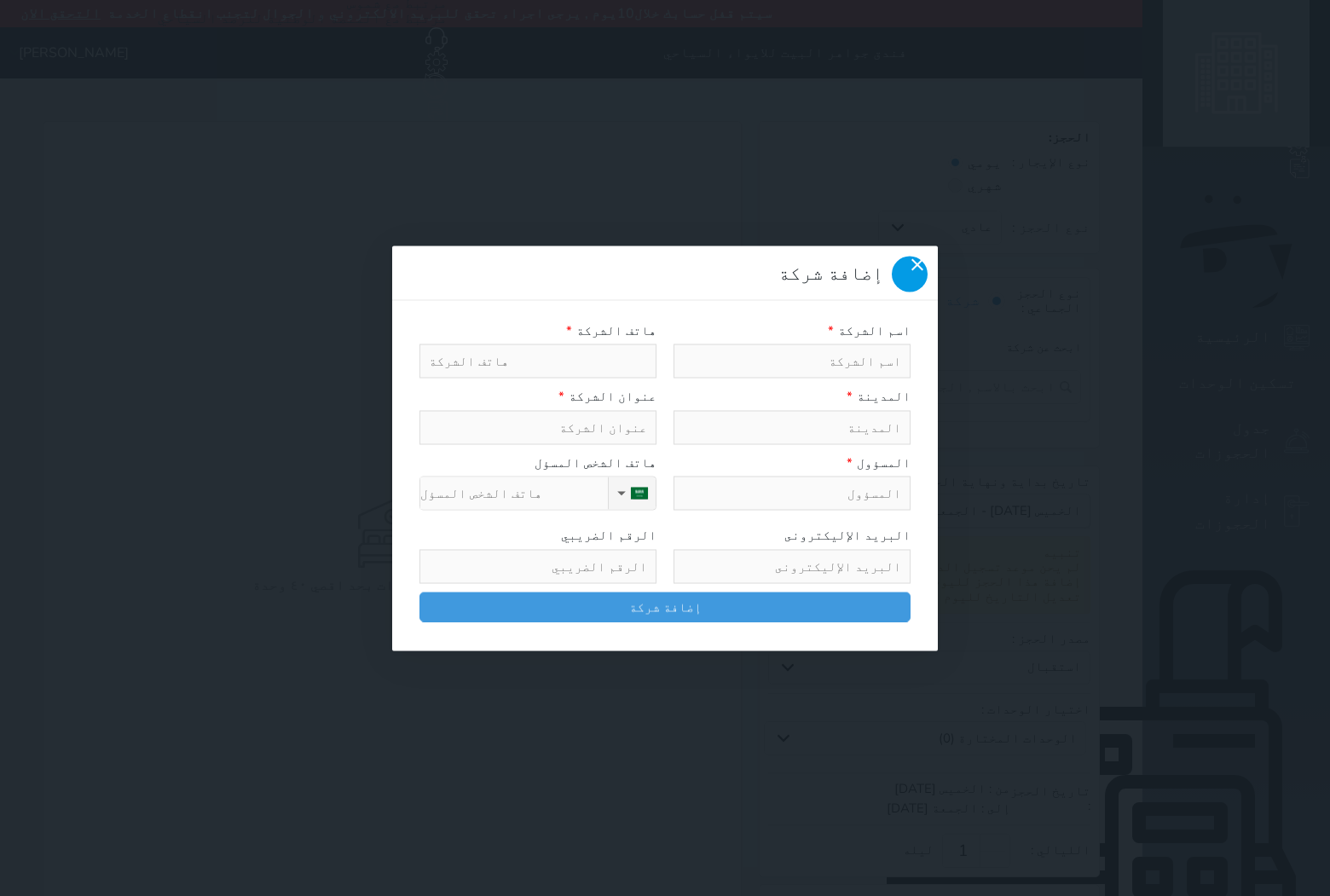 click 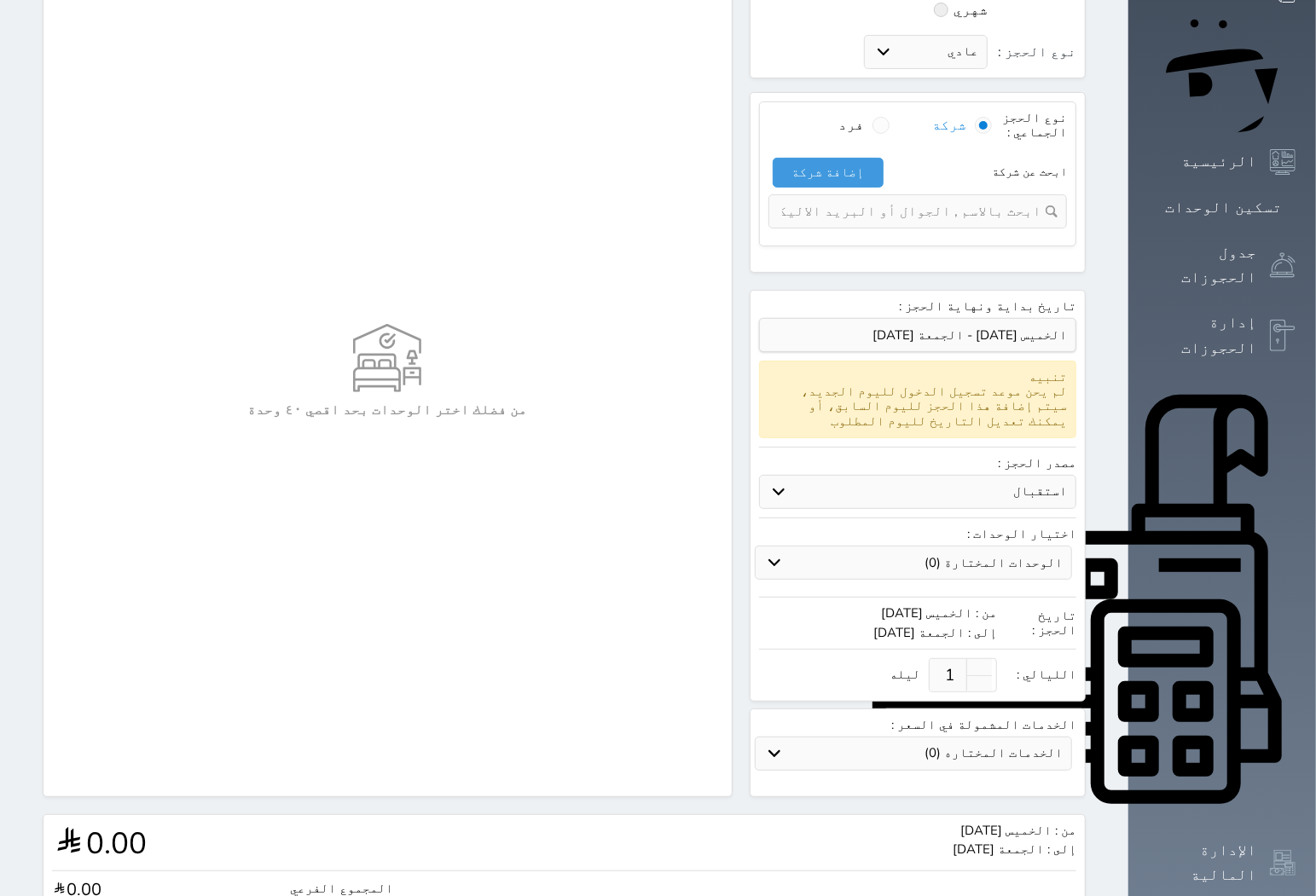 scroll, scrollTop: 189, scrollLeft: 0, axis: vertical 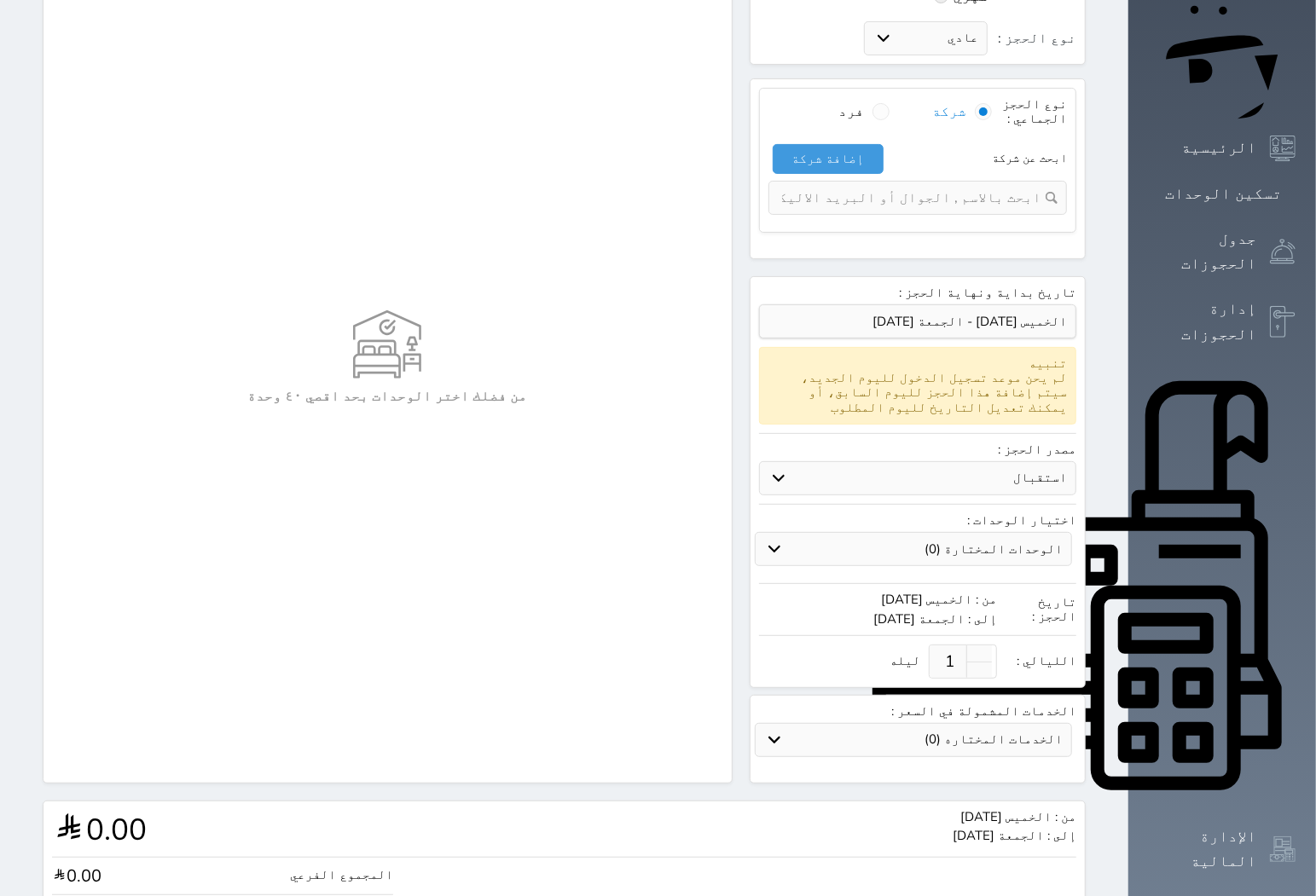 click on "استقبال الموقع الإلكتروني بوكينج المسافر اكسبيديا مواقع التواصل الإجتماعي اويو اخرى" at bounding box center (918, 478) 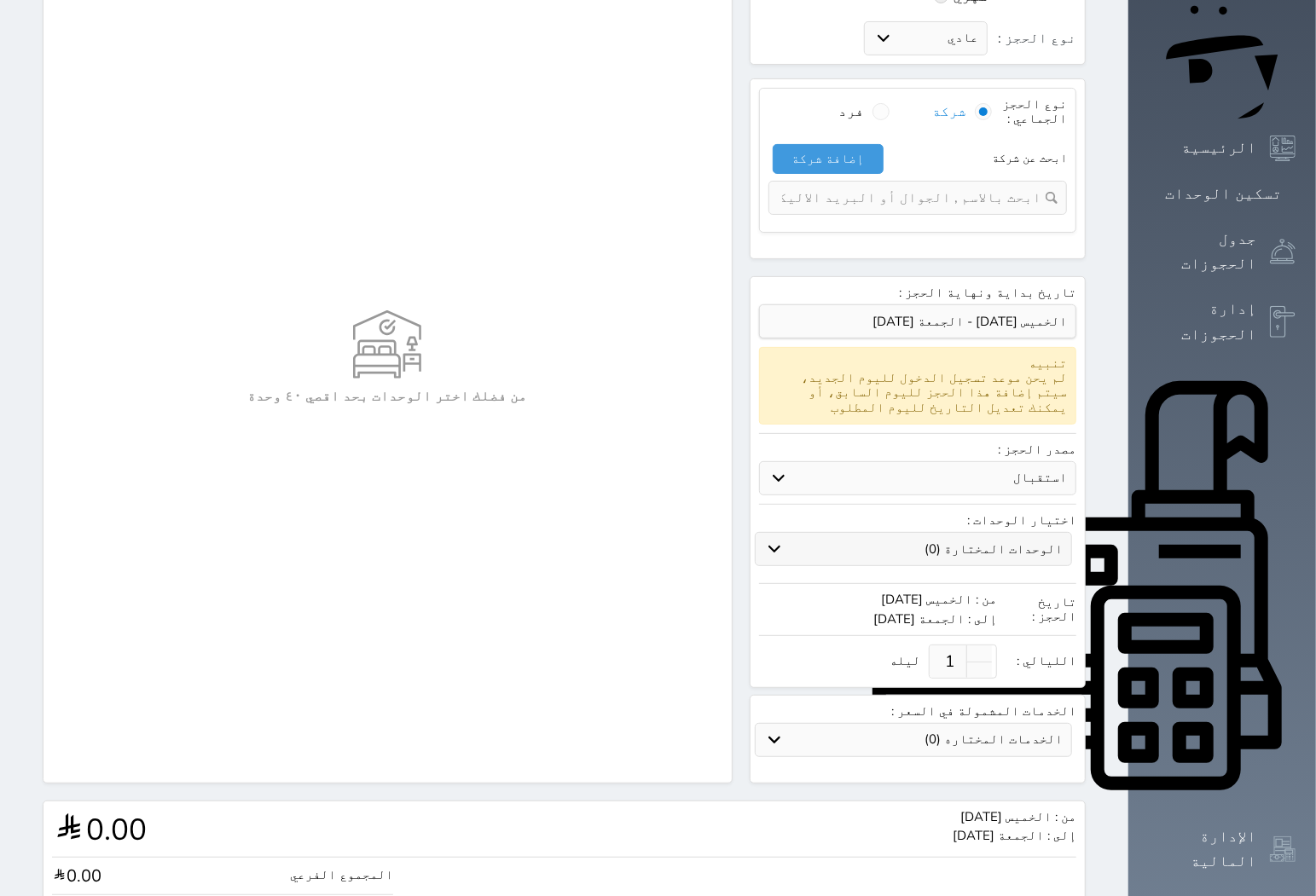 click on "الوحدات المختارة  (0)" at bounding box center [913, 549] 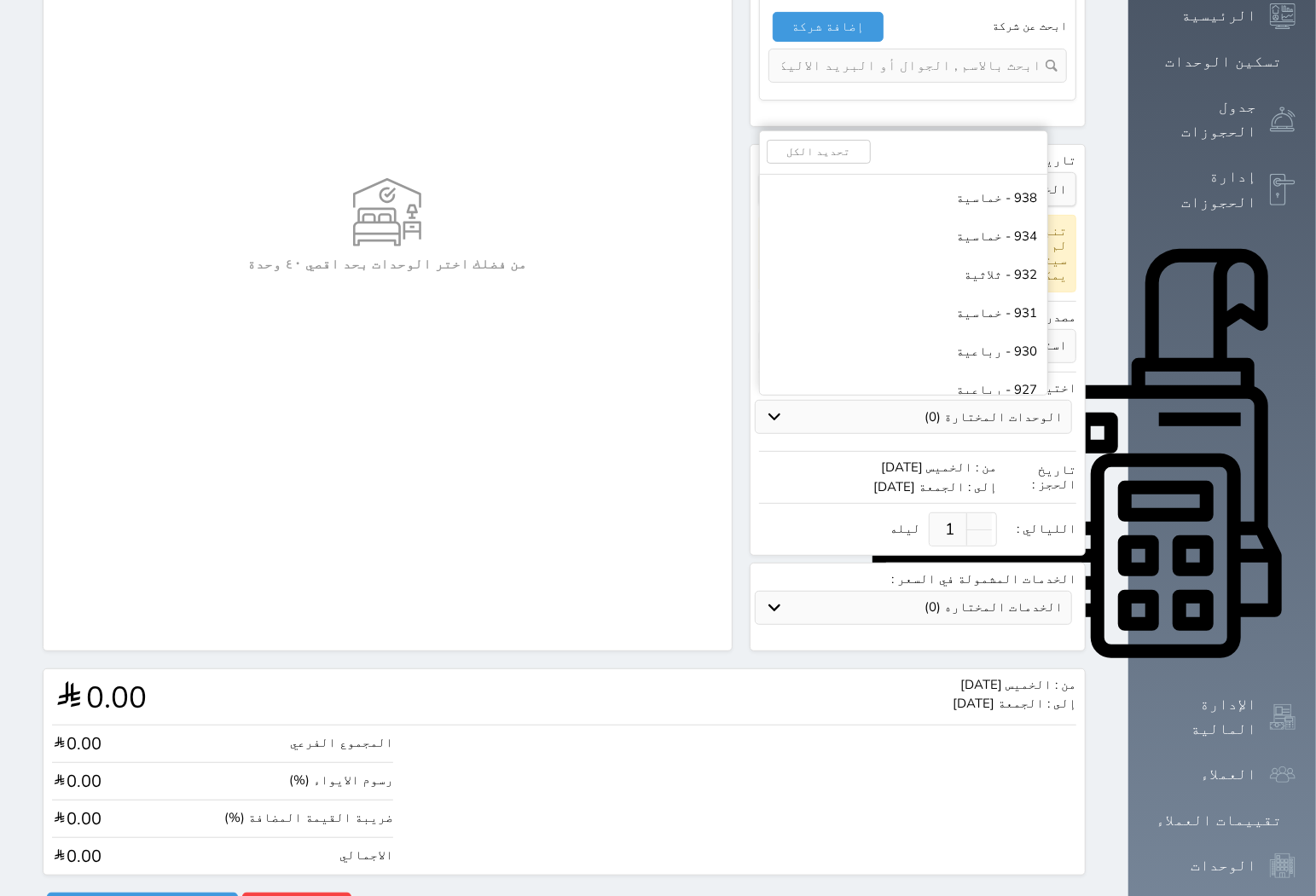 scroll, scrollTop: 322, scrollLeft: 0, axis: vertical 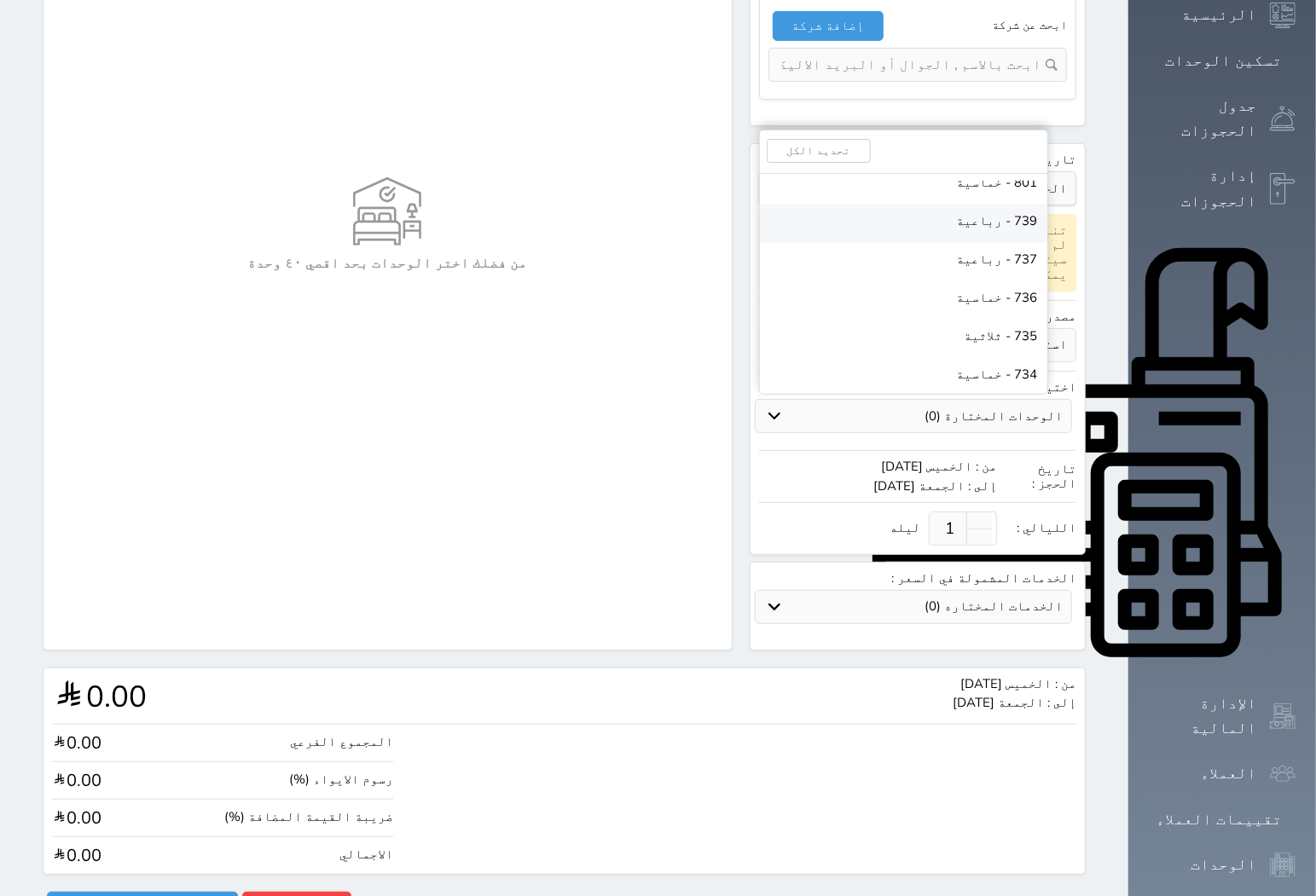 click on "739 - رباعية" at bounding box center [997, 221] 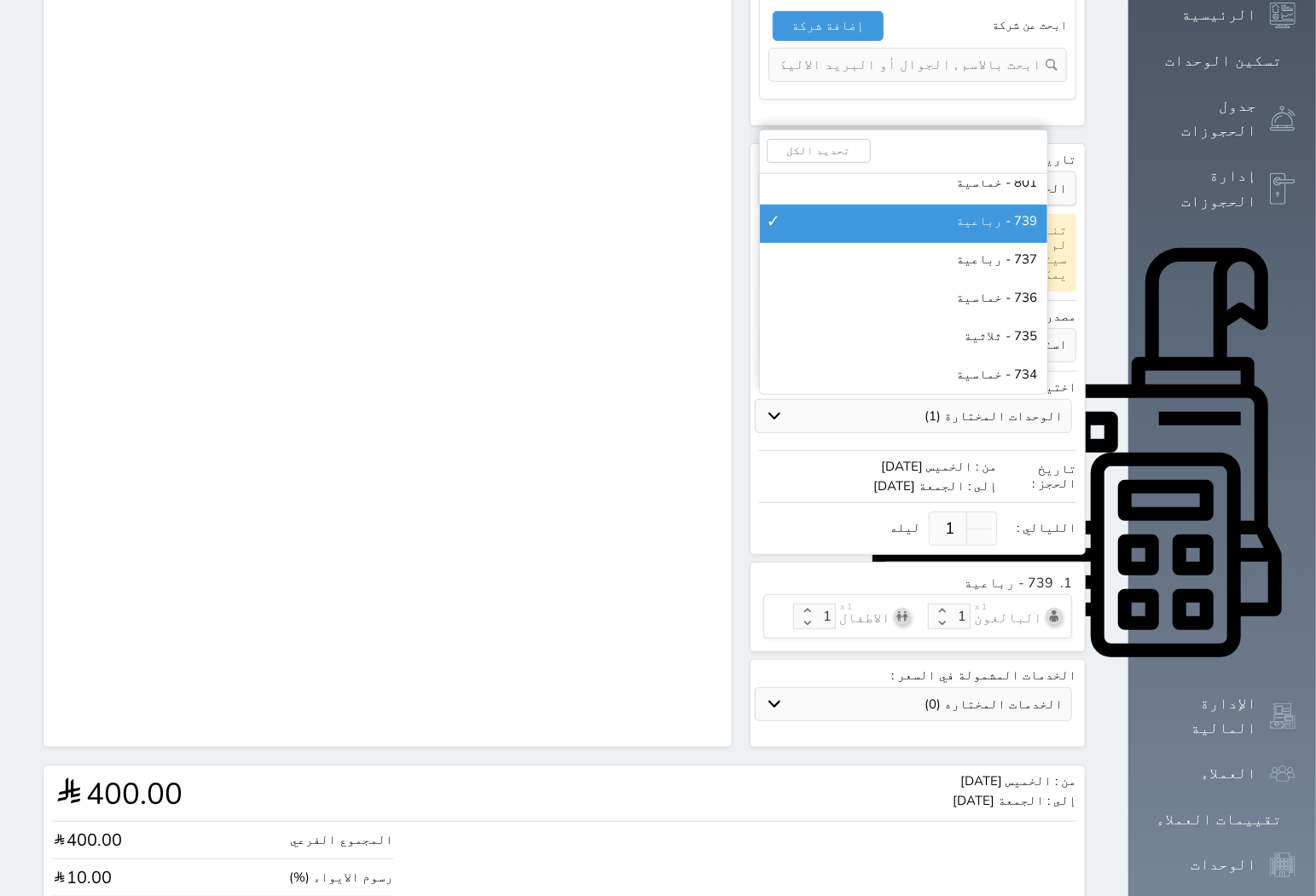 click on "1" at bounding box center (950, 529) 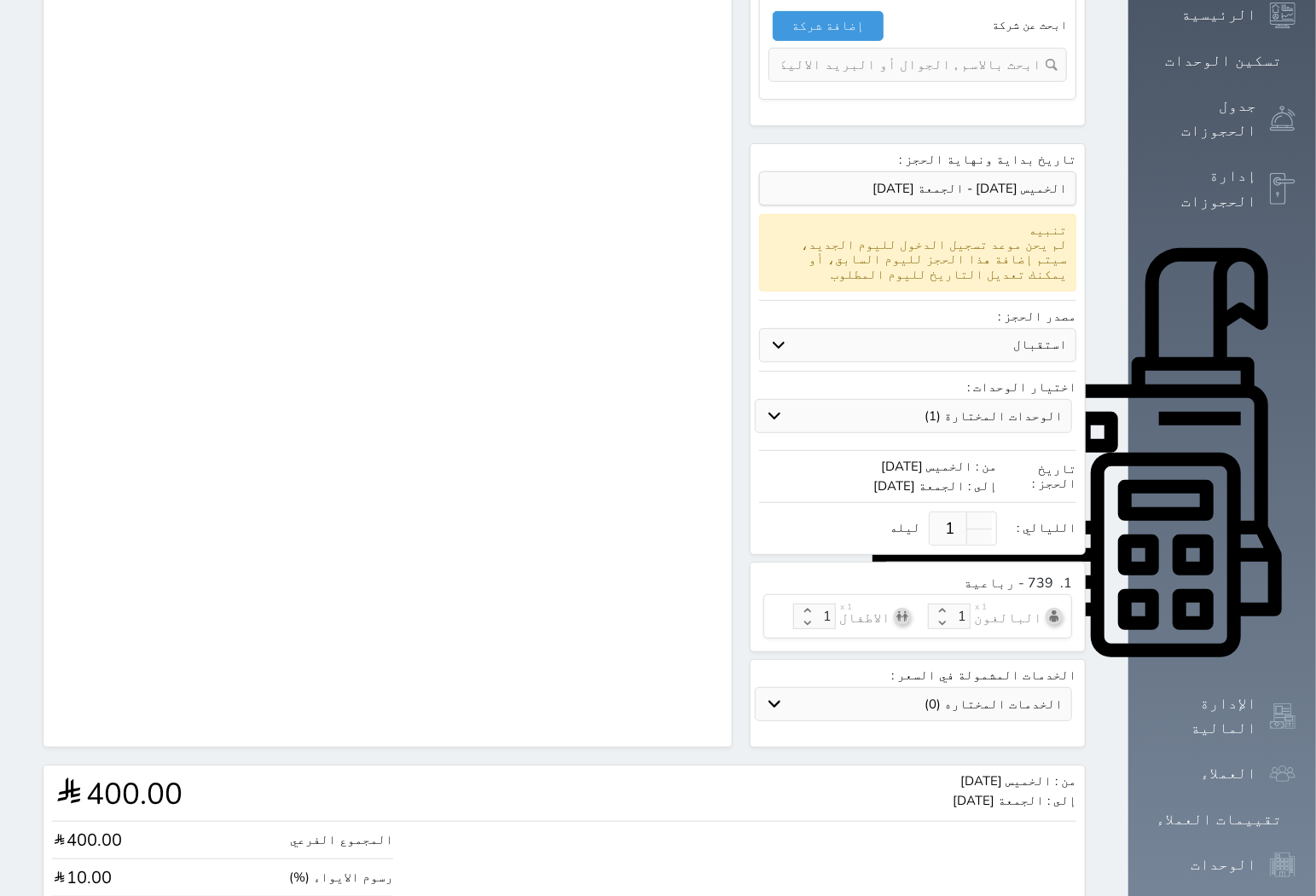 click on "1" at bounding box center (950, 529) 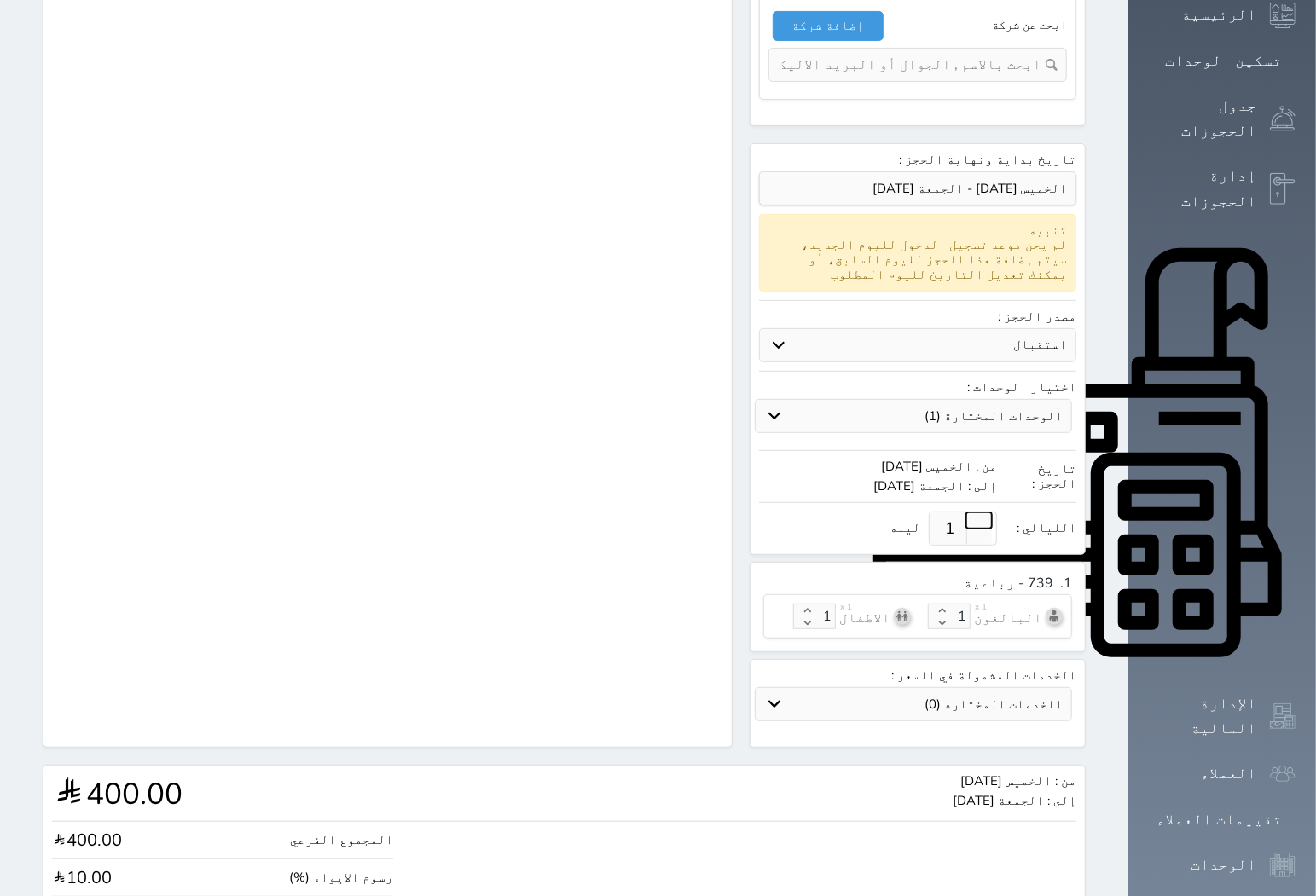 click at bounding box center (979, 520) 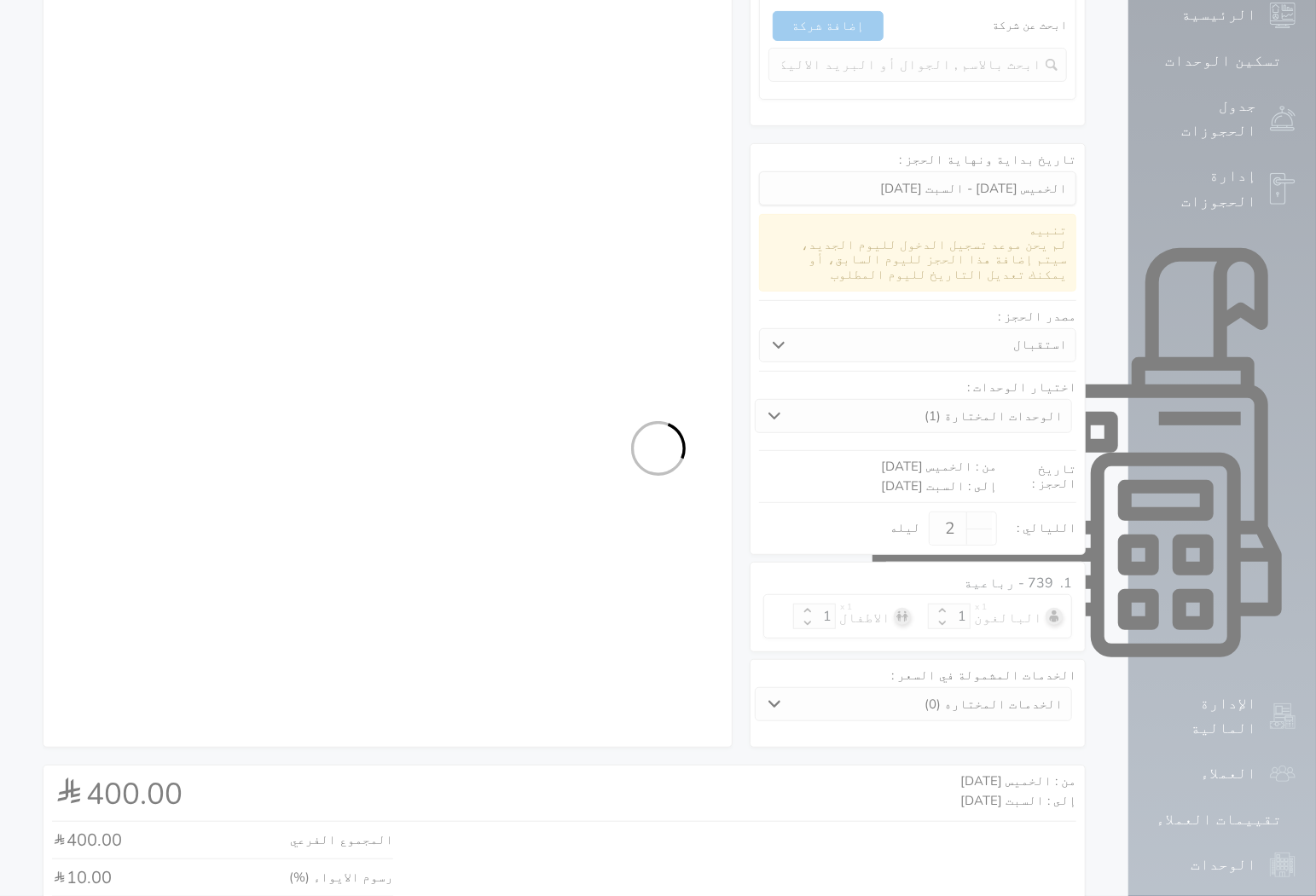 click at bounding box center (658, 448) 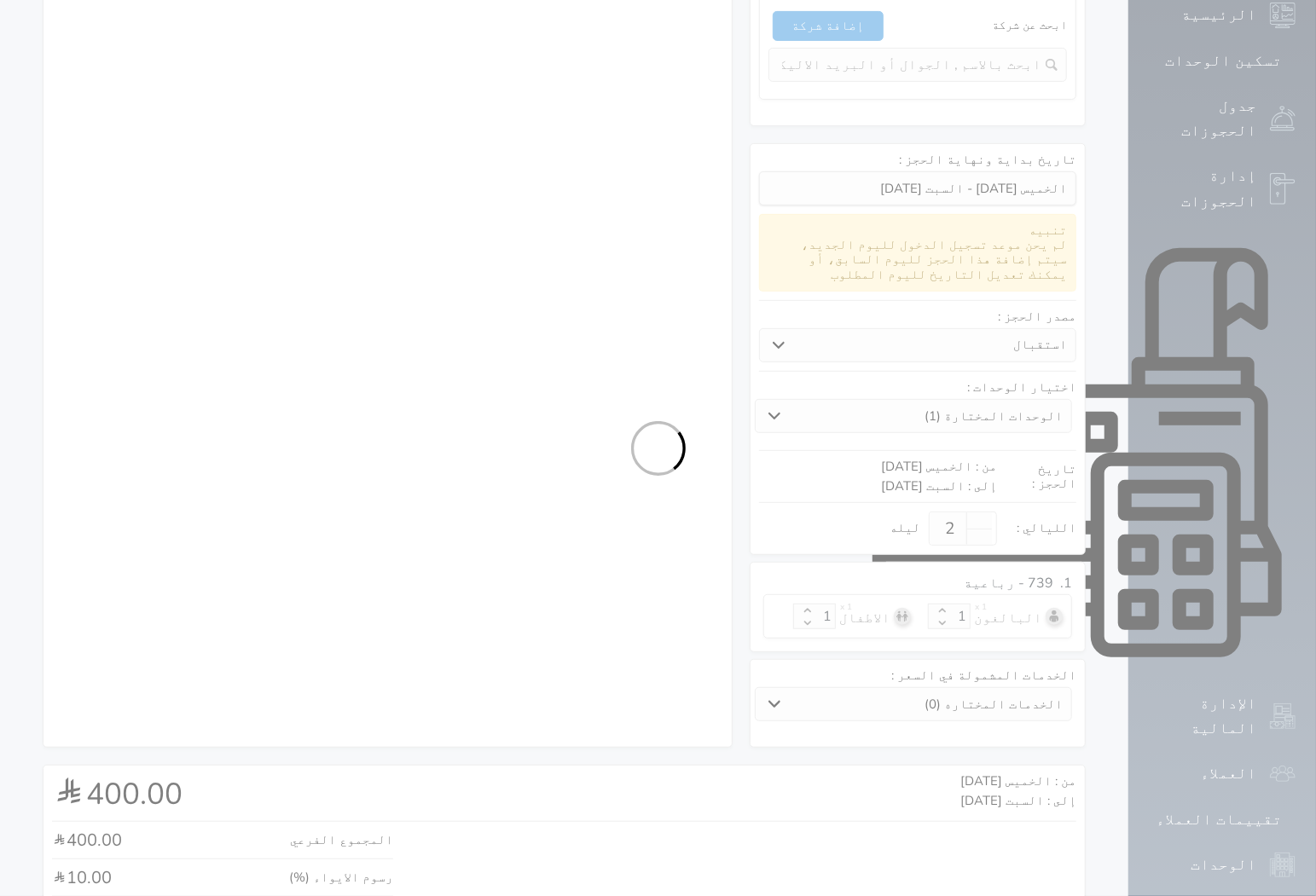 click at bounding box center [658, 448] 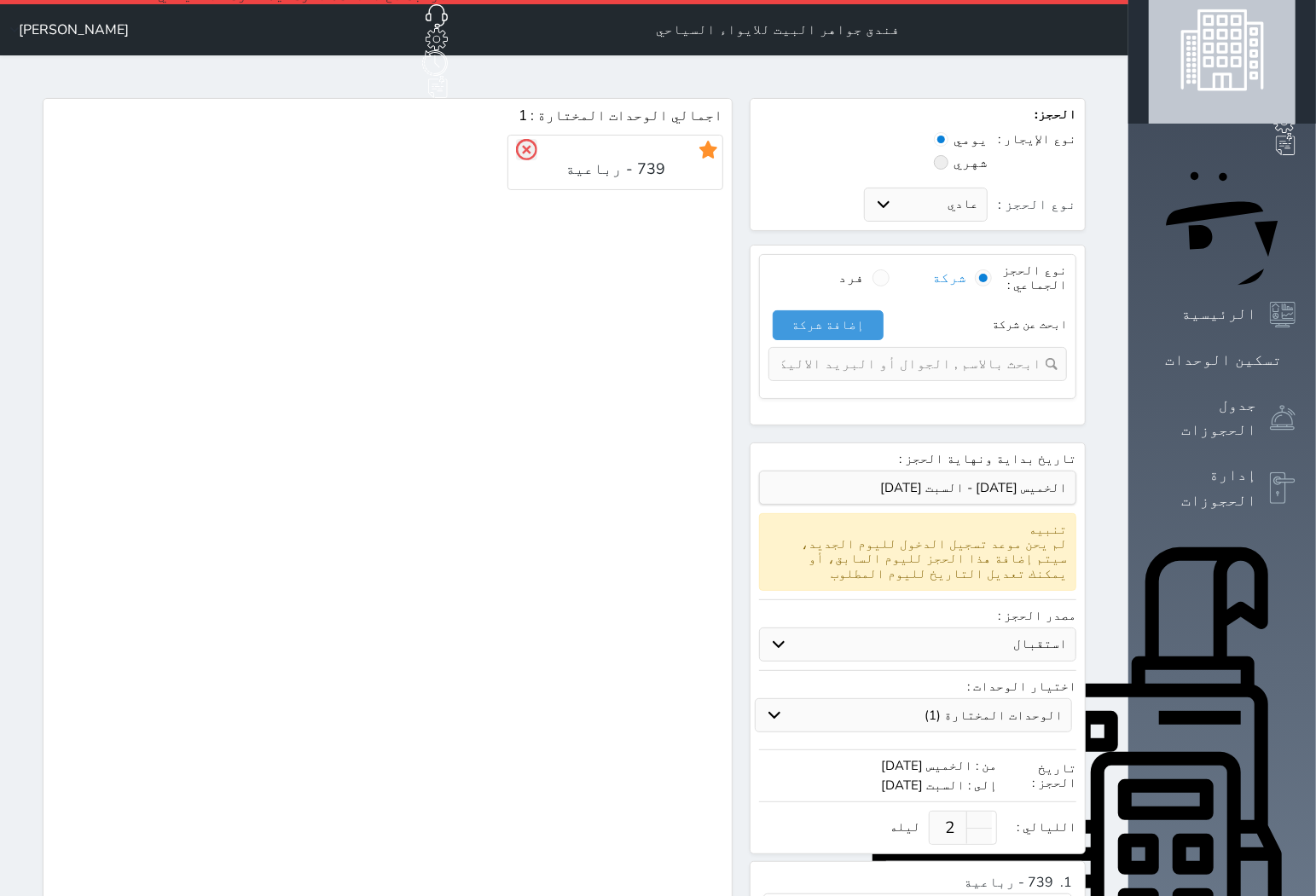 scroll, scrollTop: 0, scrollLeft: 0, axis: both 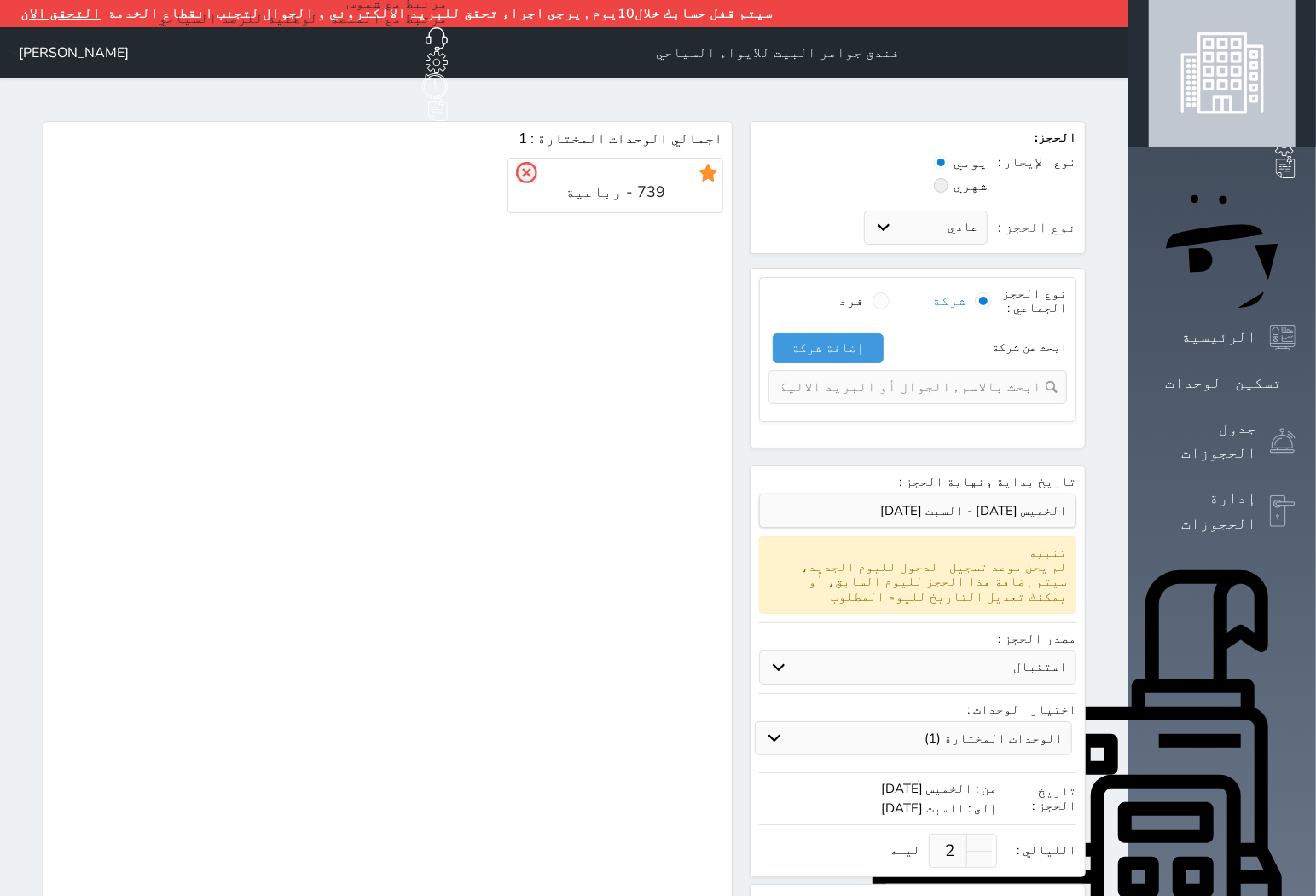 click on "حجز جديد" at bounding box center [304, -28] 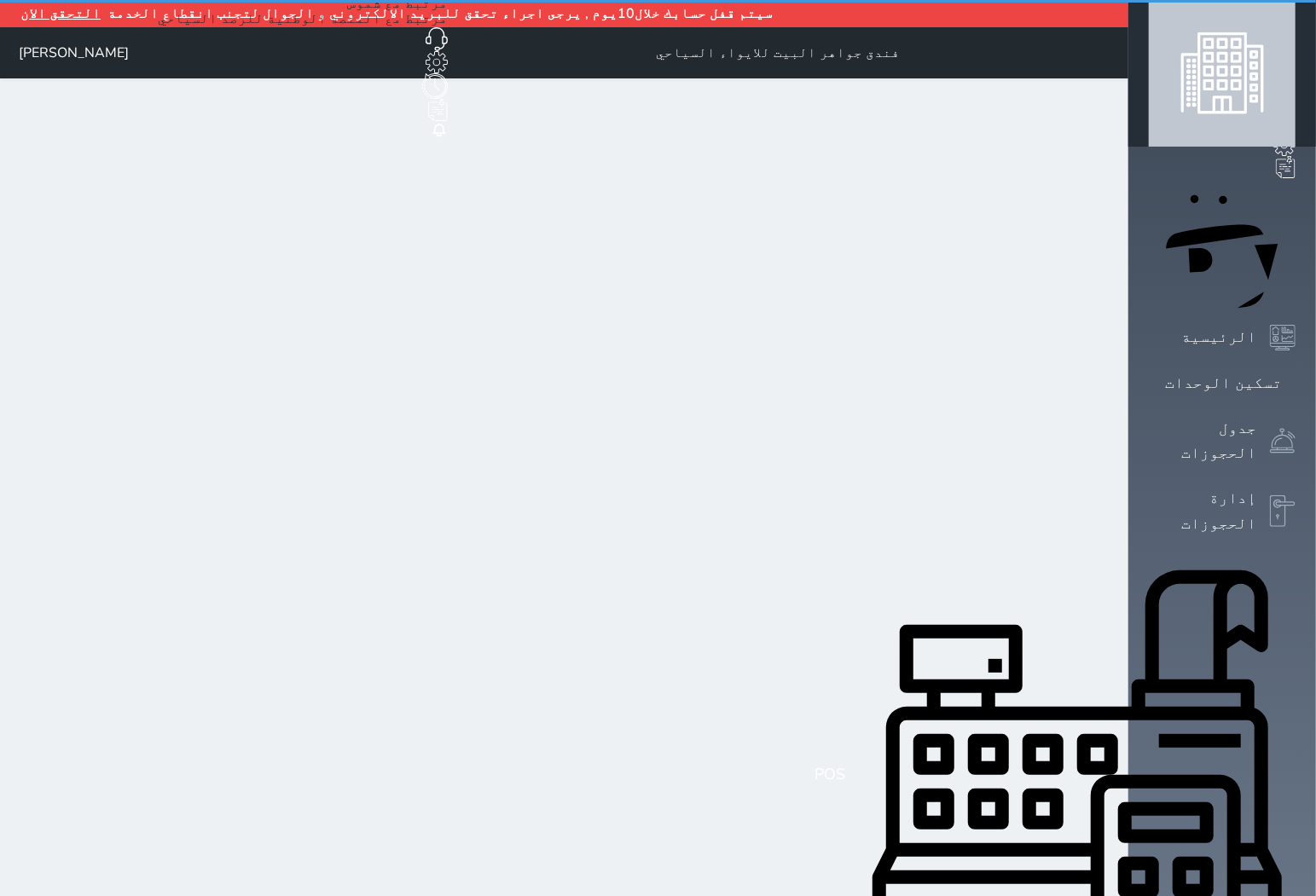 select on "1" 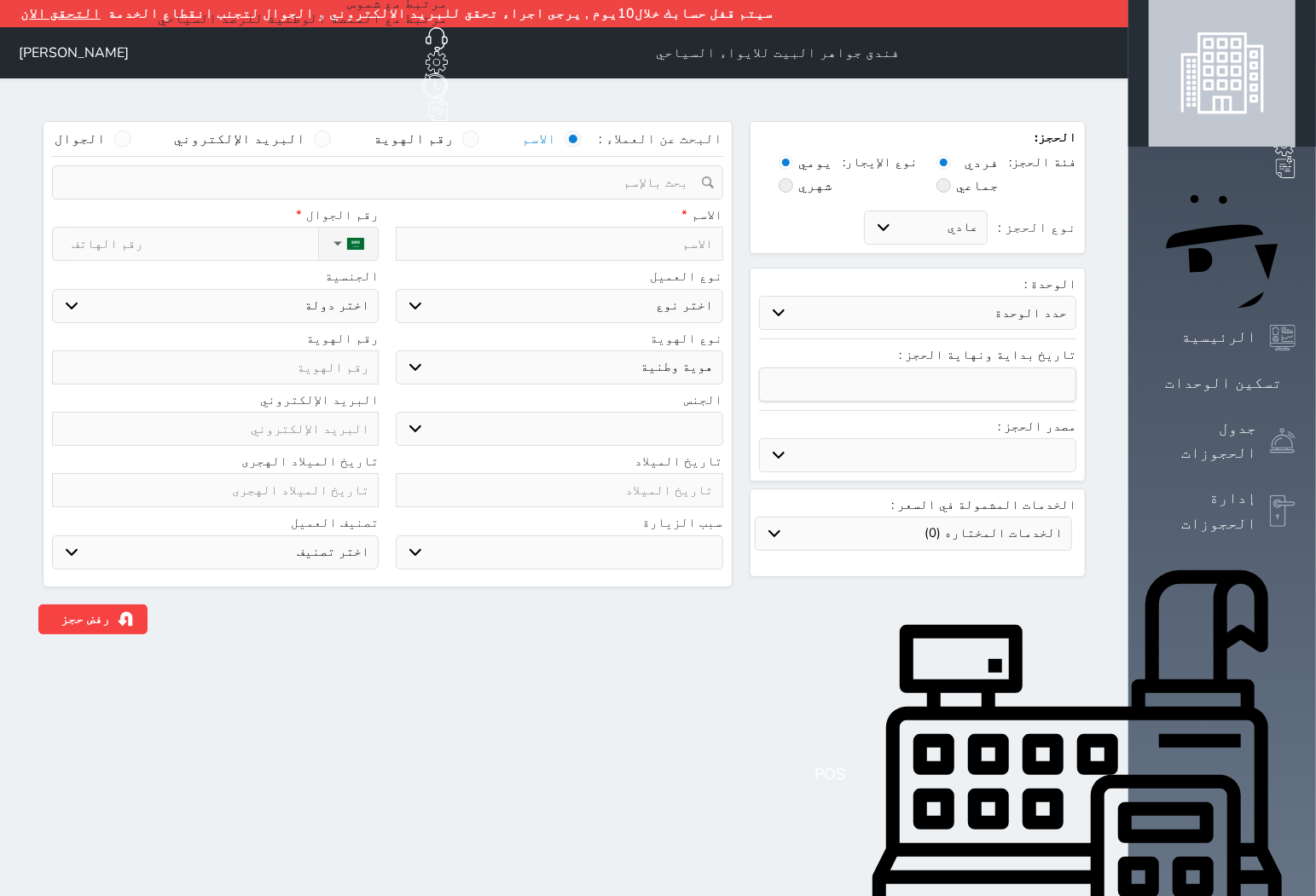 select 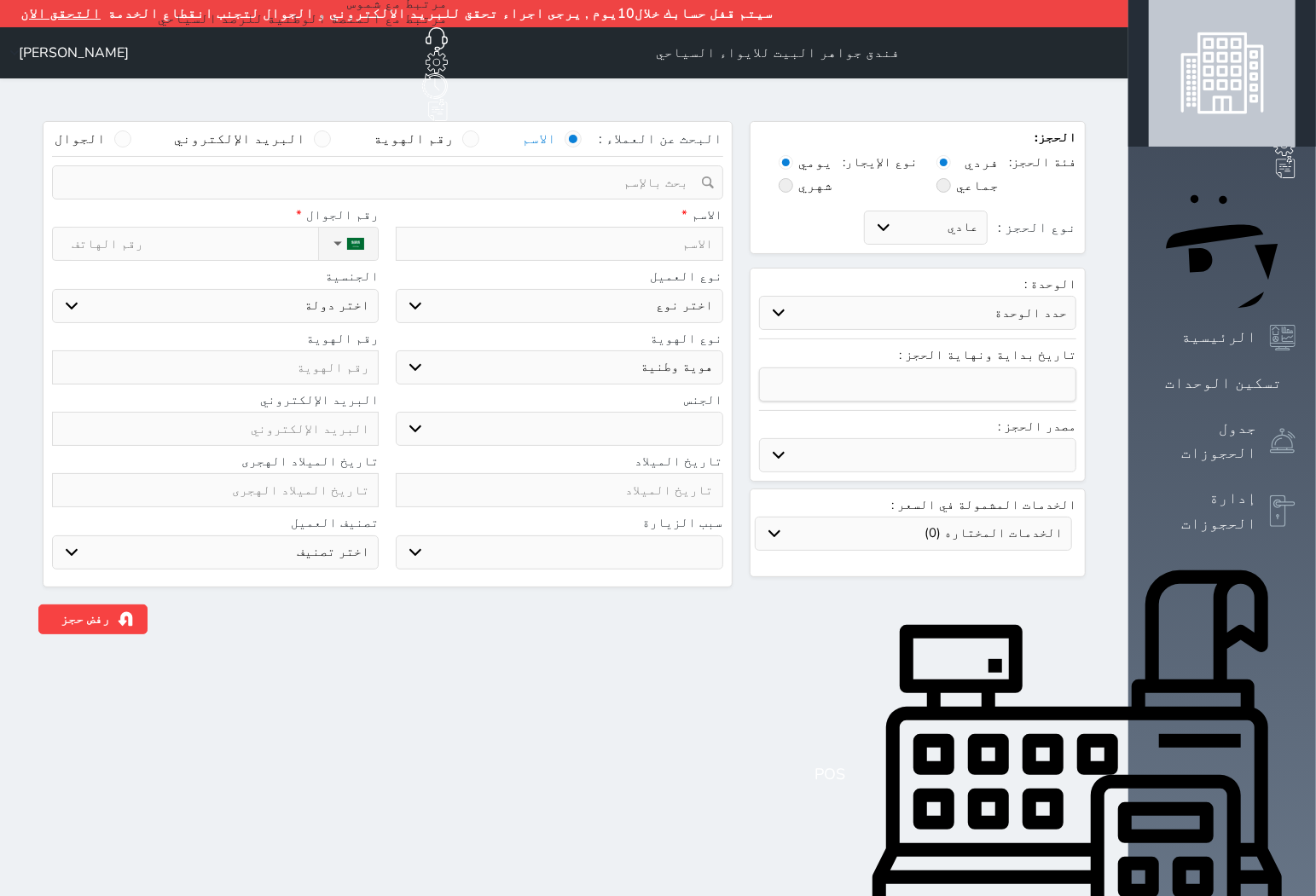 select 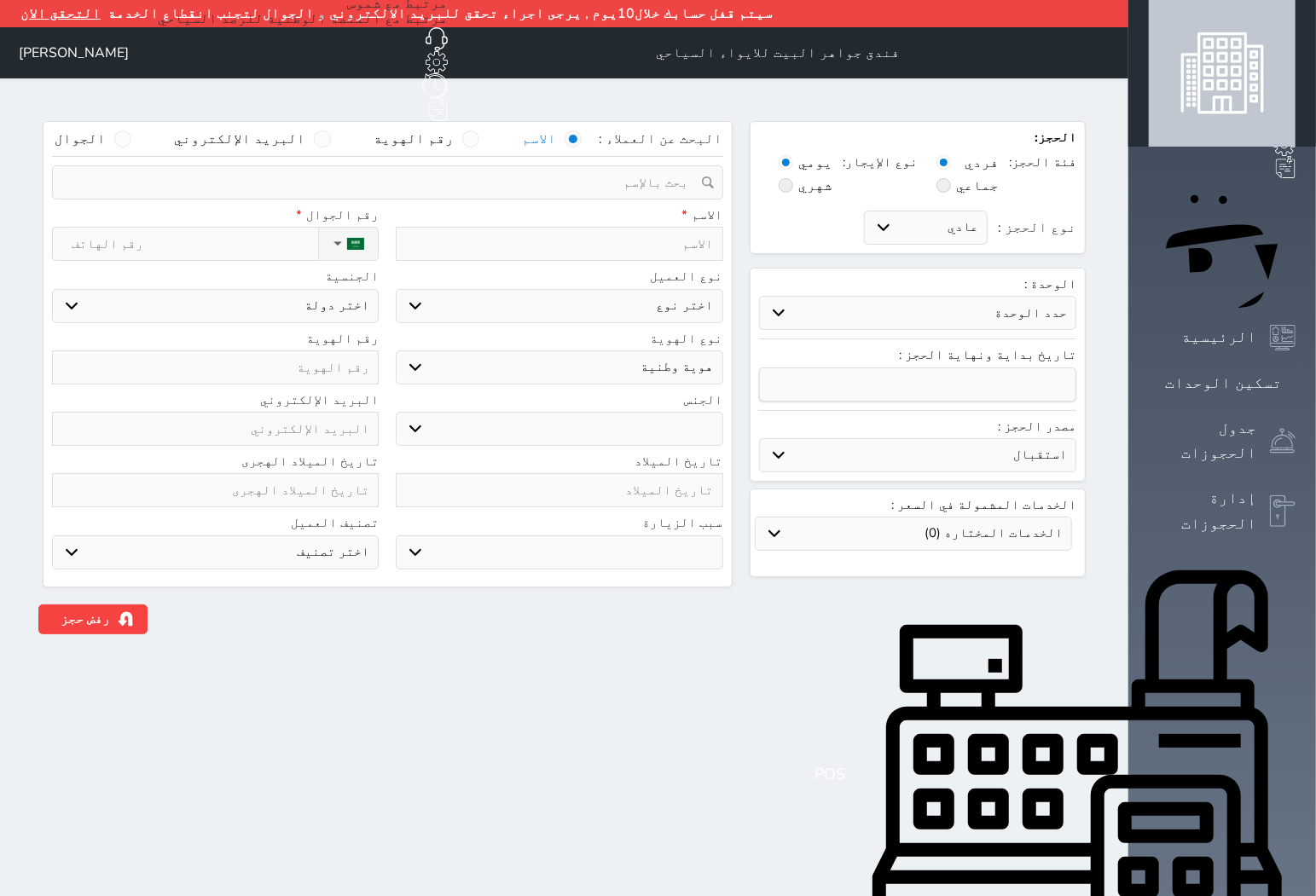 select 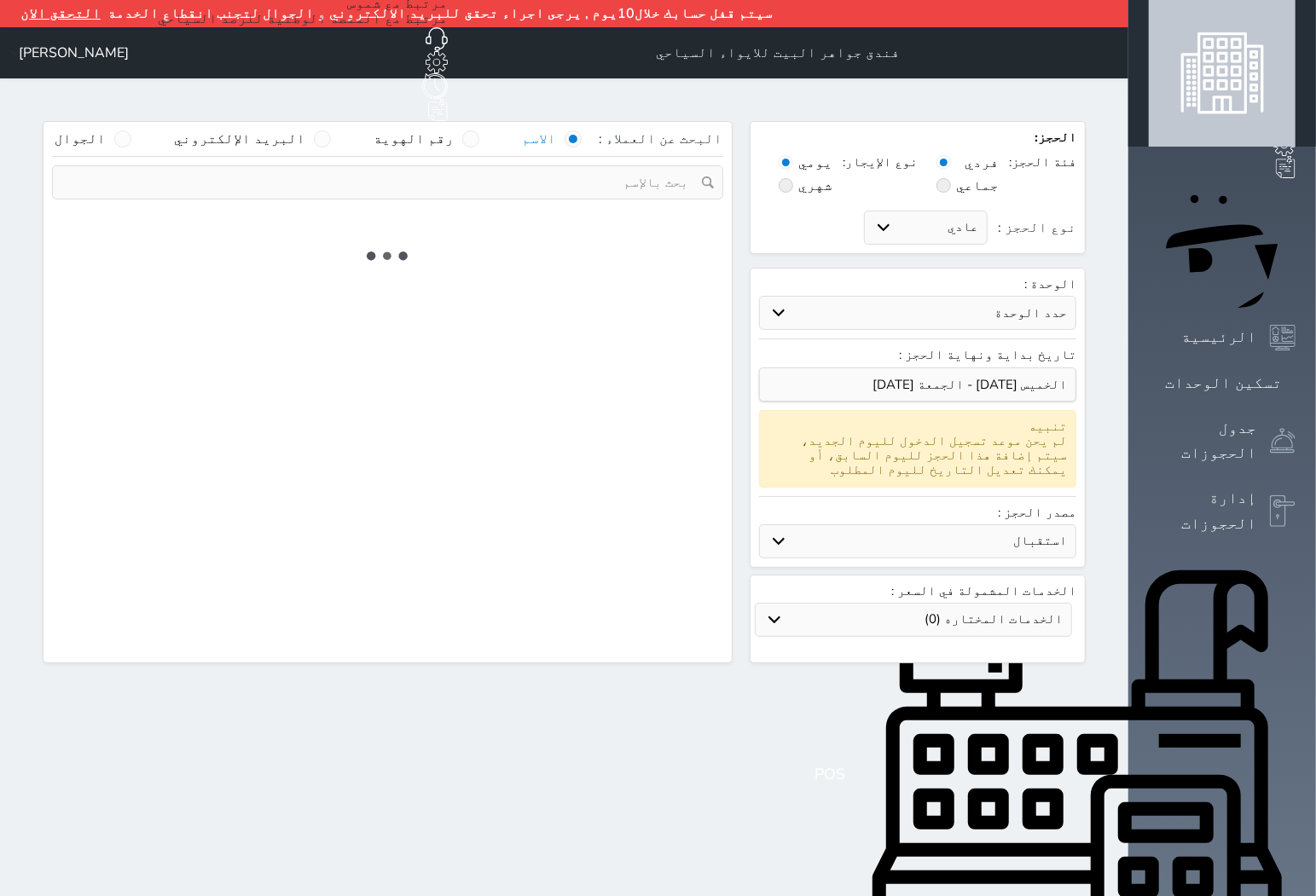 select 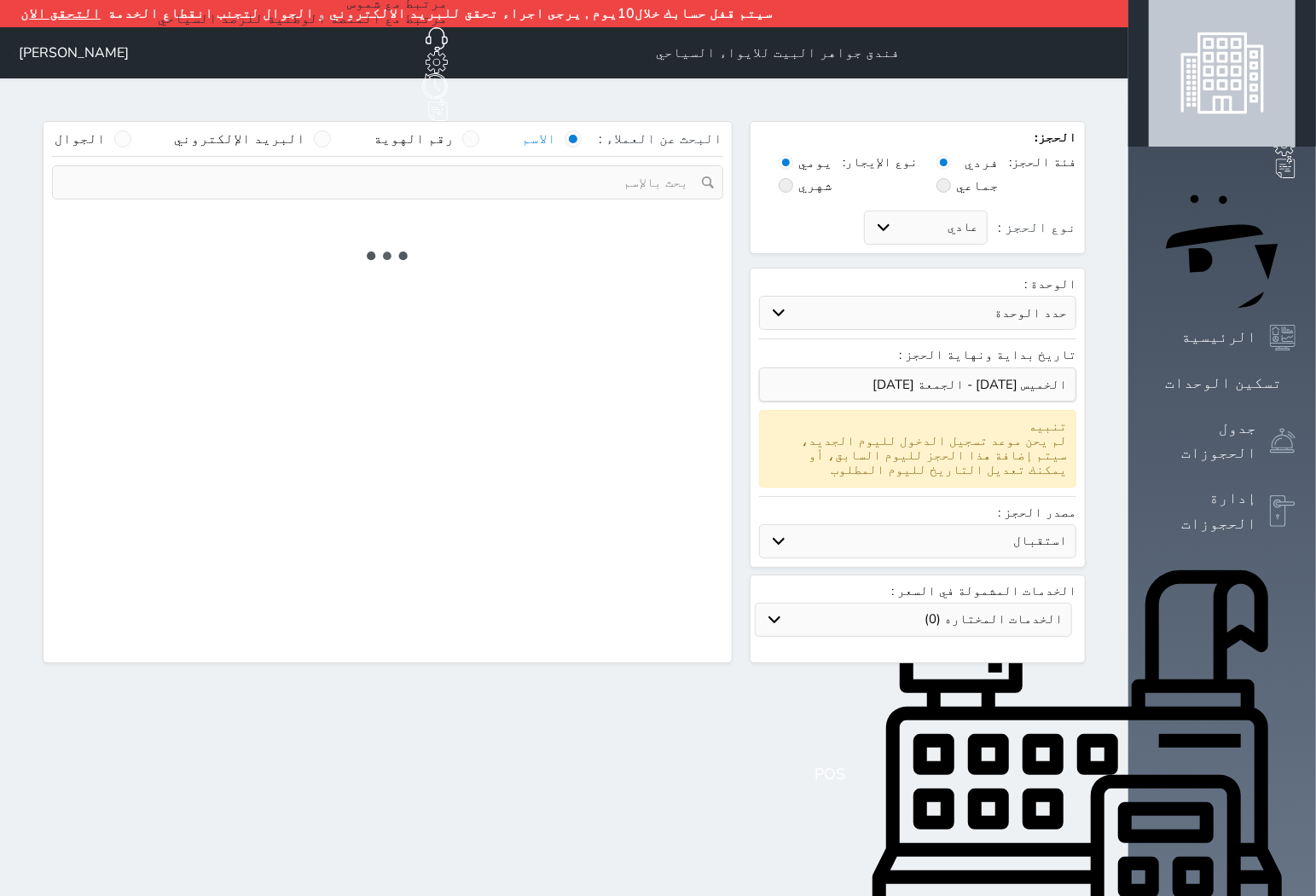 select on "1" 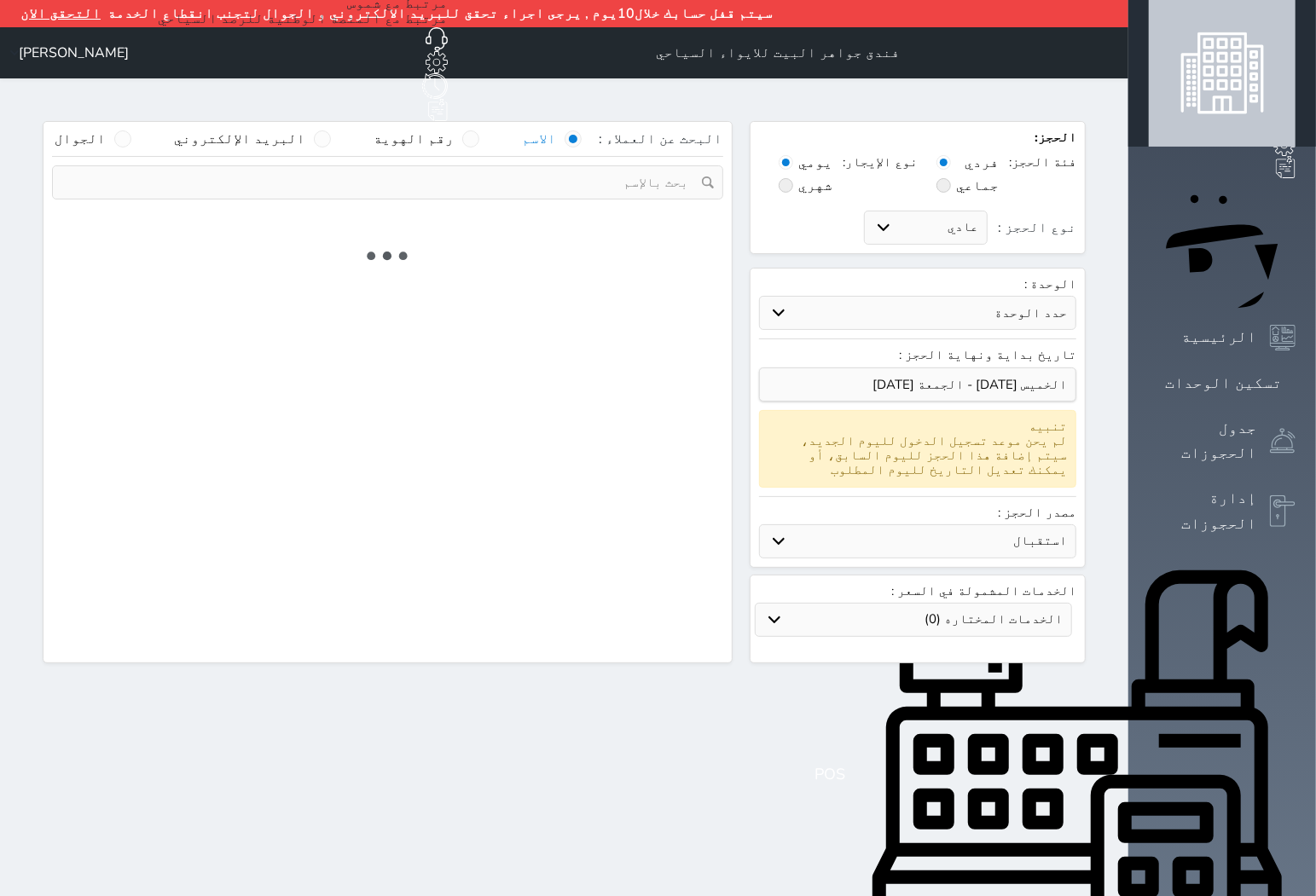 select on "113" 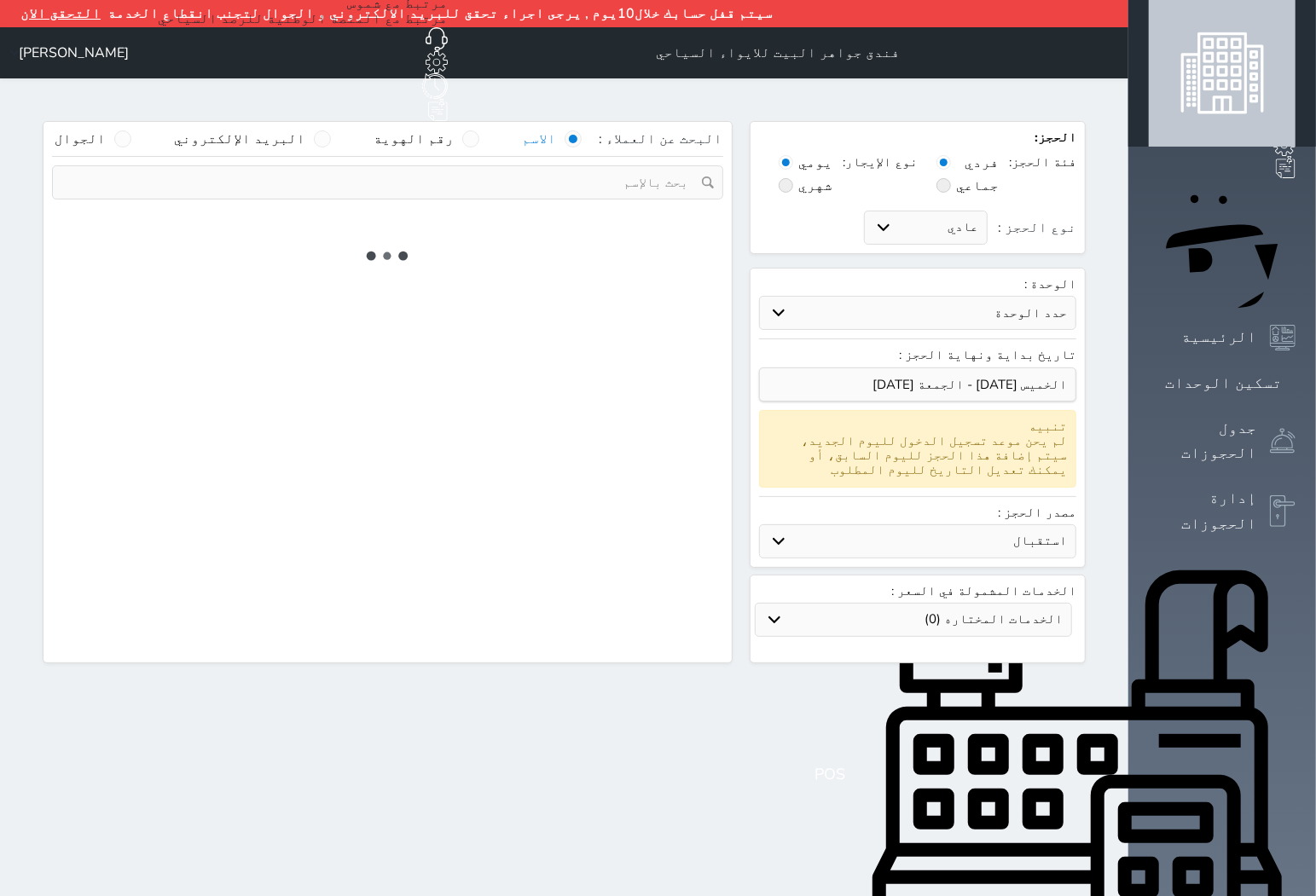 select on "1" 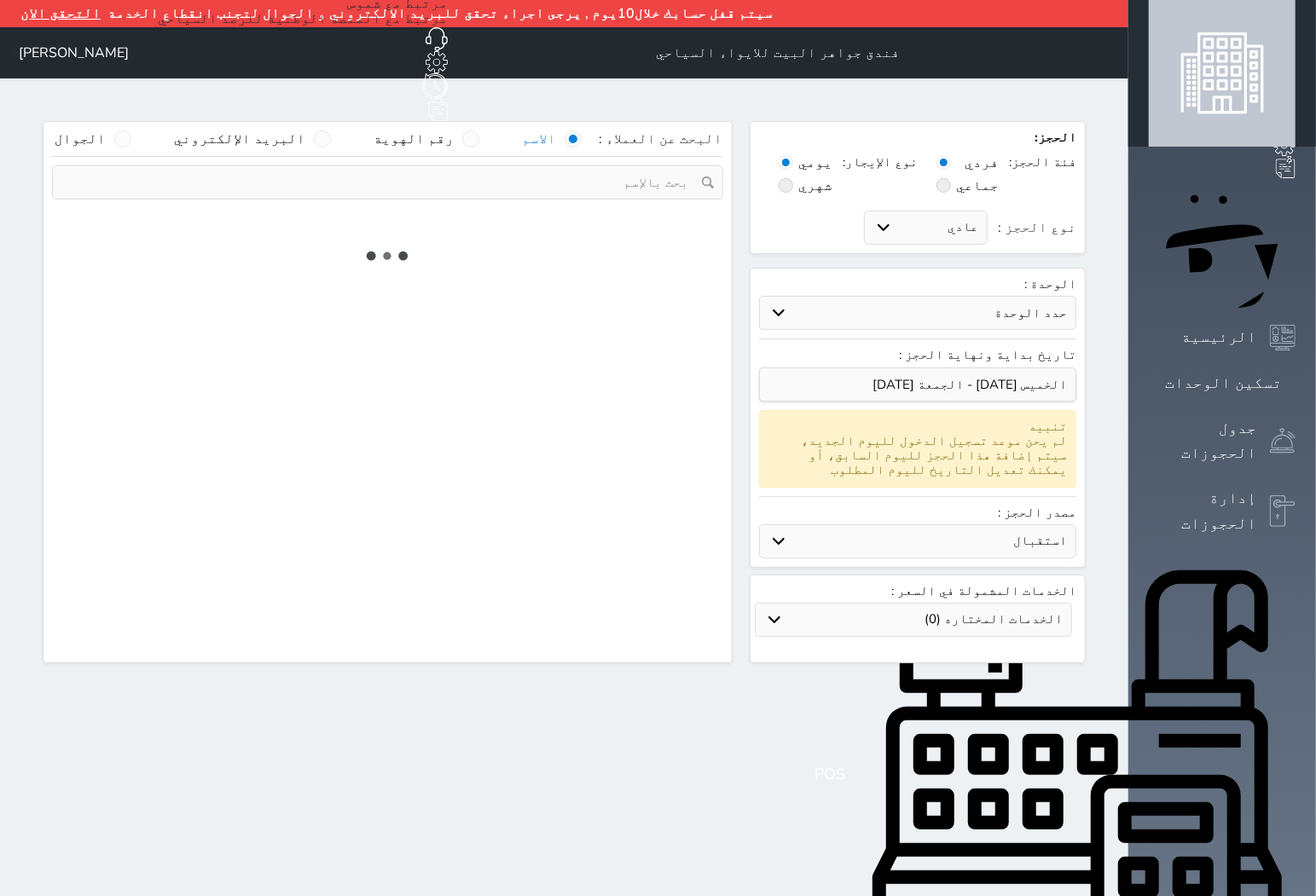 select 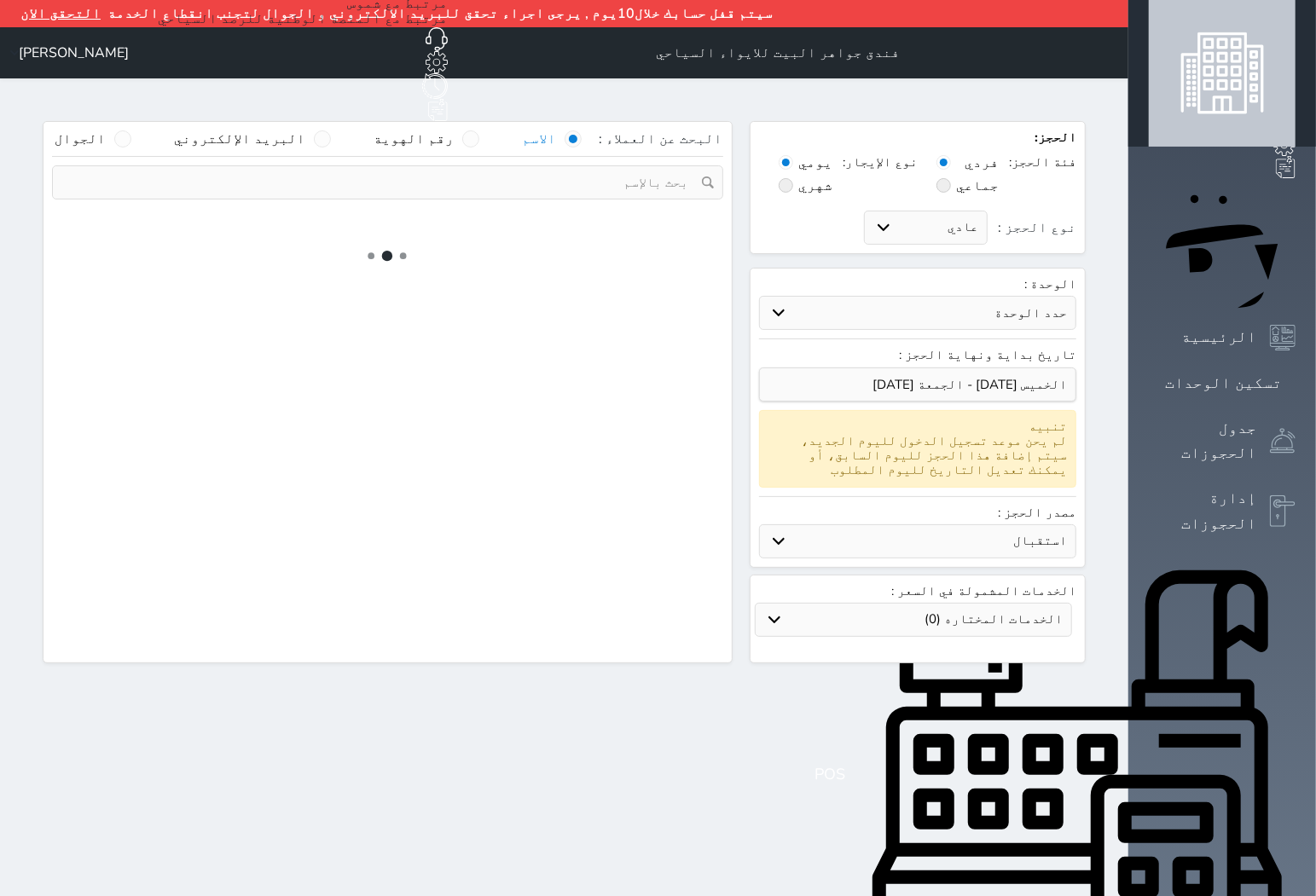 select on "7" 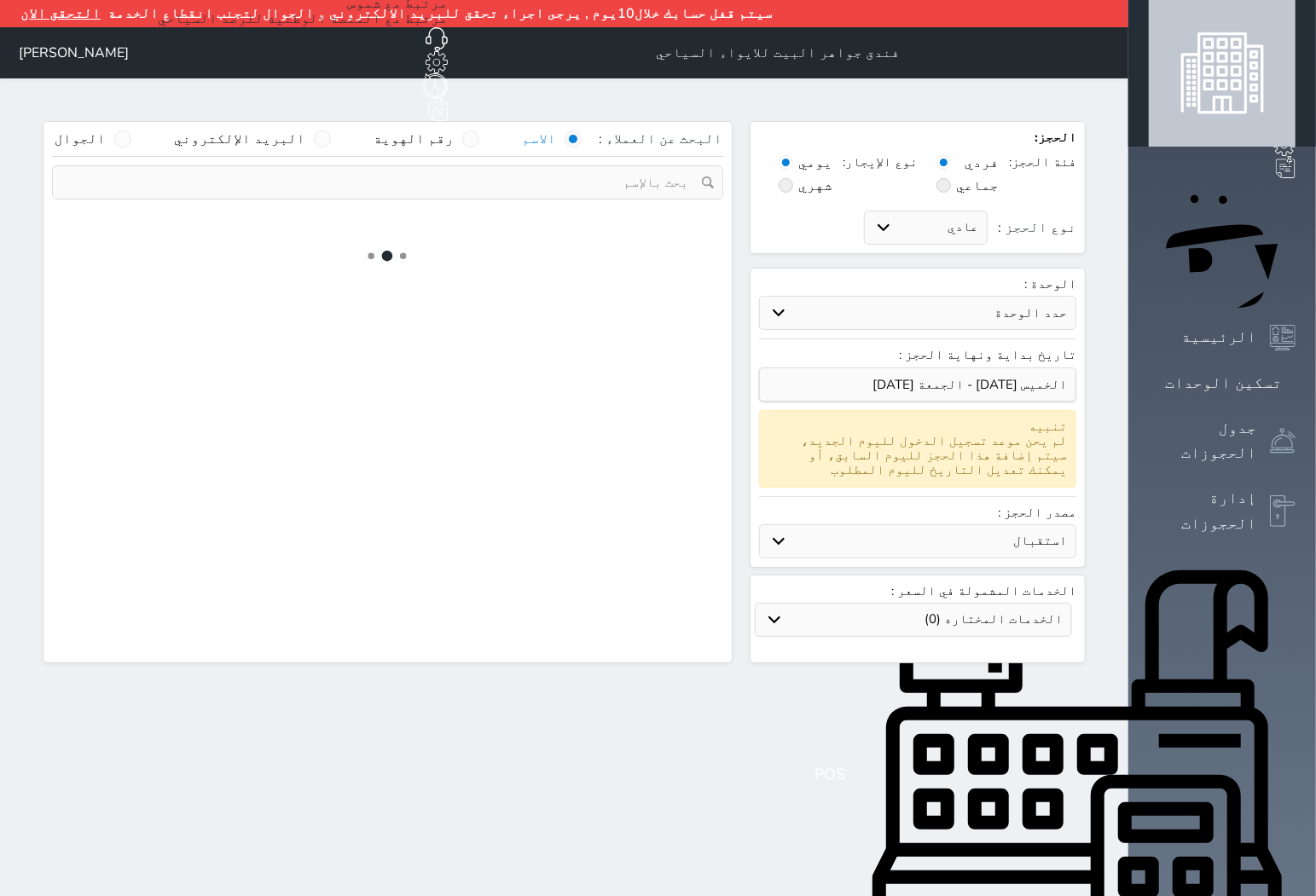 select 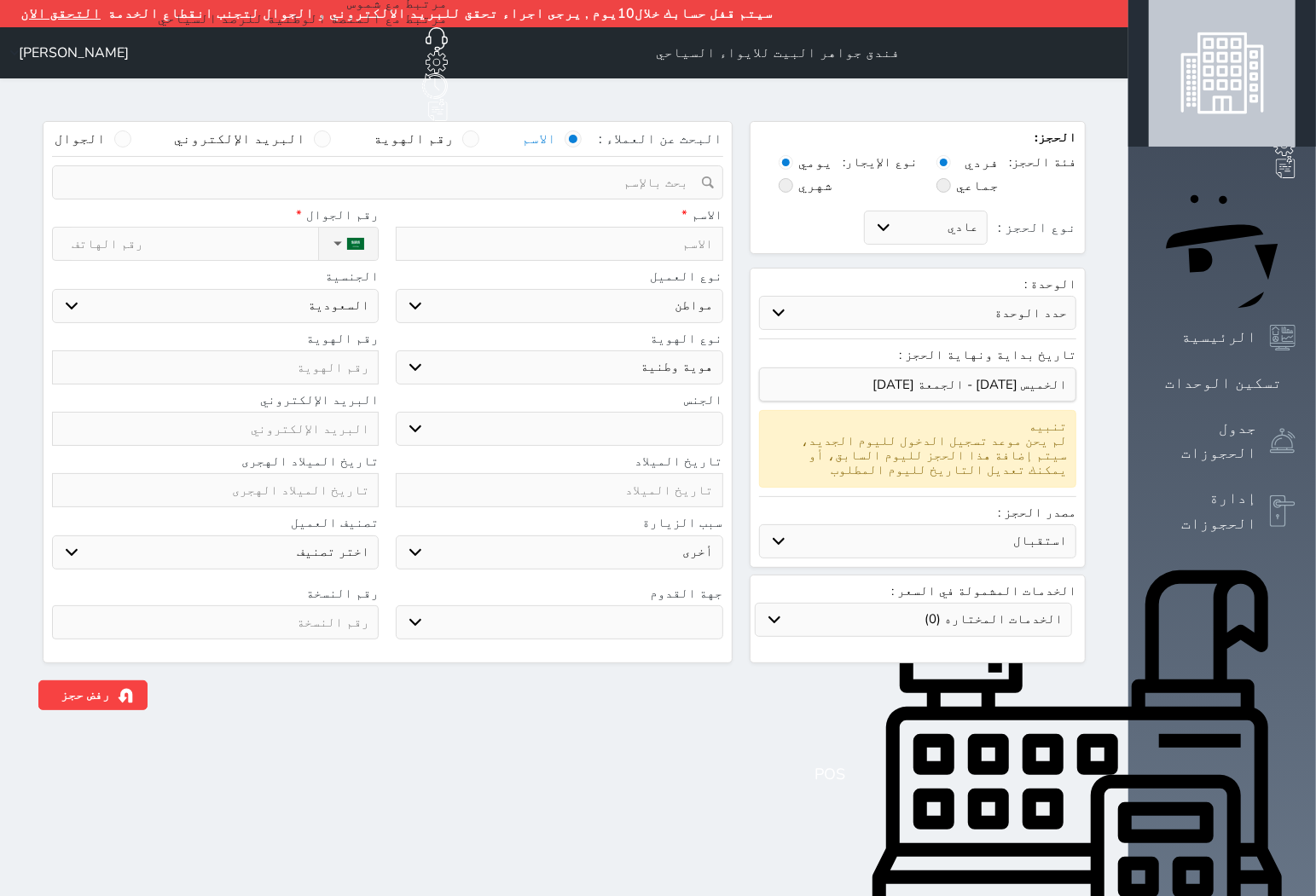 click at bounding box center (943, 185) 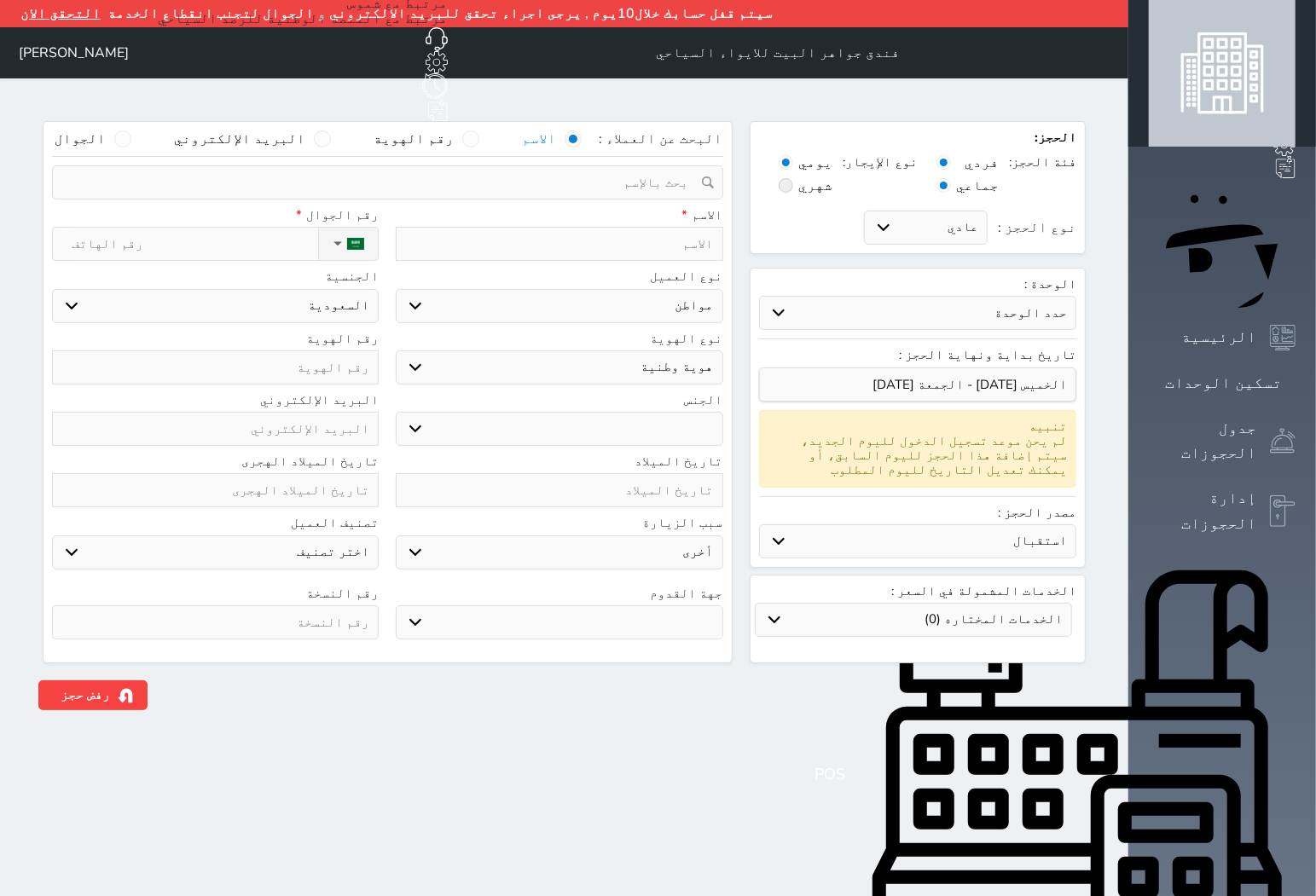radio on "false" 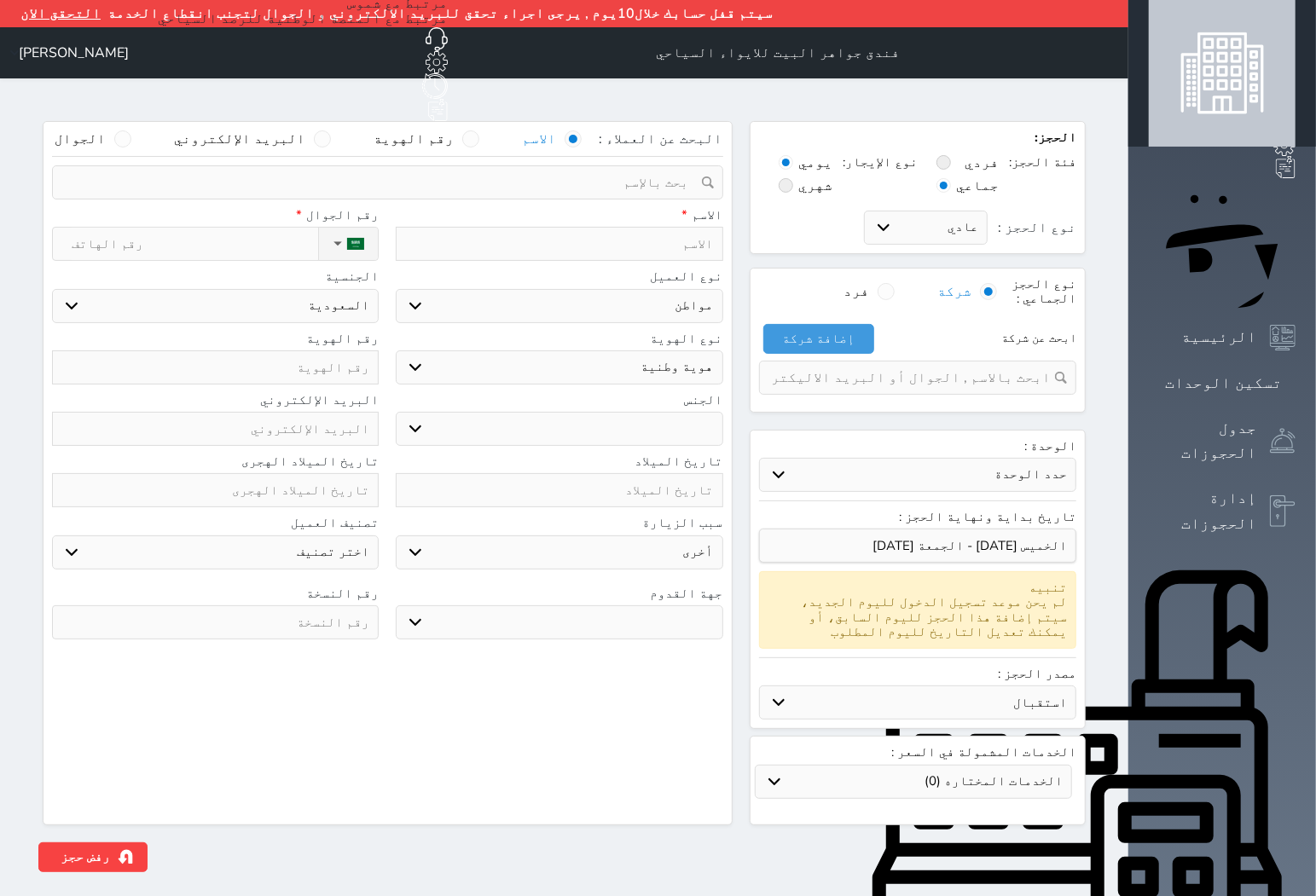 click on "حدد الوحدة
#938 - خماسية
#934 - خماسية
#932 - ثلاثية
#931 - خماسية
#930 - رباعية
#927 - رباعية
#926 - خماسية
#925 - رباعية
#924 - ثلاثية
#922 - خماسية
#921 - رباعية
#920 - رباعية
#919 - خماسية
#918 - ثلاثية
#917 - خماسية
#916 - رباعية
#915 - خماسية
#914 - رباعية
#913 - خماسية
#912 - رباعية" at bounding box center [918, 475] 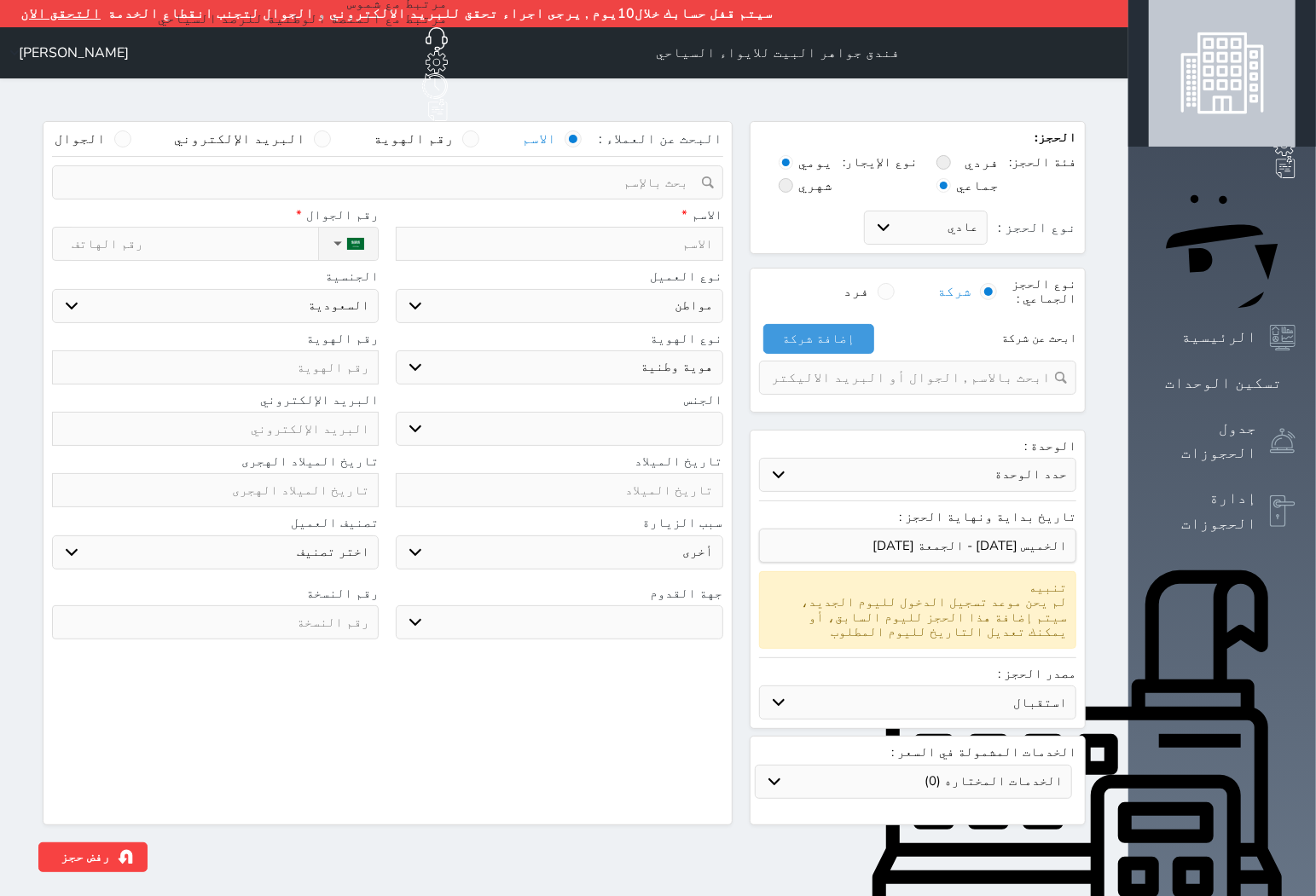 select on "84114" 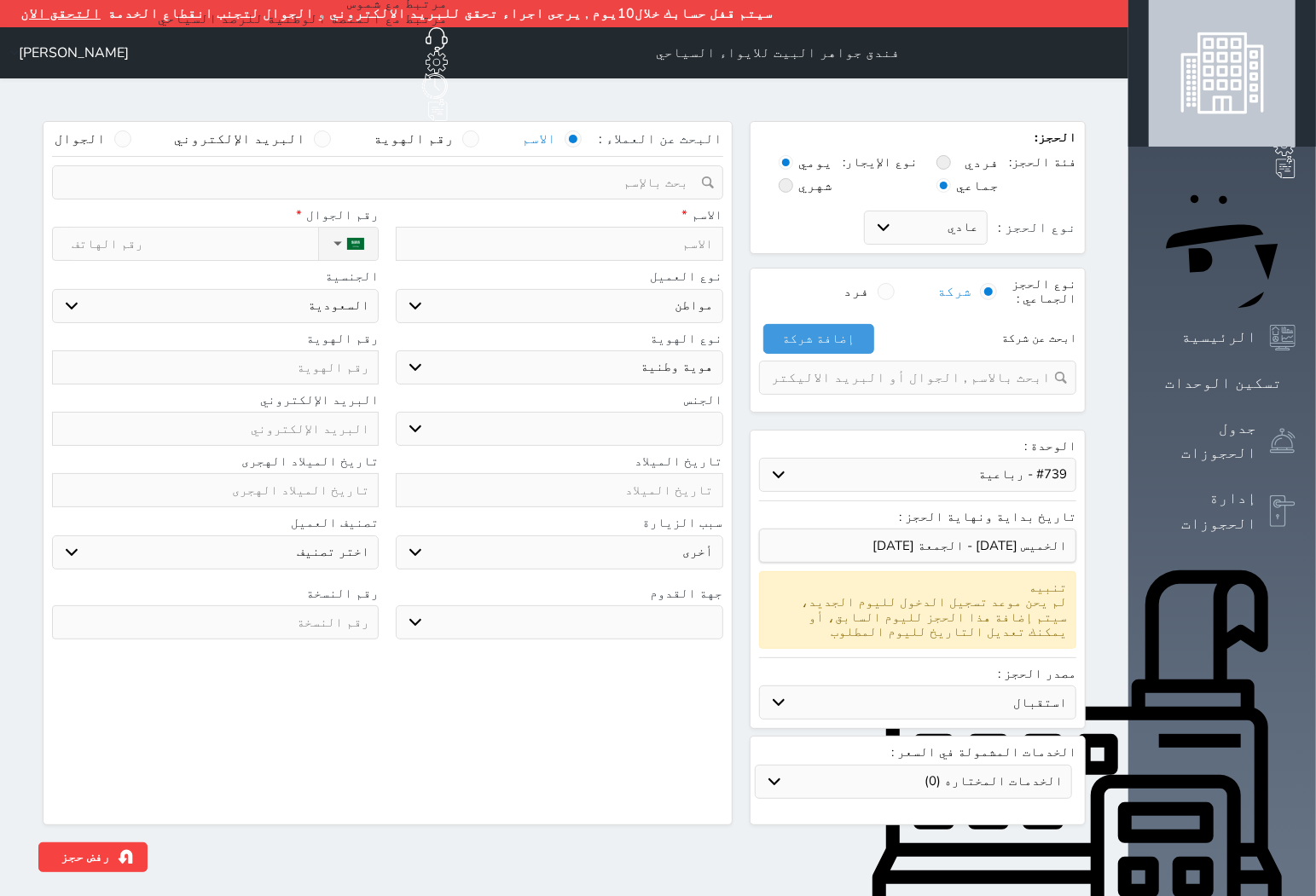 click on "حدد الوحدة
#938 - خماسية
#934 - خماسية
#932 - ثلاثية
#931 - خماسية
#930 - رباعية
#927 - رباعية
#926 - خماسية
#925 - رباعية
#924 - ثلاثية
#922 - خماسية
#921 - رباعية
#920 - رباعية
#919 - خماسية
#918 - ثلاثية
#917 - خماسية
#916 - رباعية
#915 - خماسية
#914 - رباعية
#913 - خماسية
#912 - رباعية" at bounding box center (918, 475) 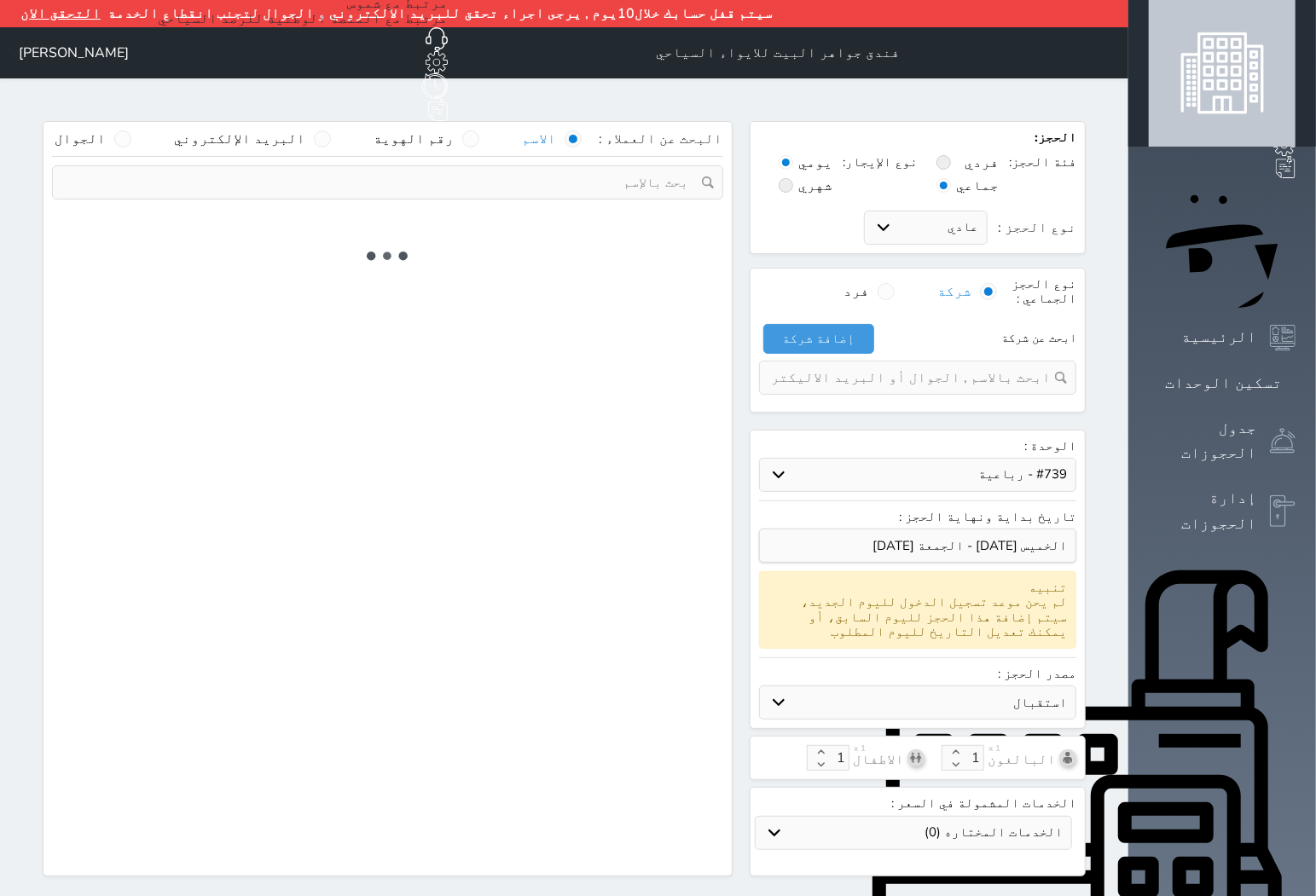 select on "1" 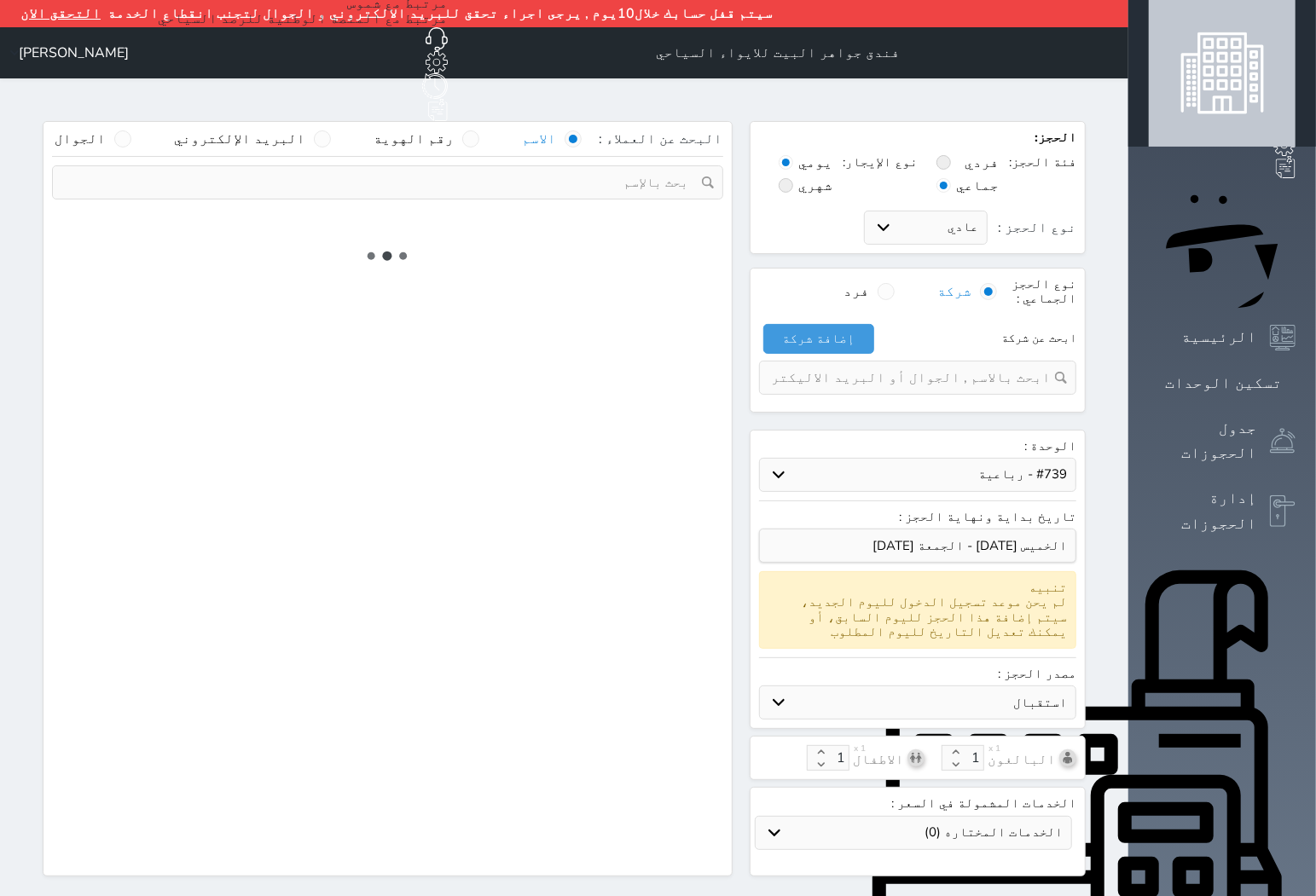 select on "113" 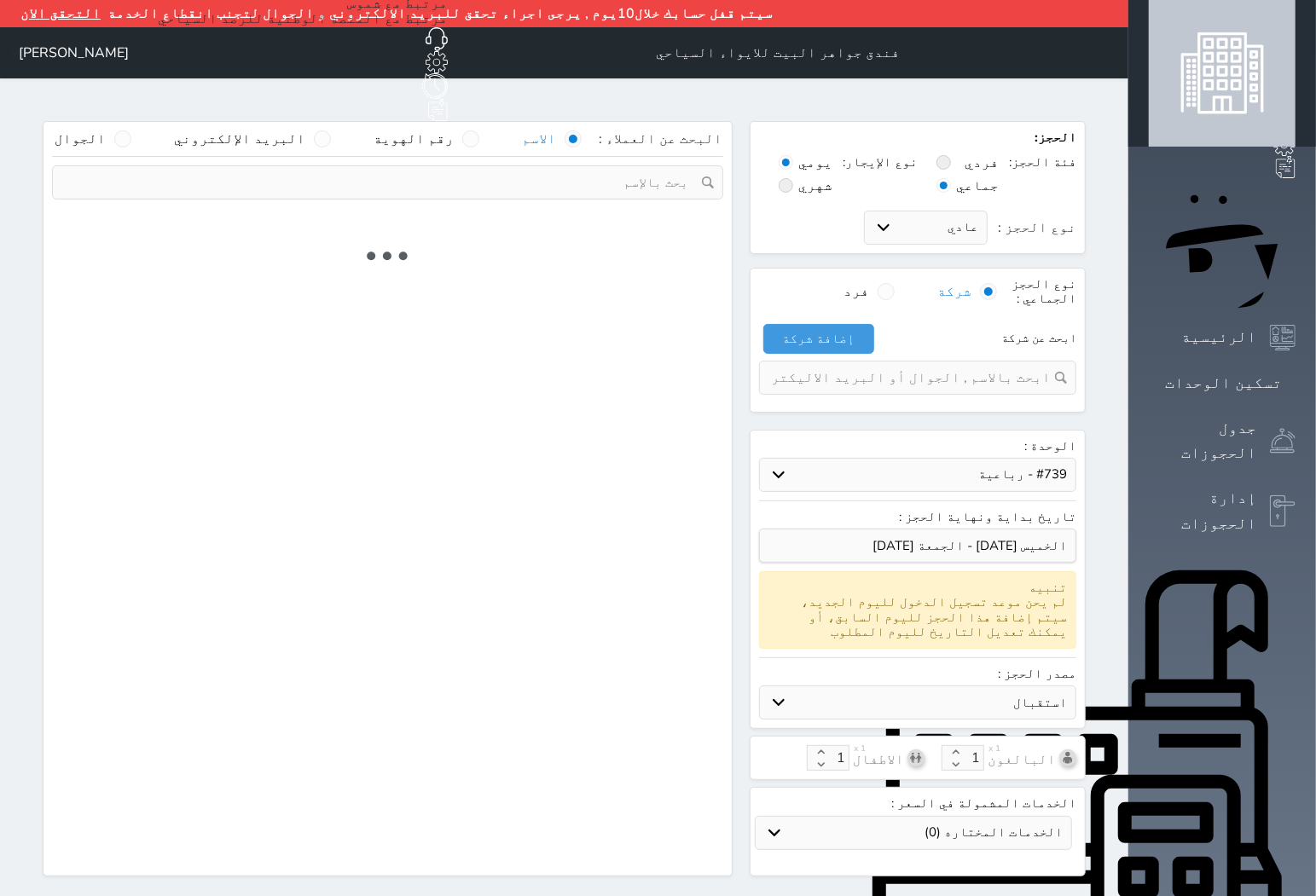 select on "1" 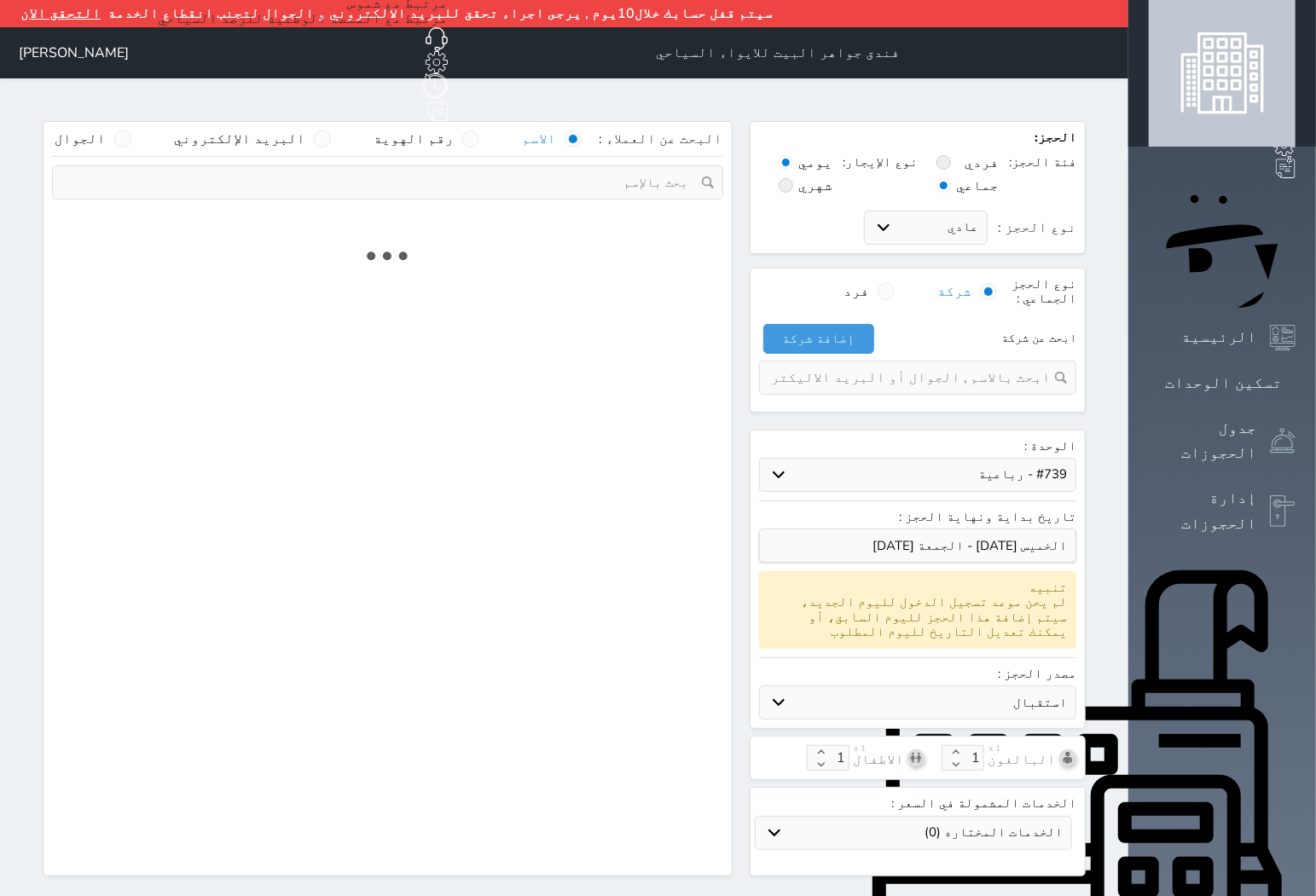 select 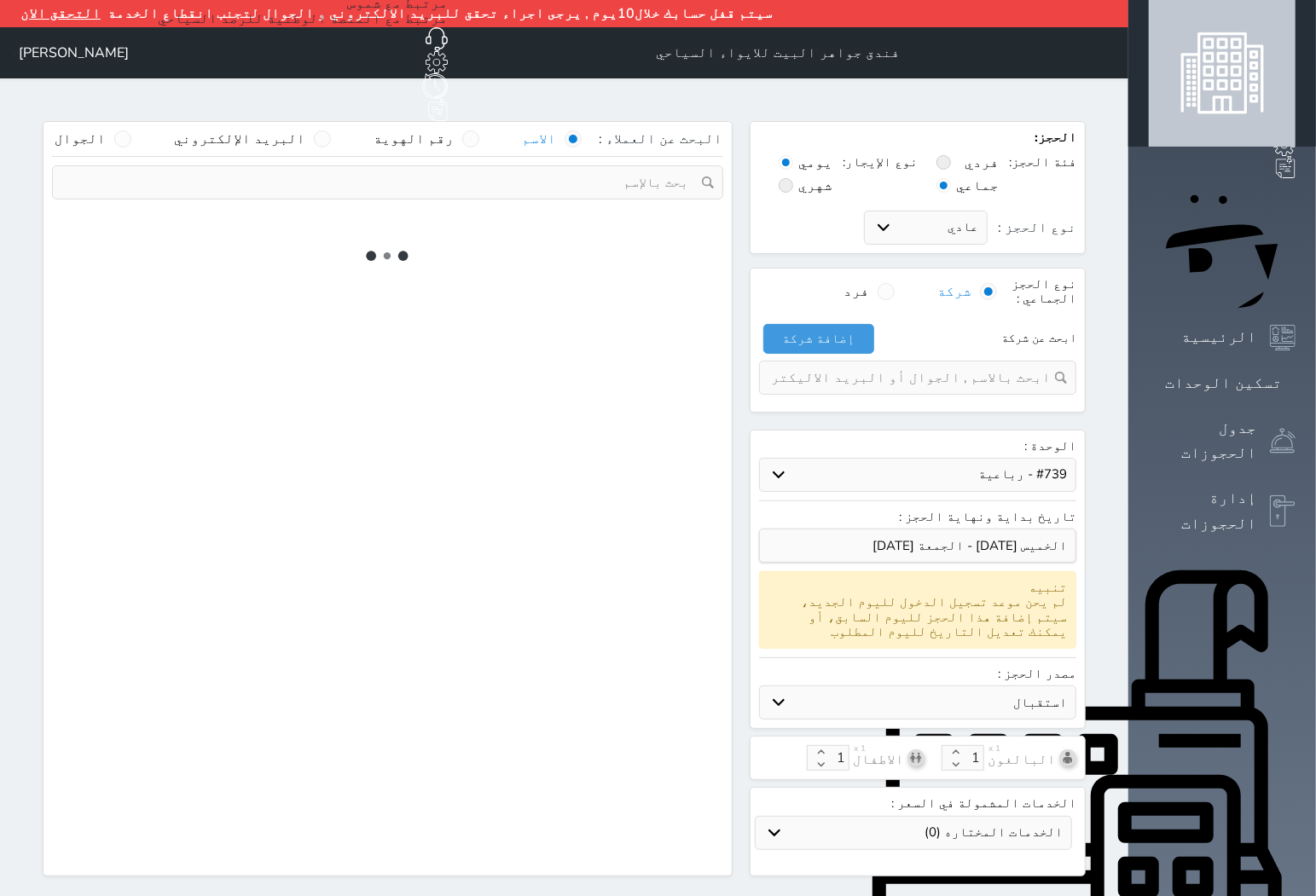 select on "7" 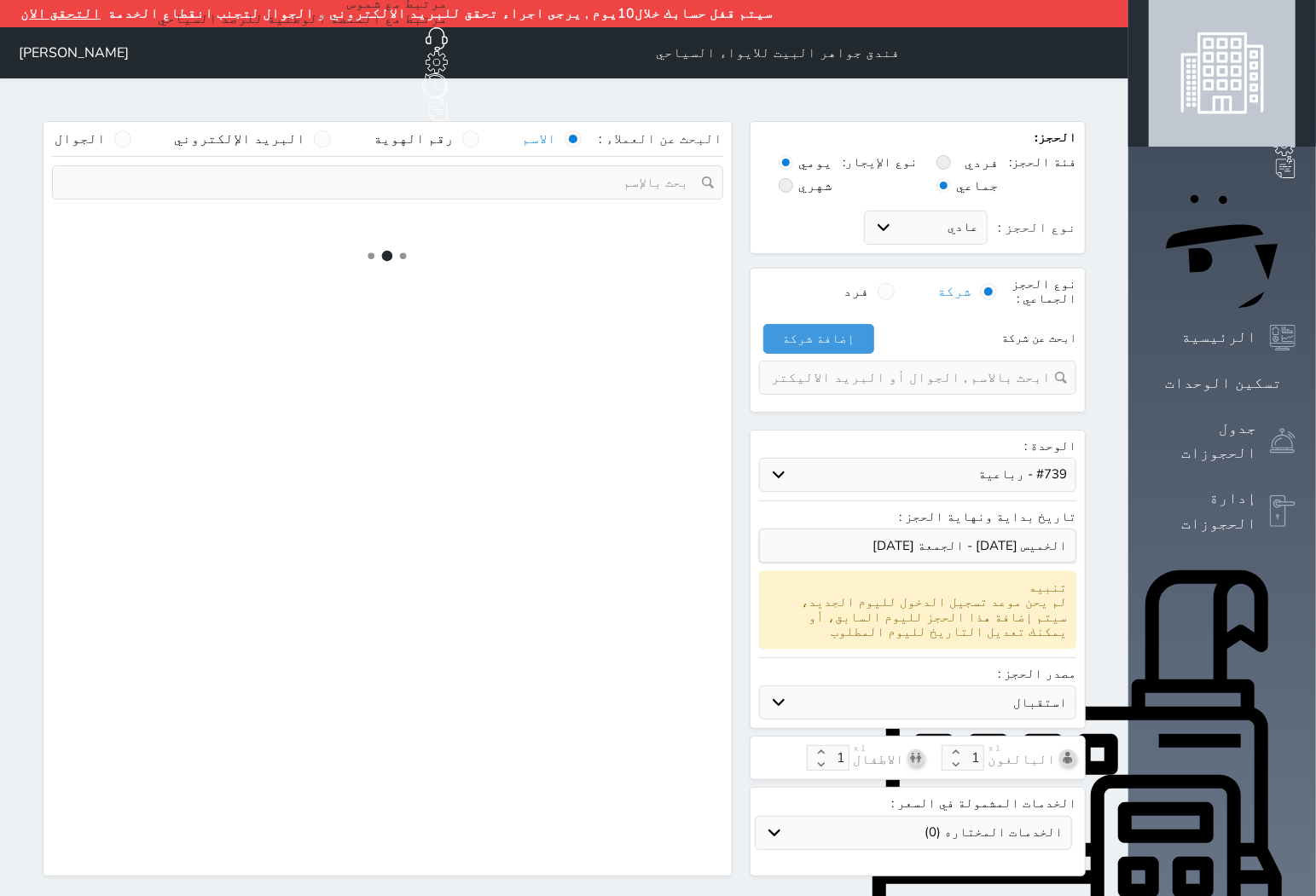 select 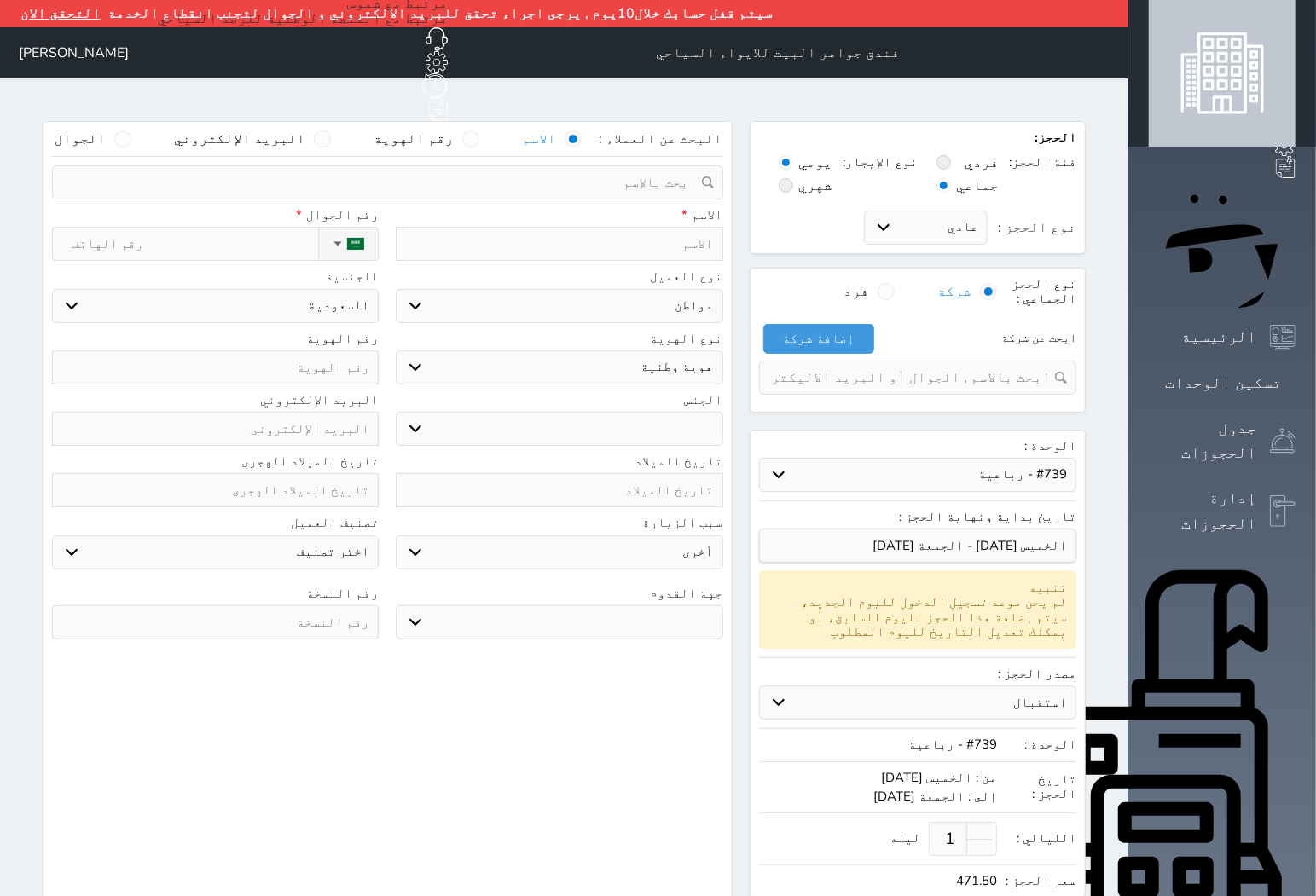 select 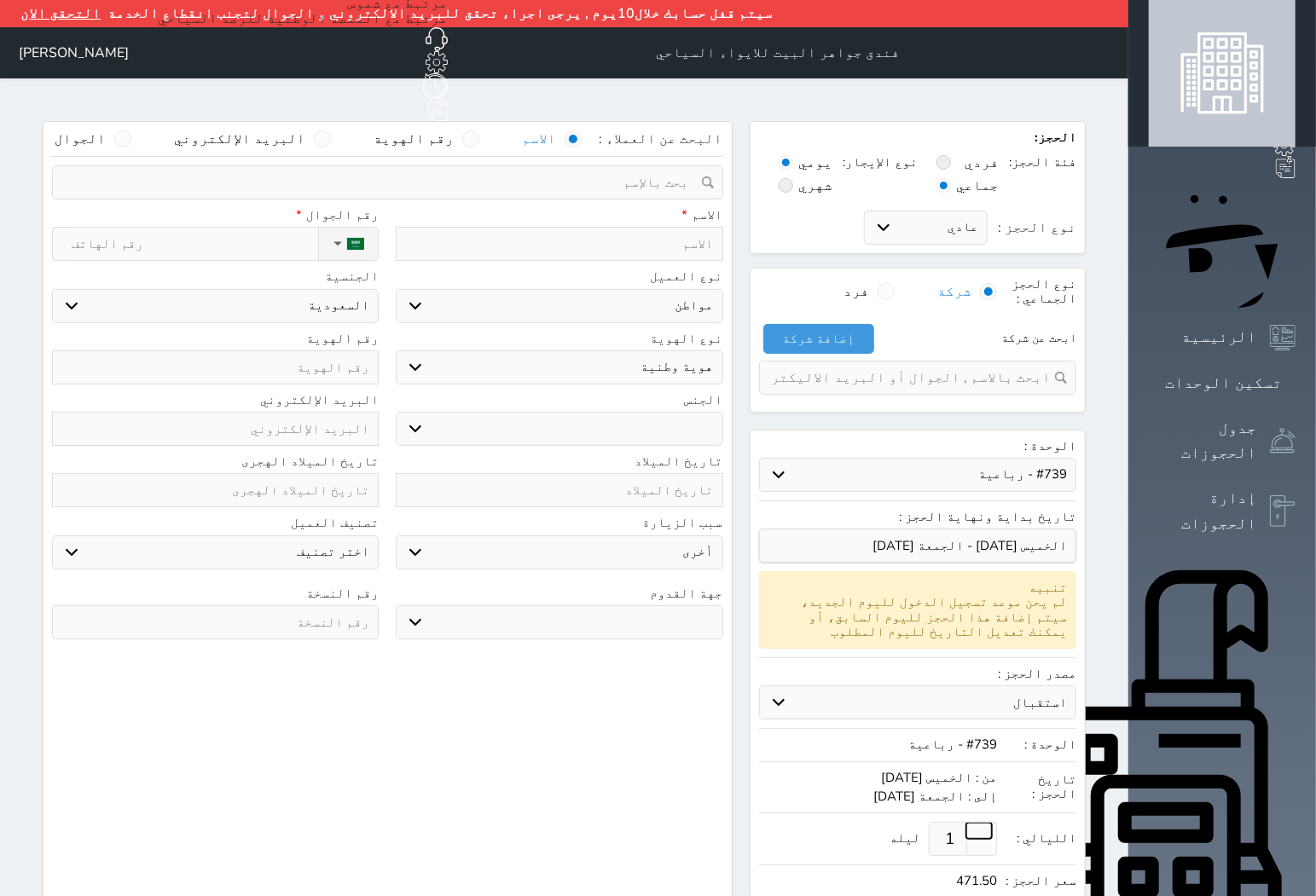 click at bounding box center (979, 830) 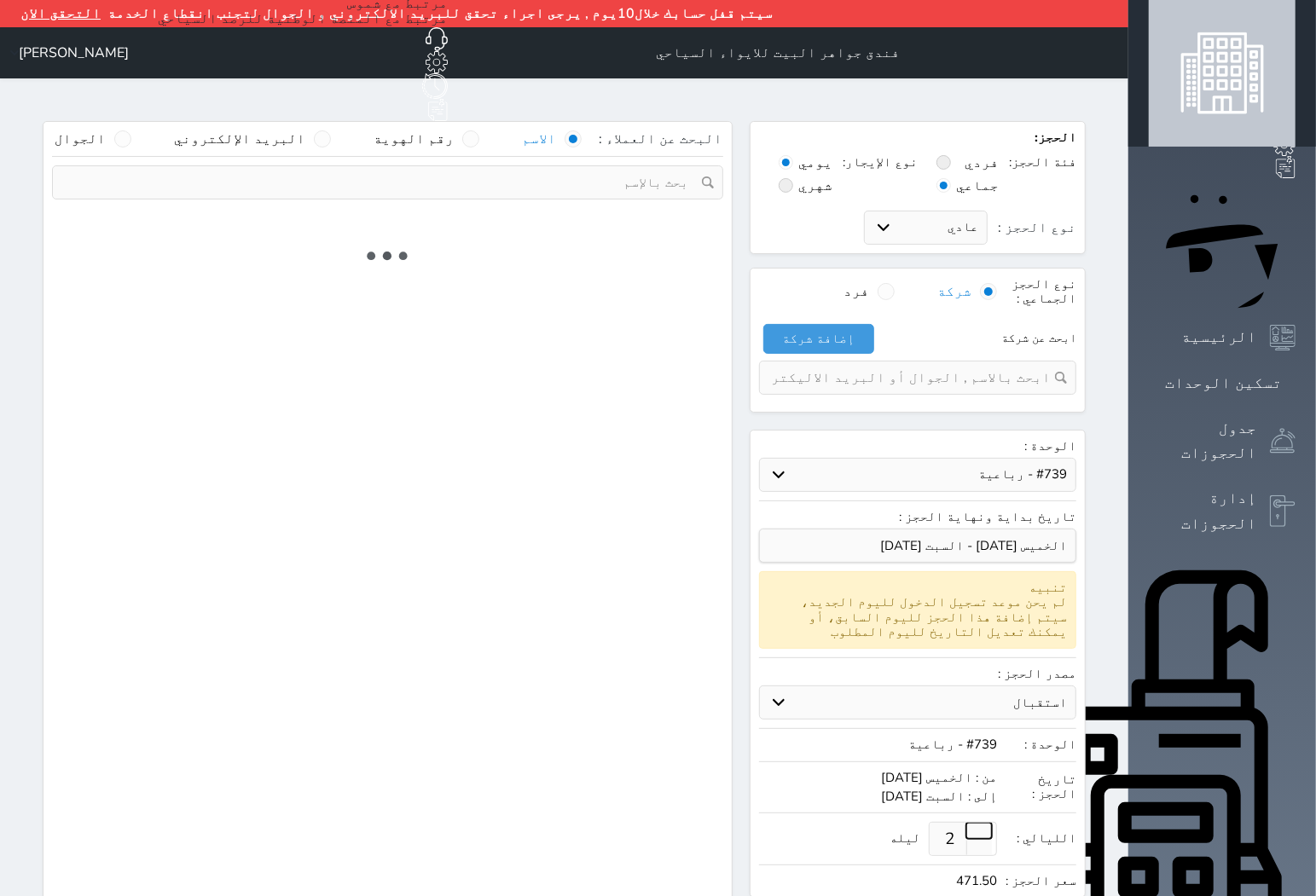 click at bounding box center (979, 830) 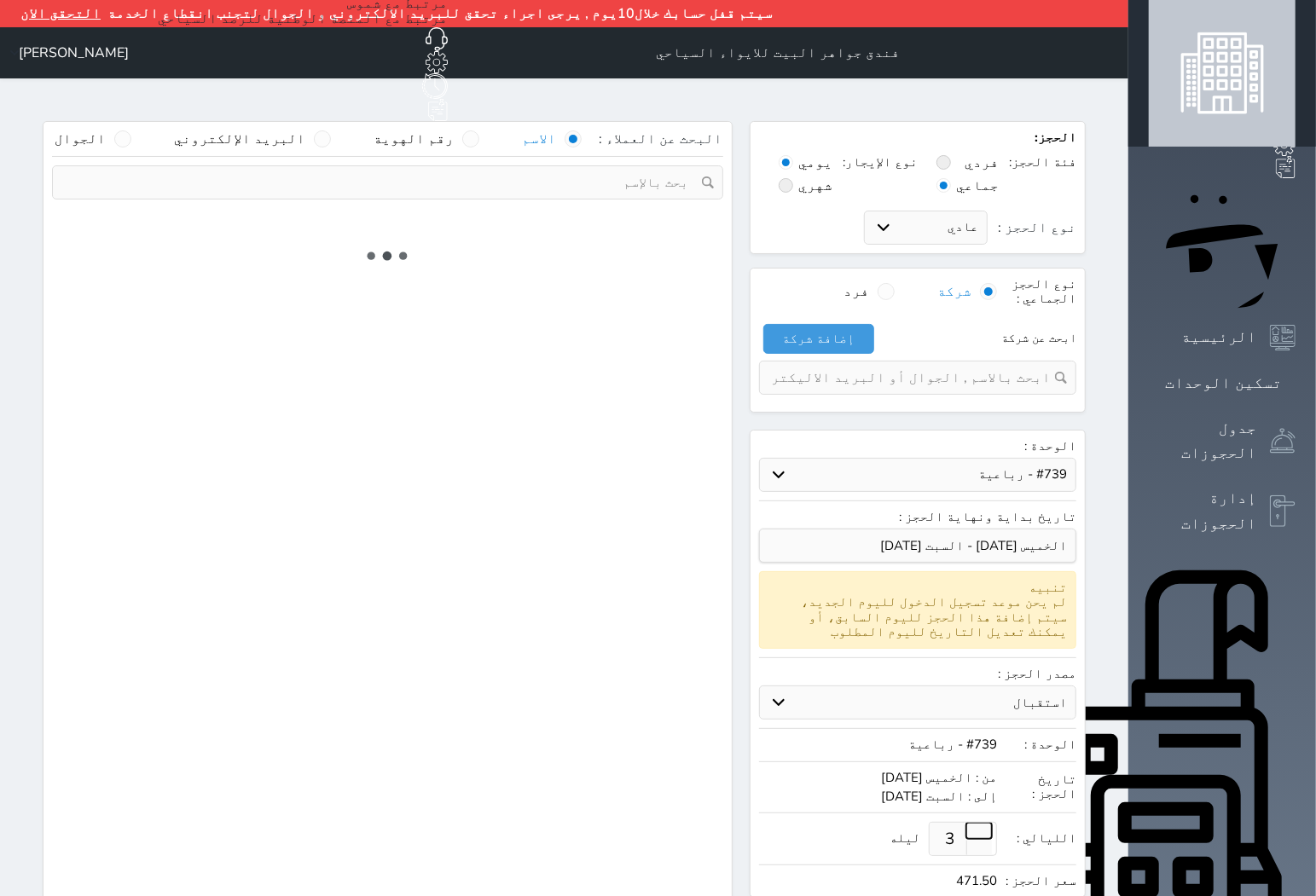 type on "2" 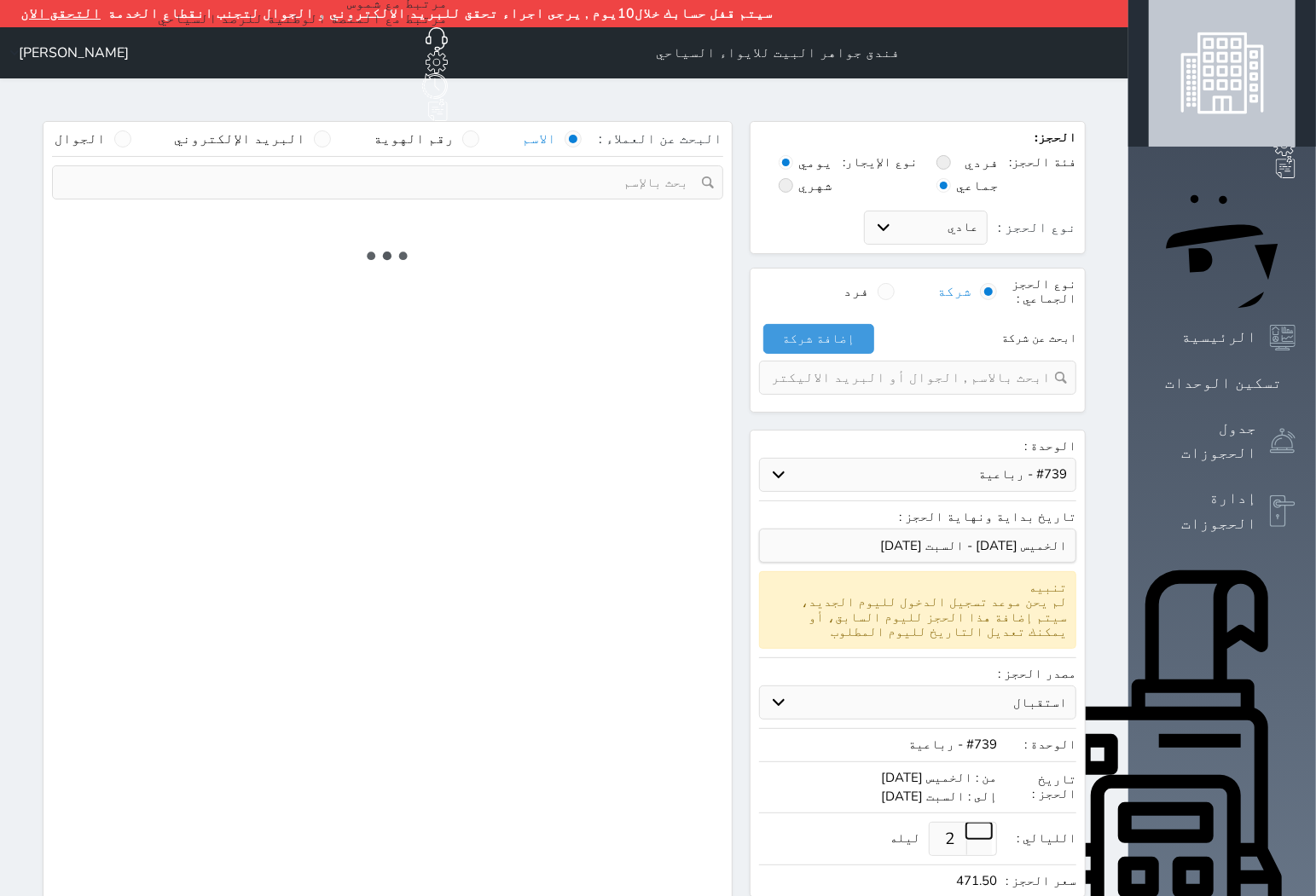 select on "1" 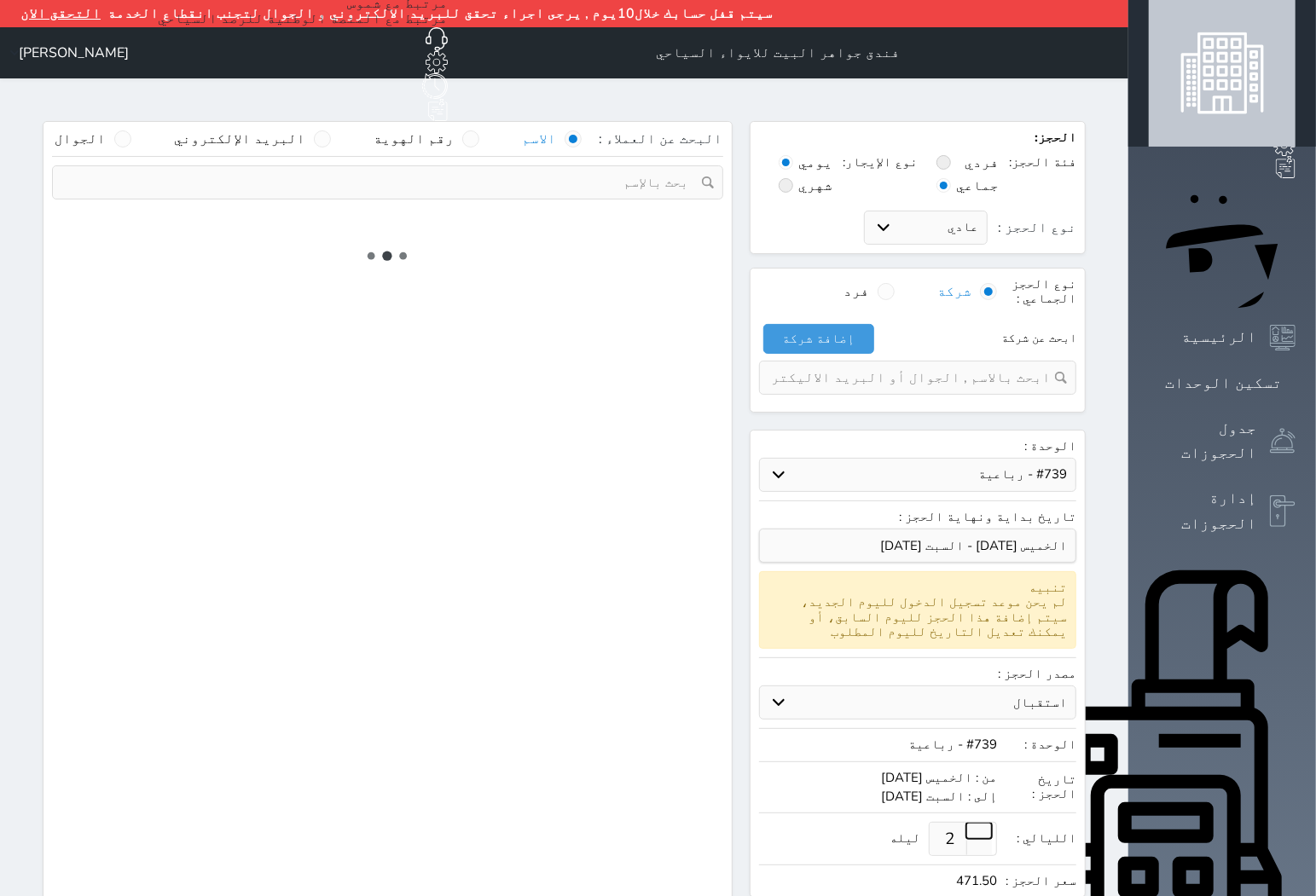 select on "113" 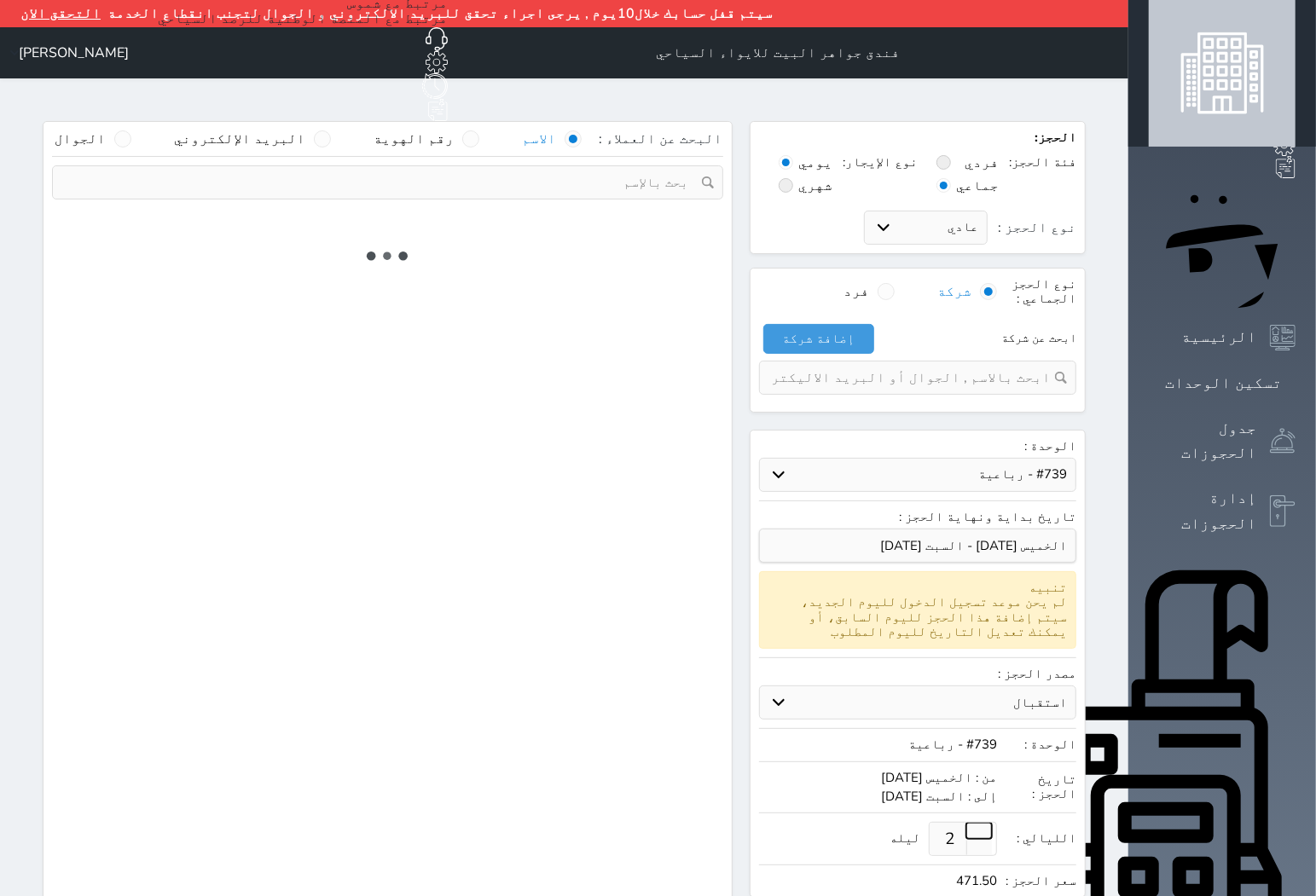 select on "1" 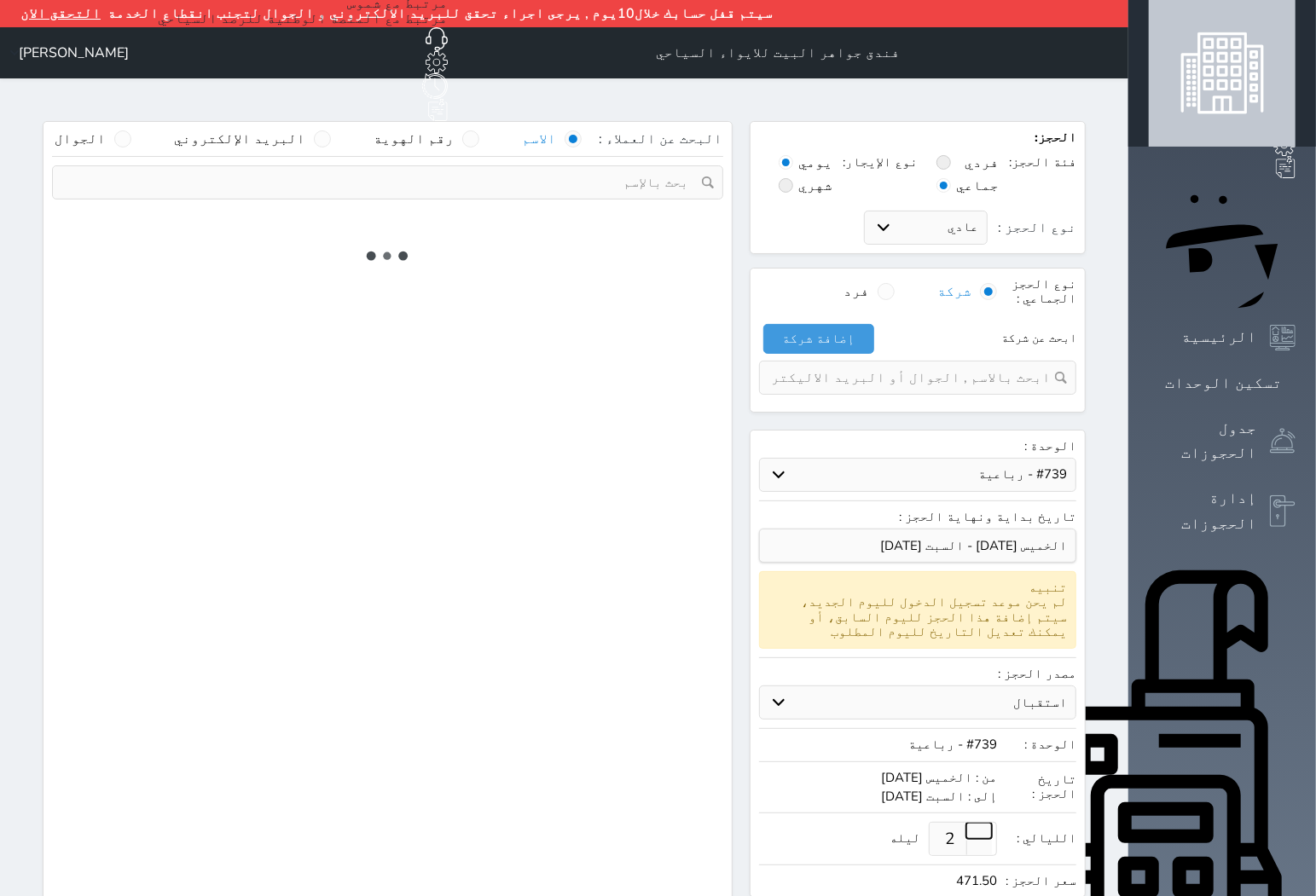 select 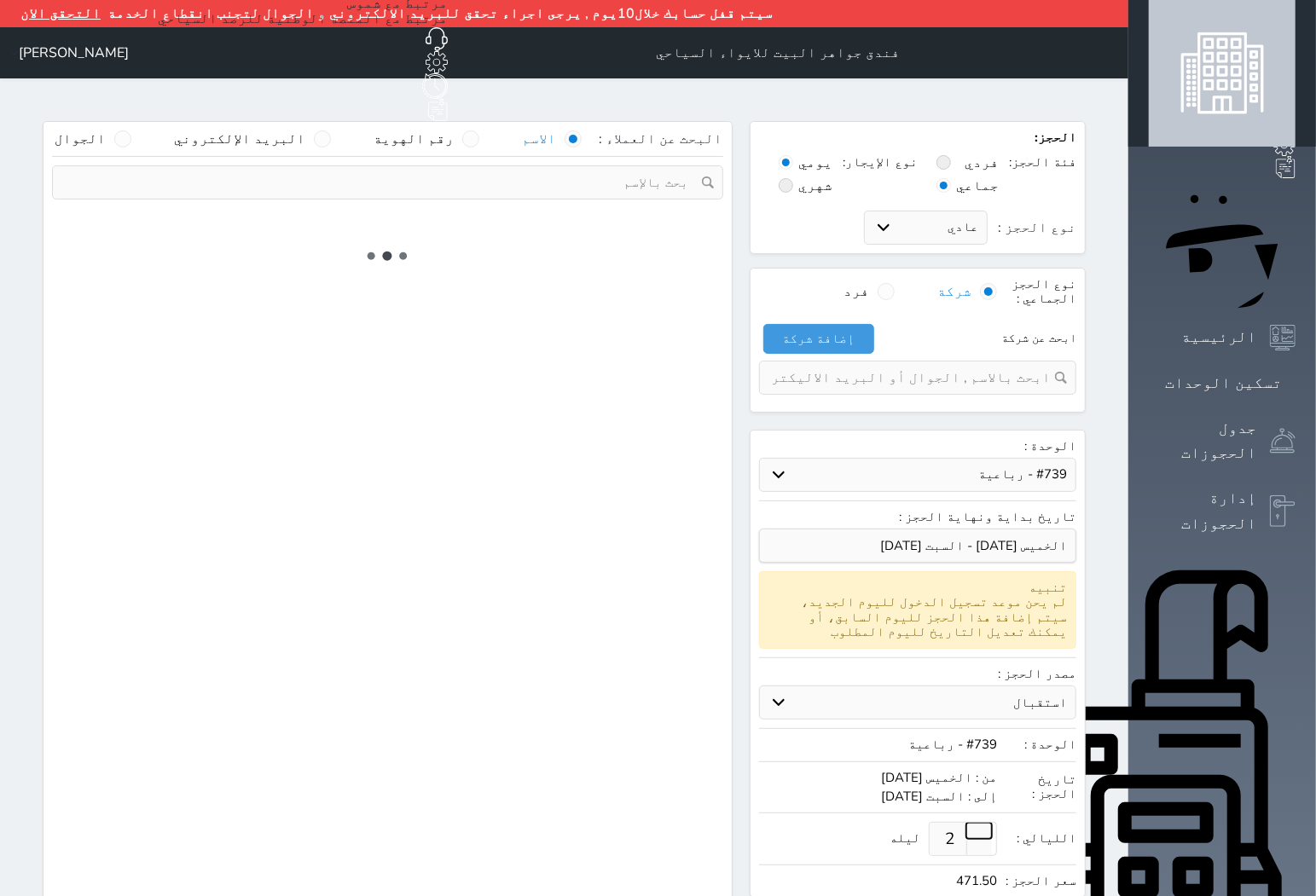 select on "7" 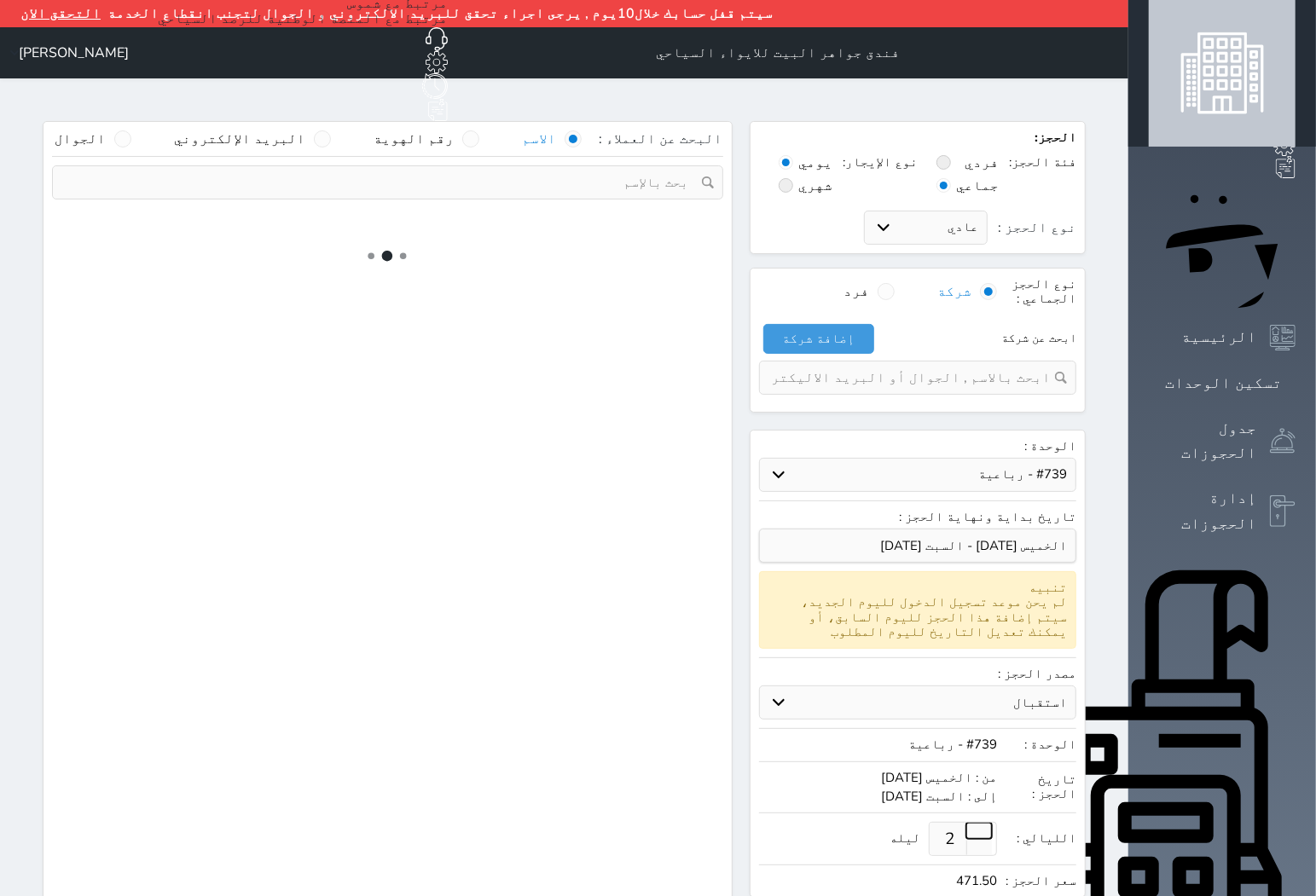 select 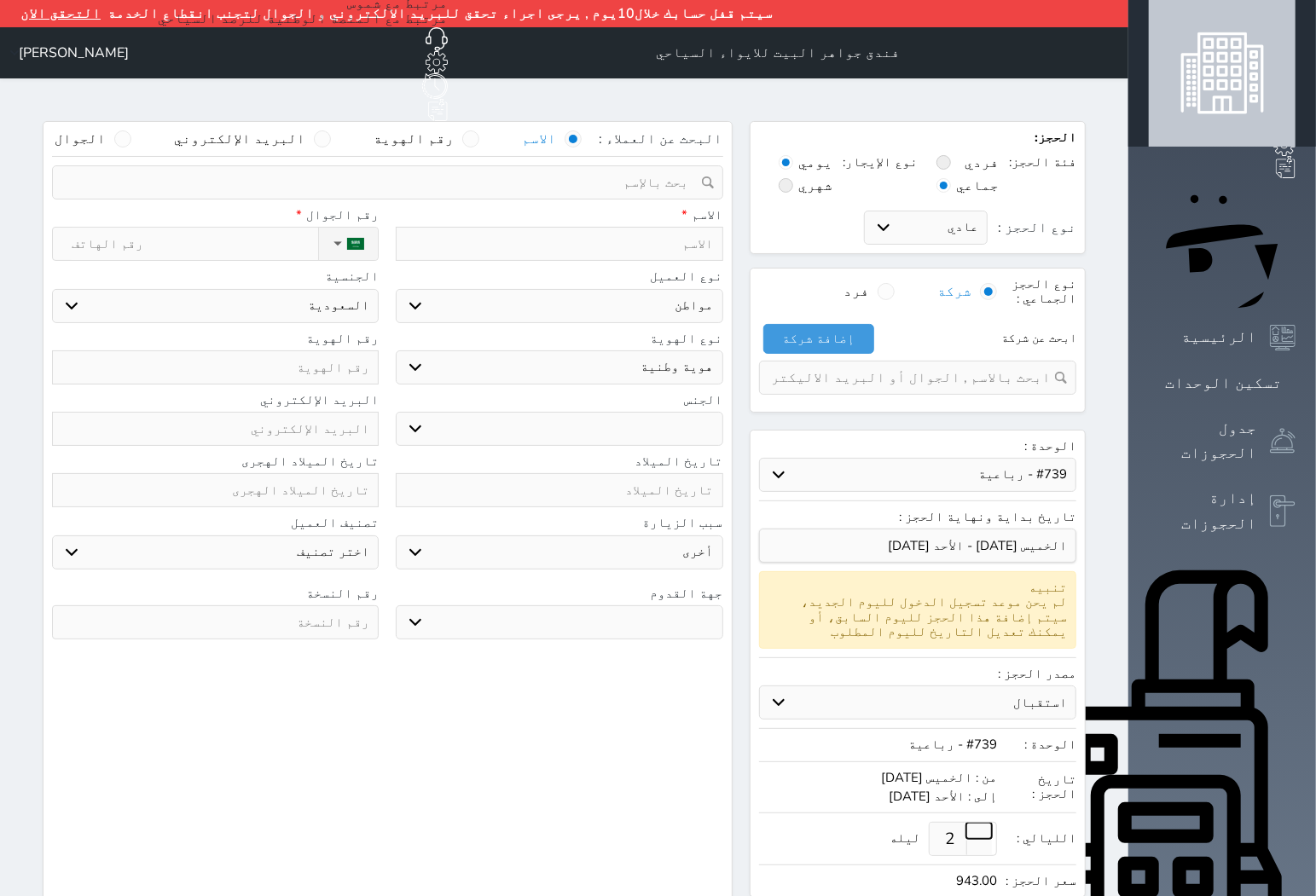 click at bounding box center (979, 830) 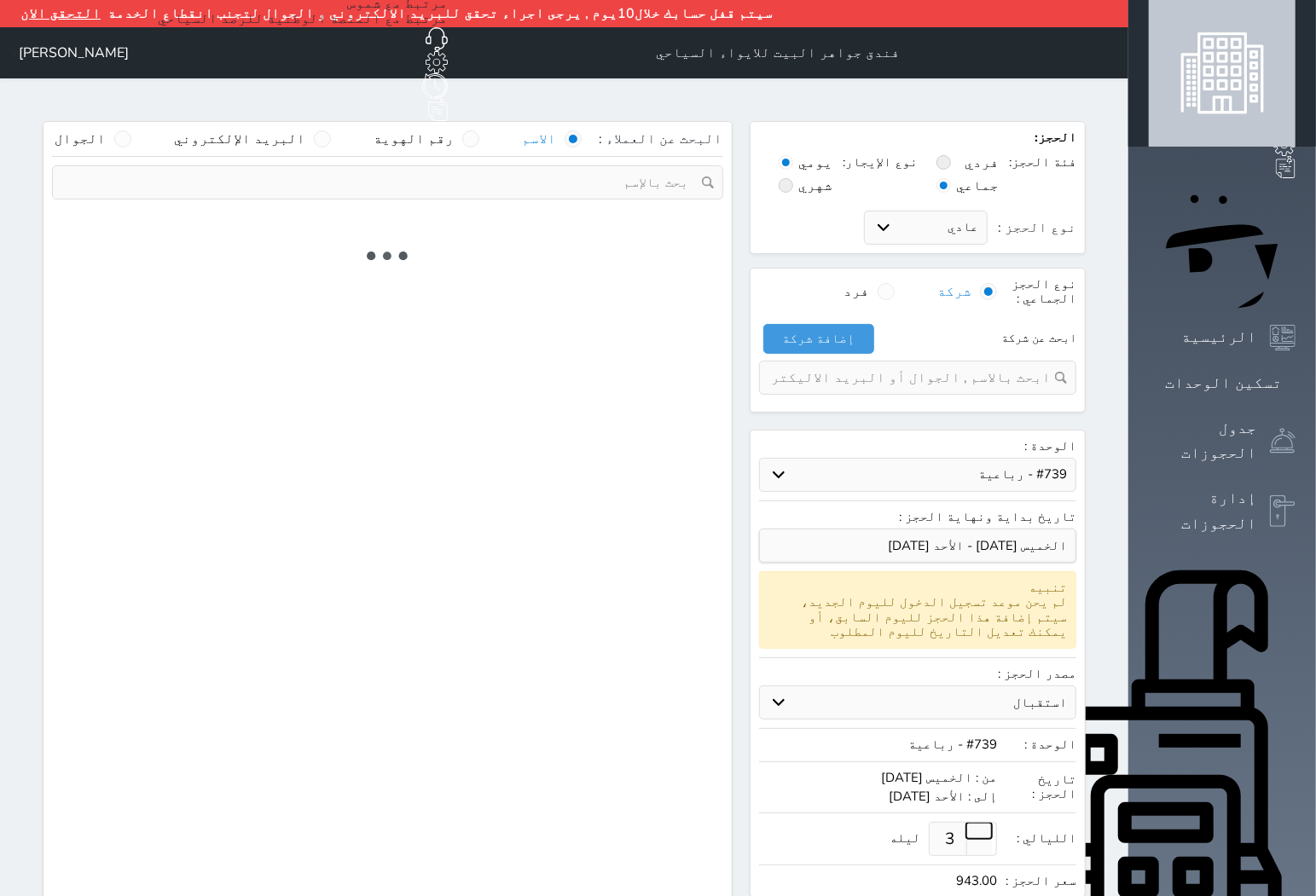 click at bounding box center (979, 830) 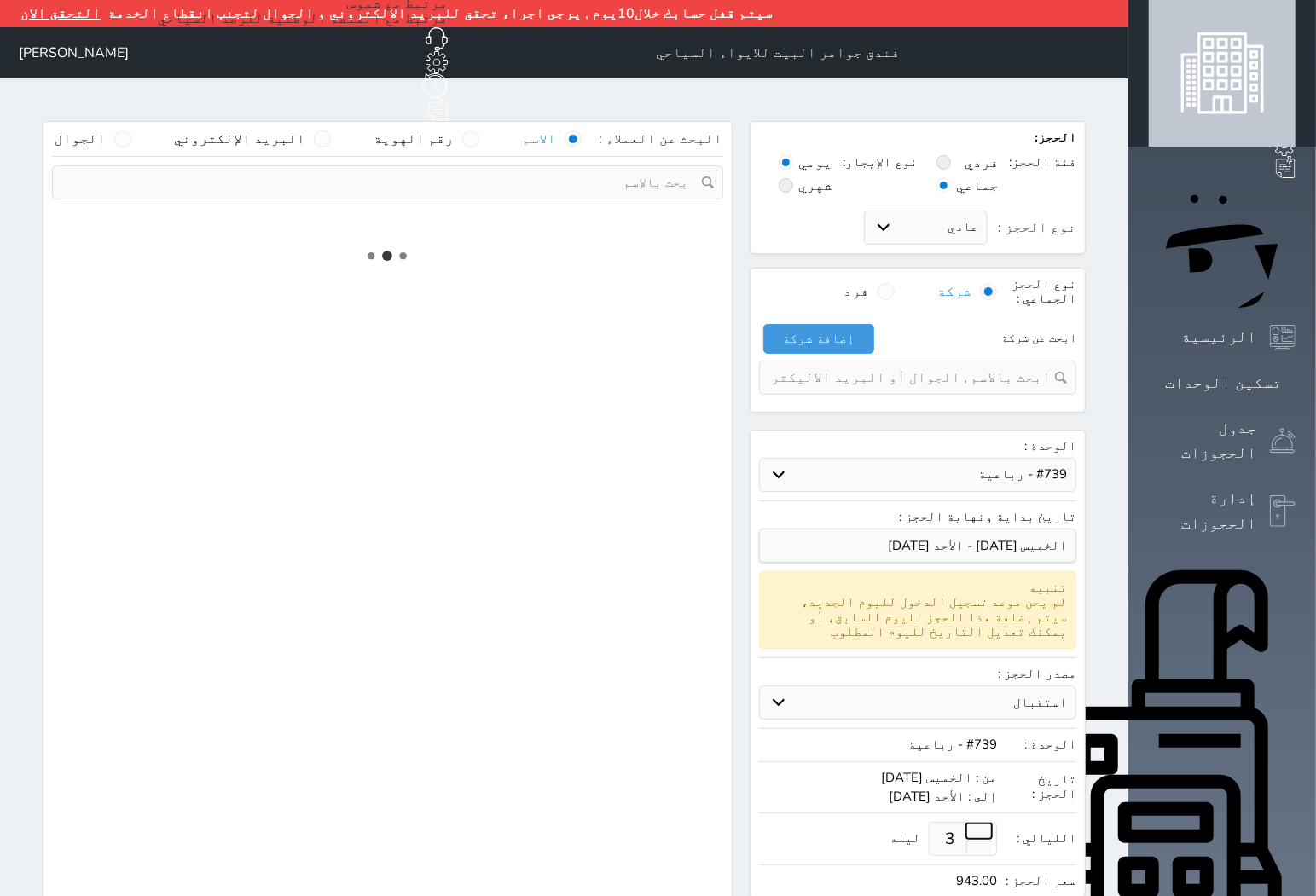click at bounding box center [979, 830] 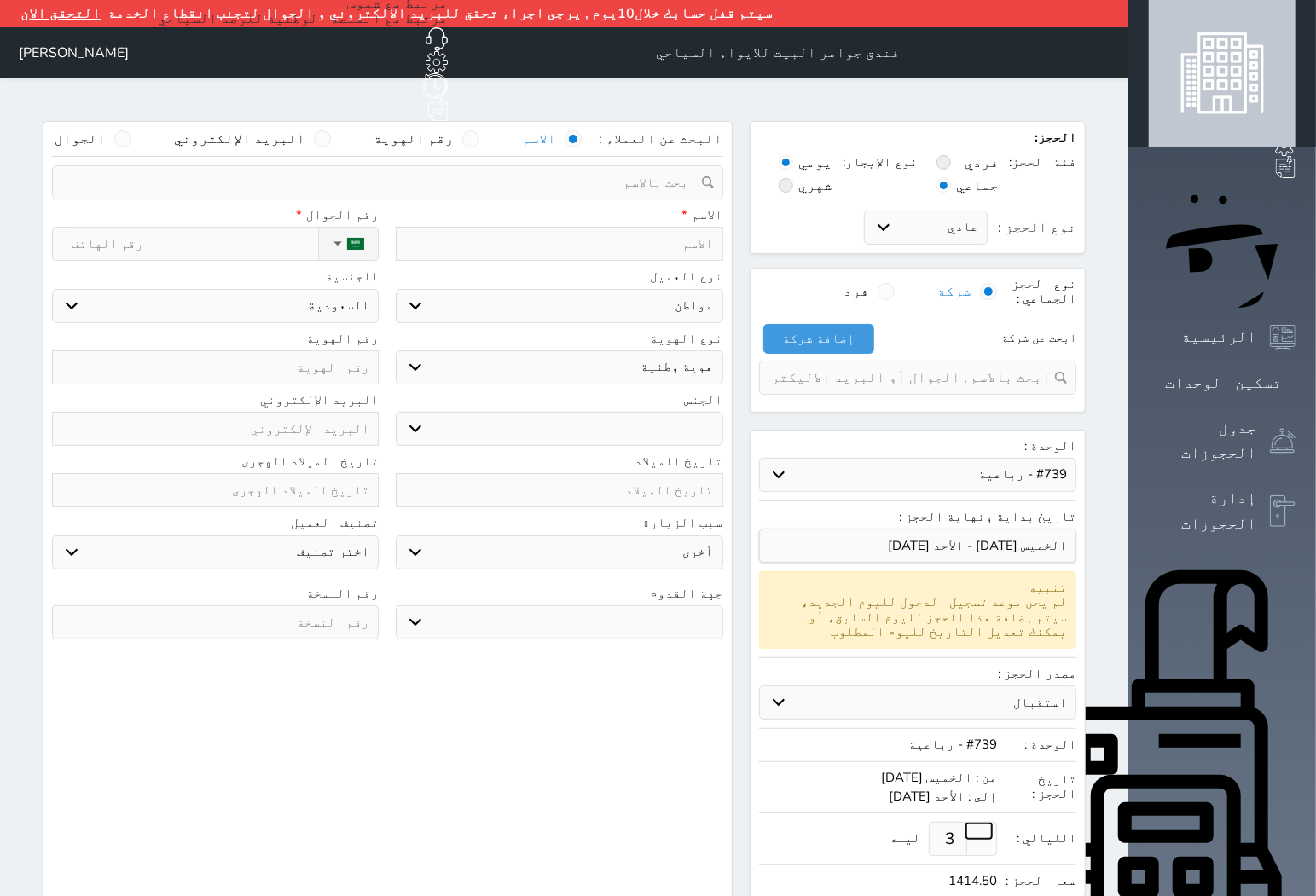 click at bounding box center (979, 830) 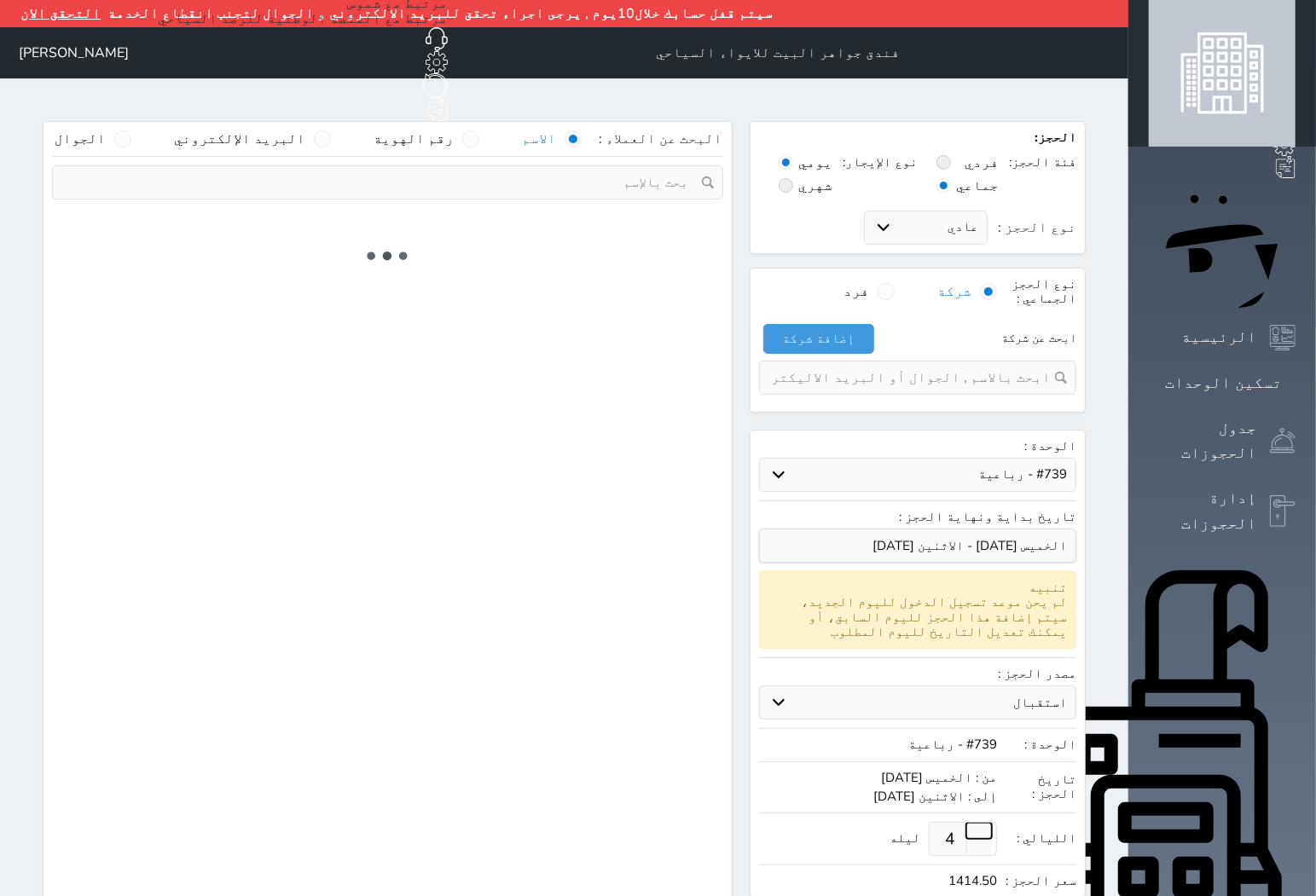click at bounding box center (979, 830) 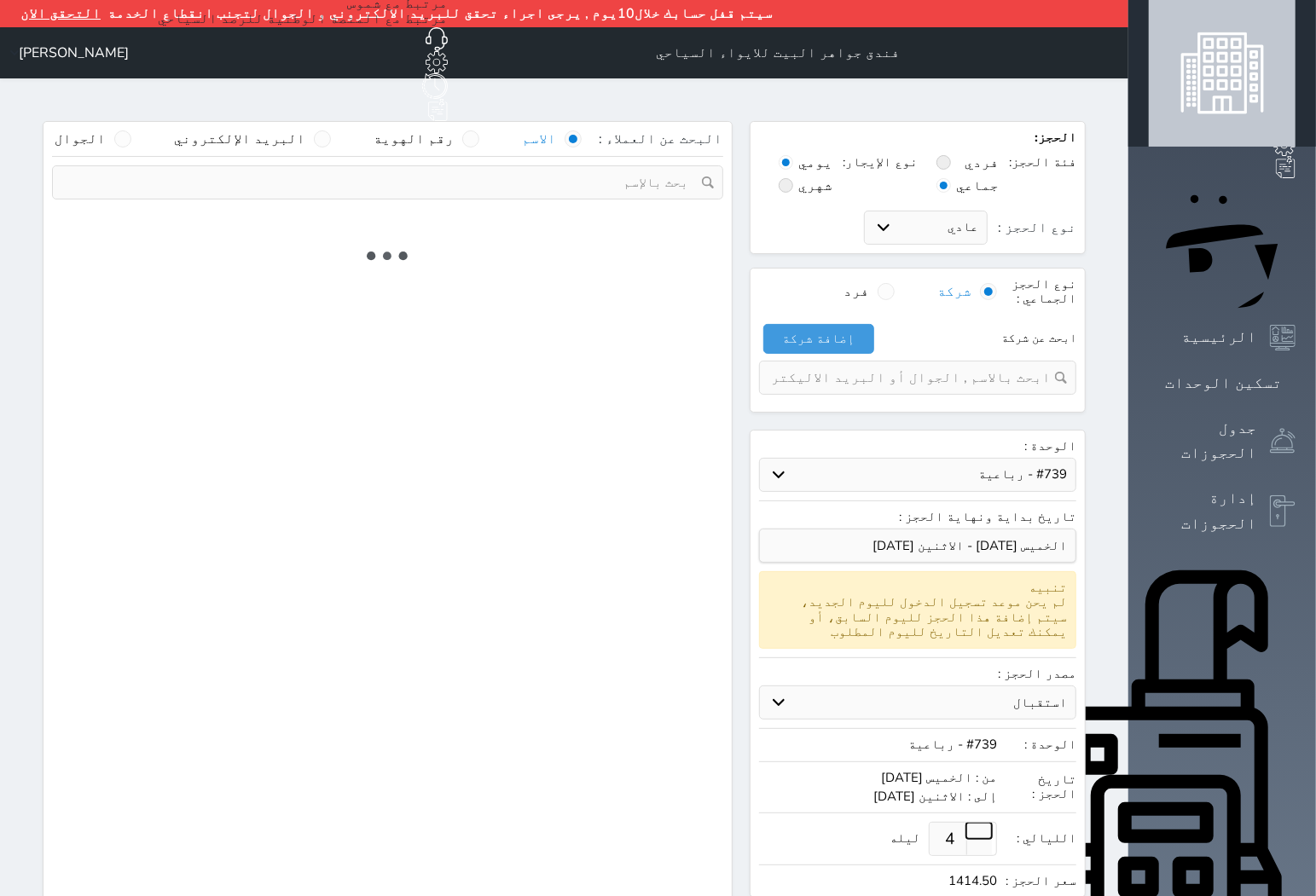 click at bounding box center (979, 830) 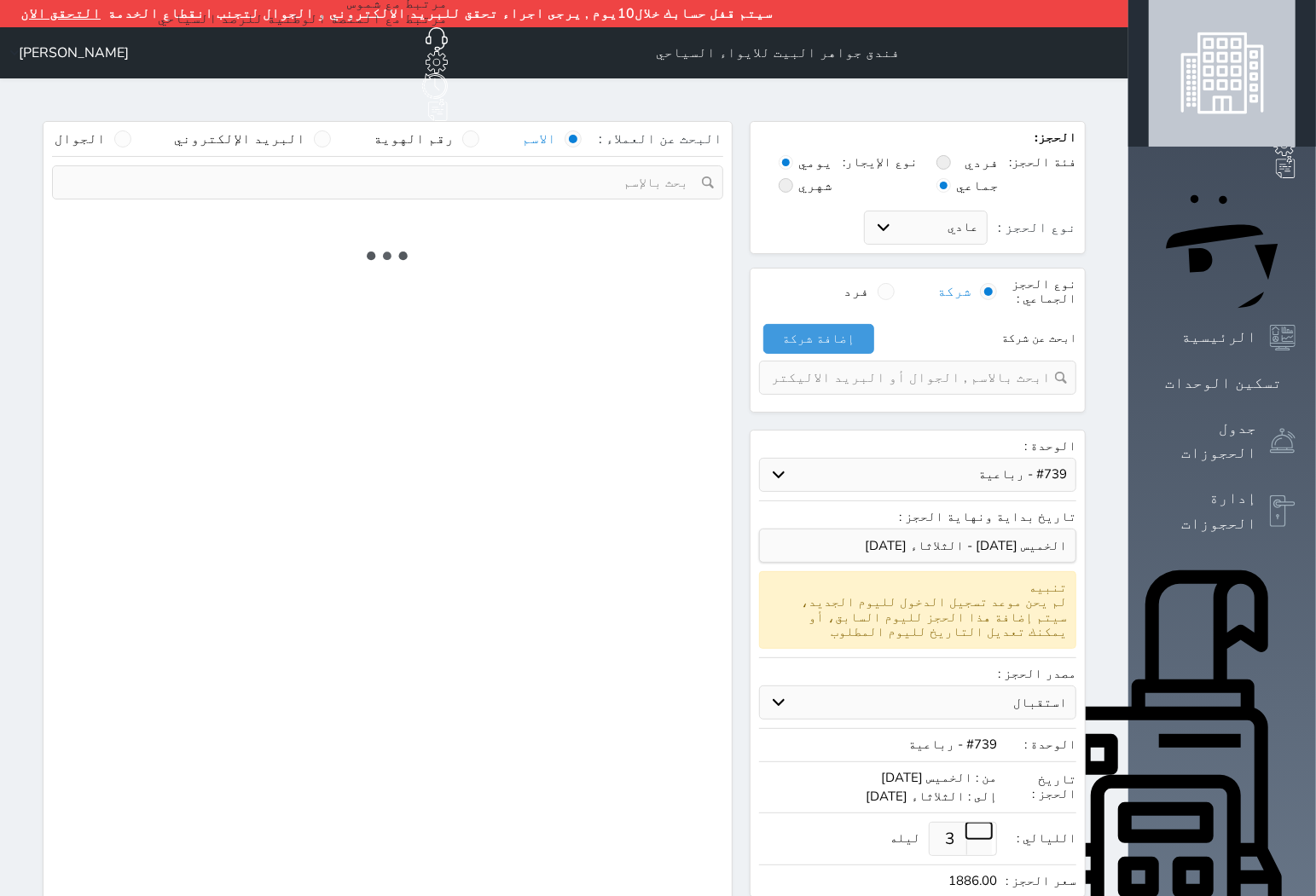 click at bounding box center (979, 830) 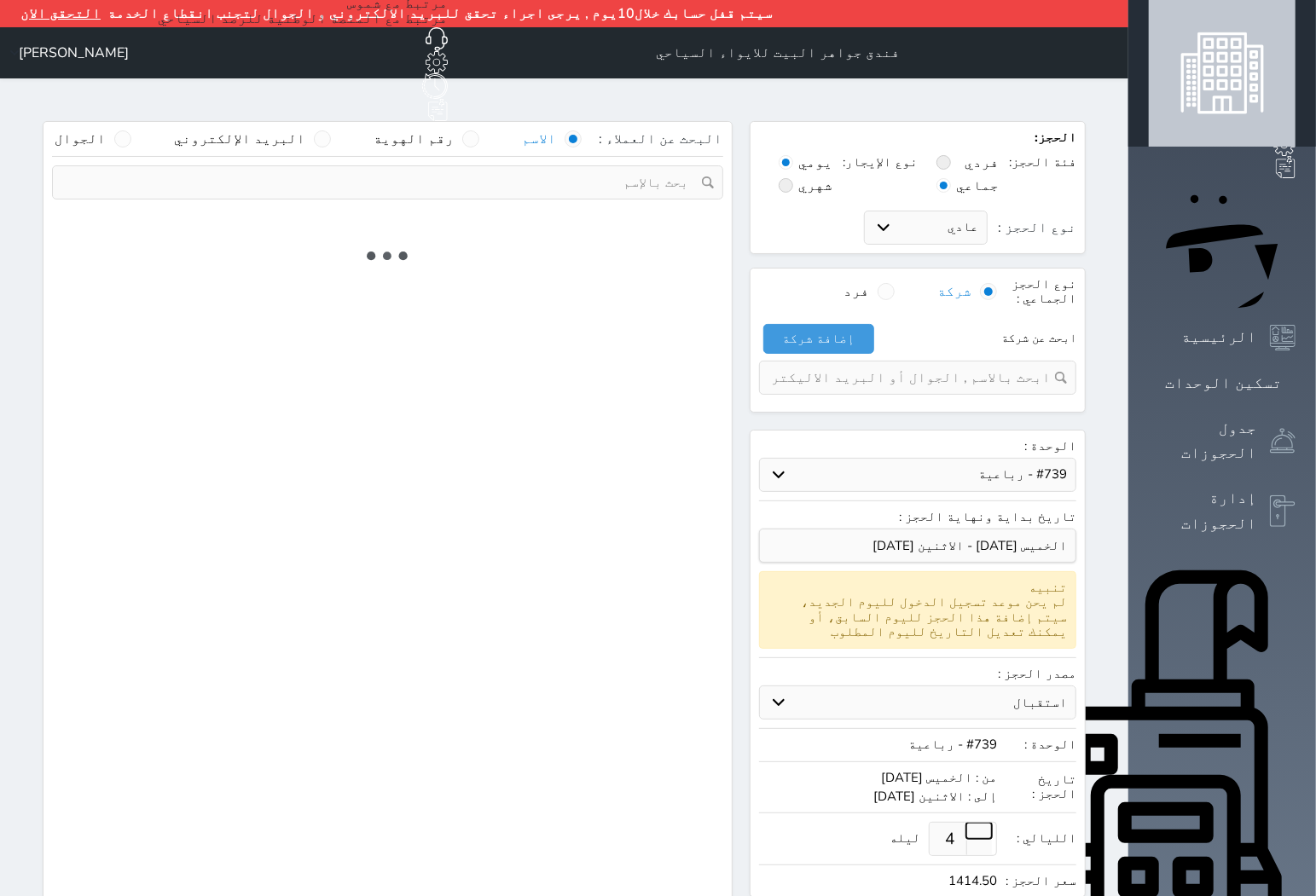 click at bounding box center [979, 830] 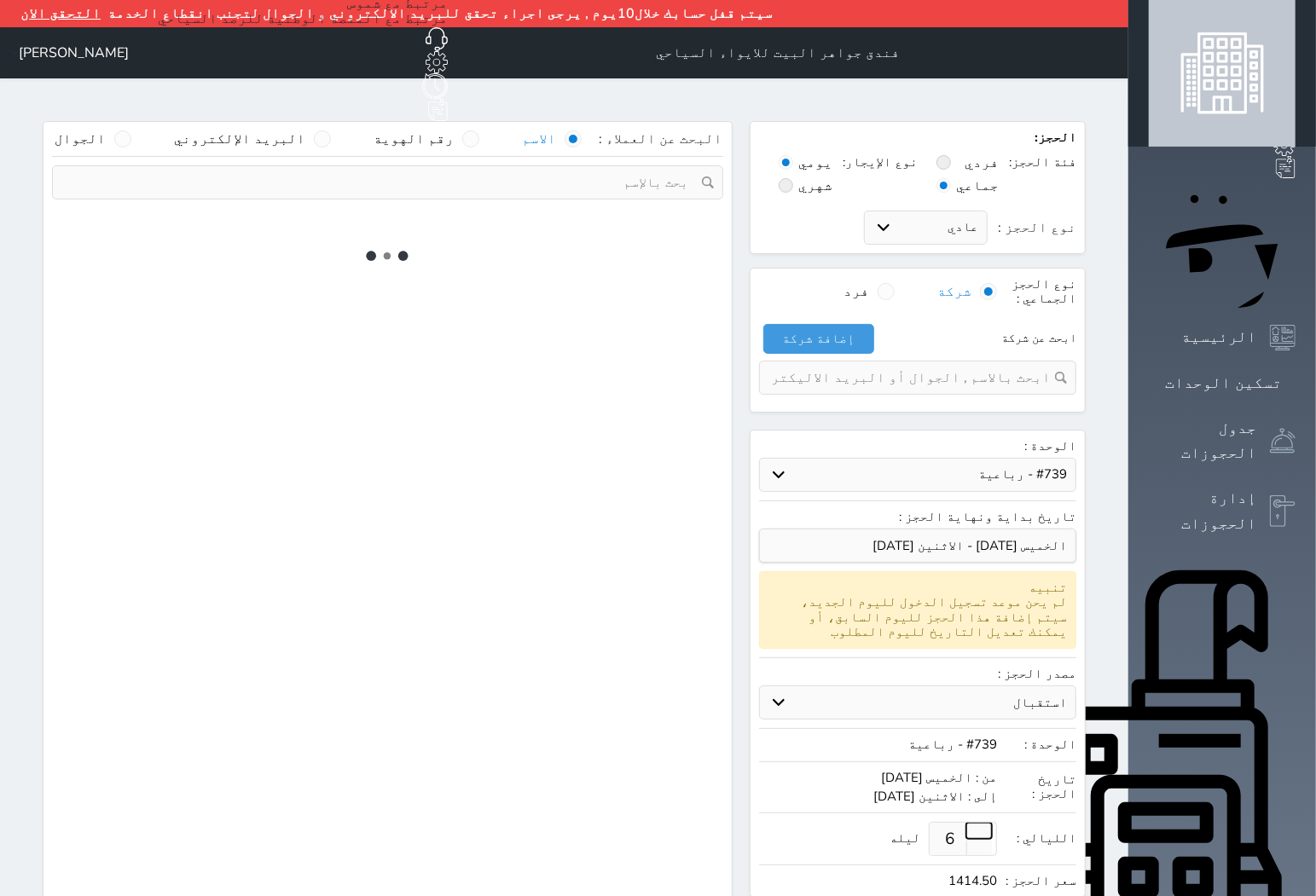 type on "4" 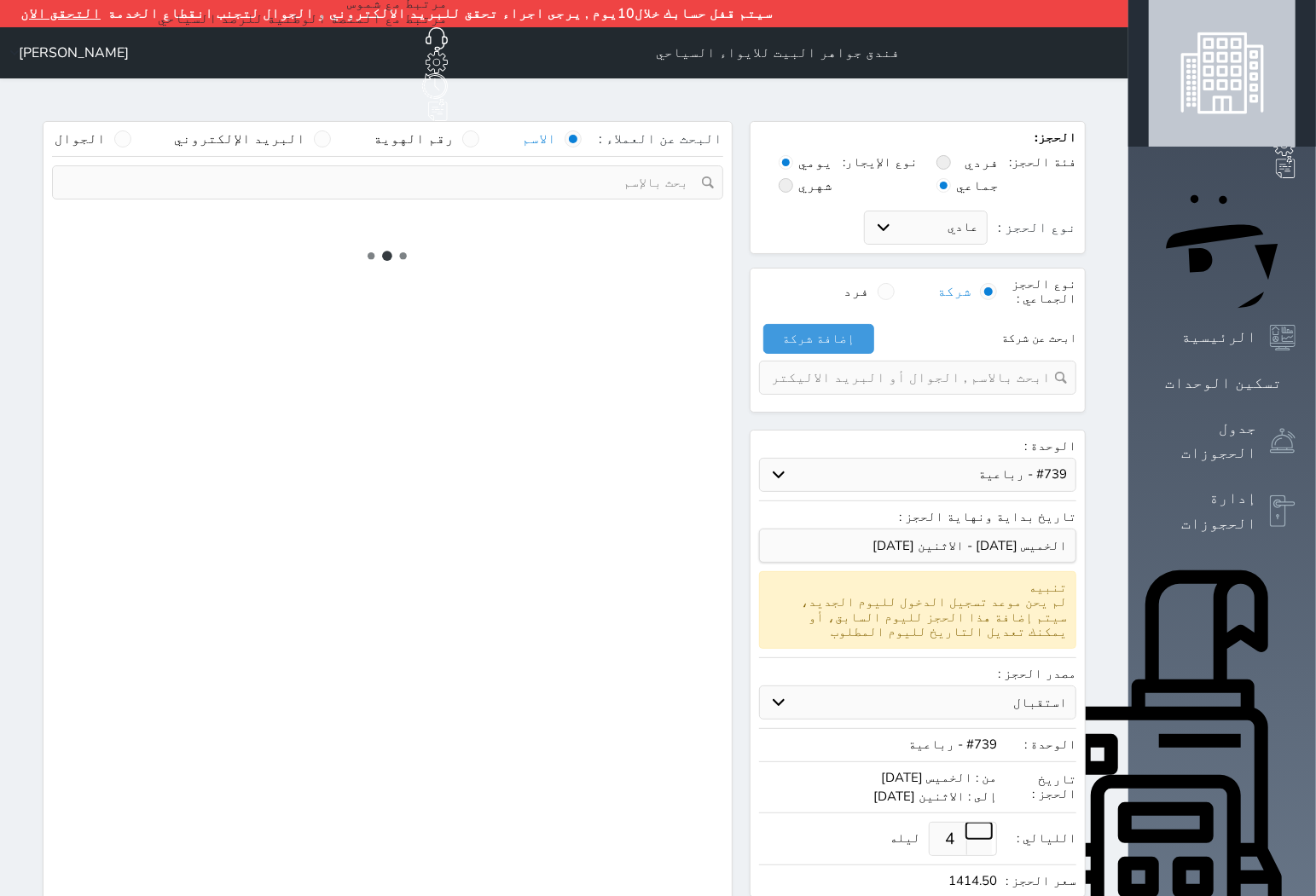 select on "1" 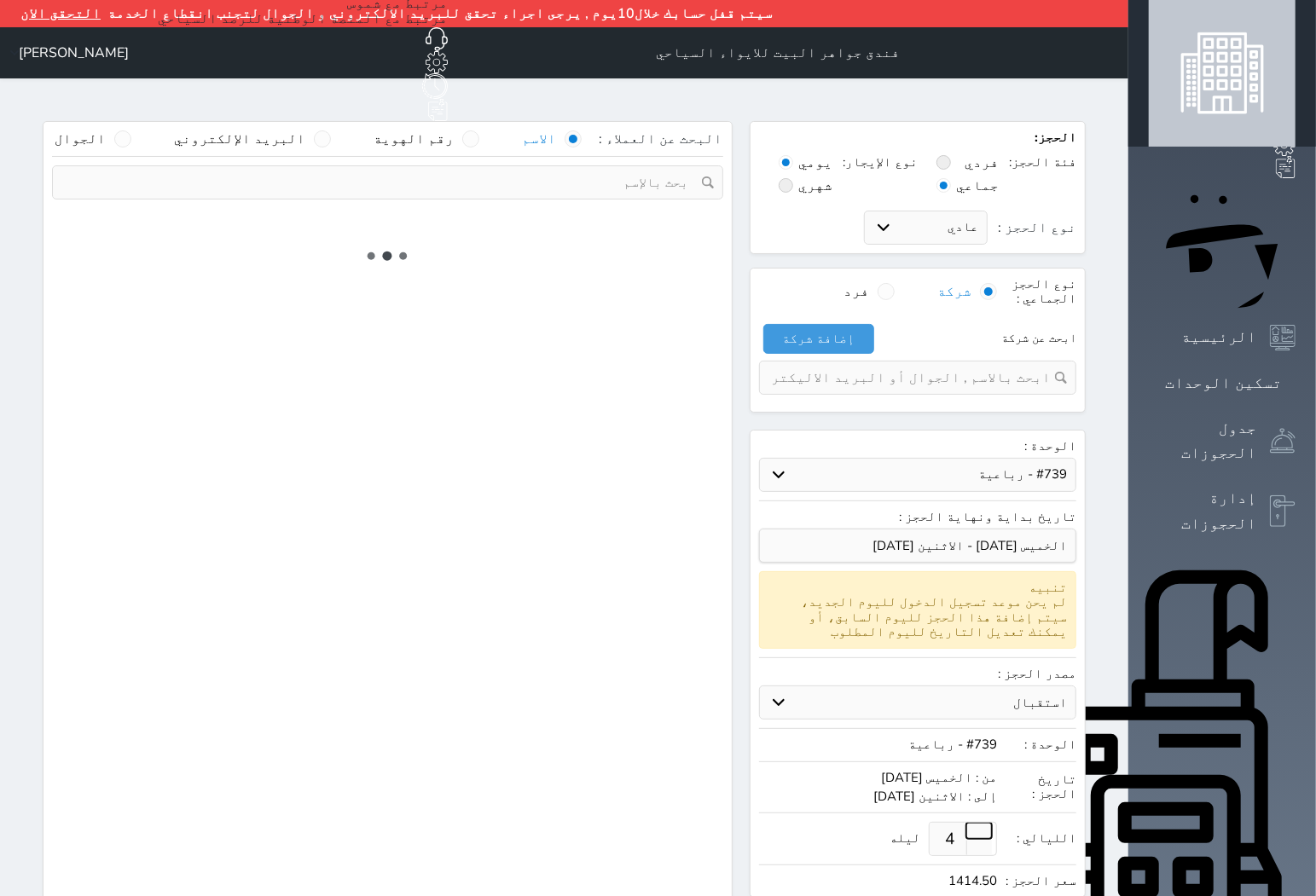 select on "113" 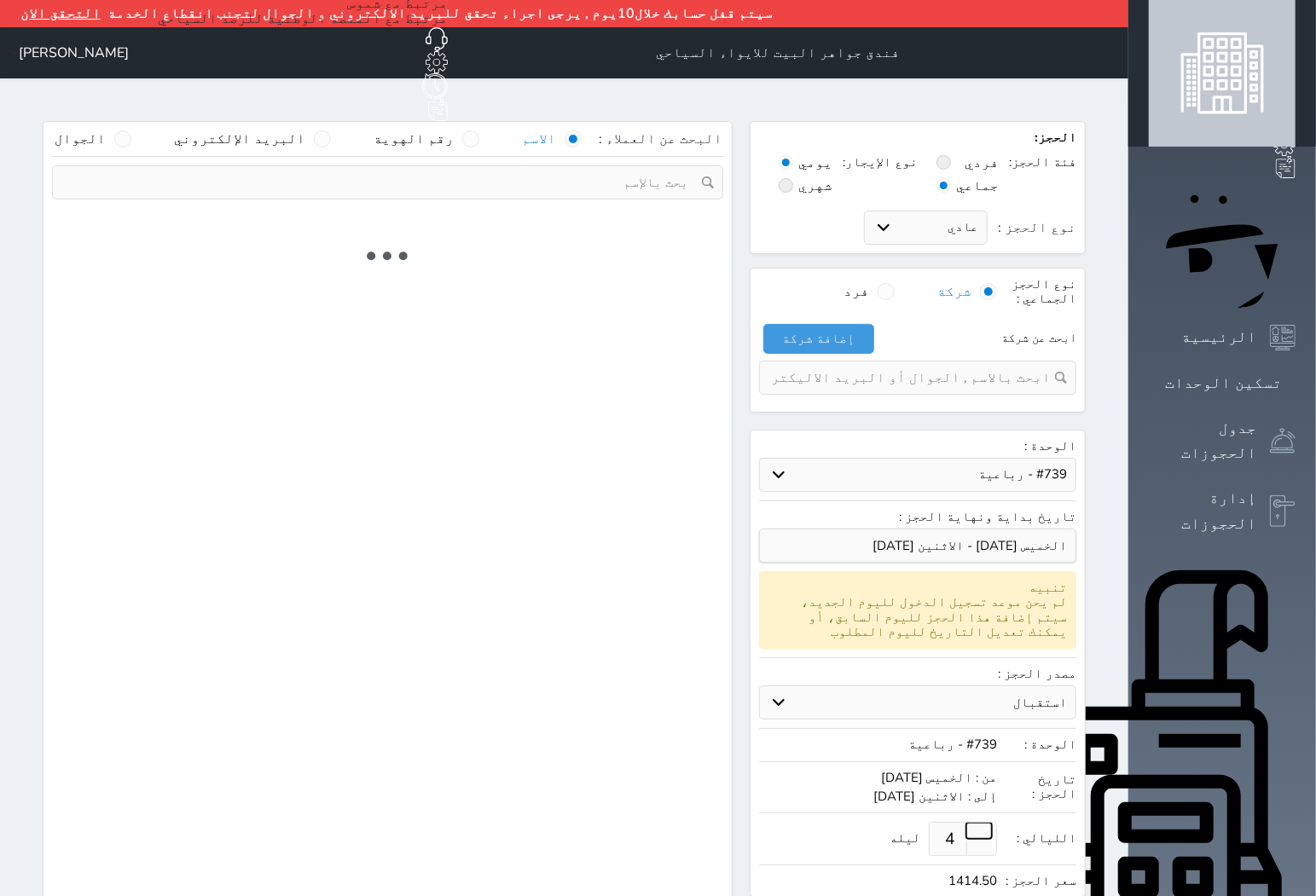 select on "1" 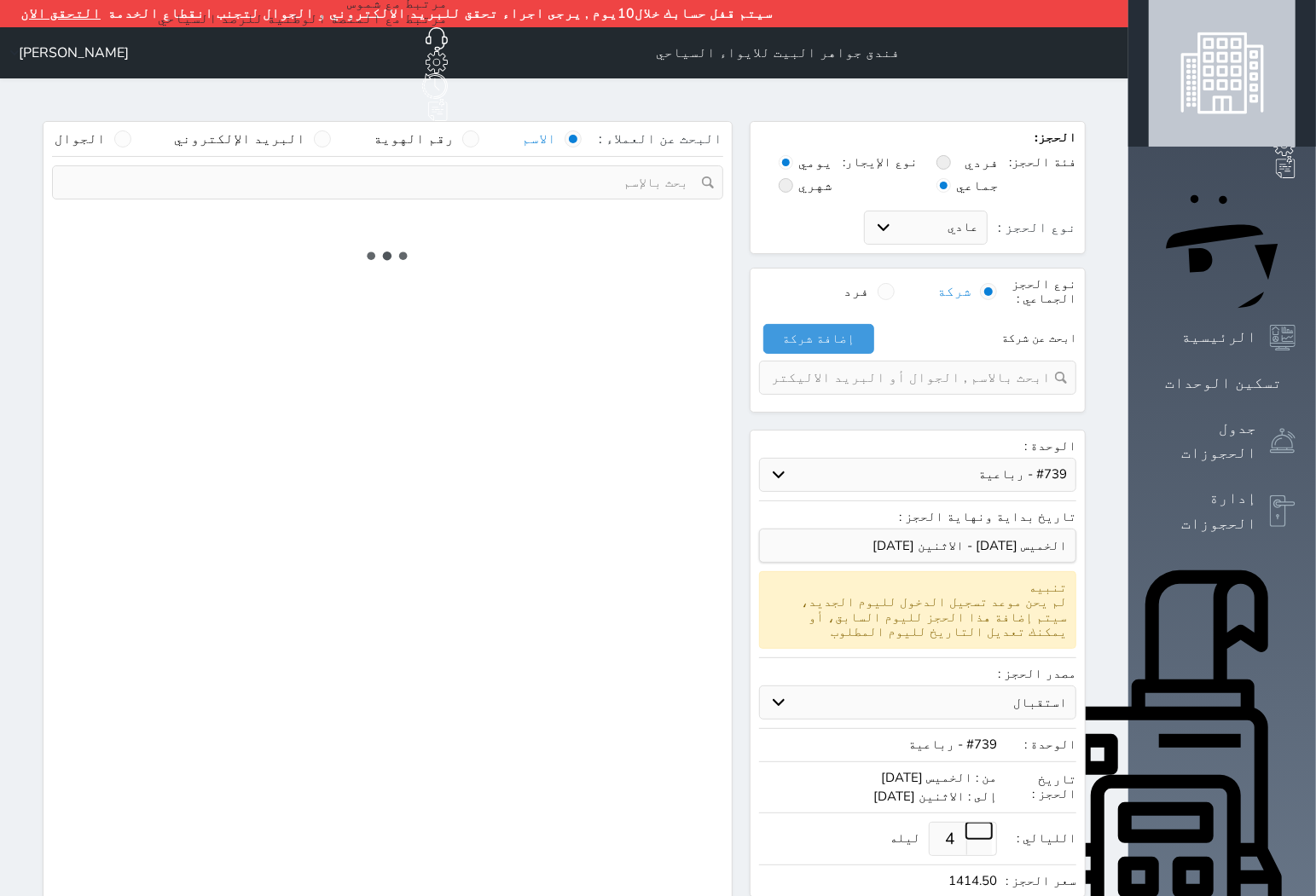 select 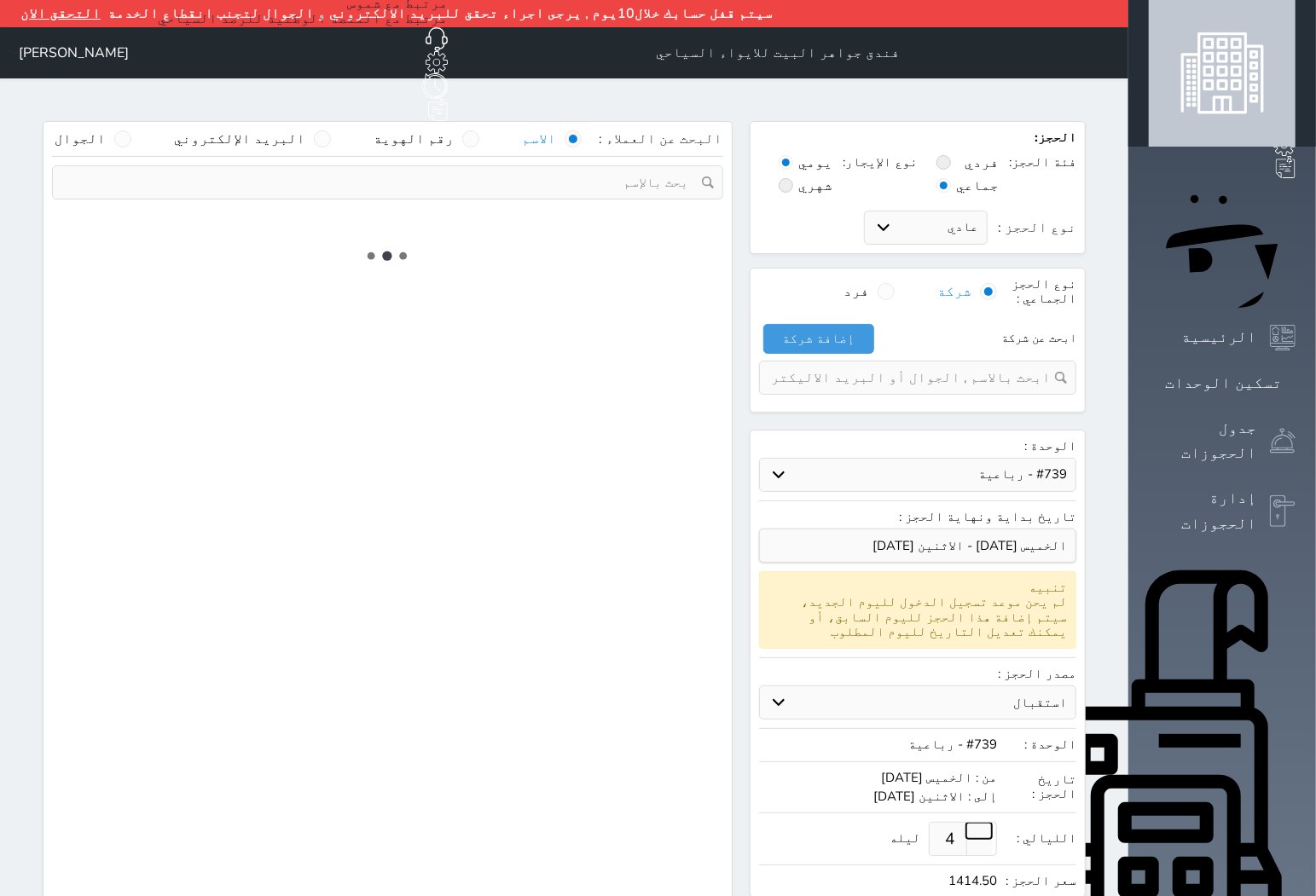 select on "7" 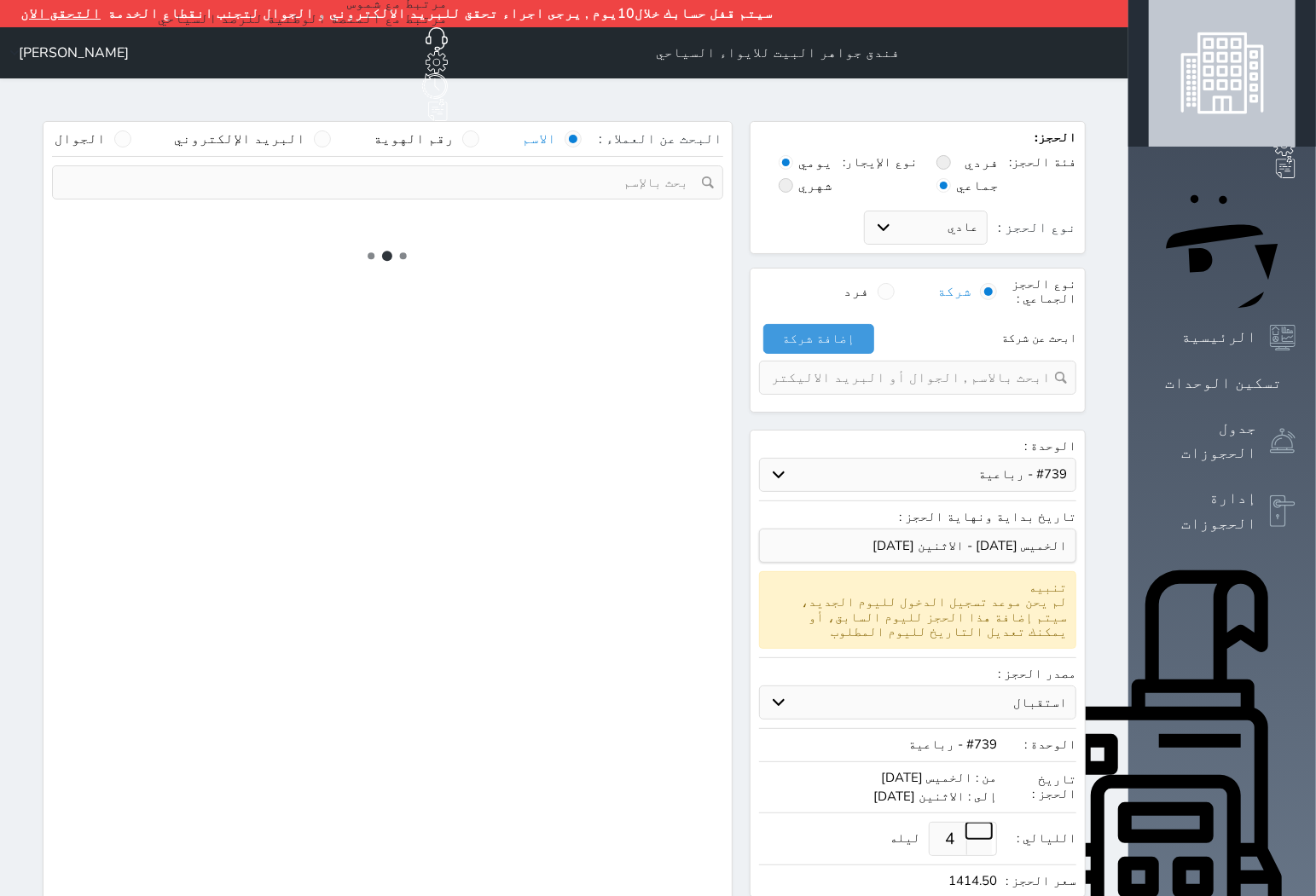 select 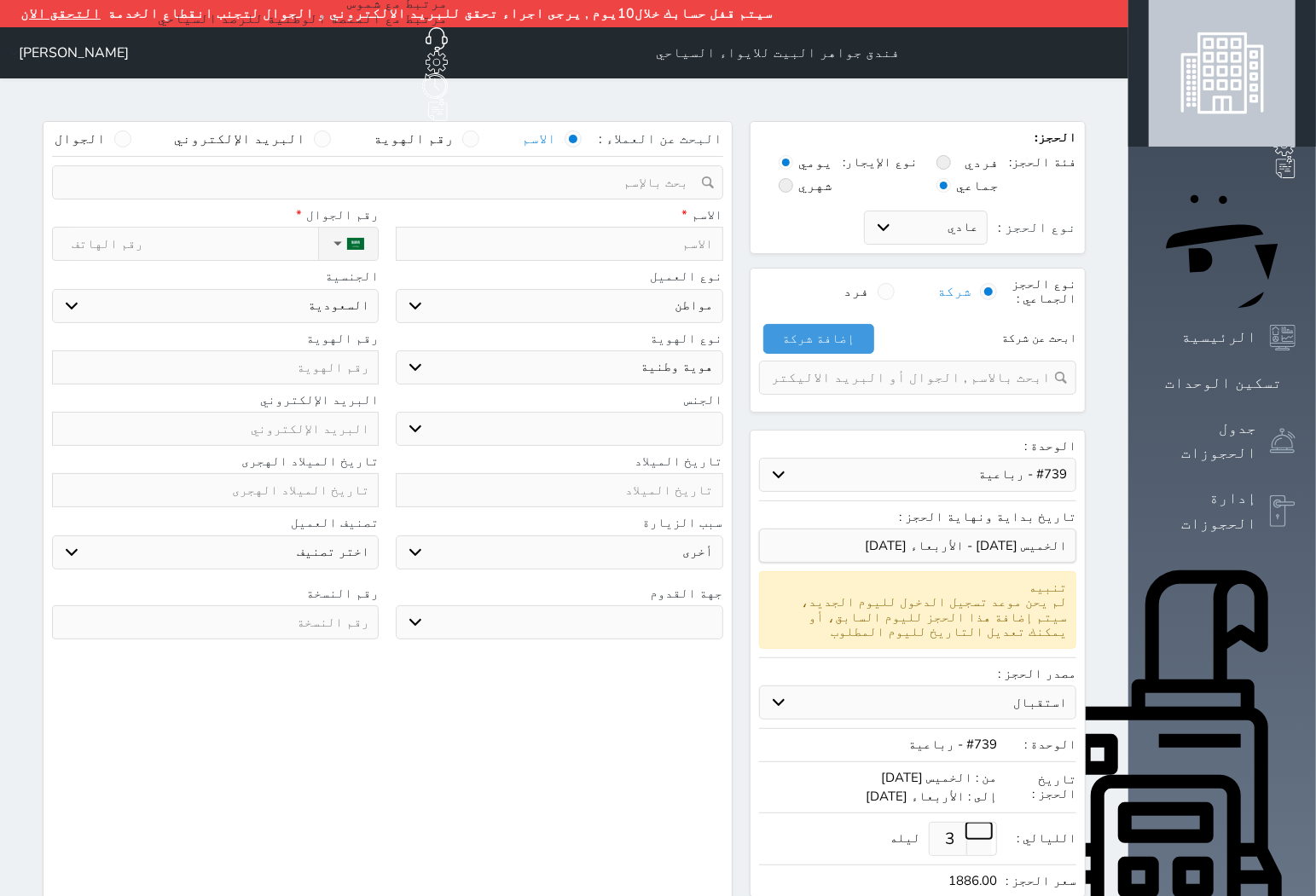 click at bounding box center (979, 830) 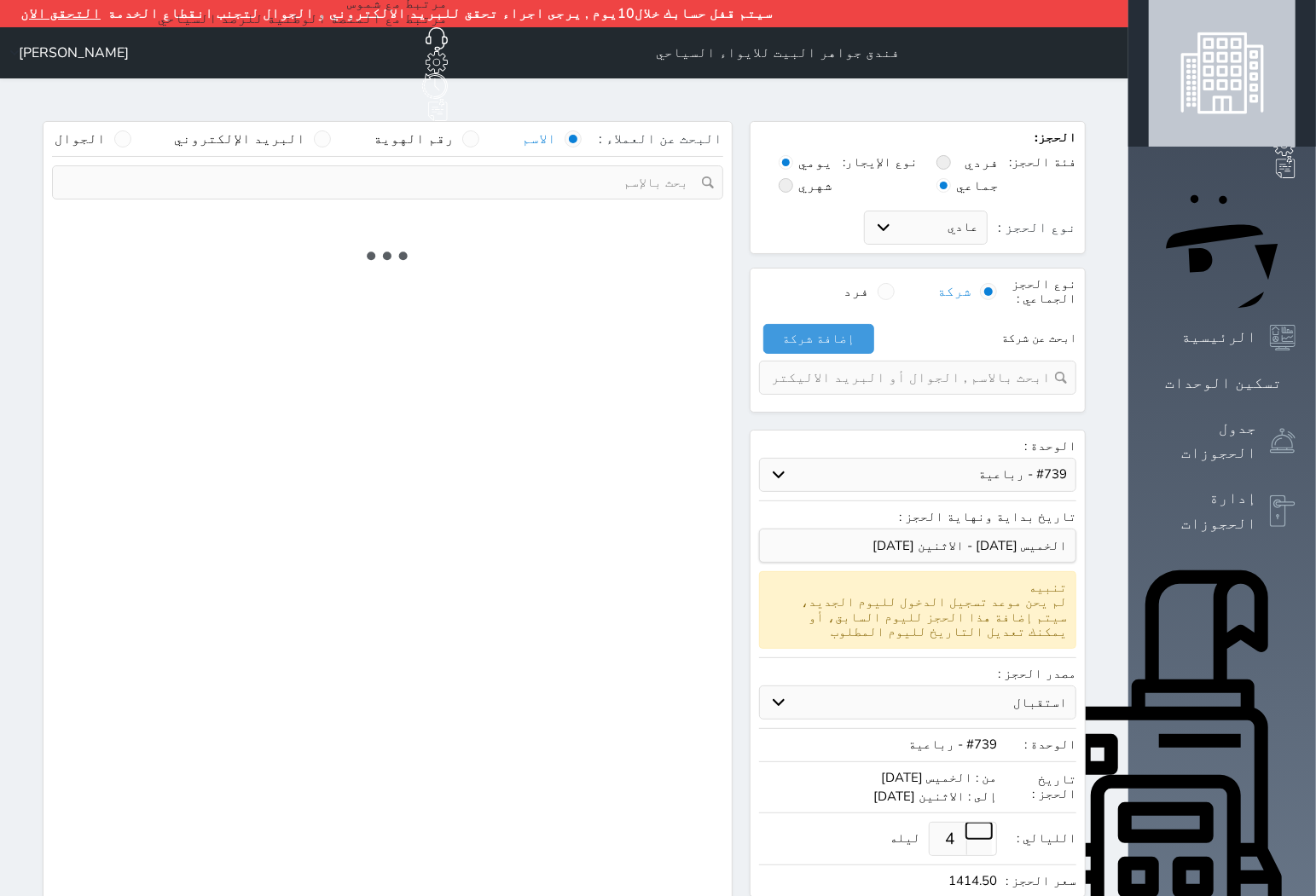 click at bounding box center [979, 830] 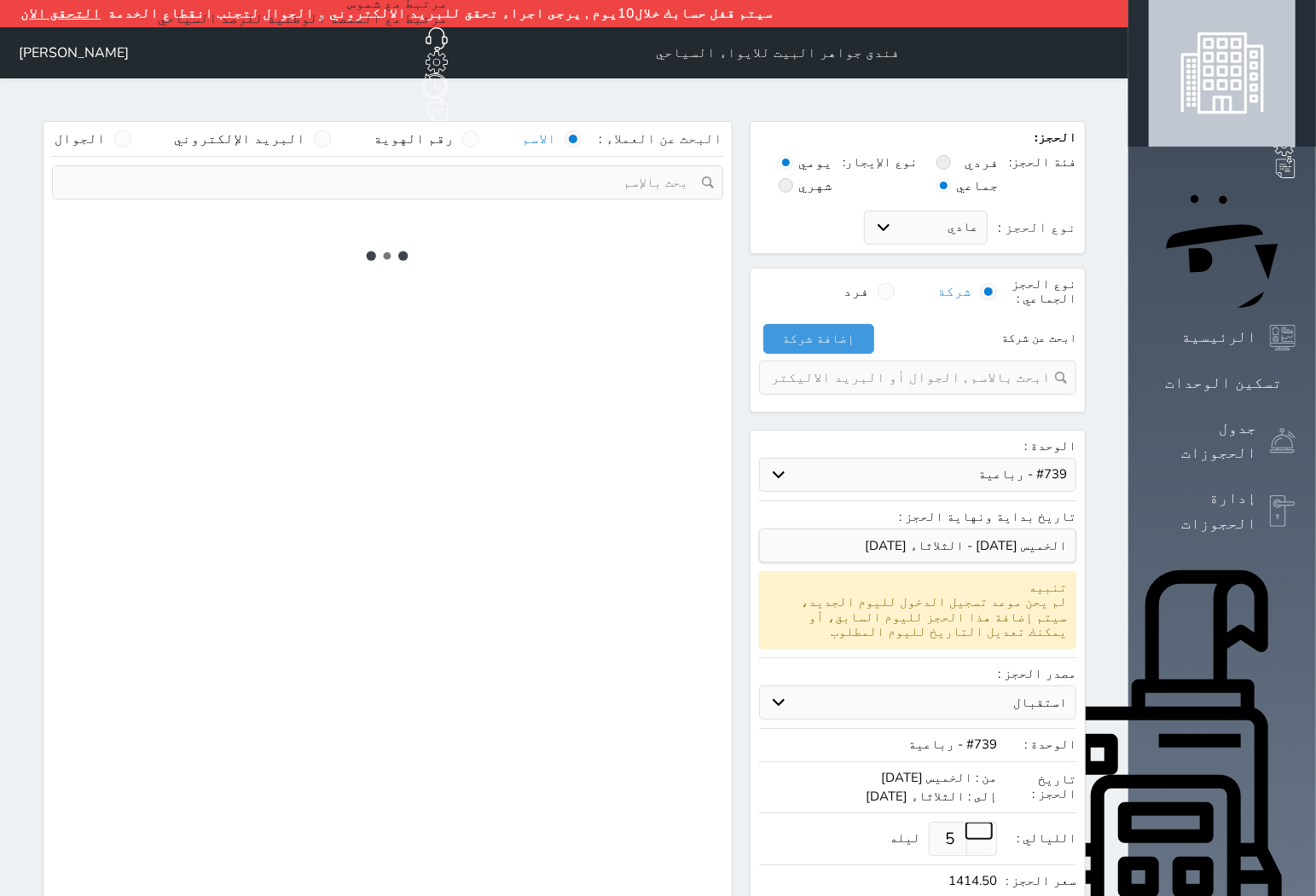 click at bounding box center [979, 830] 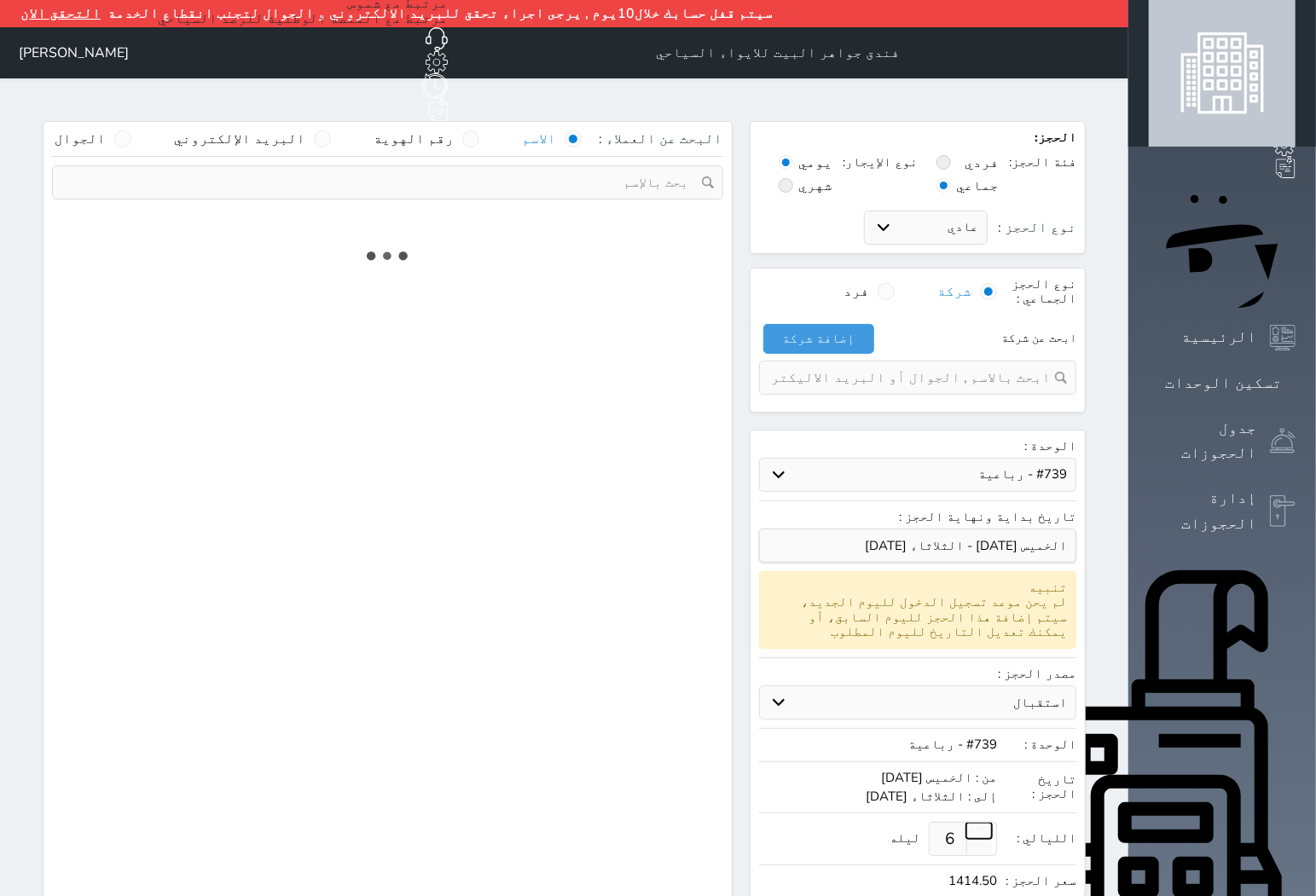 type on "3" 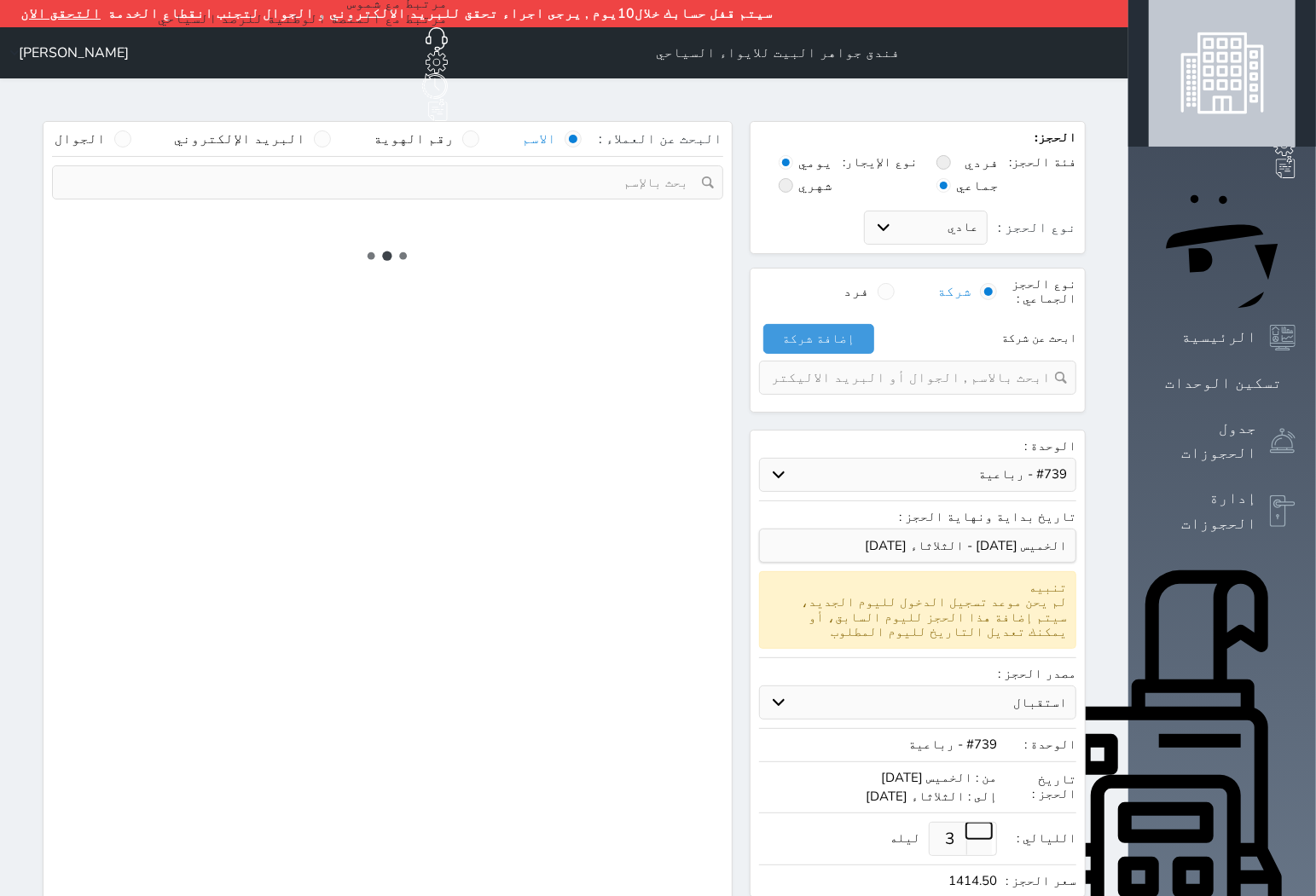 select on "1" 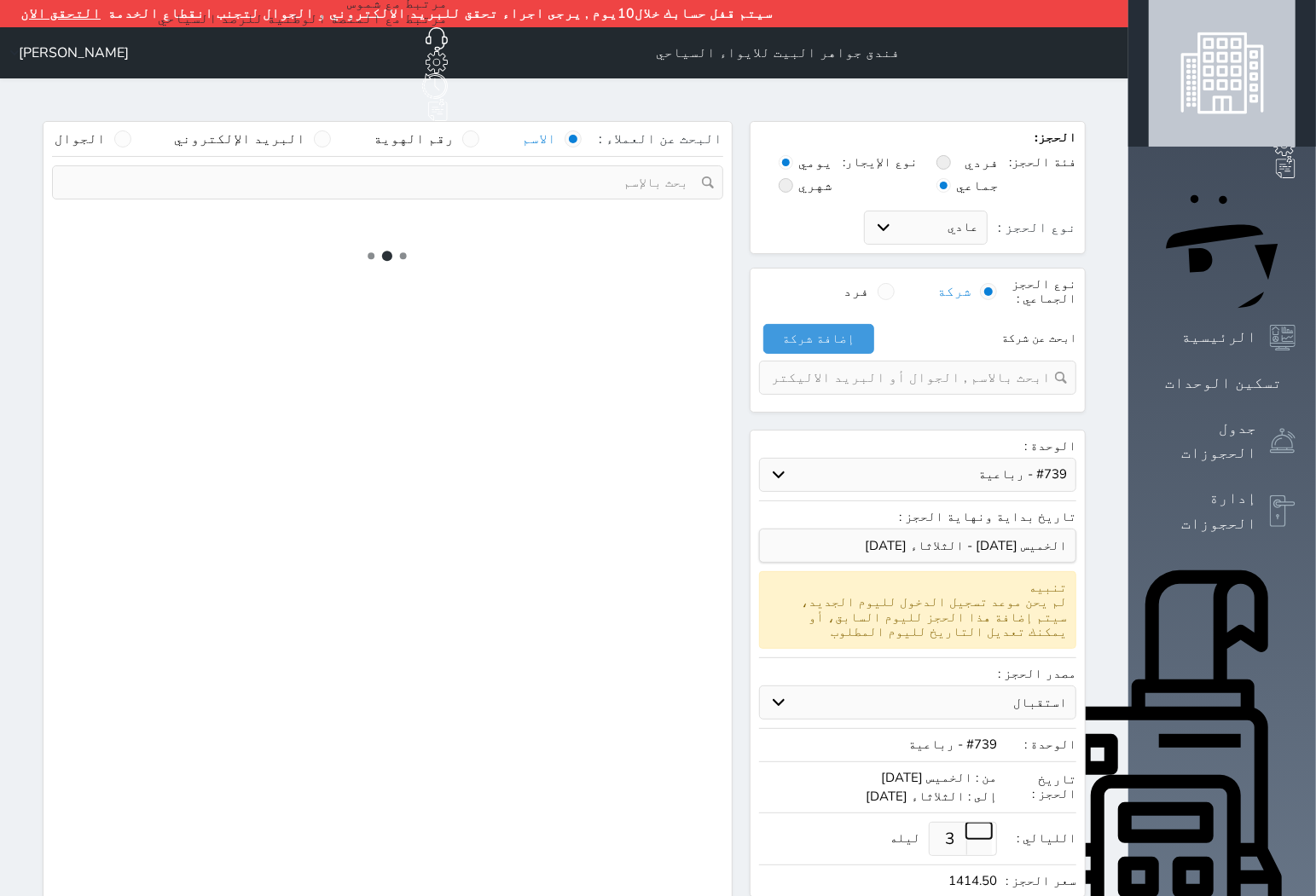 select on "113" 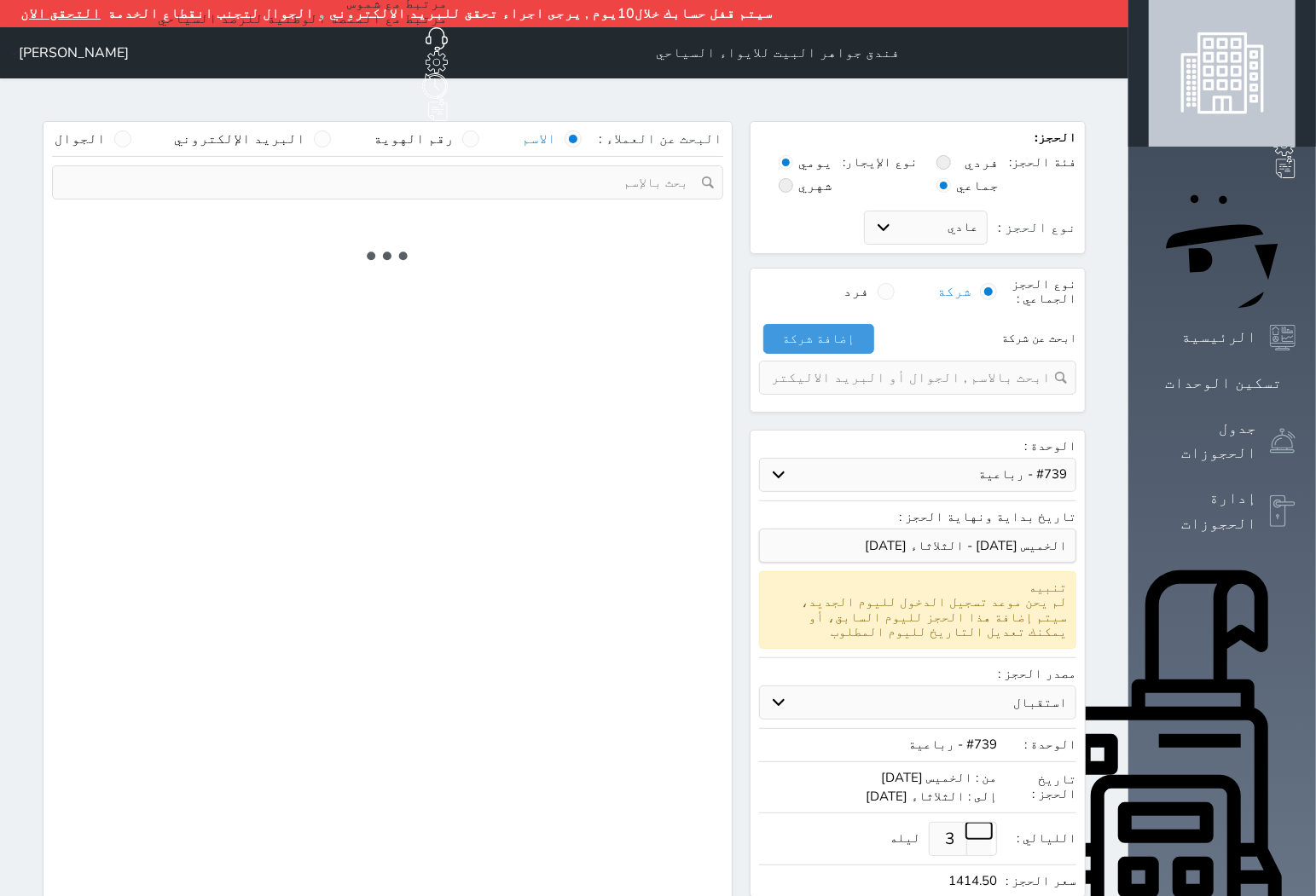 select on "1" 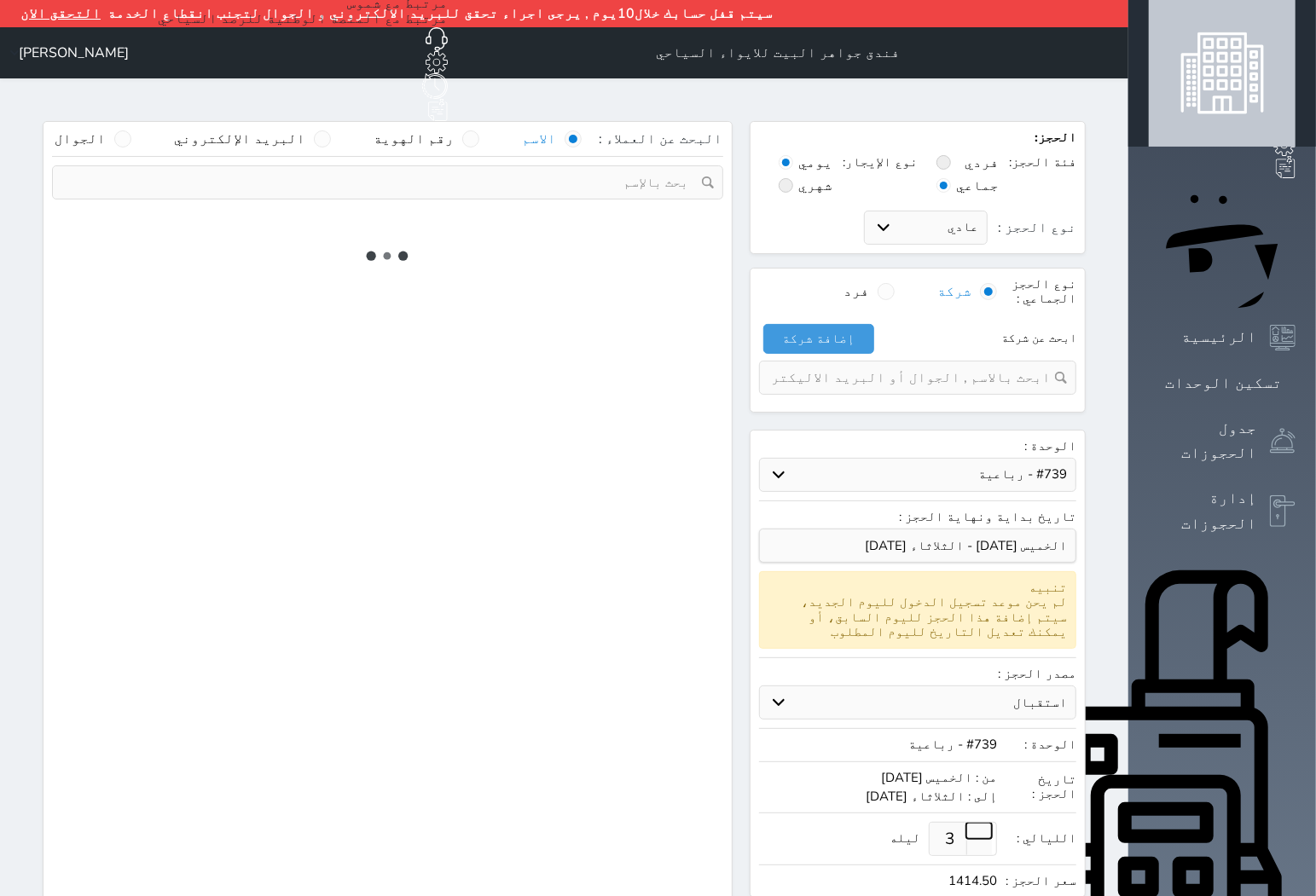 select 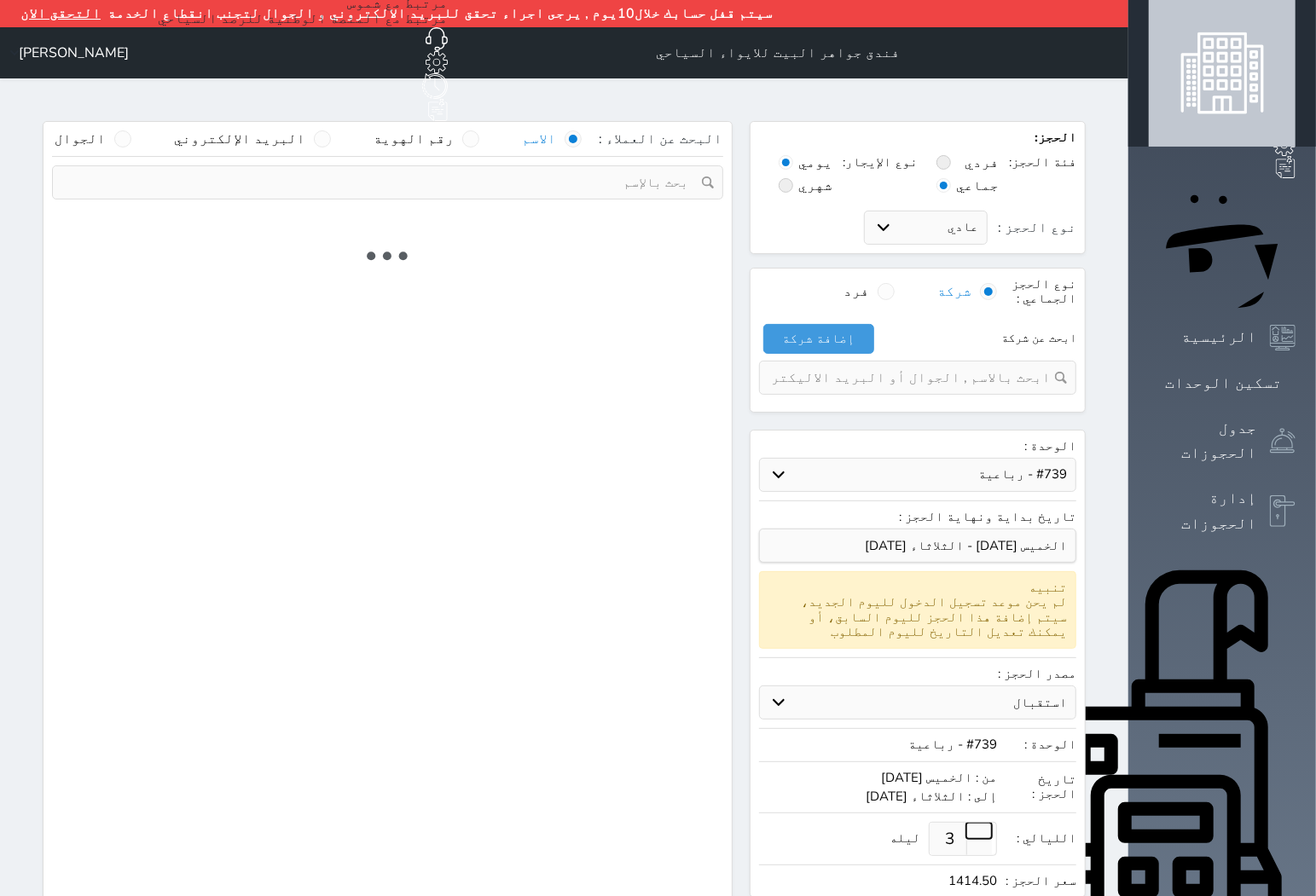select on "7" 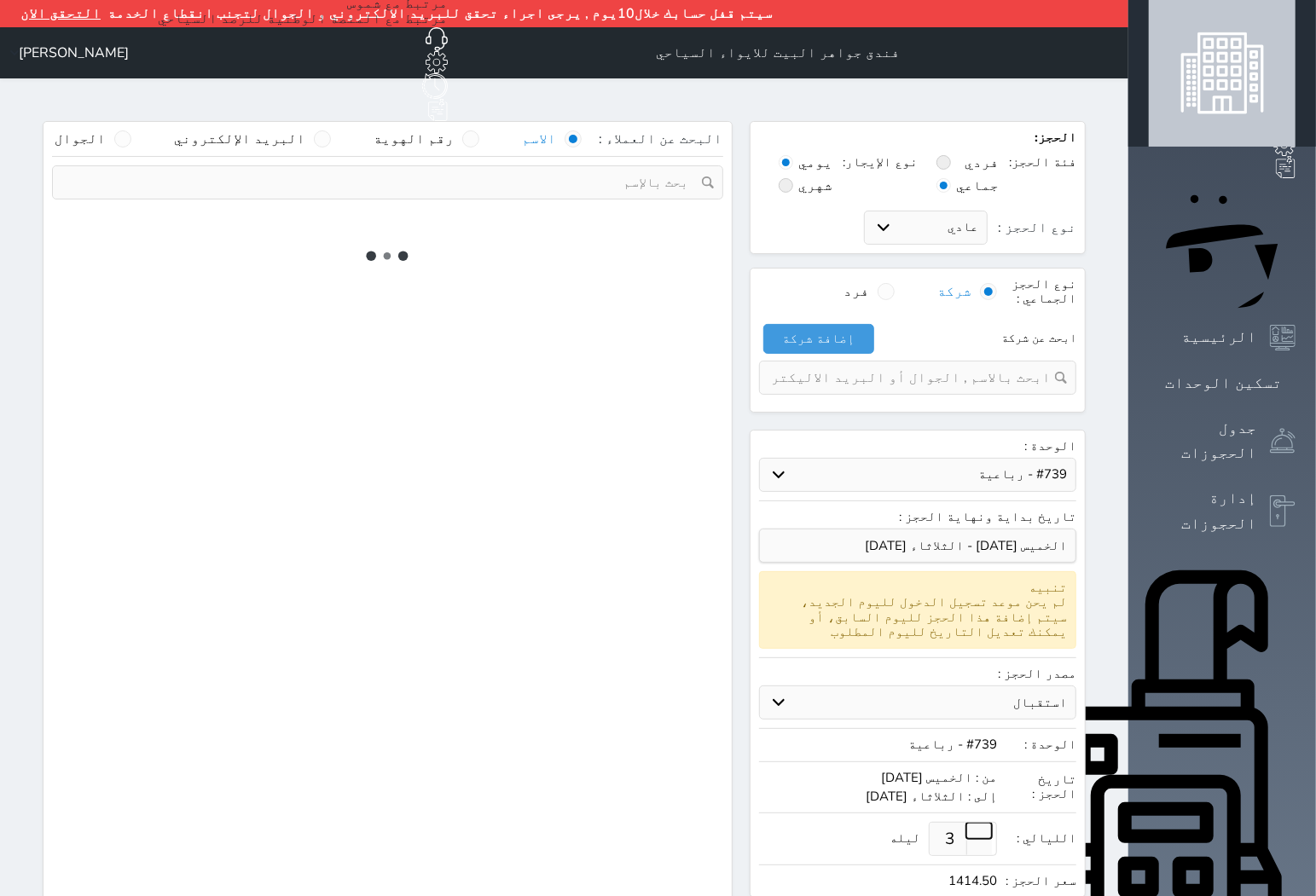 select 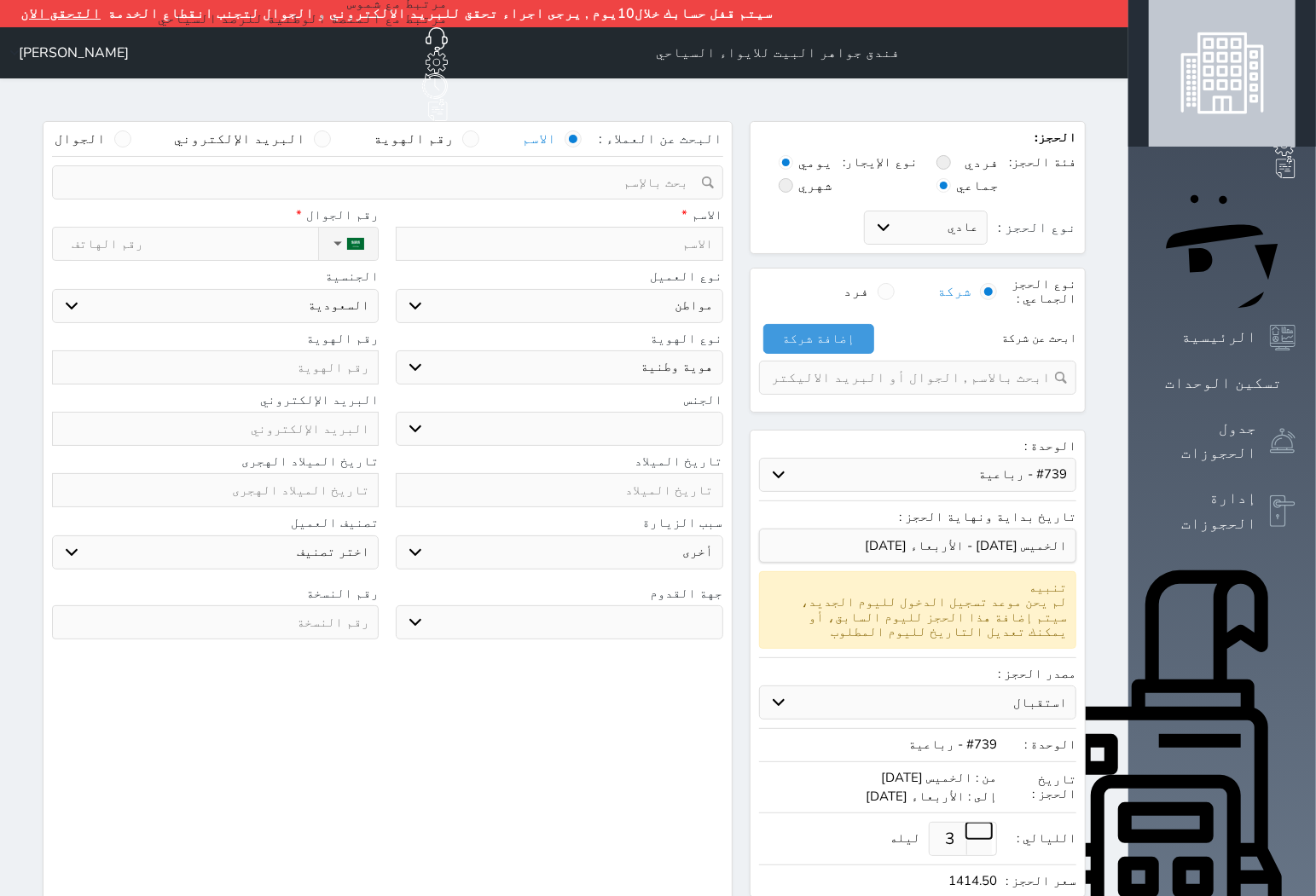 click at bounding box center [979, 830] 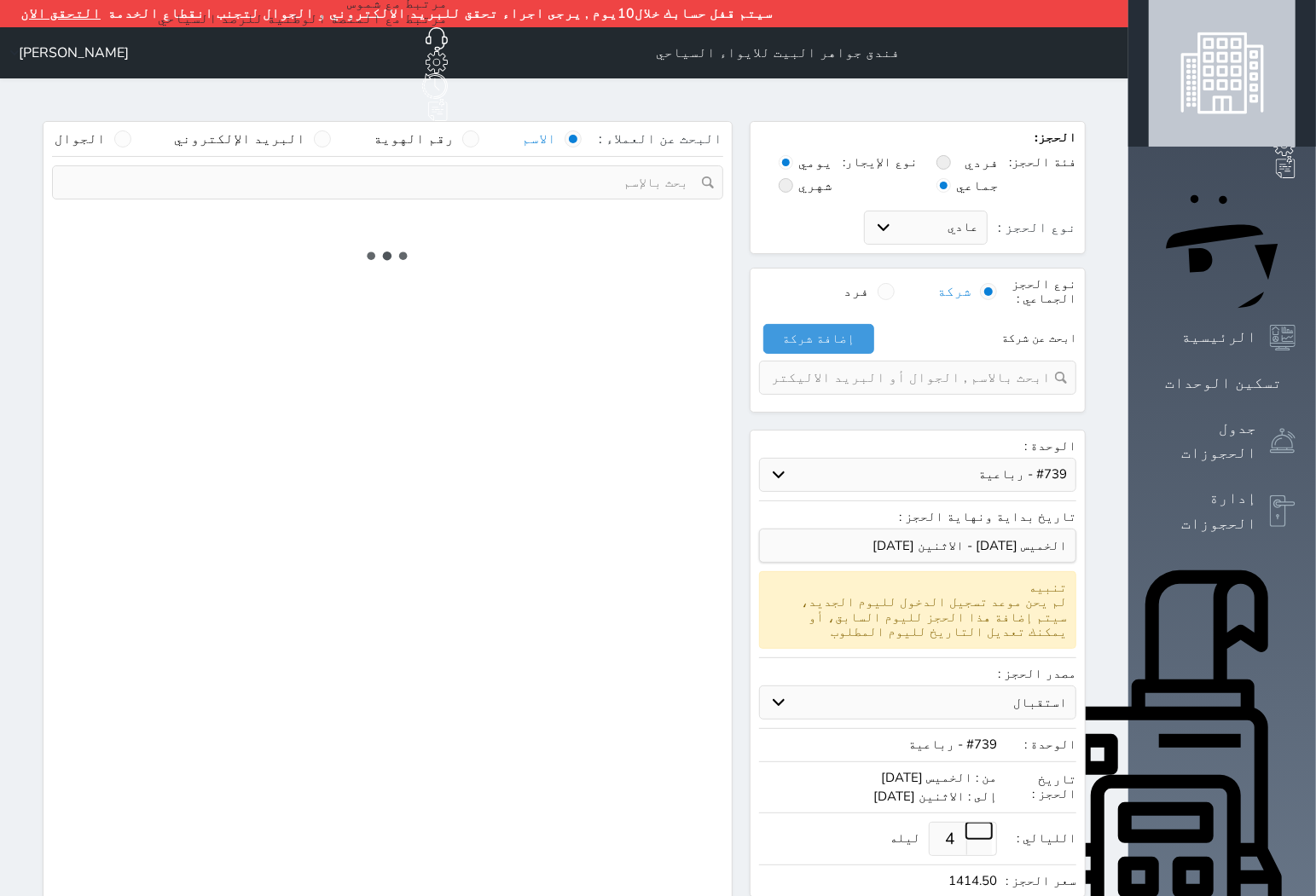 click at bounding box center (979, 830) 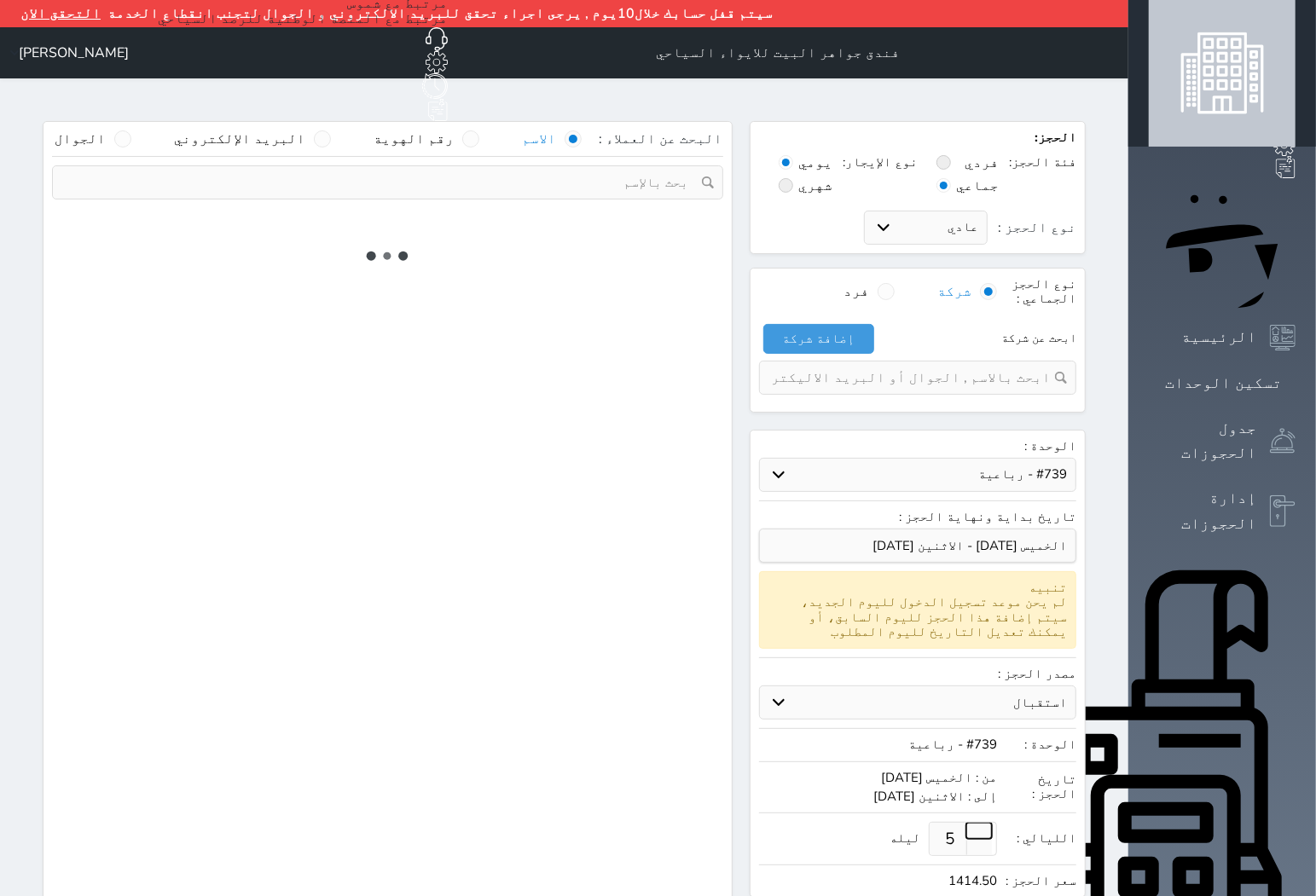 click at bounding box center (979, 830) 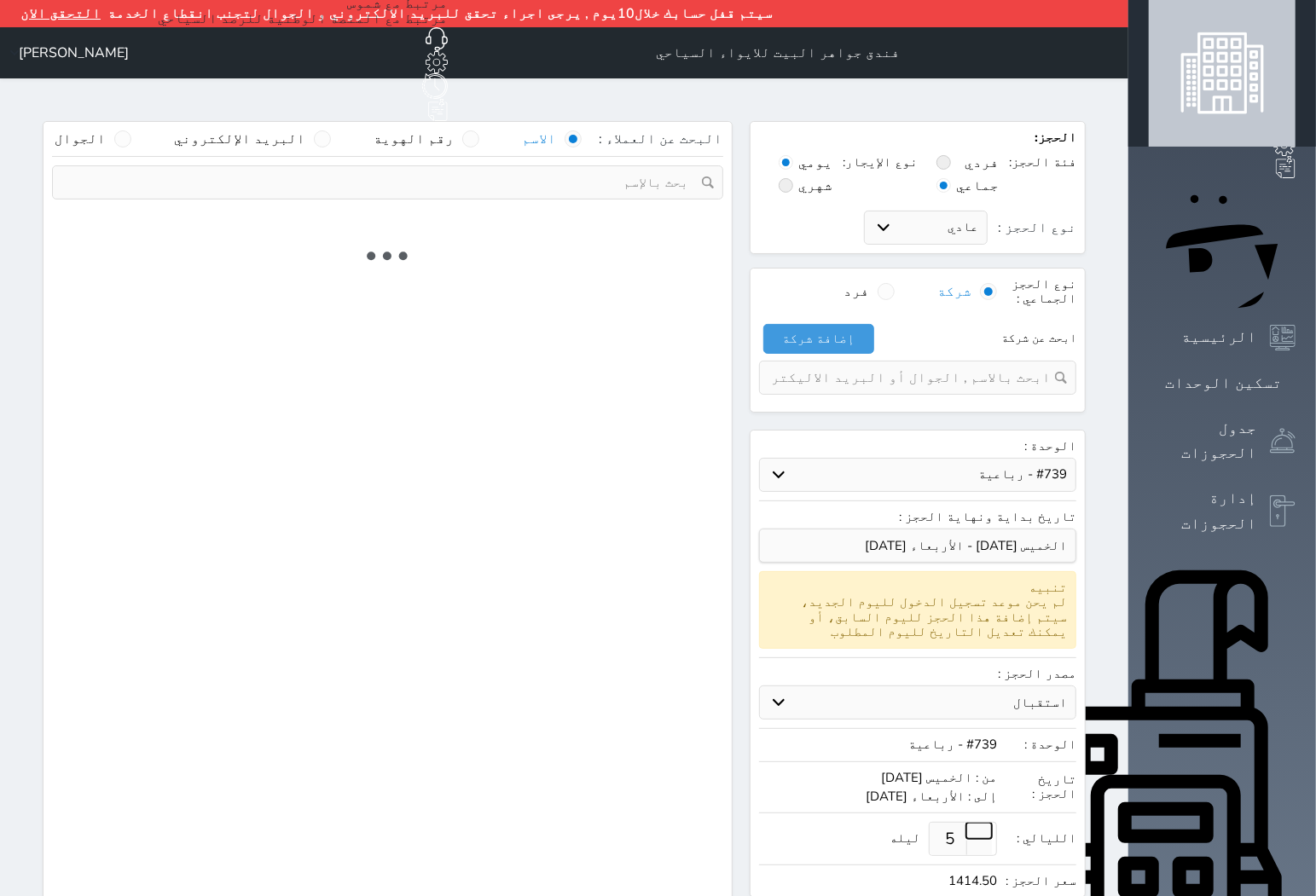 click at bounding box center (979, 830) 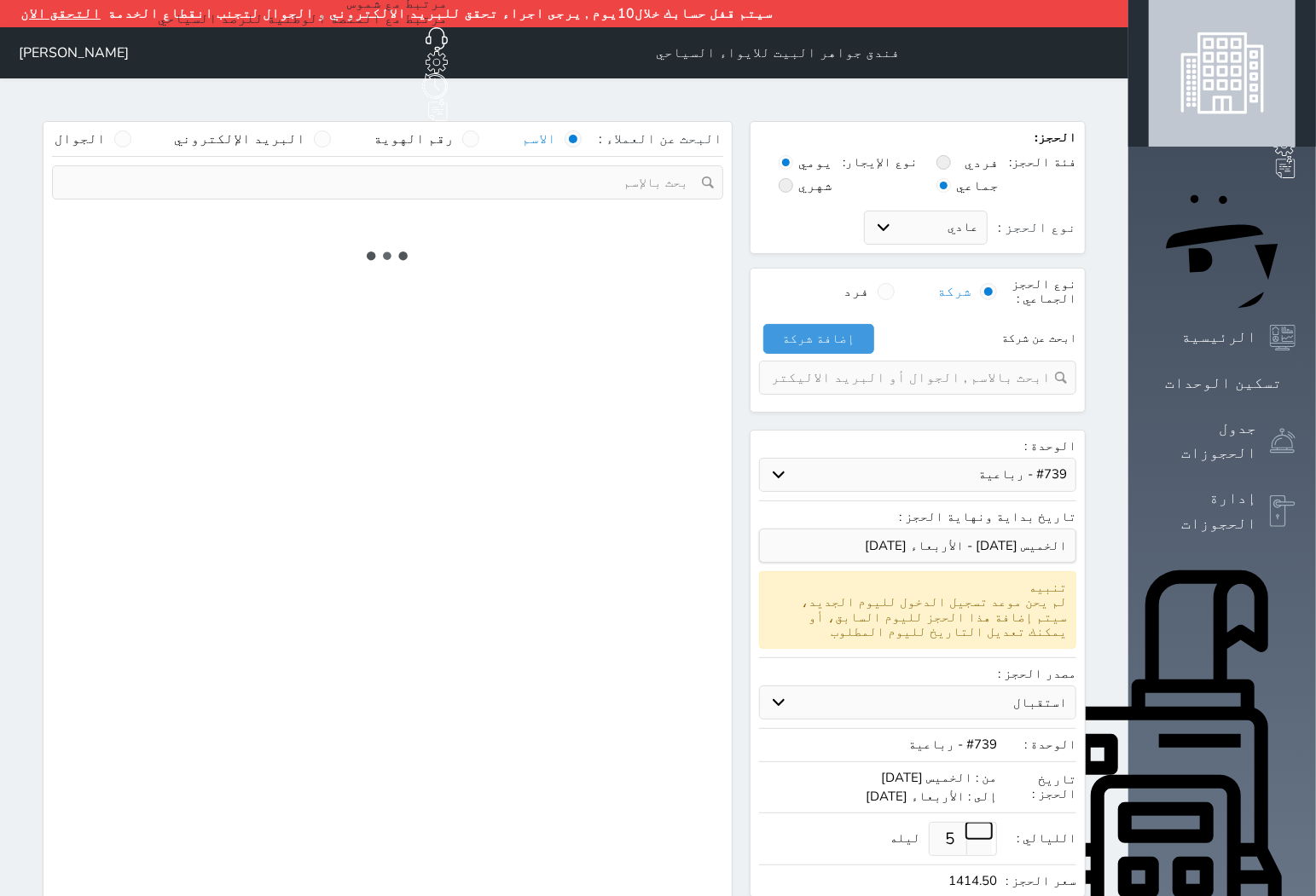 type on "6" 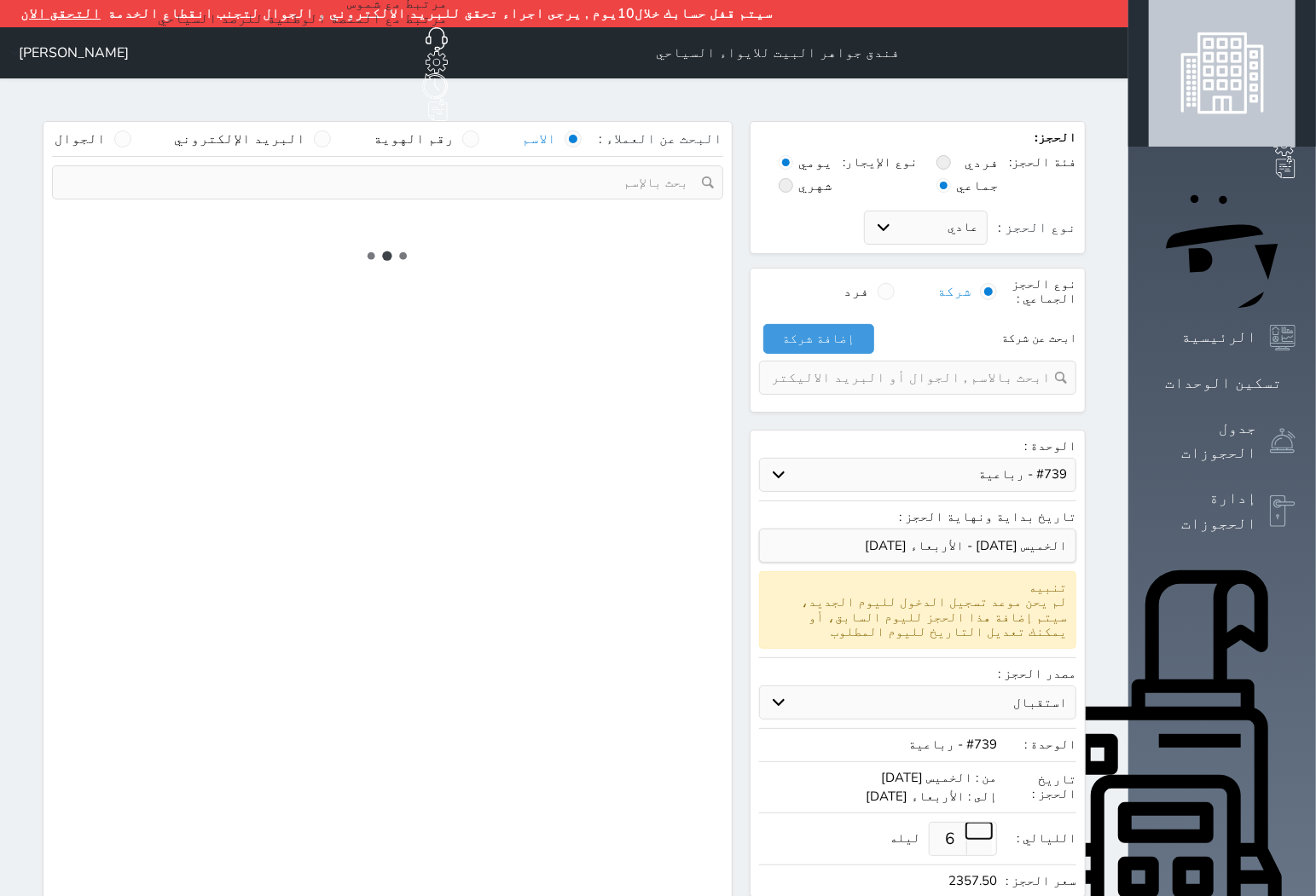 select on "1" 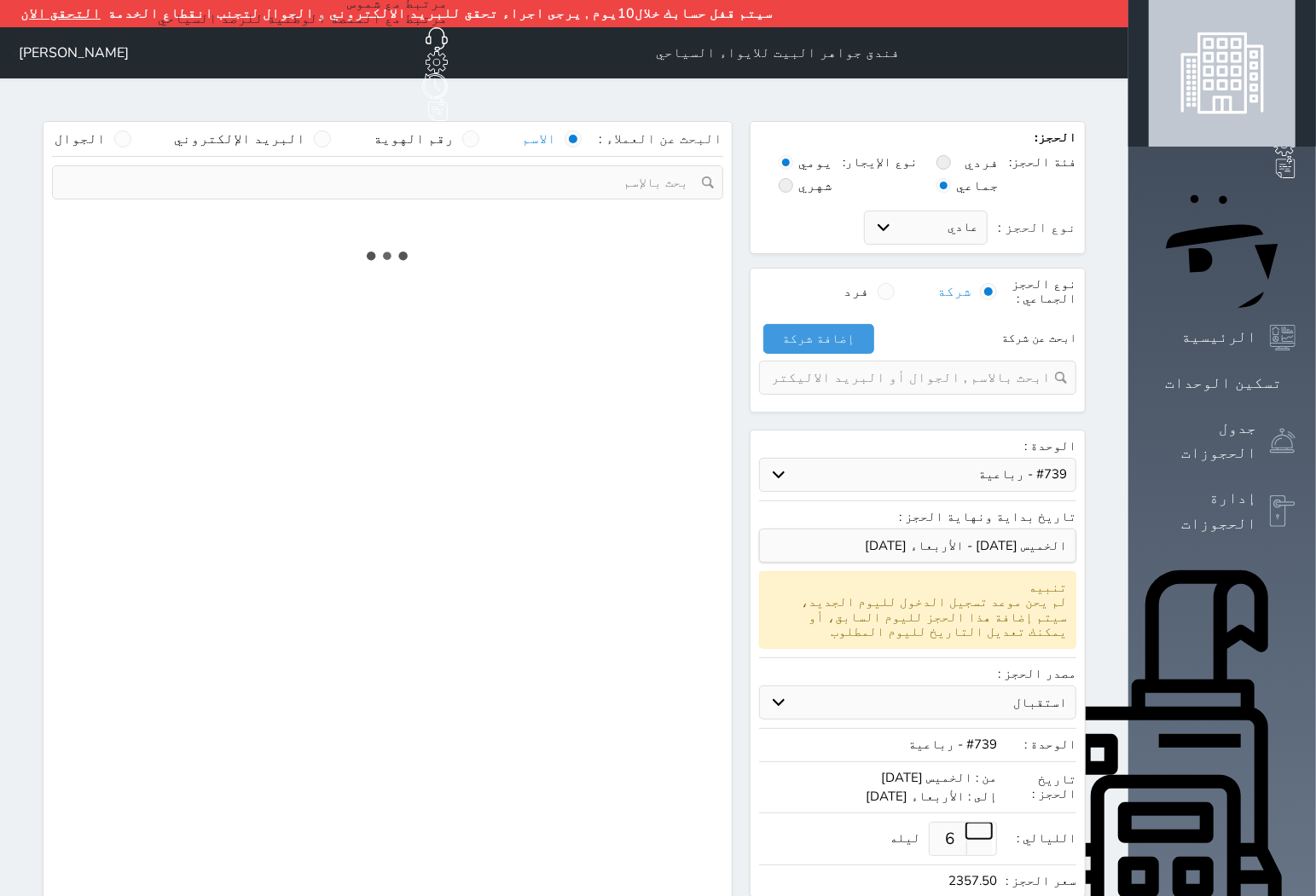 select on "113" 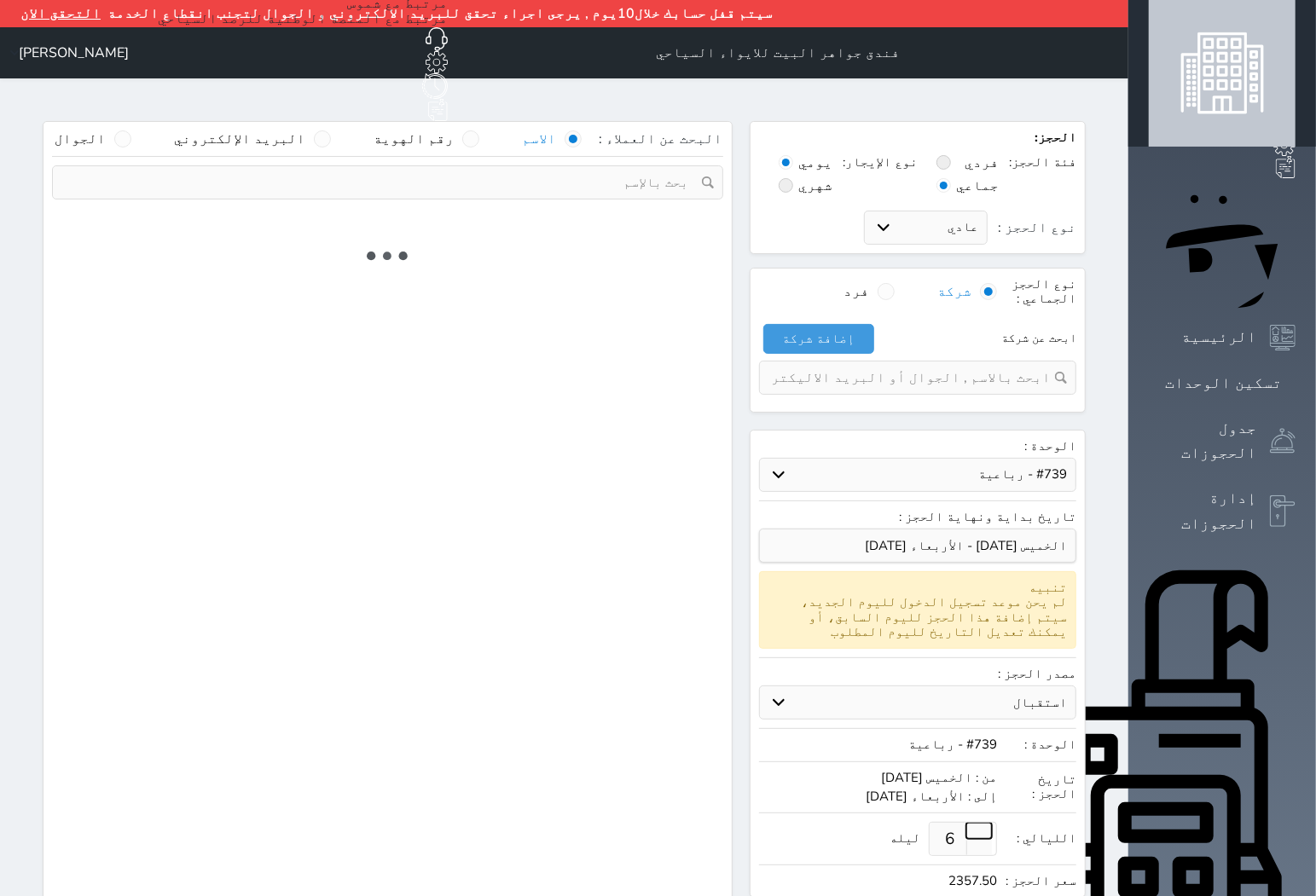 select on "1" 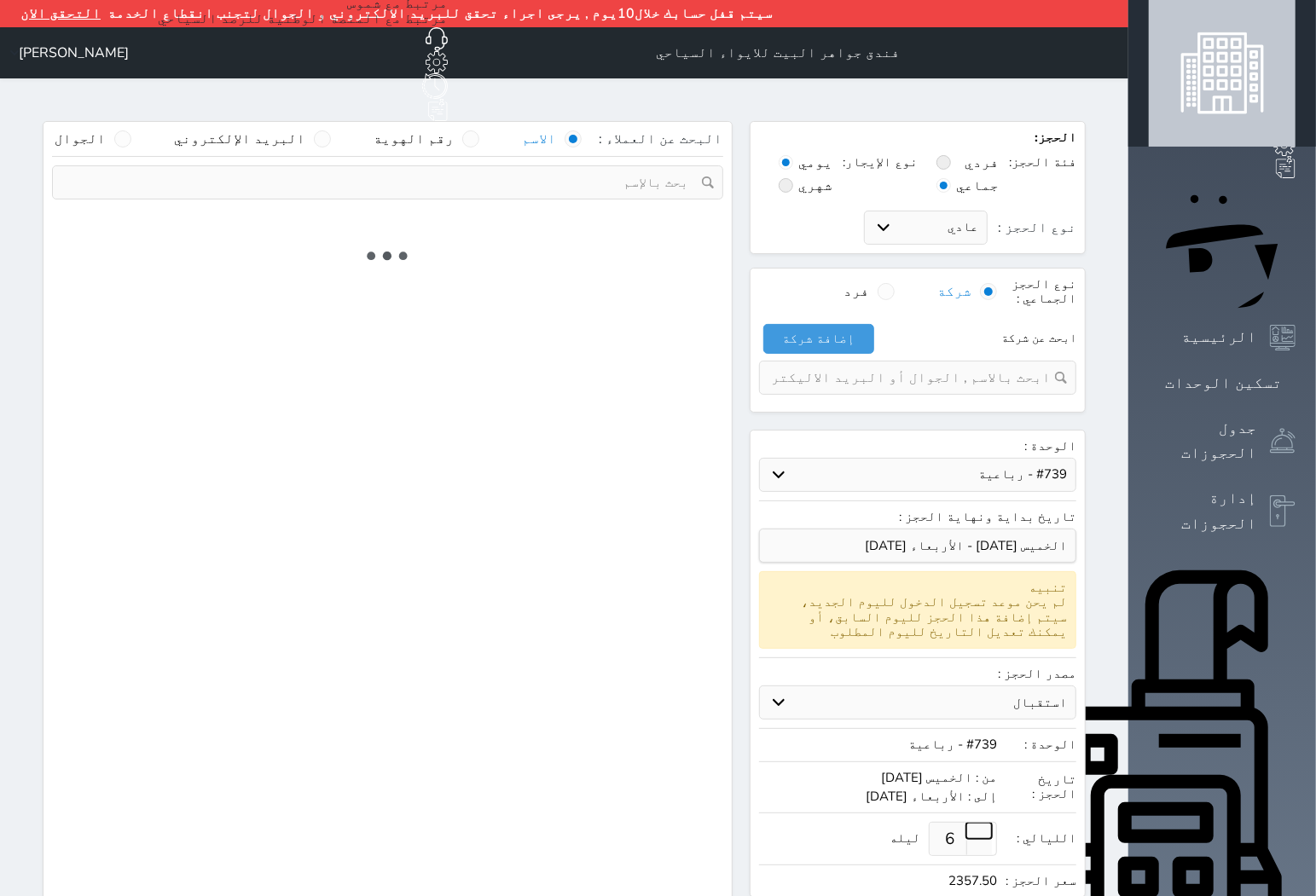 select 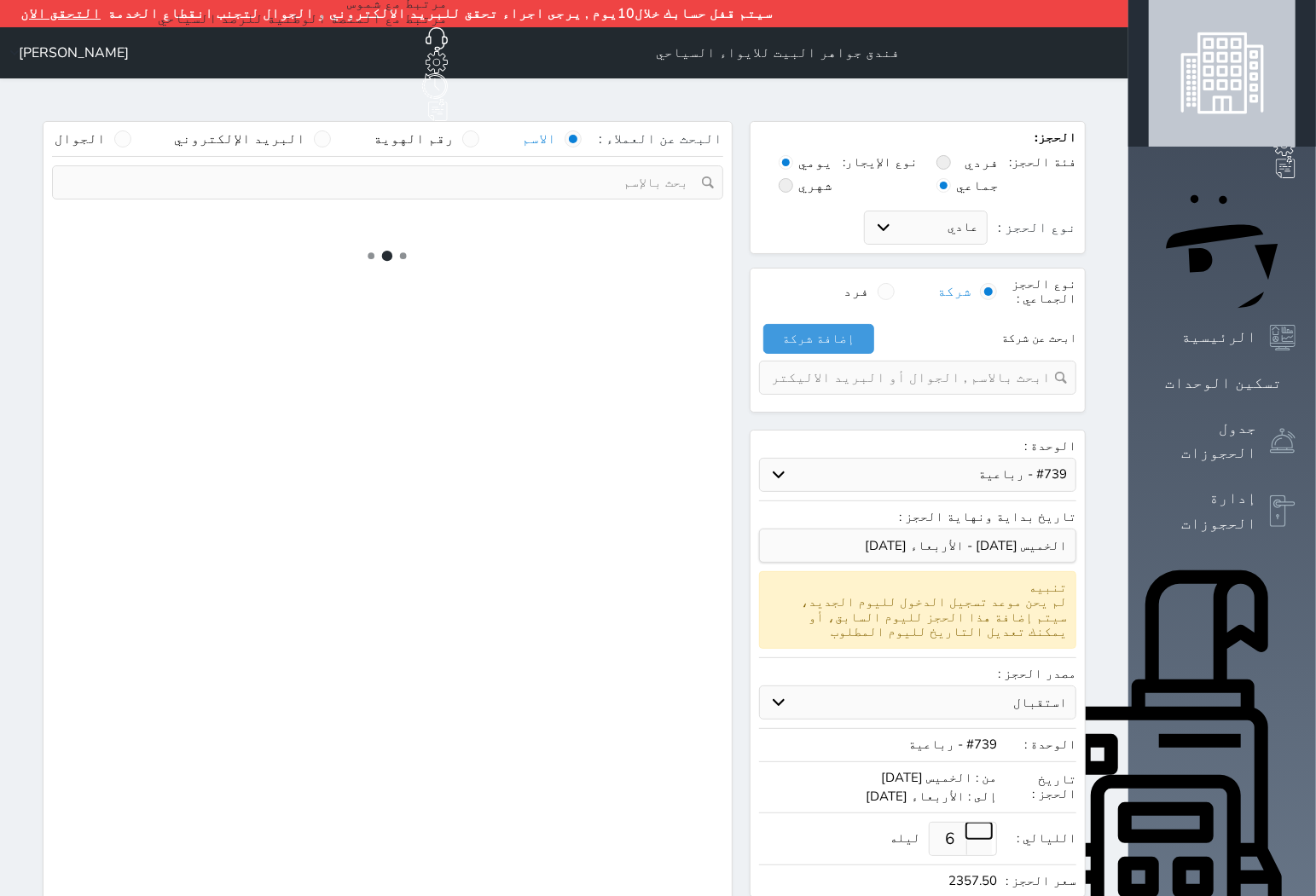 select on "7" 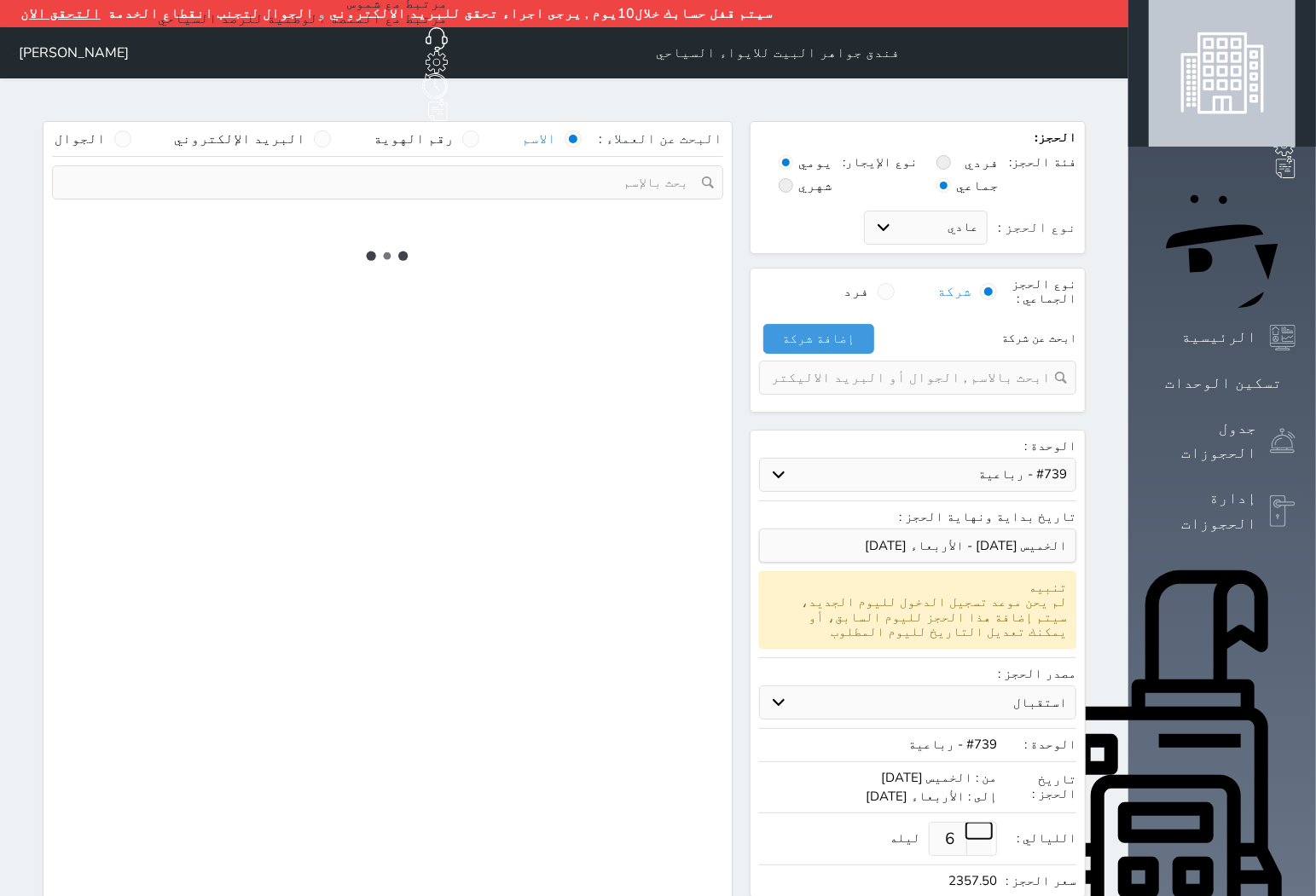 select 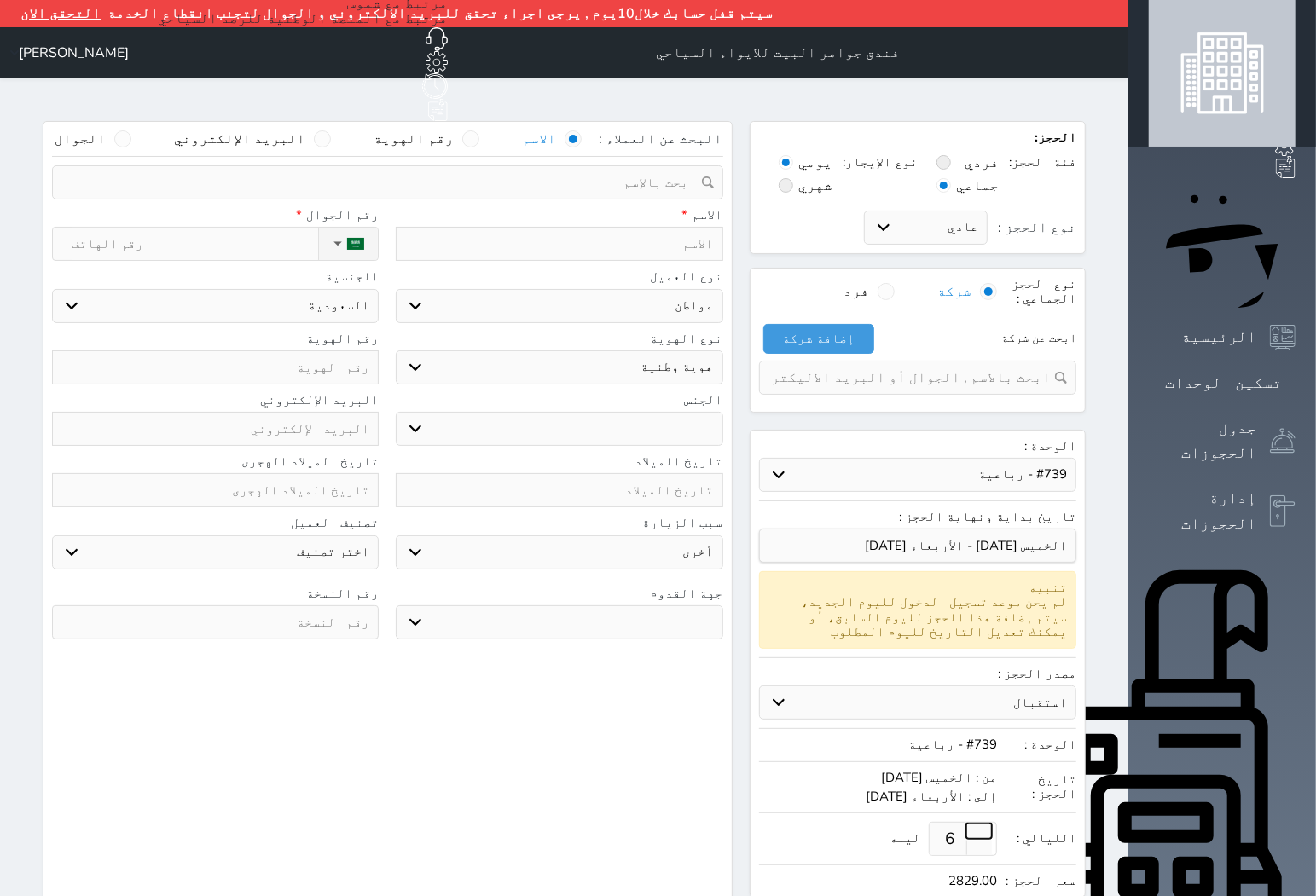 click at bounding box center (979, 830) 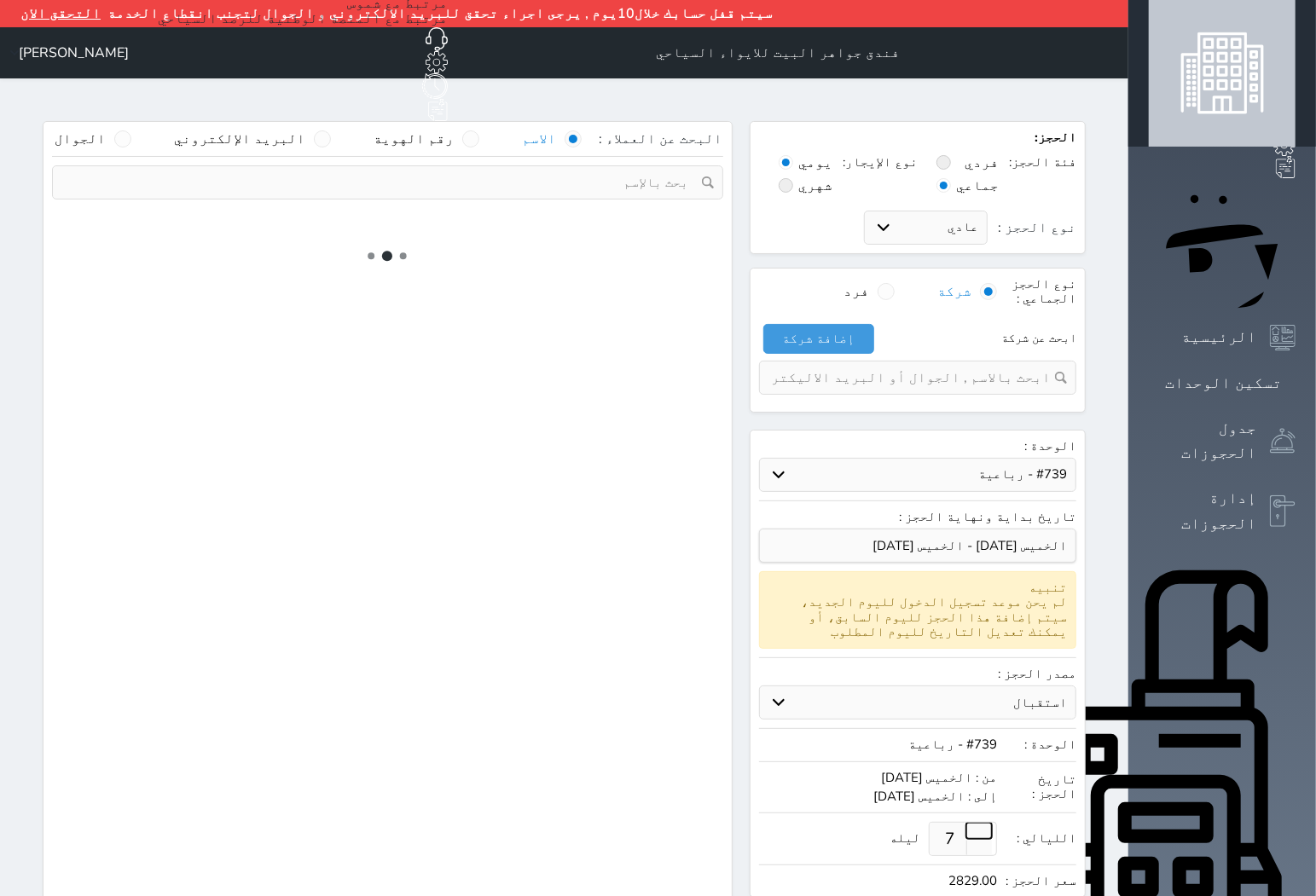 click at bounding box center [979, 830] 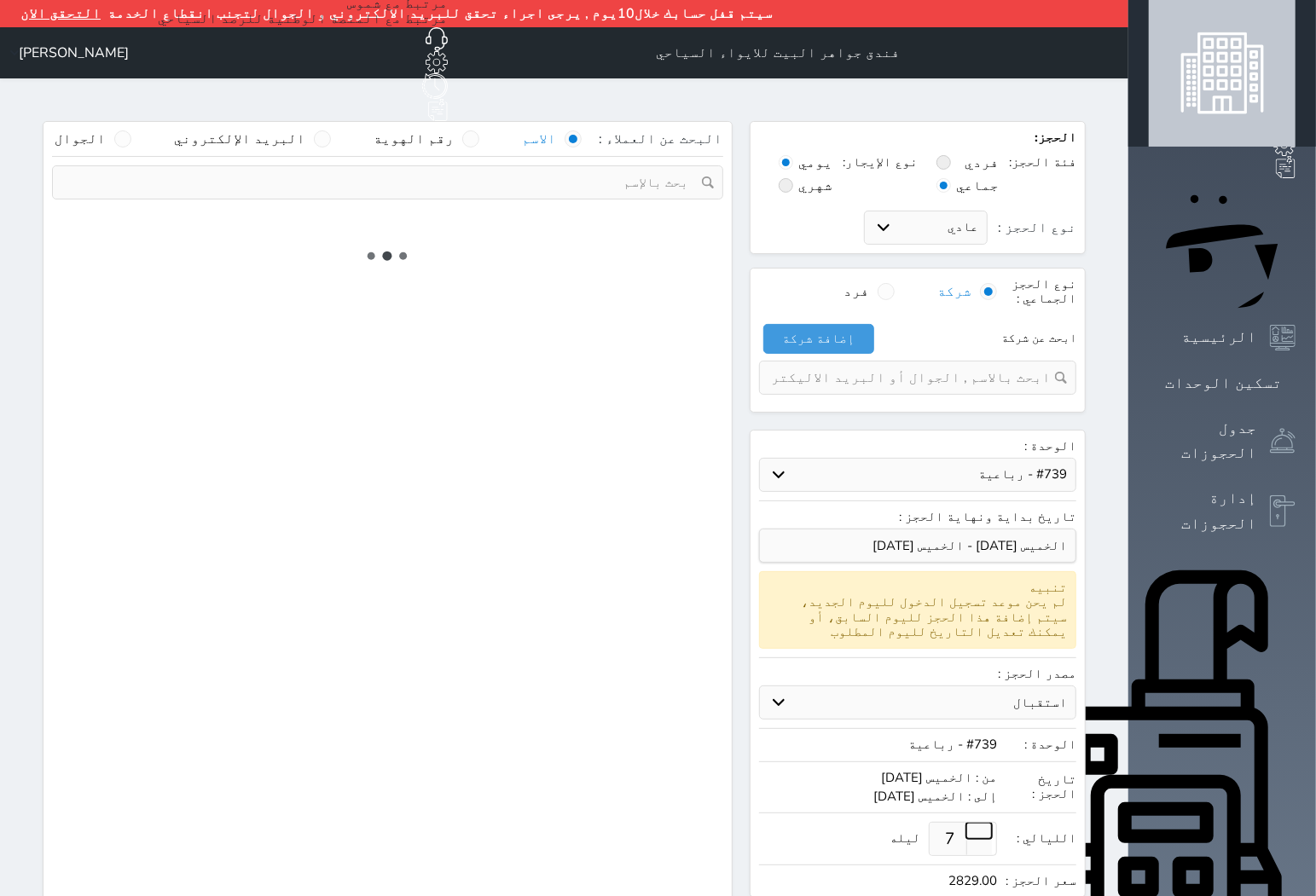 type on "6" 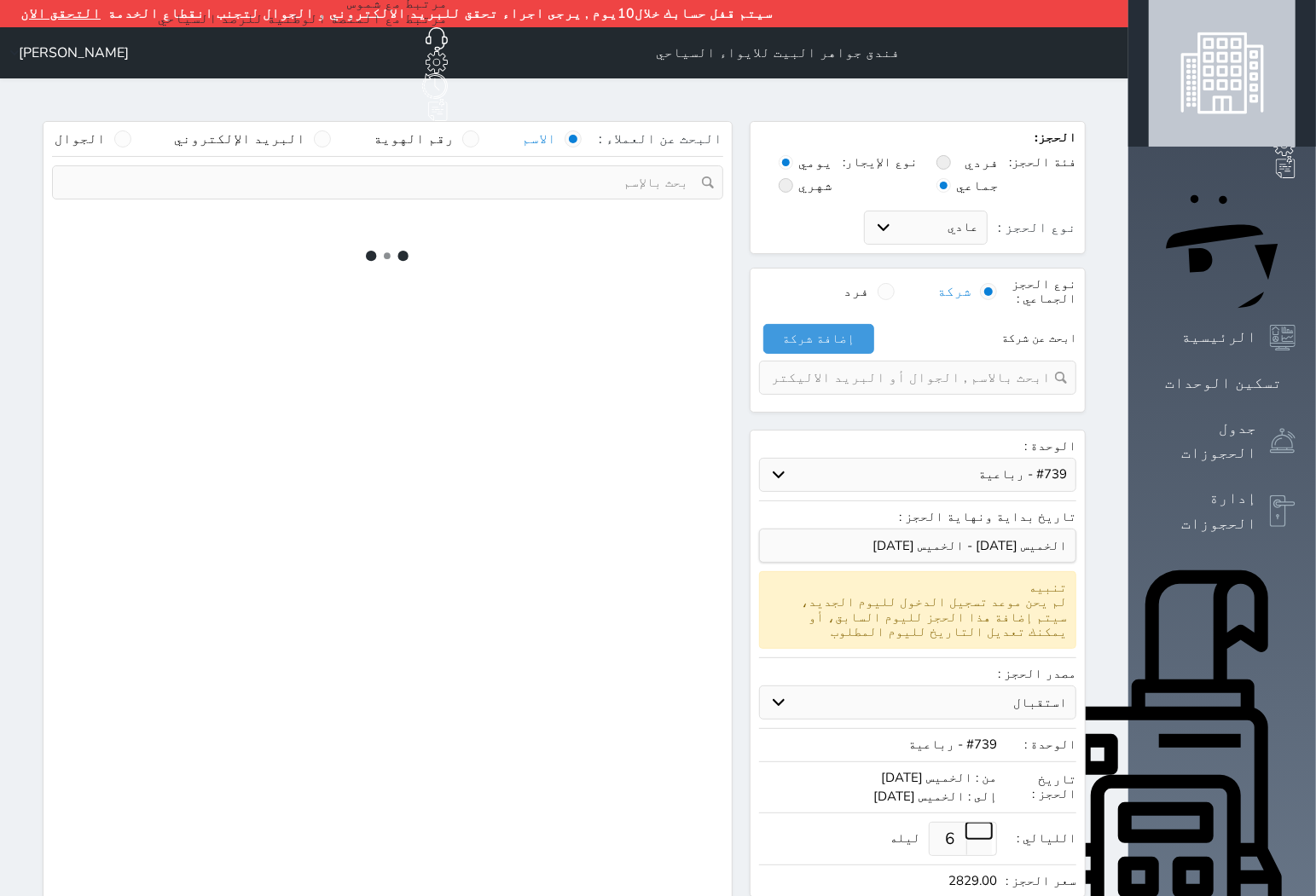 select on "1" 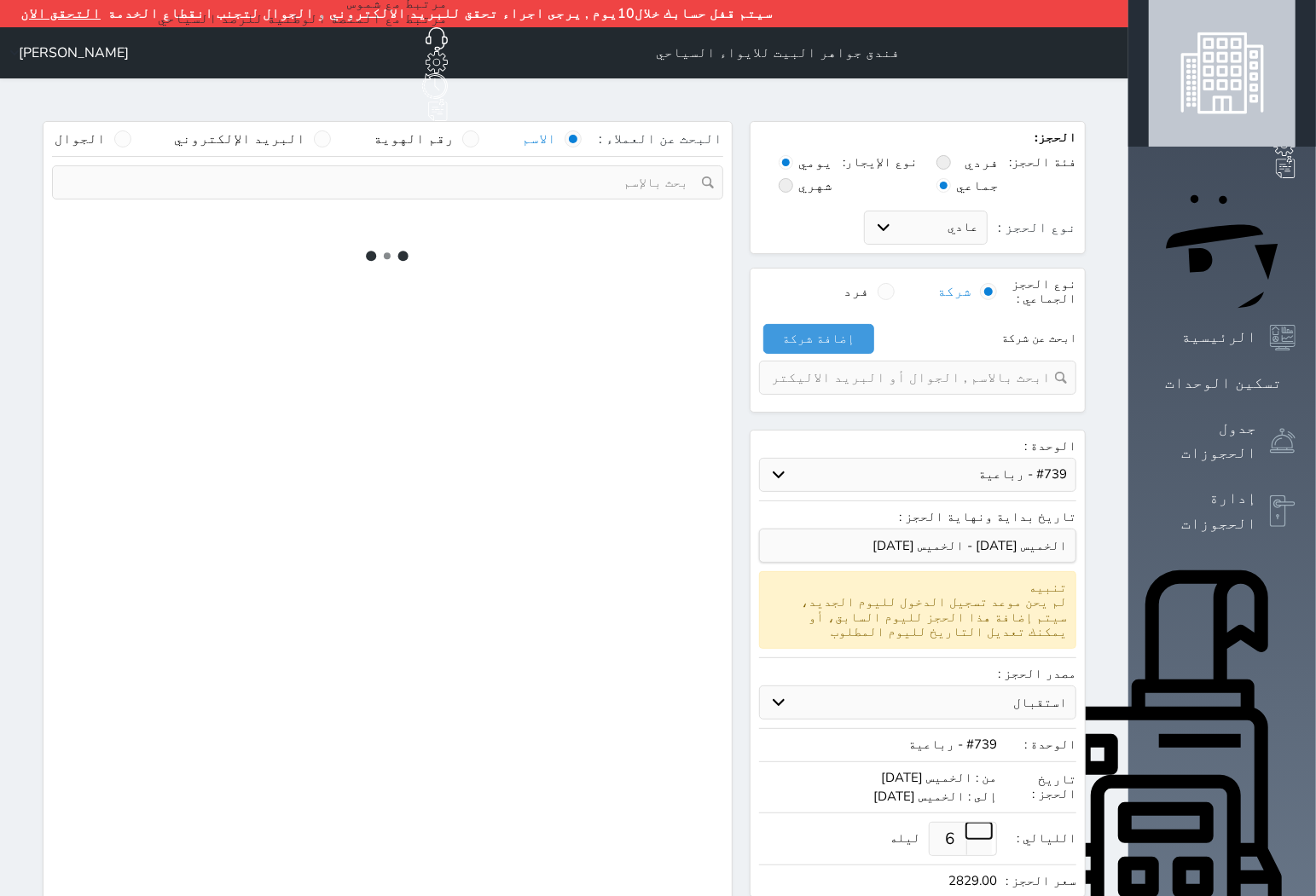 select on "113" 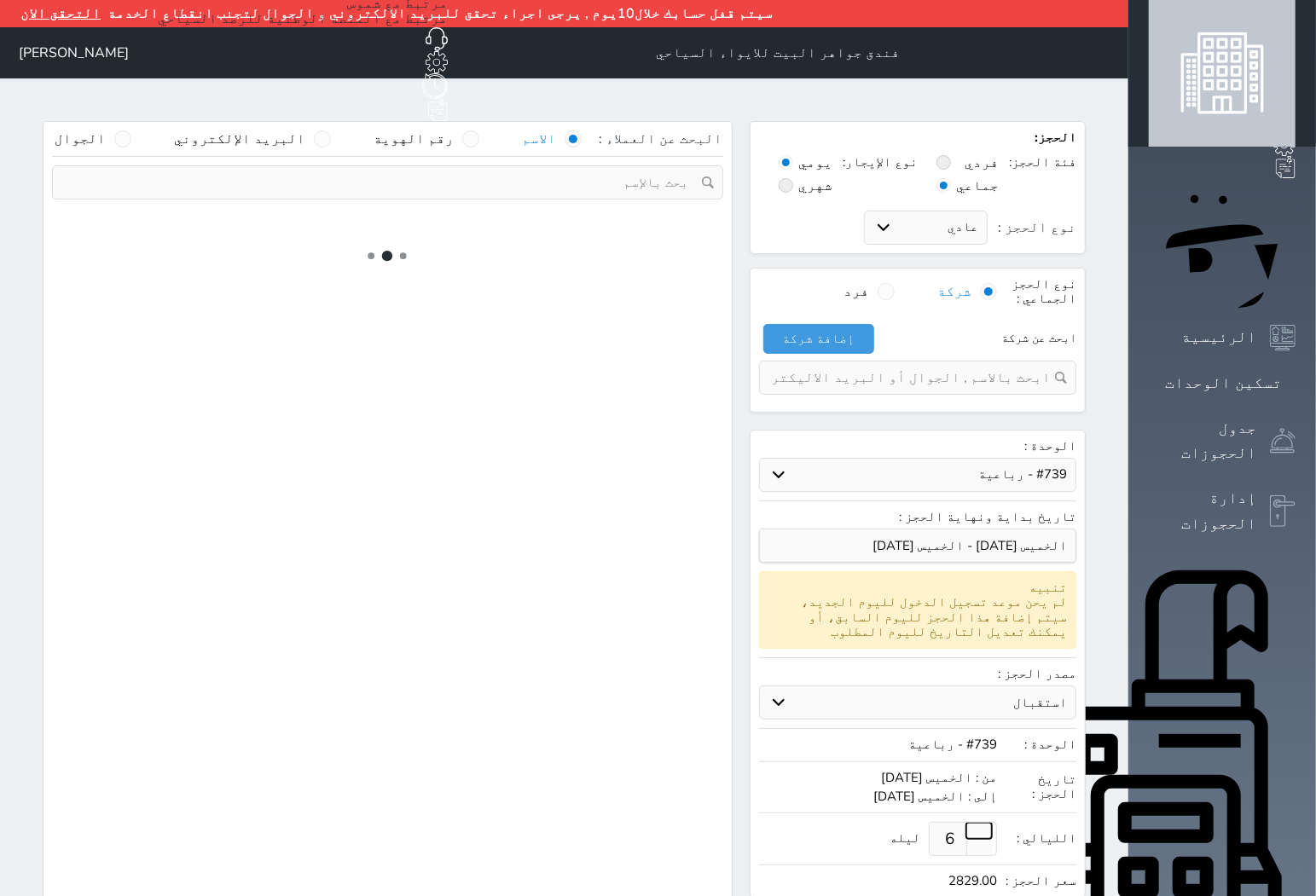 select on "1" 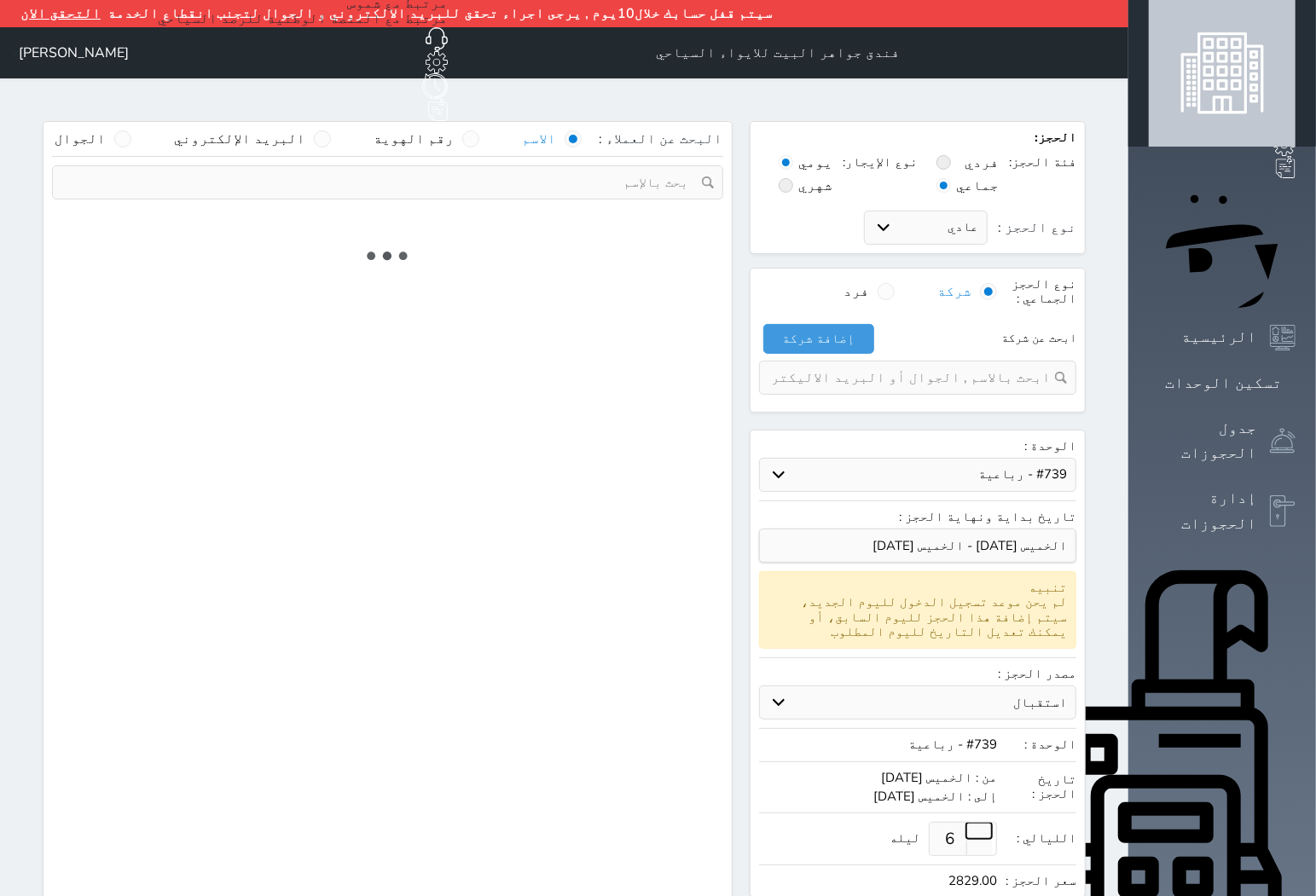 select 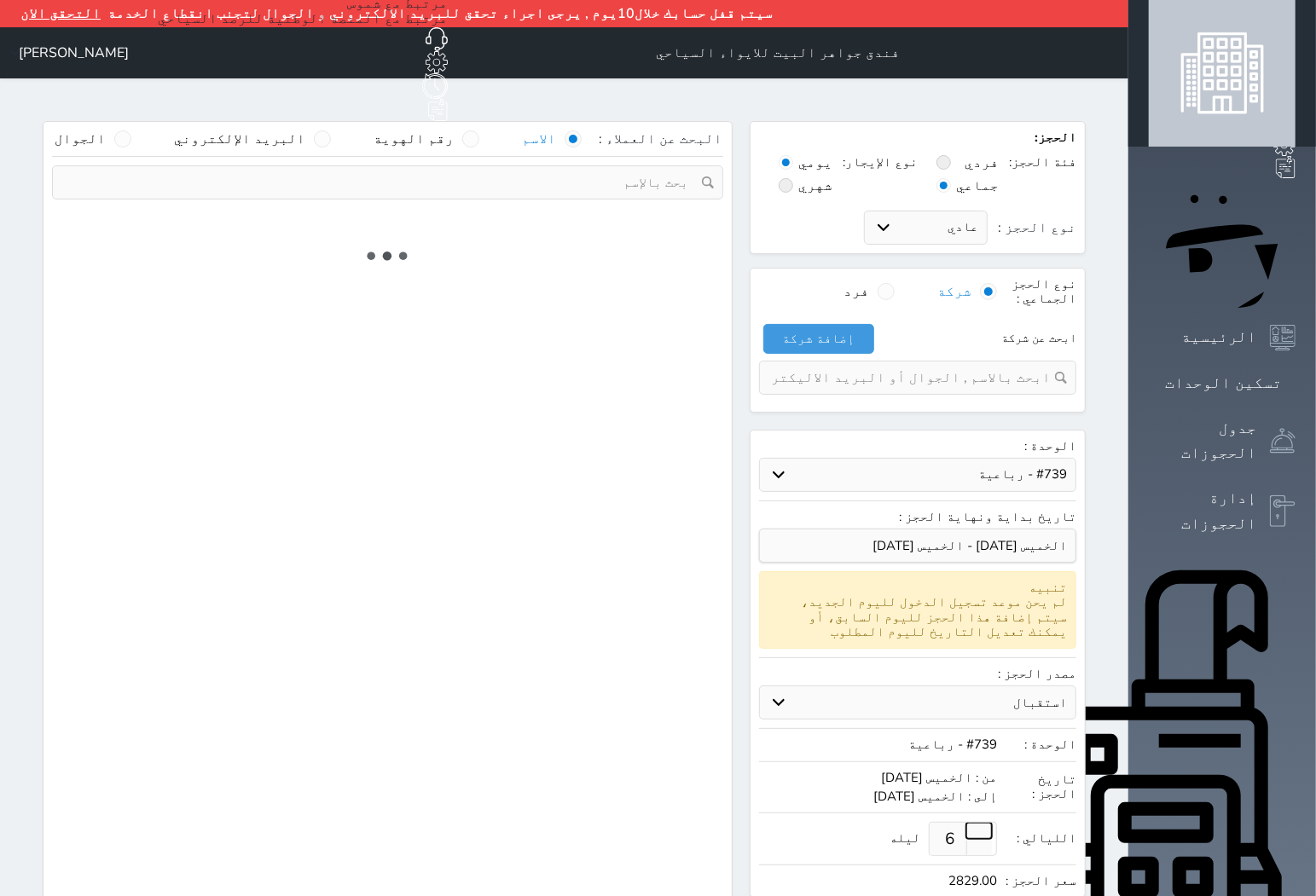 select on "7" 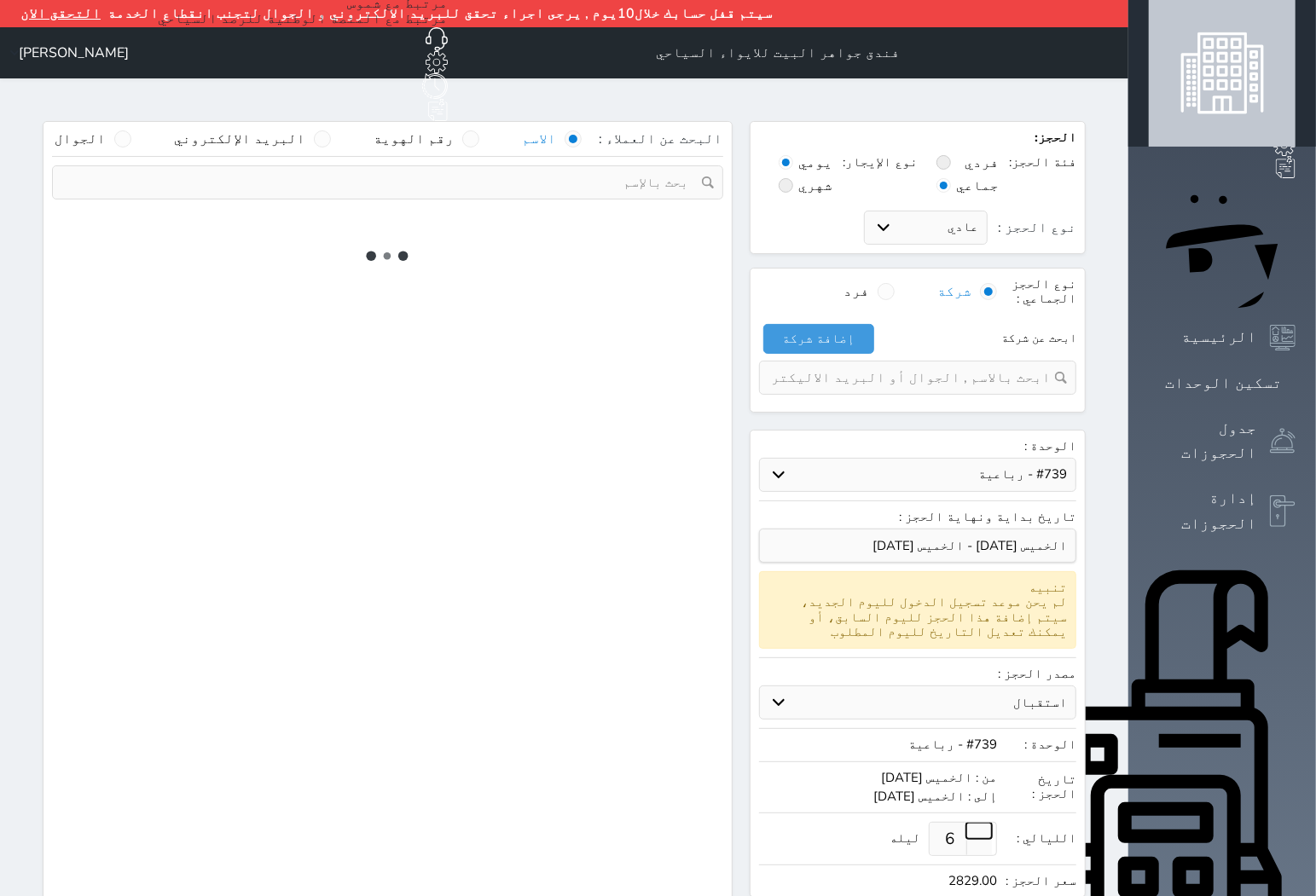 select 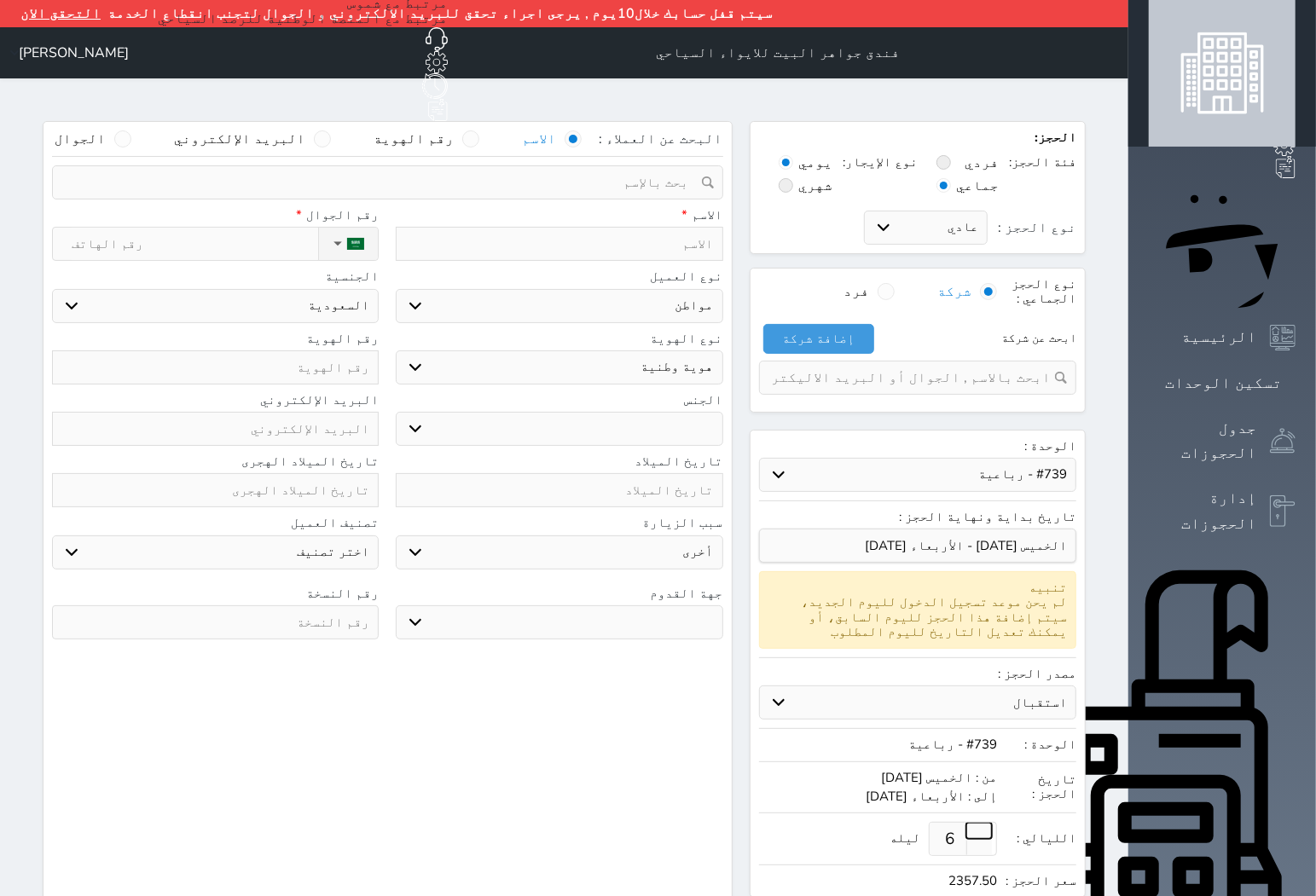 select 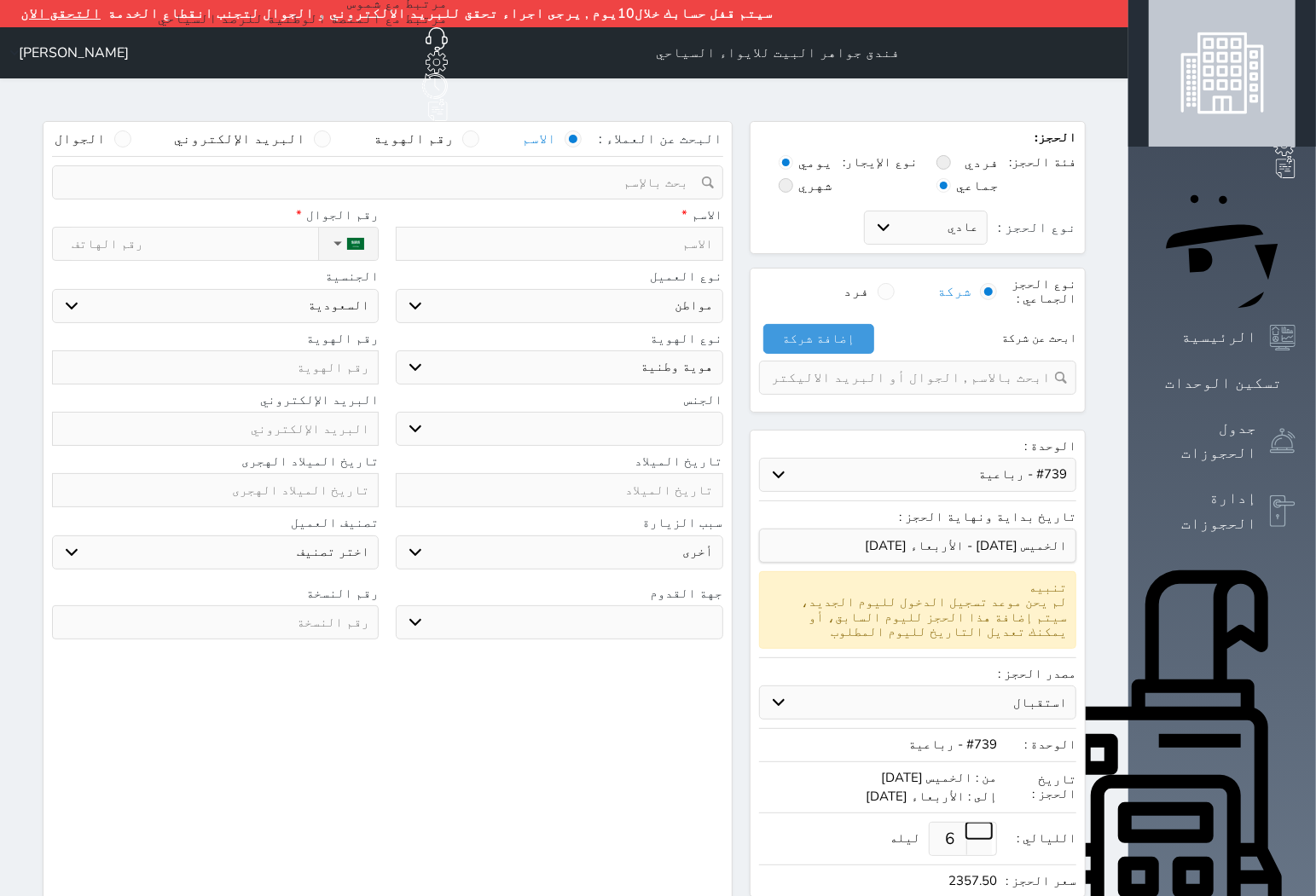 select 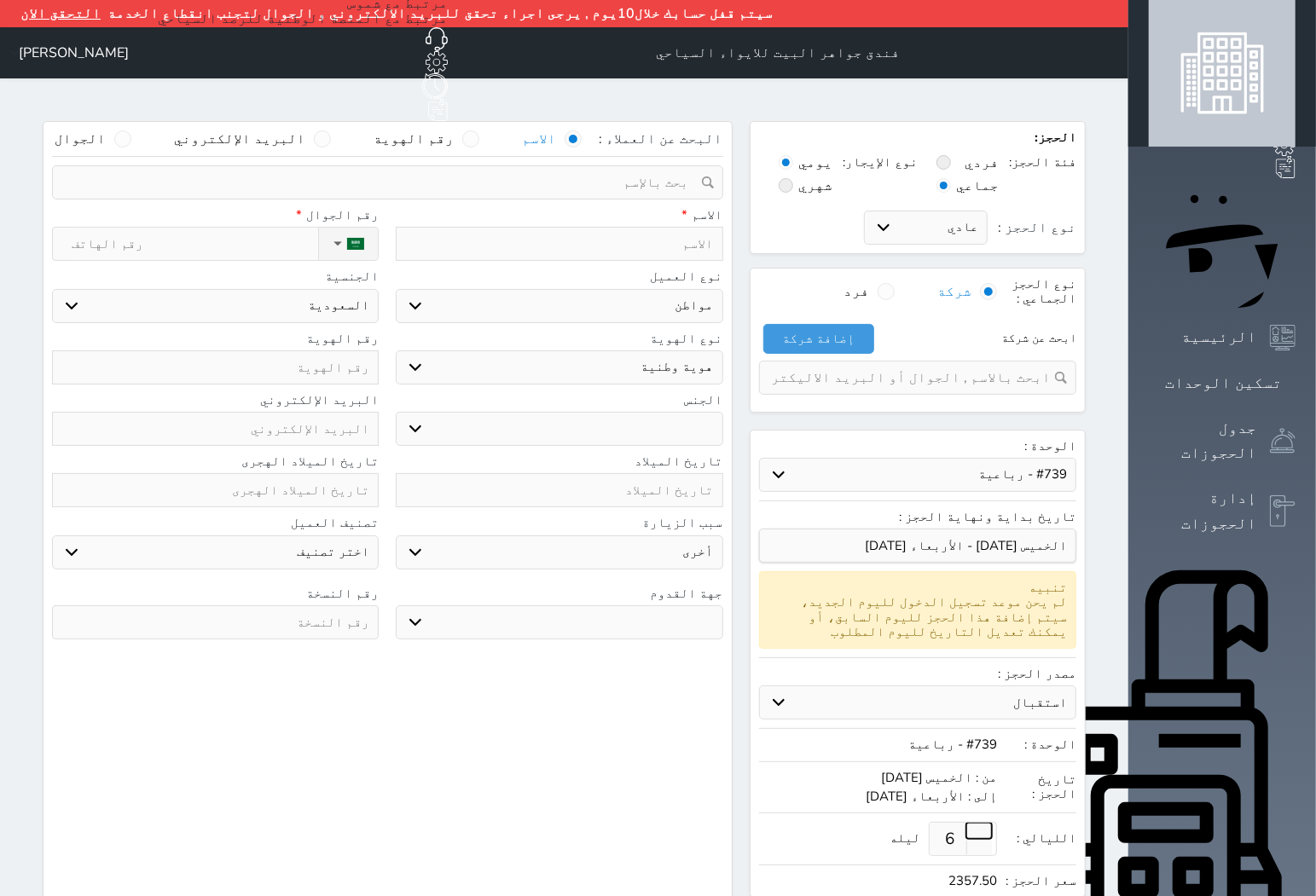 type on "2400.00" 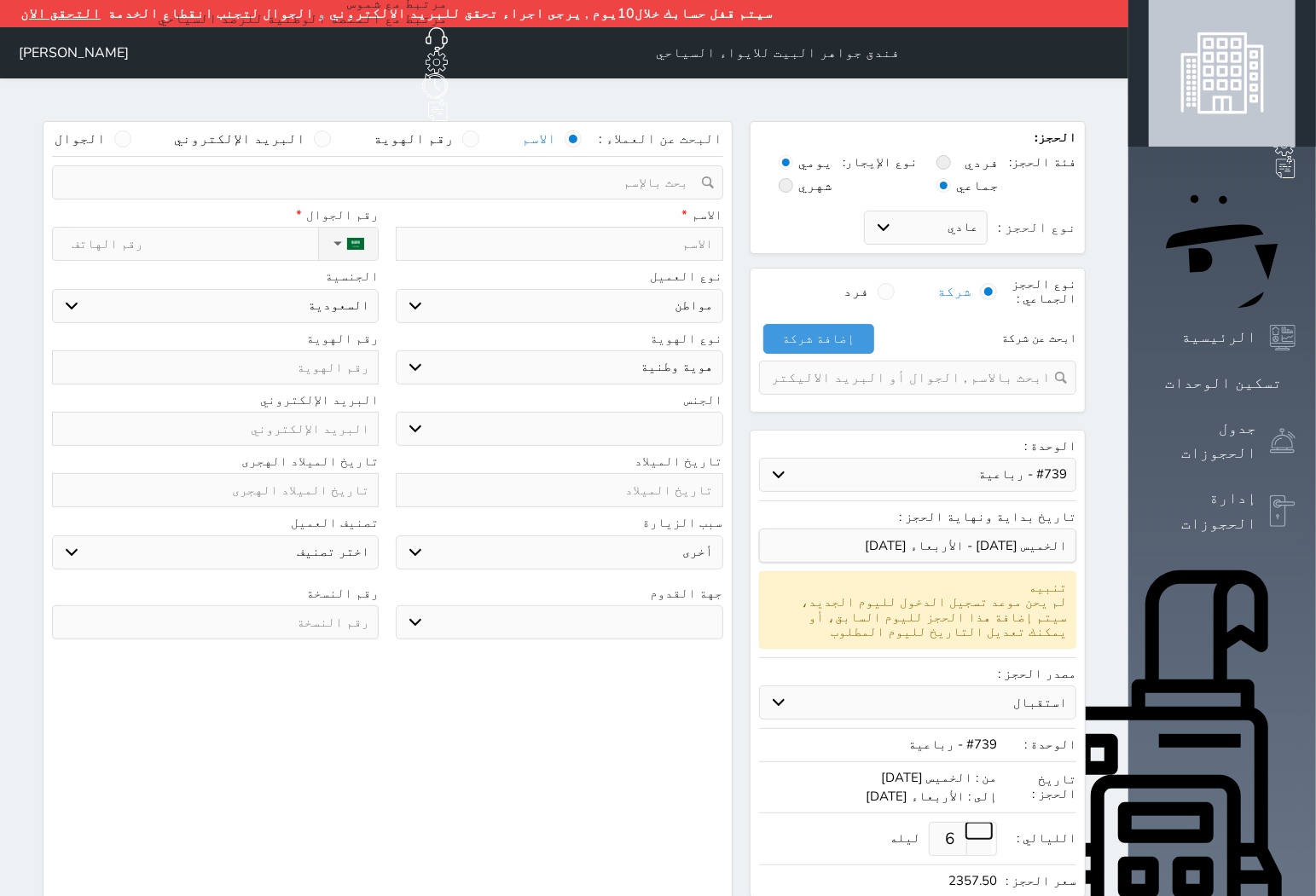 type on "2829.00" 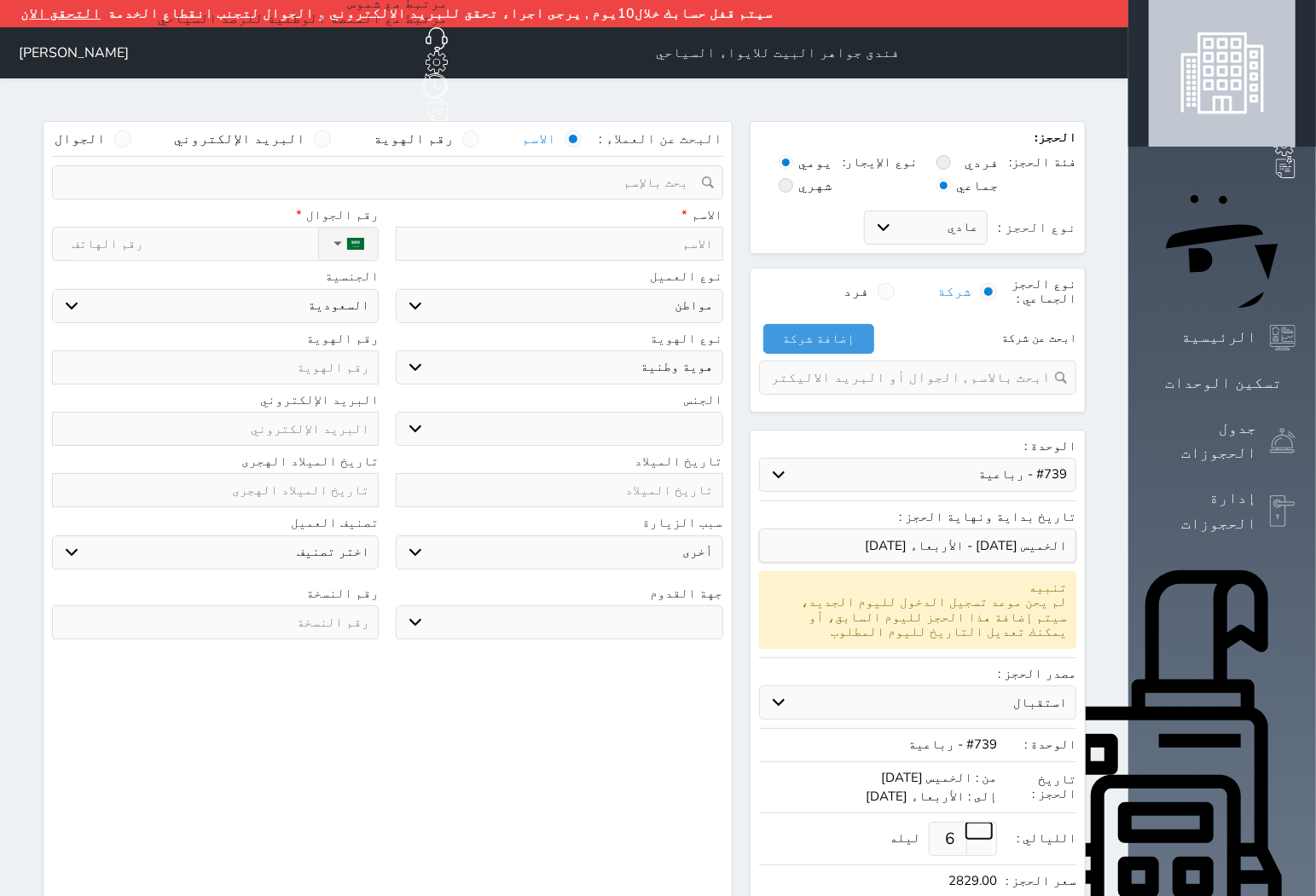 click at bounding box center (979, 830) 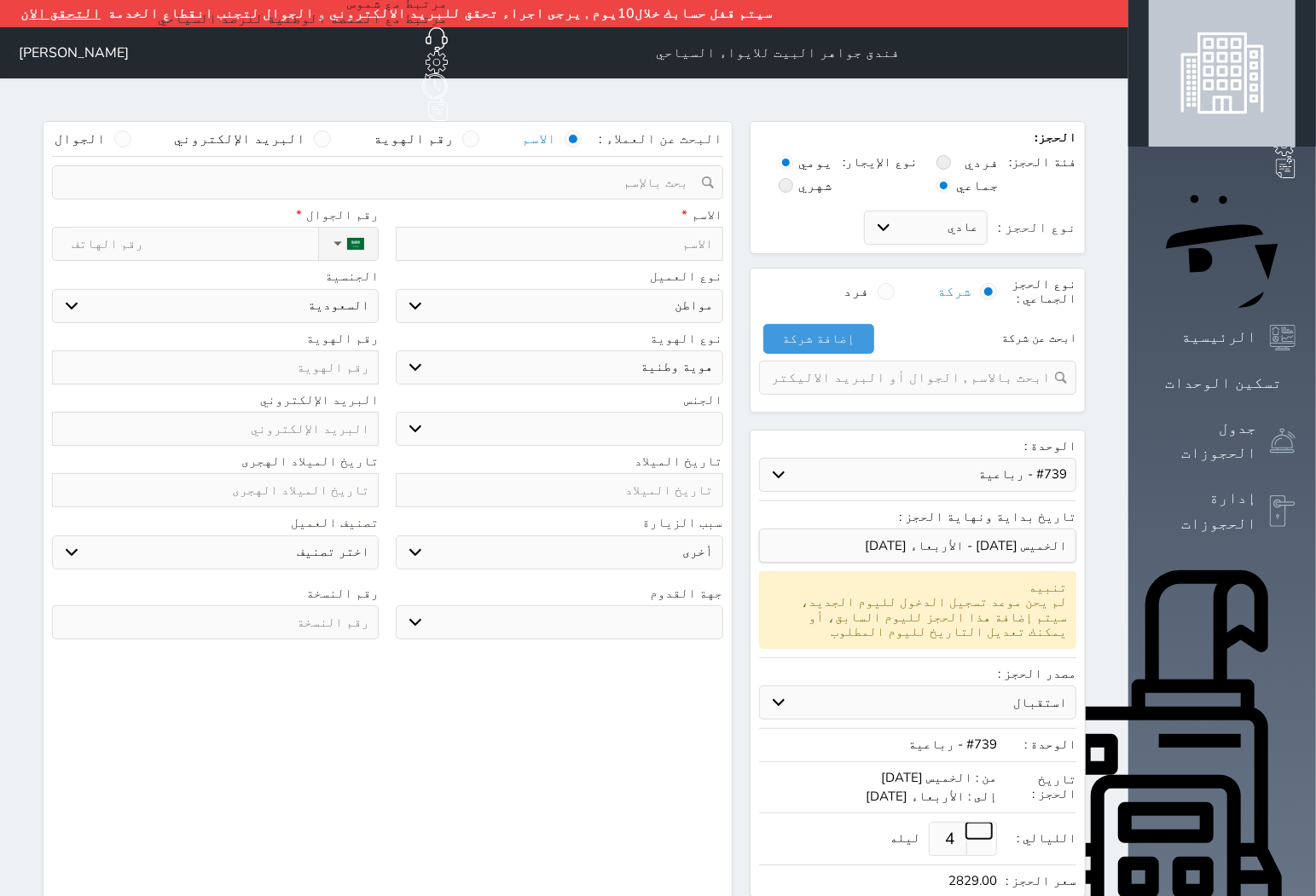 type on "7" 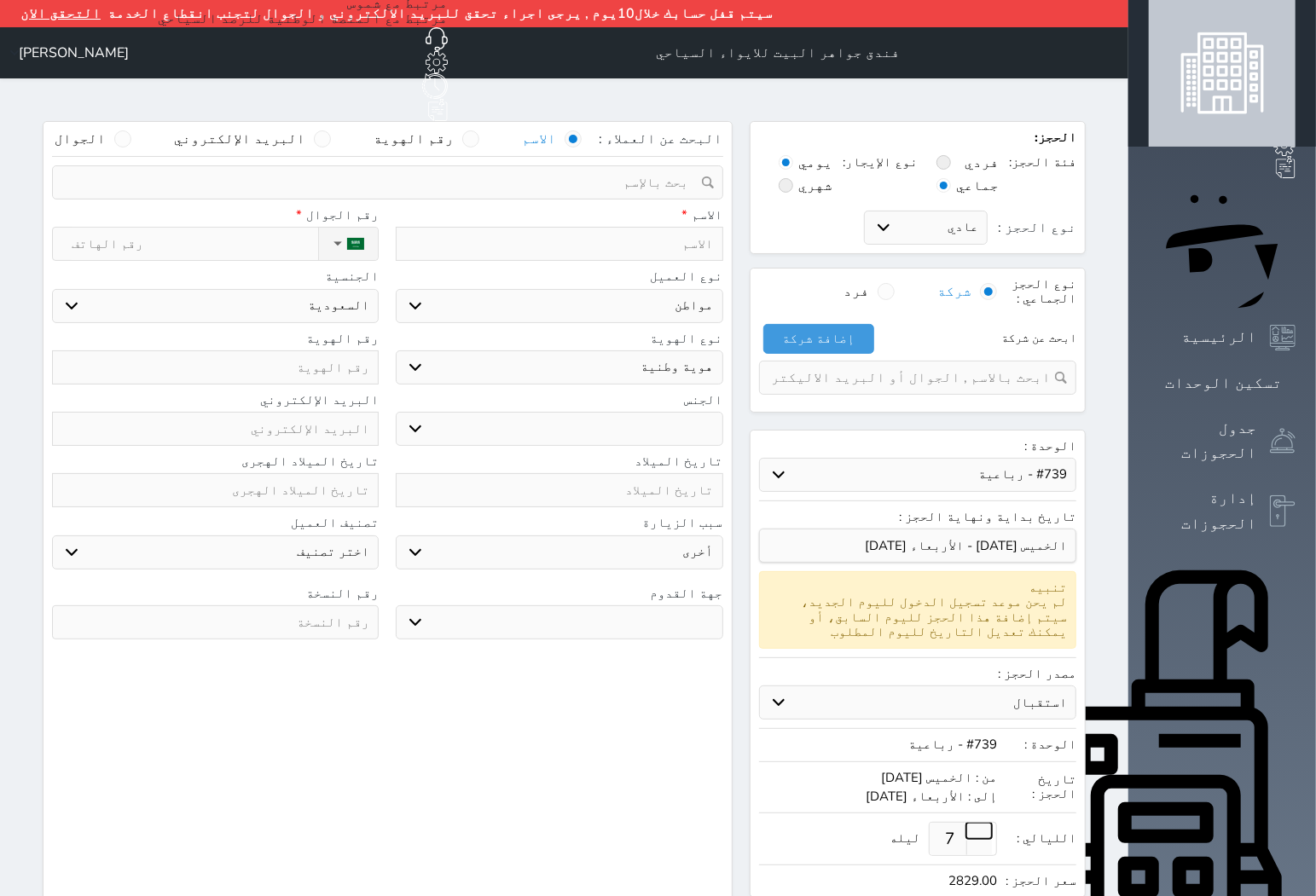 select on "1" 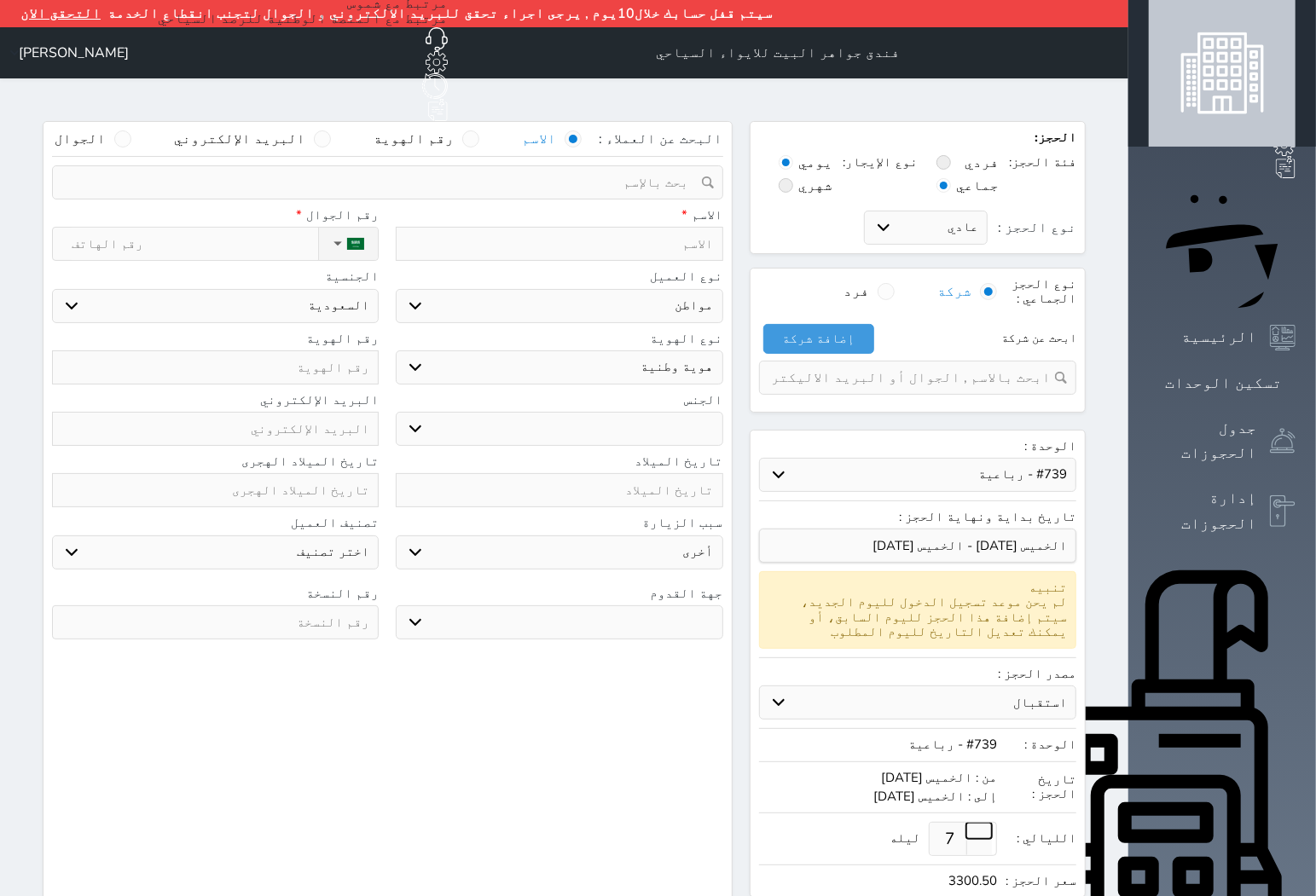 type on "5" 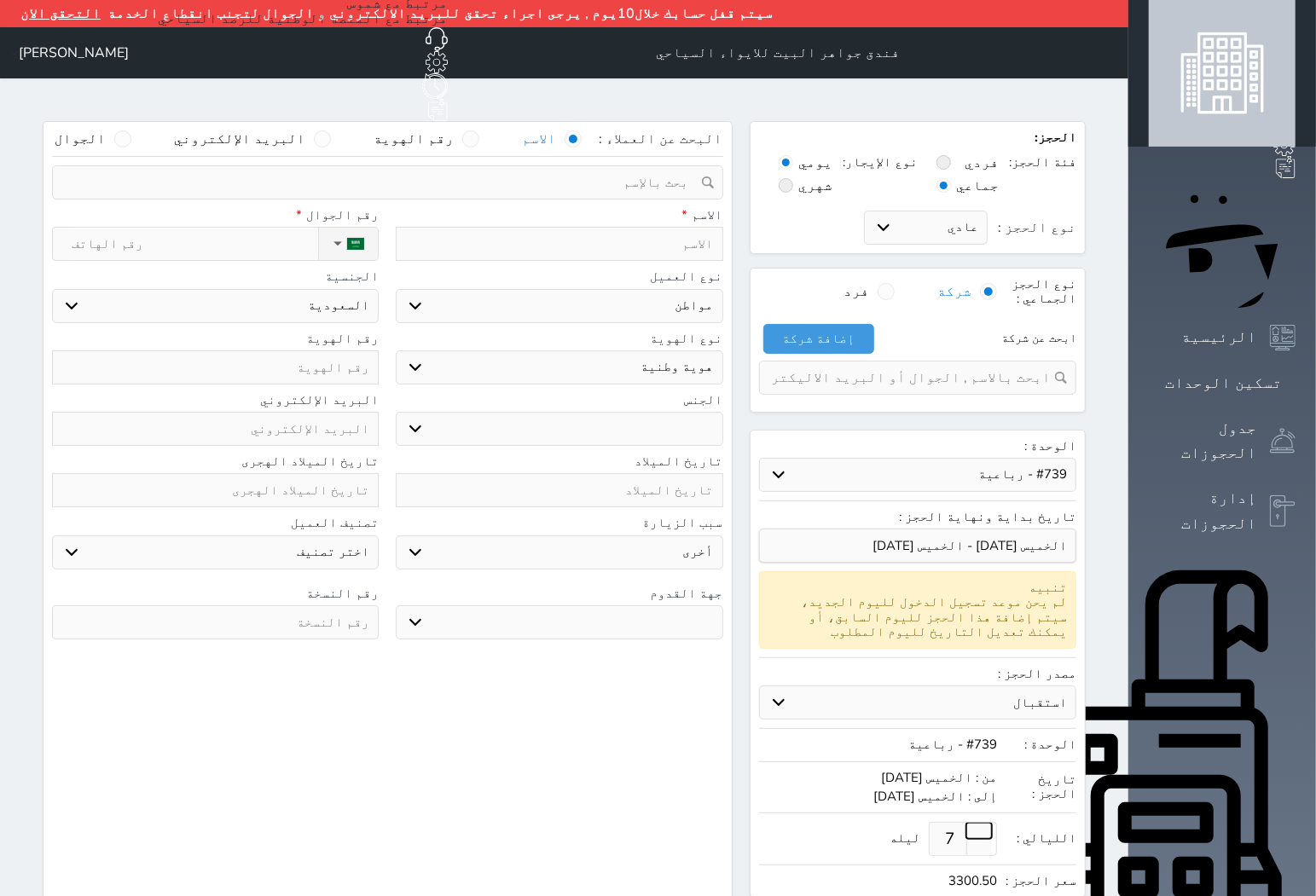 type on "2000.00" 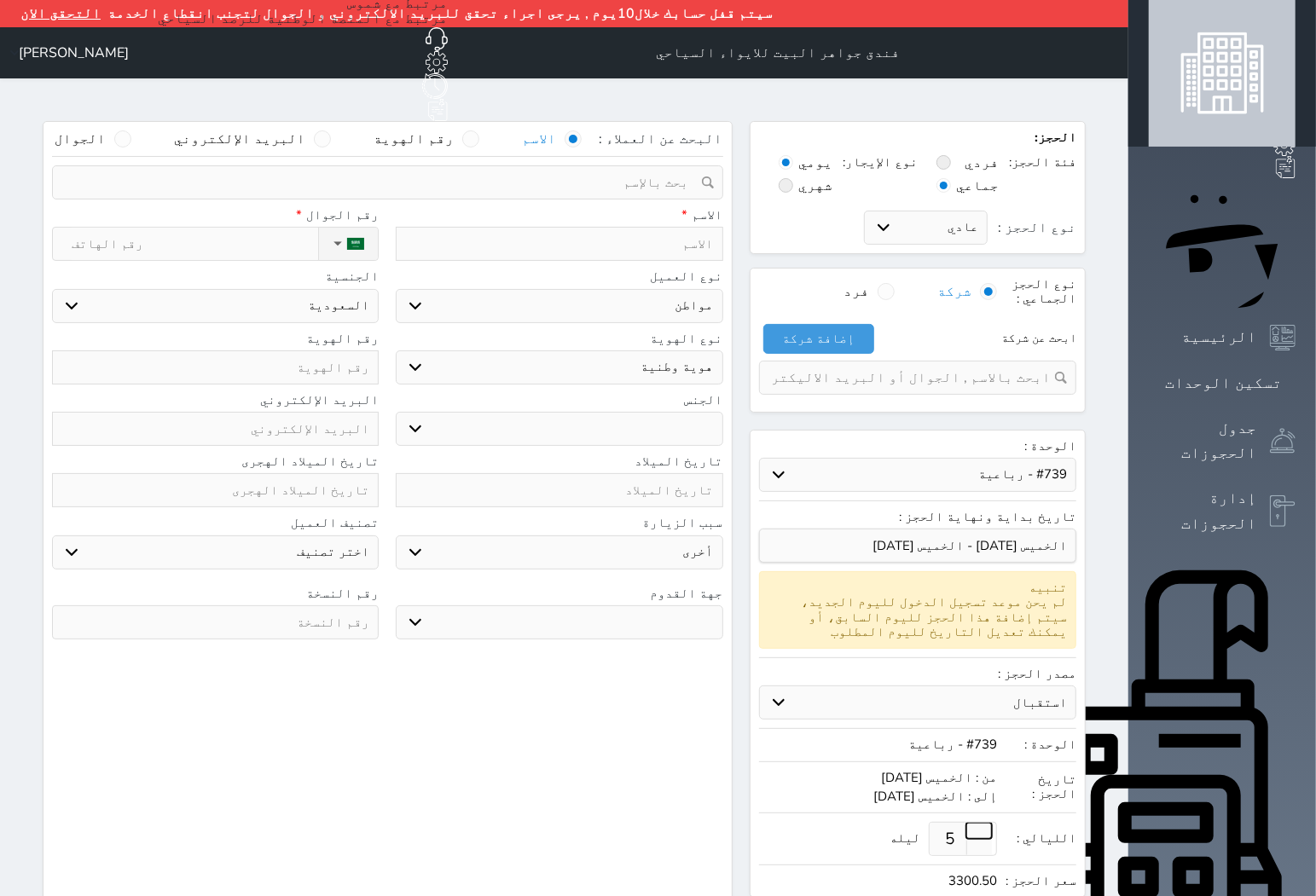 click at bounding box center [979, 830] 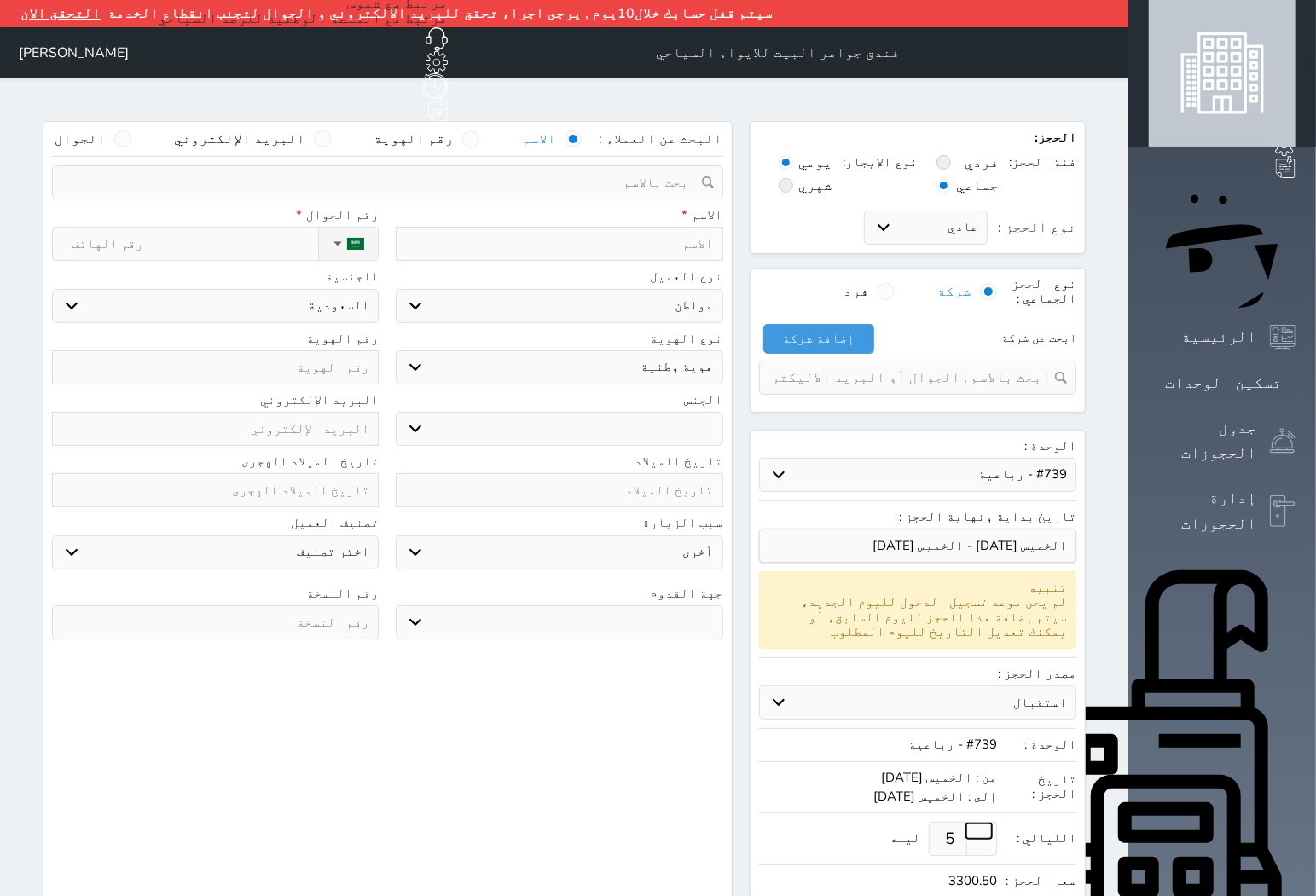 type on "6" 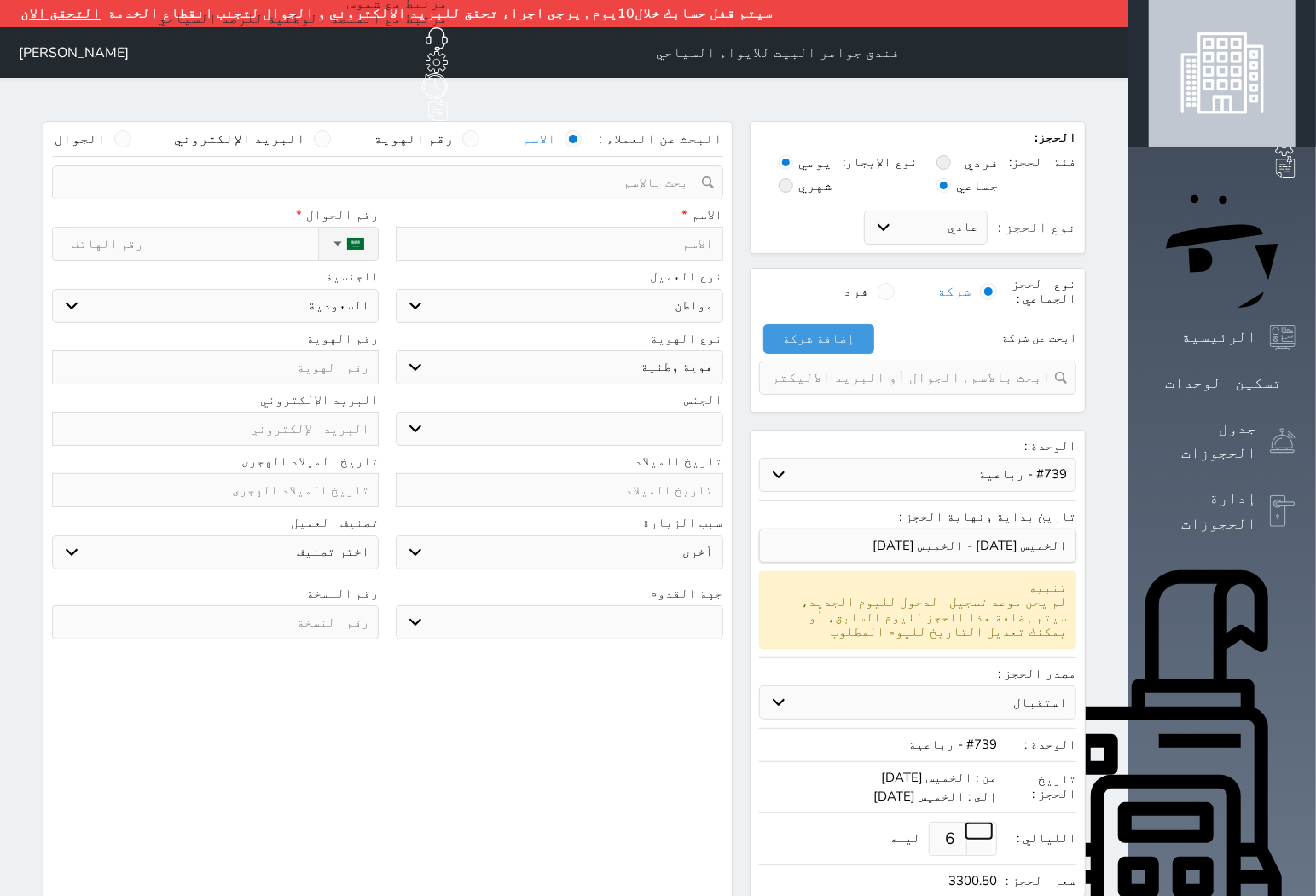 select on "1" 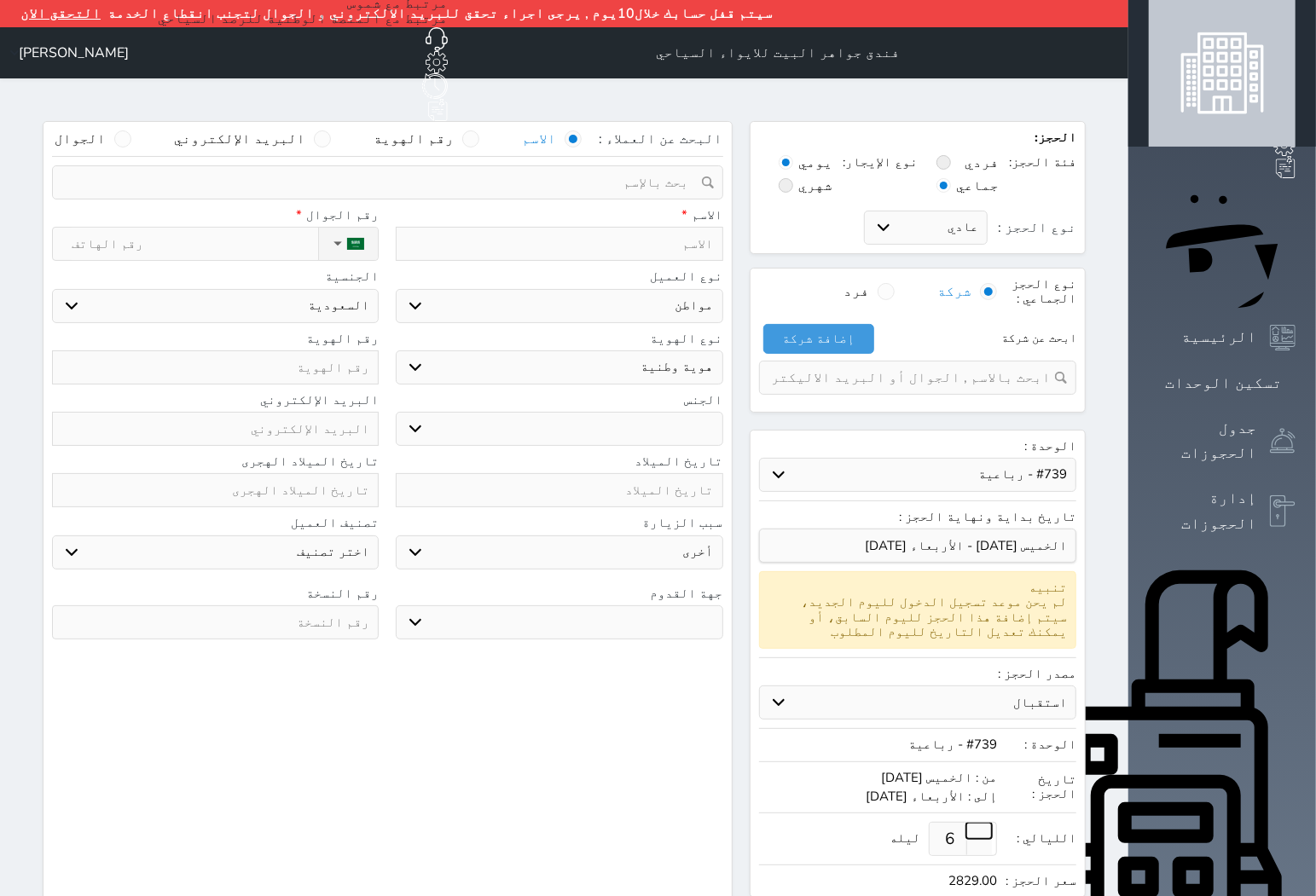 type on "4" 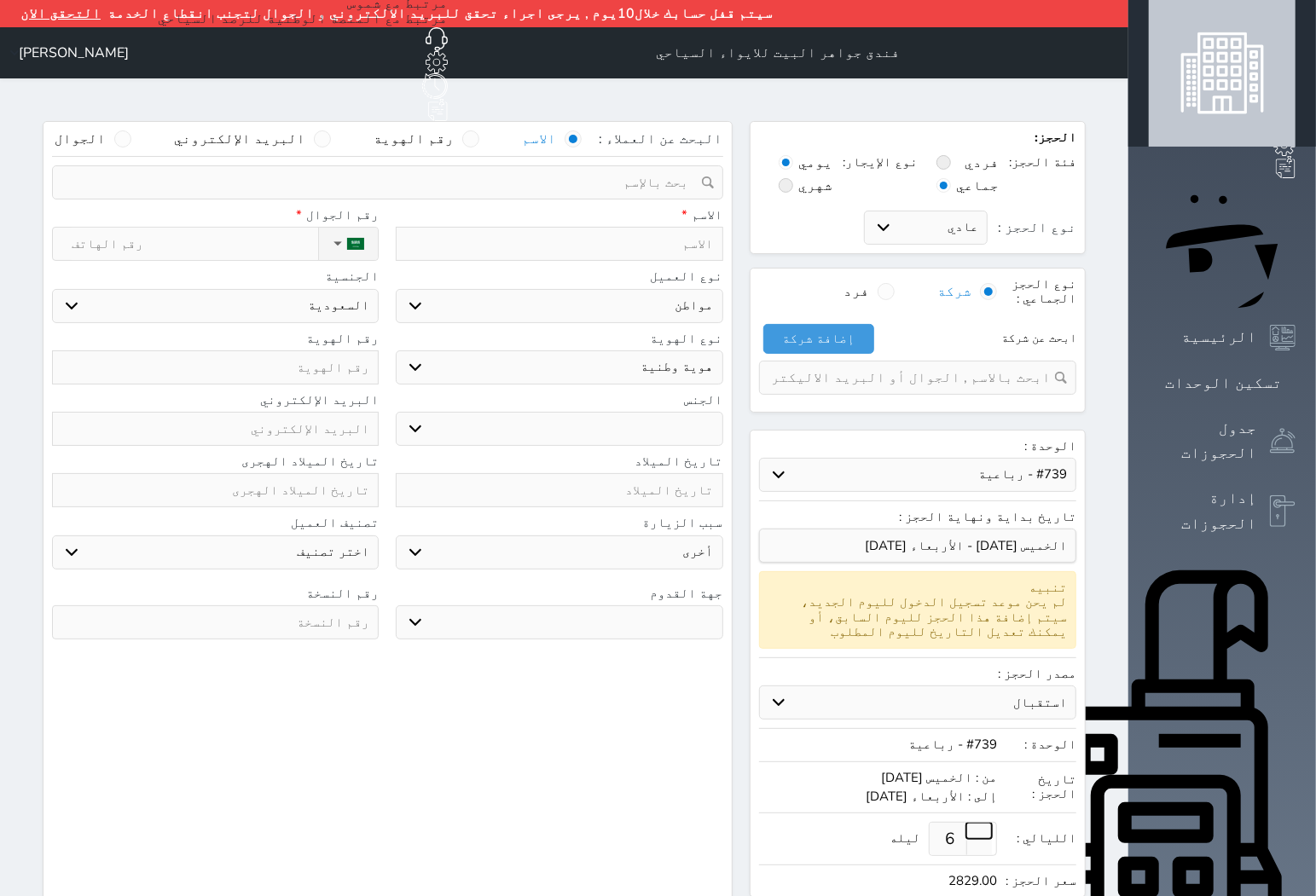 type on "1600.00" 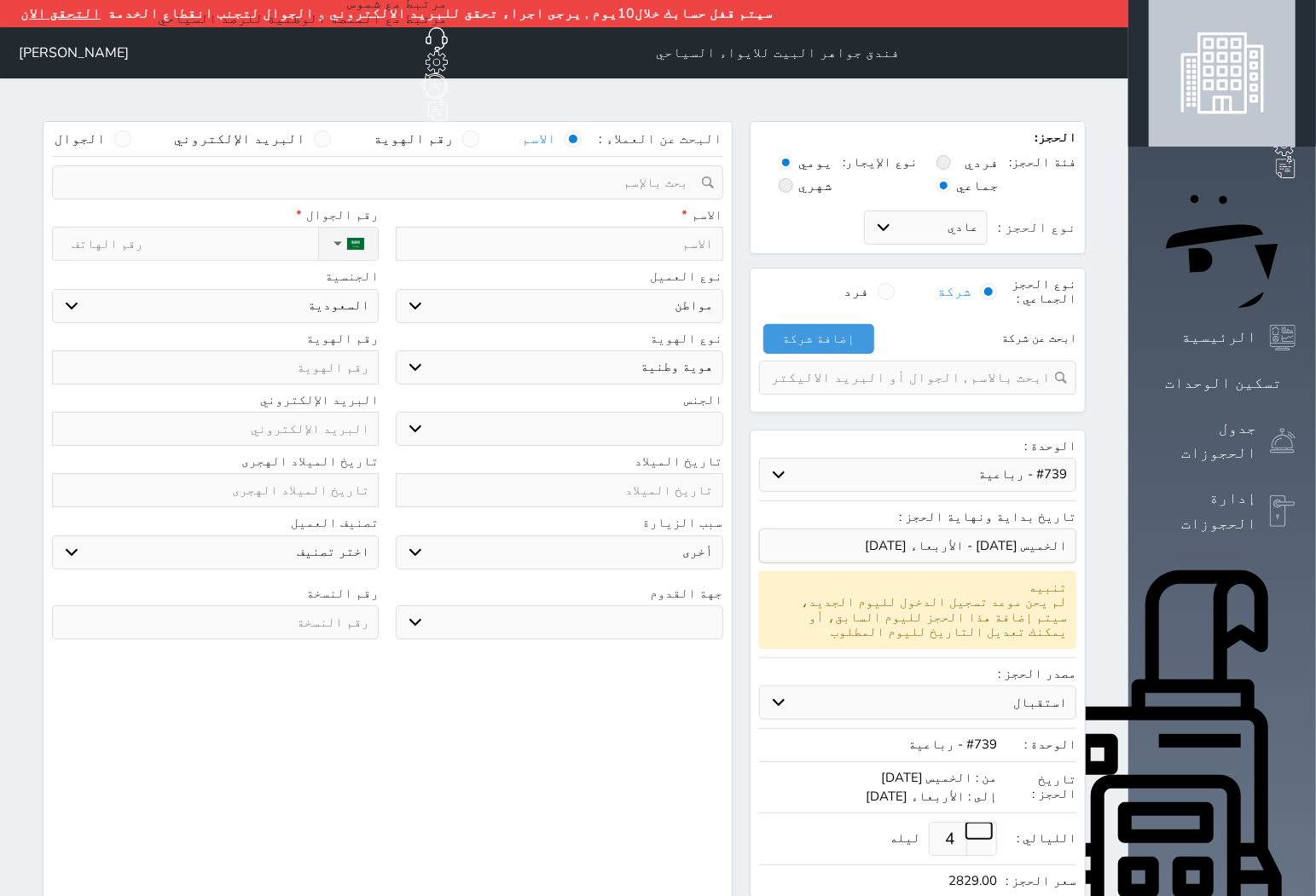 click at bounding box center (979, 830) 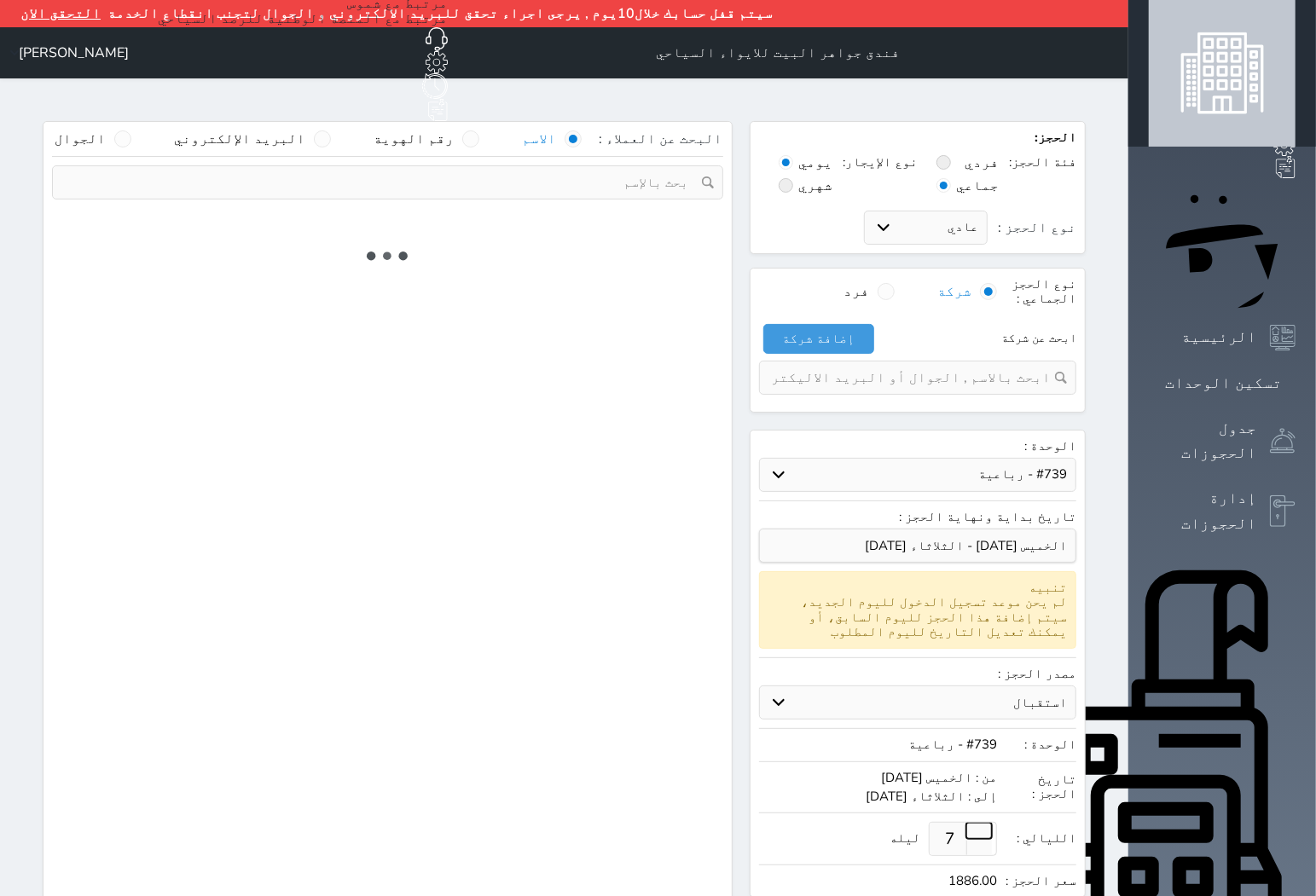 click at bounding box center [979, 830] 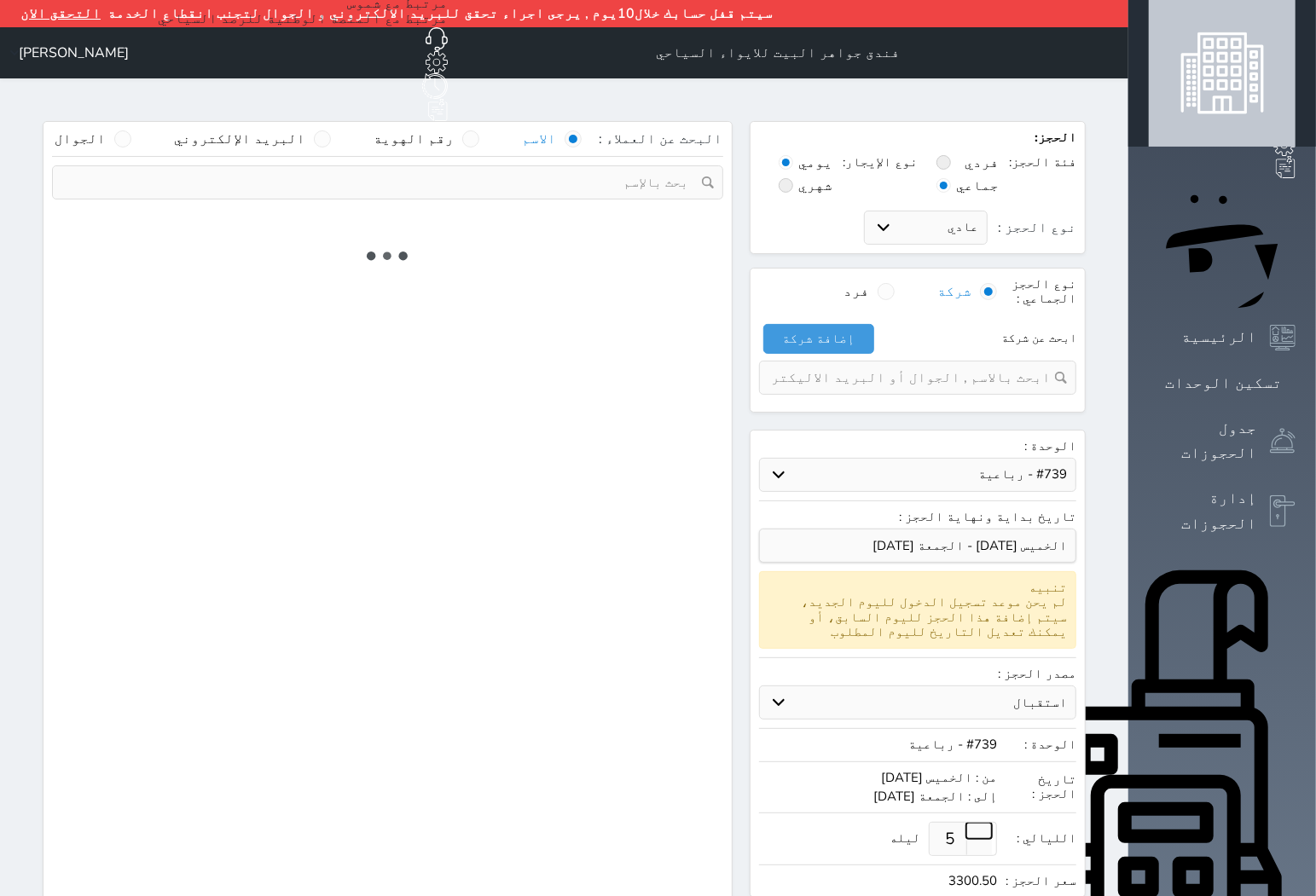 type on "4" 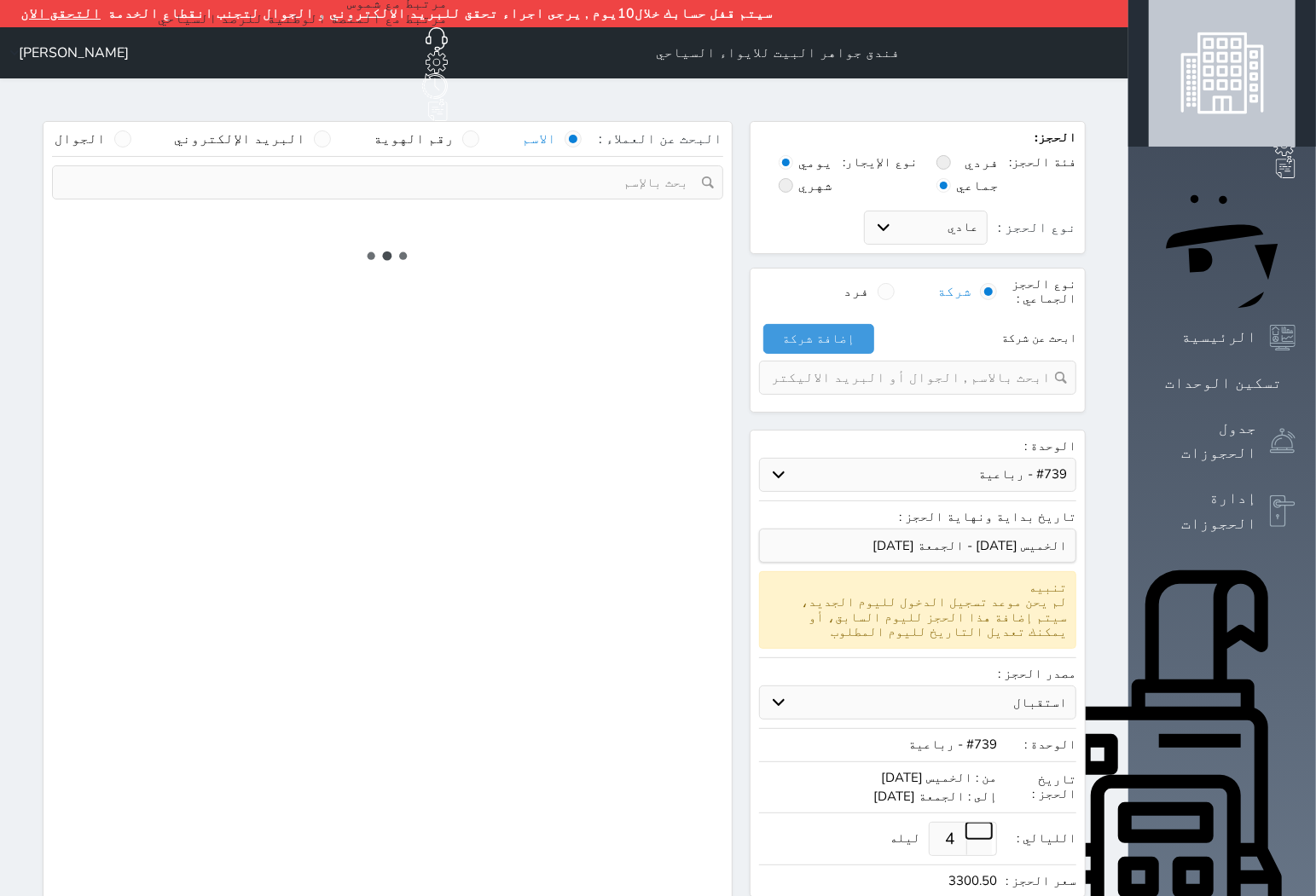 select on "1" 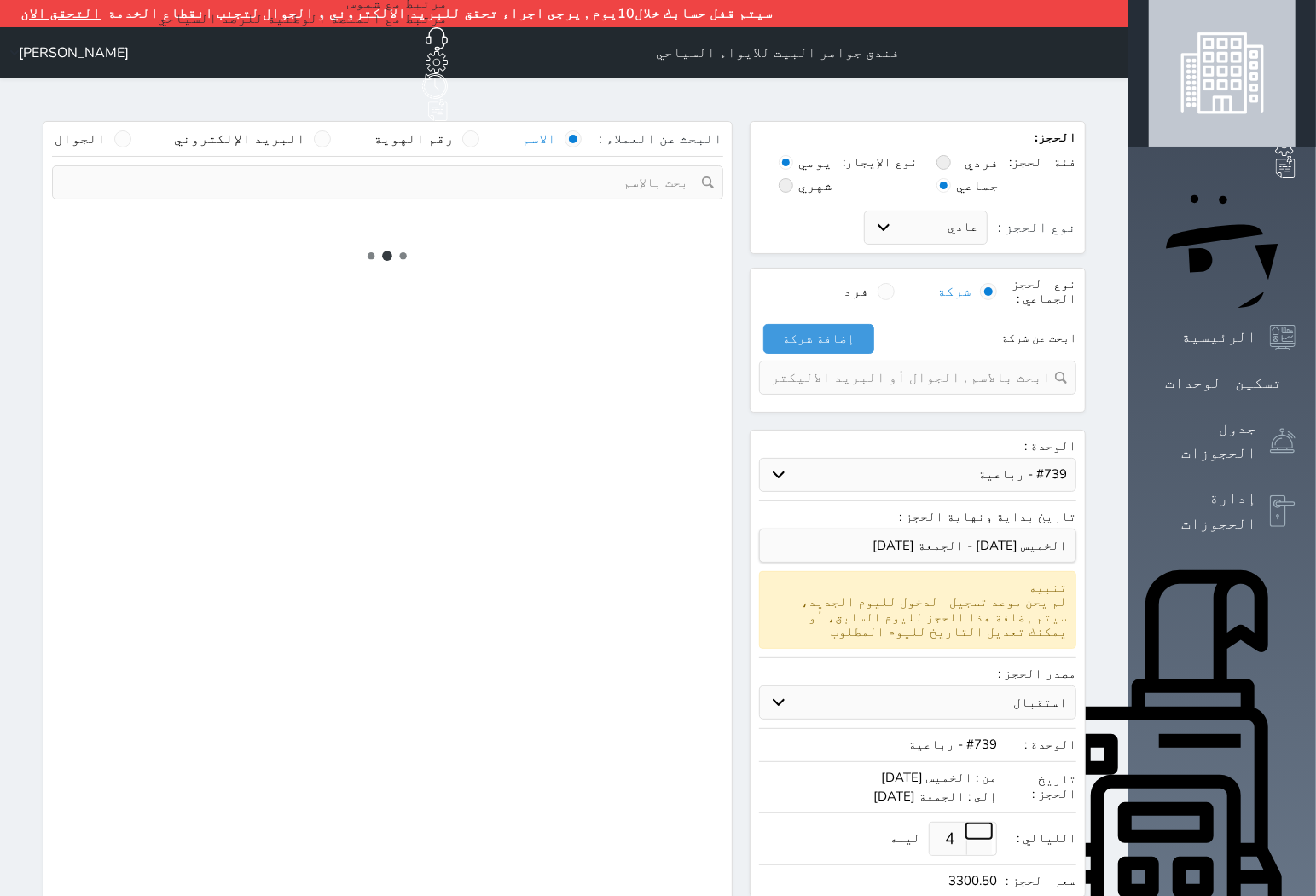 select on "113" 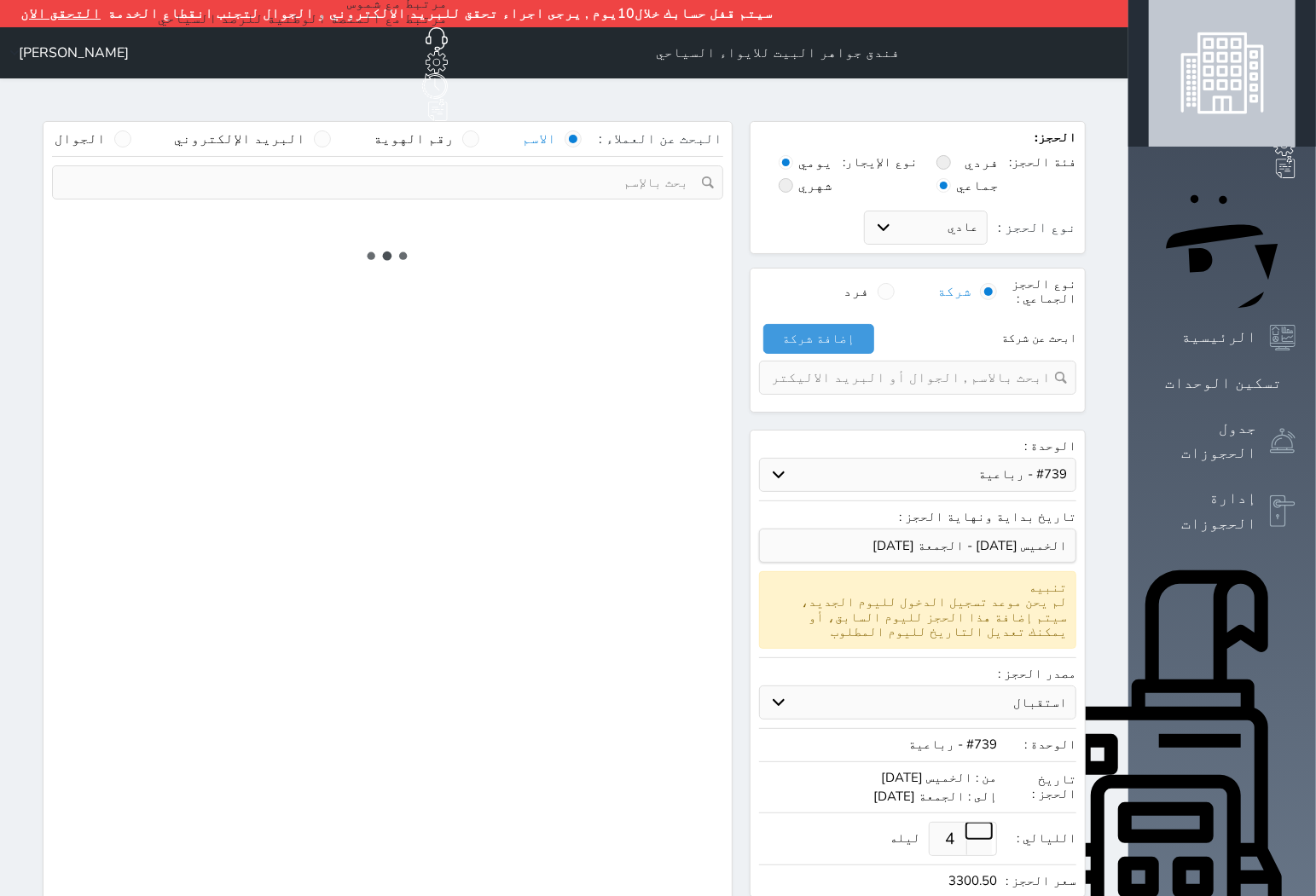 select on "1" 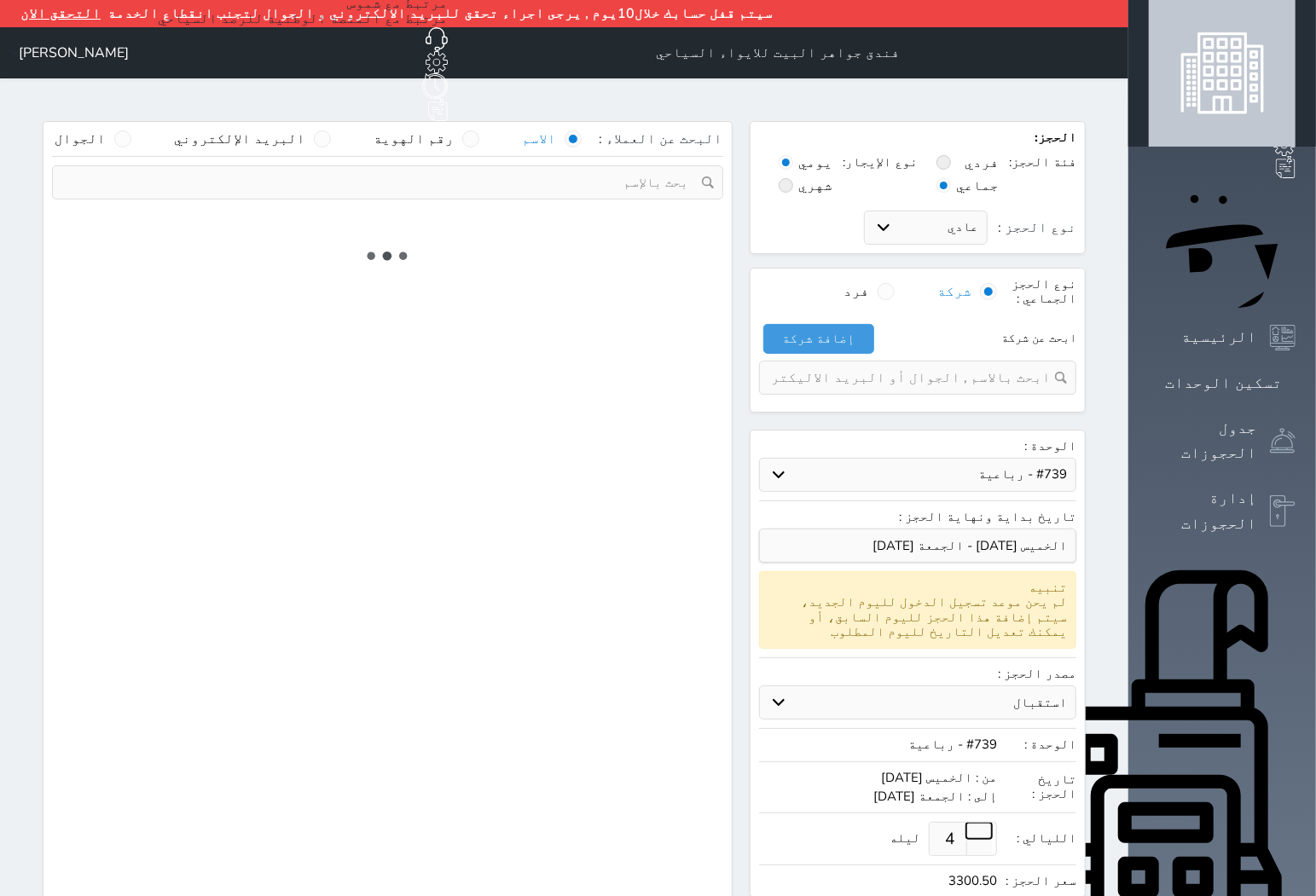select 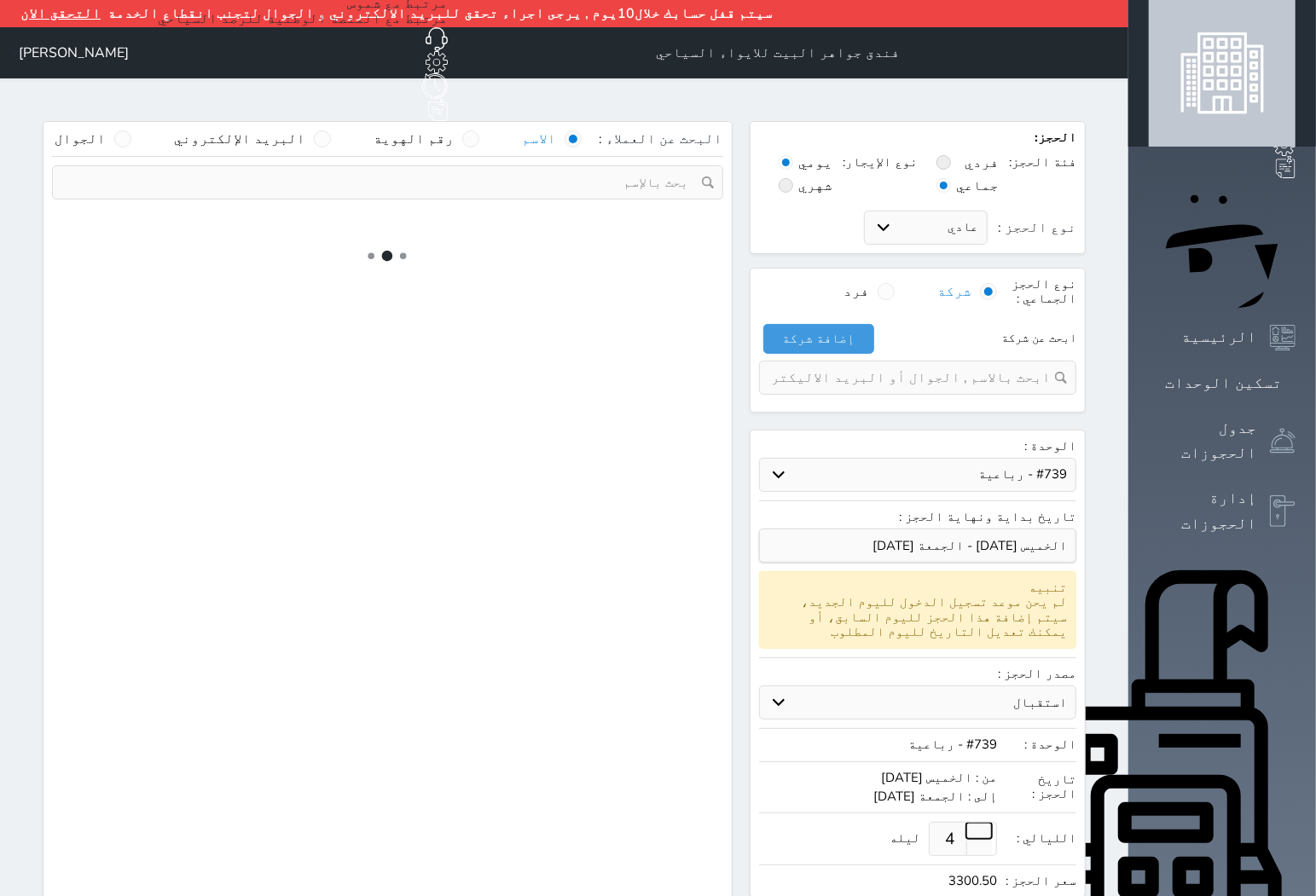 select on "7" 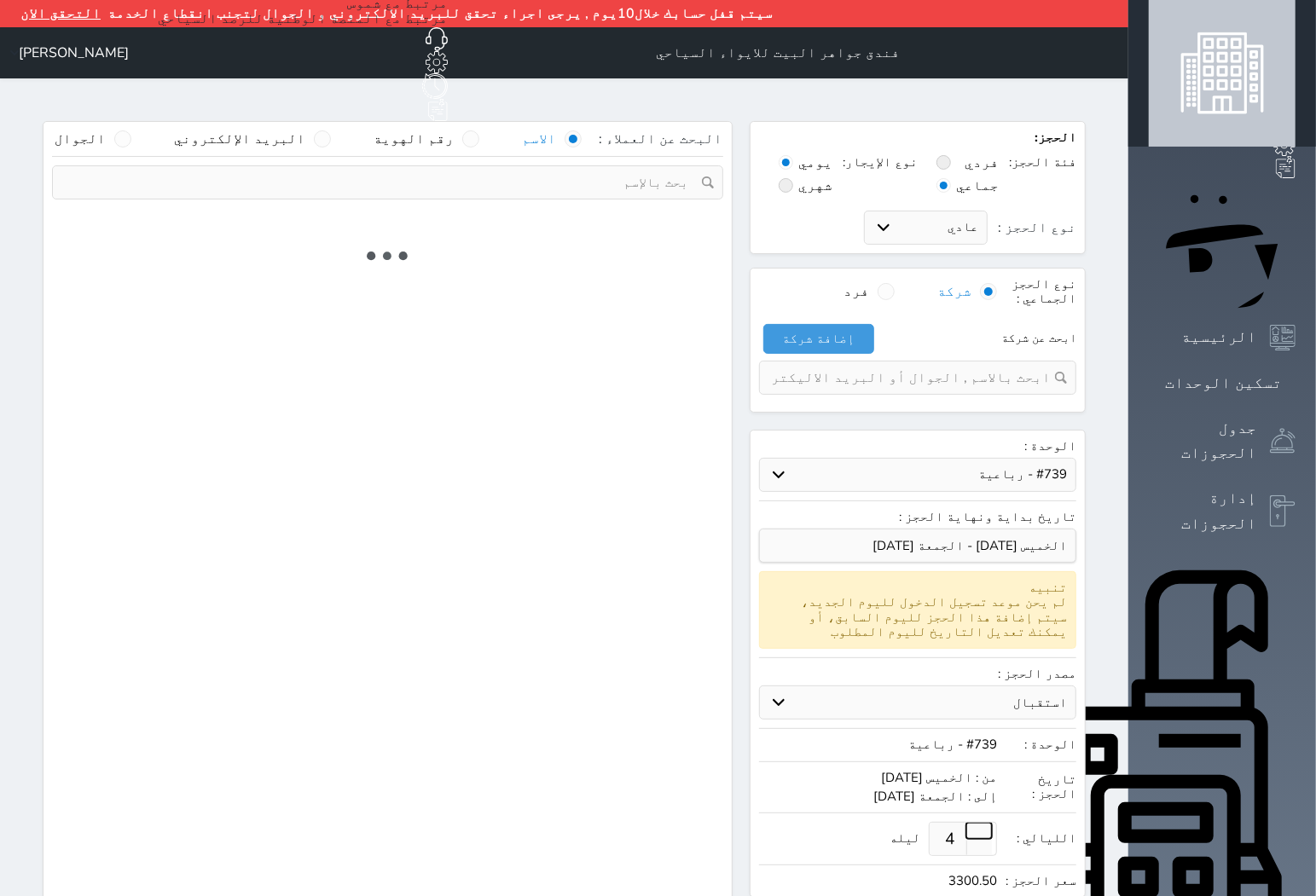 select 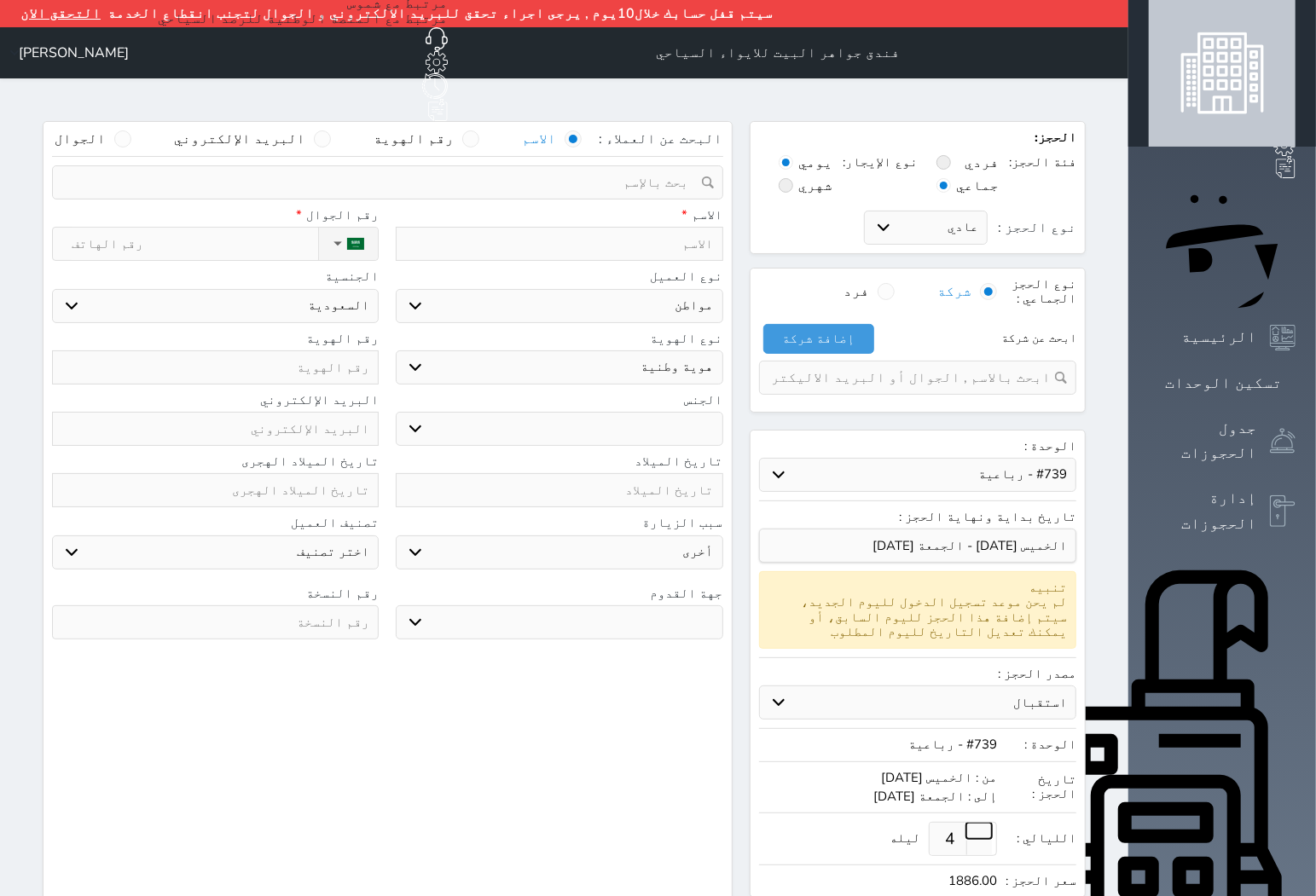 select 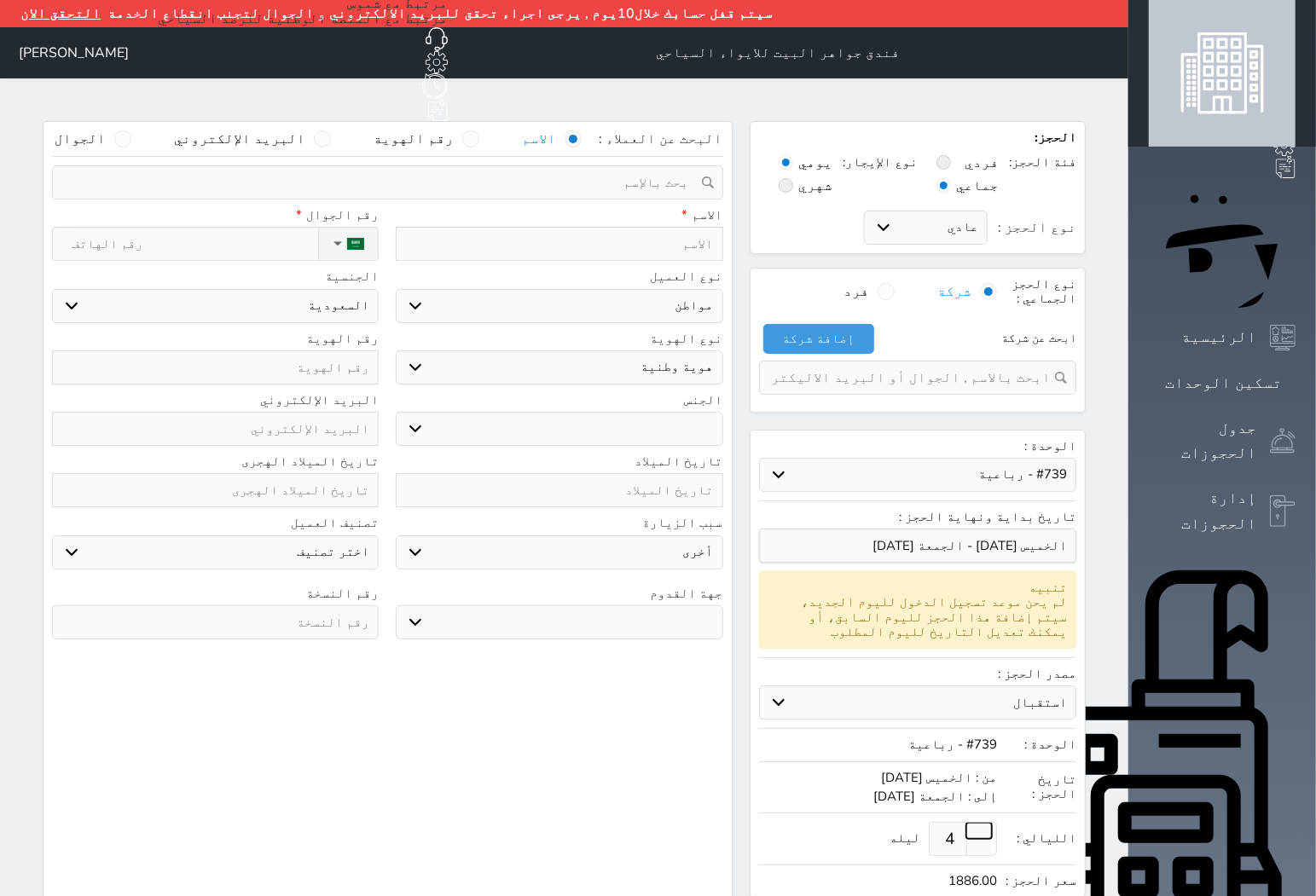 select 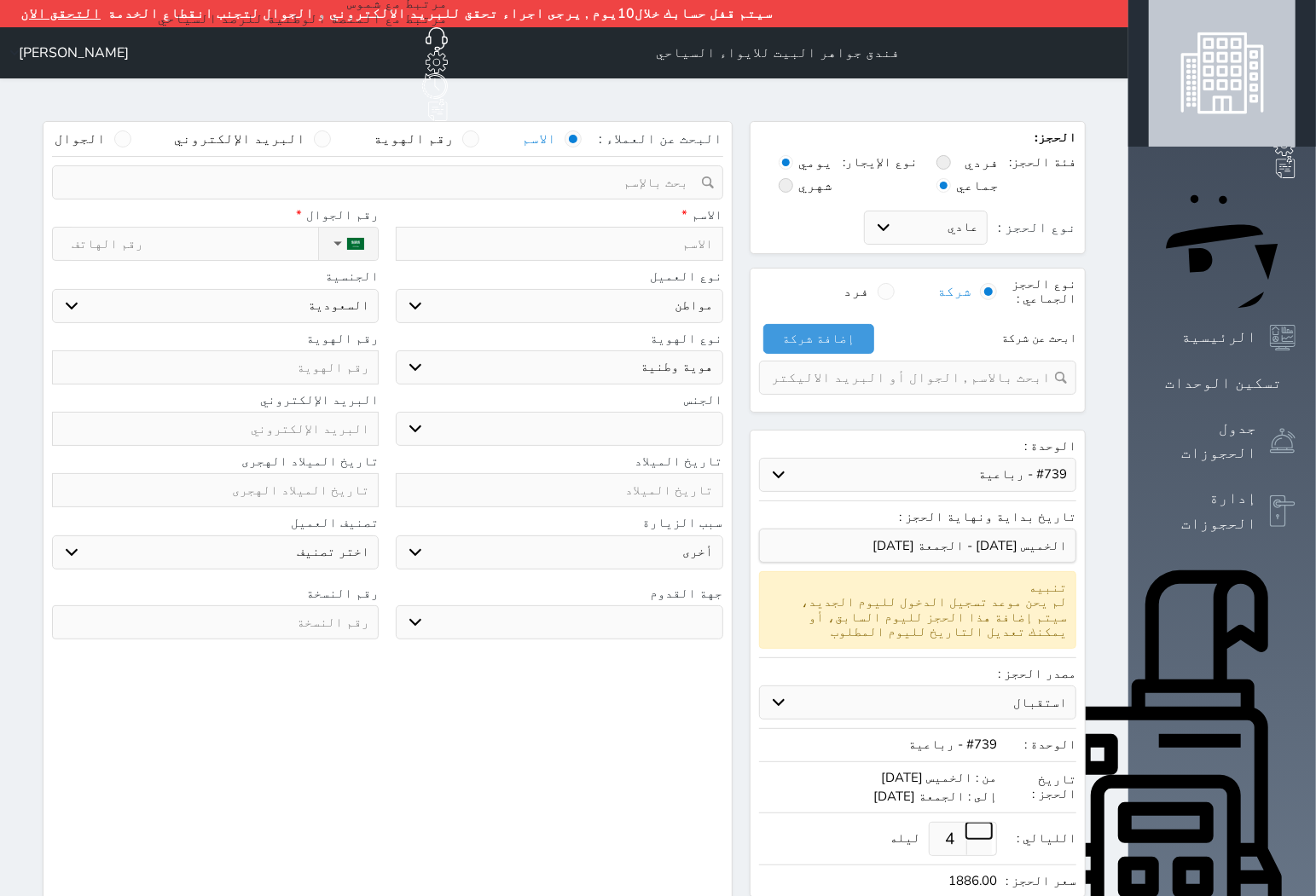 select 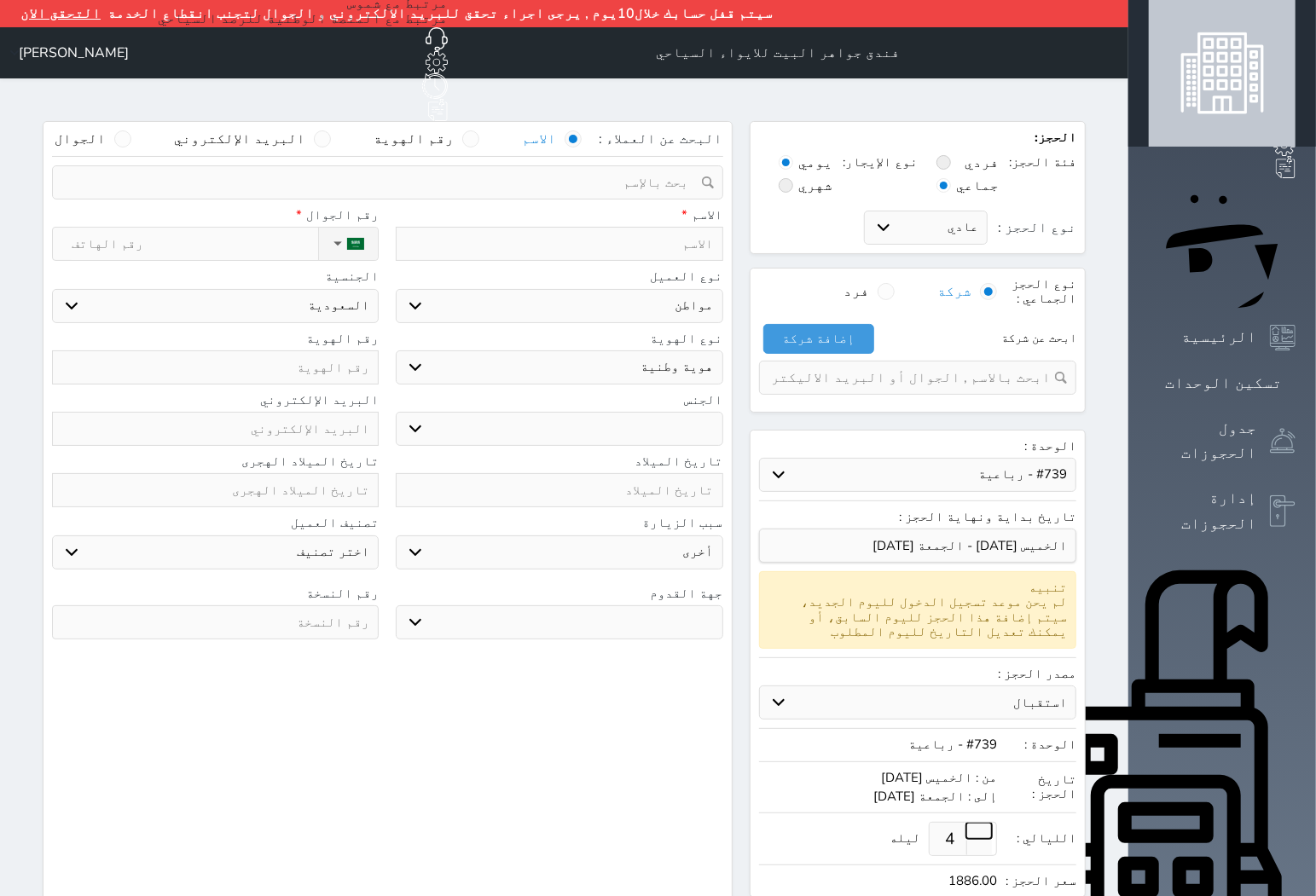 select 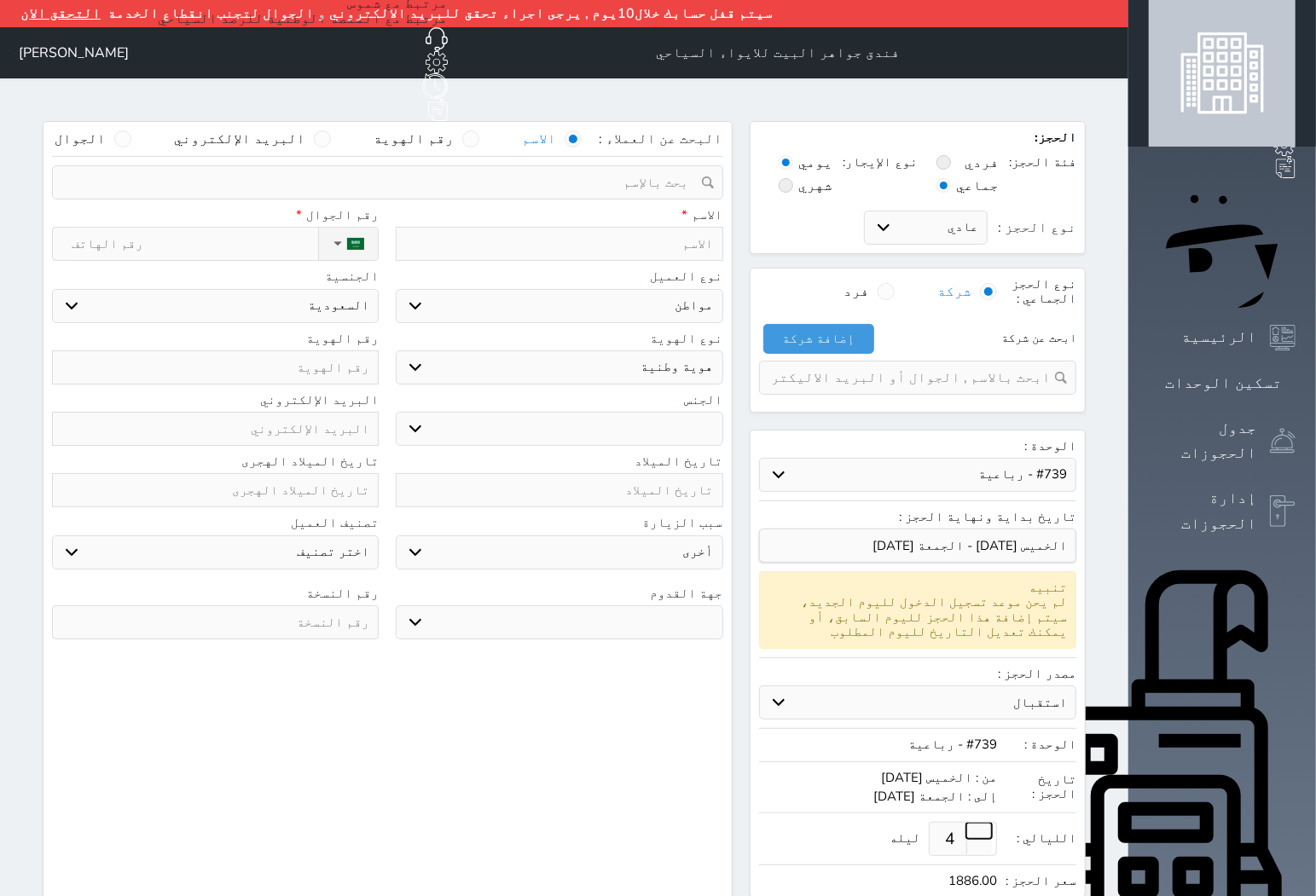 type on "7" 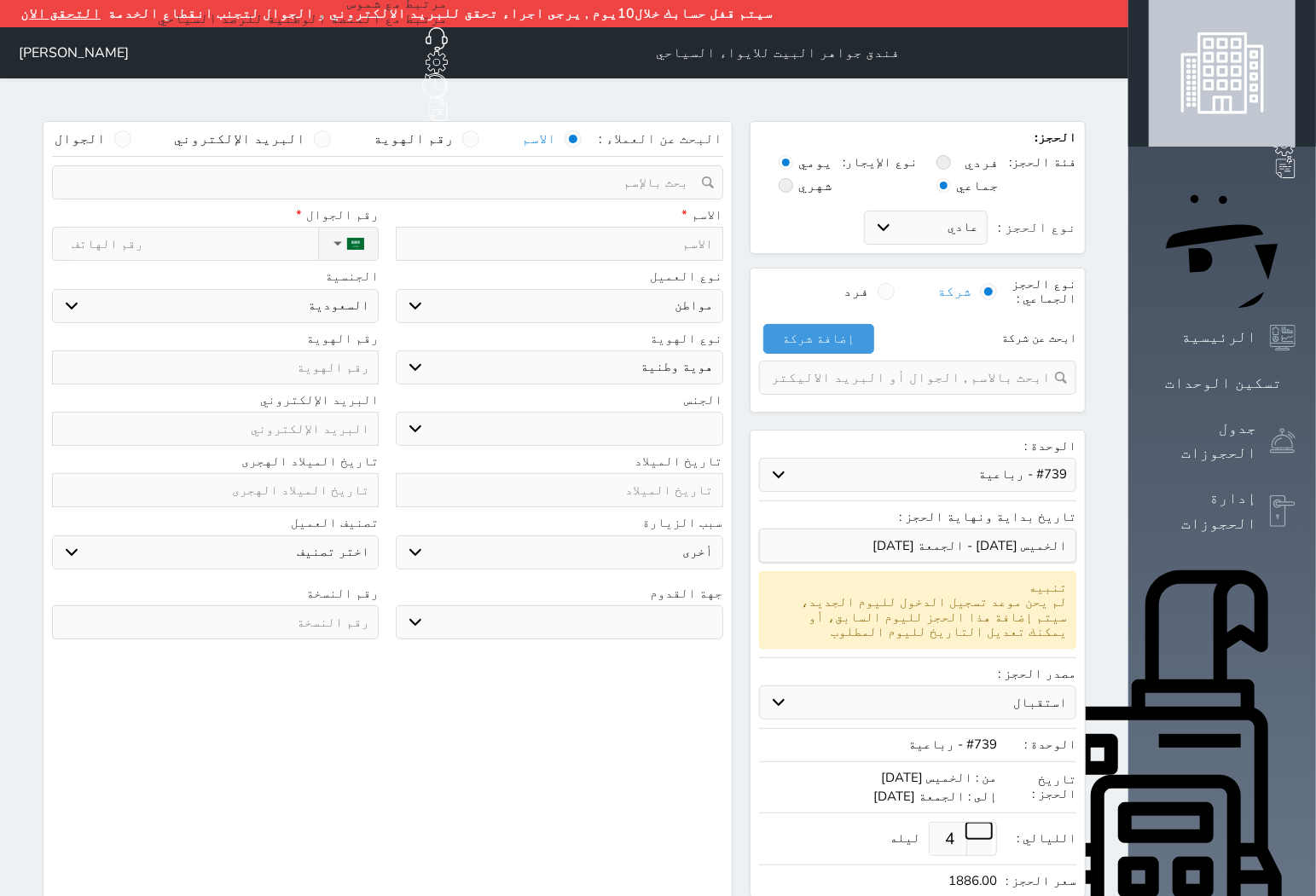 type on "2800.00" 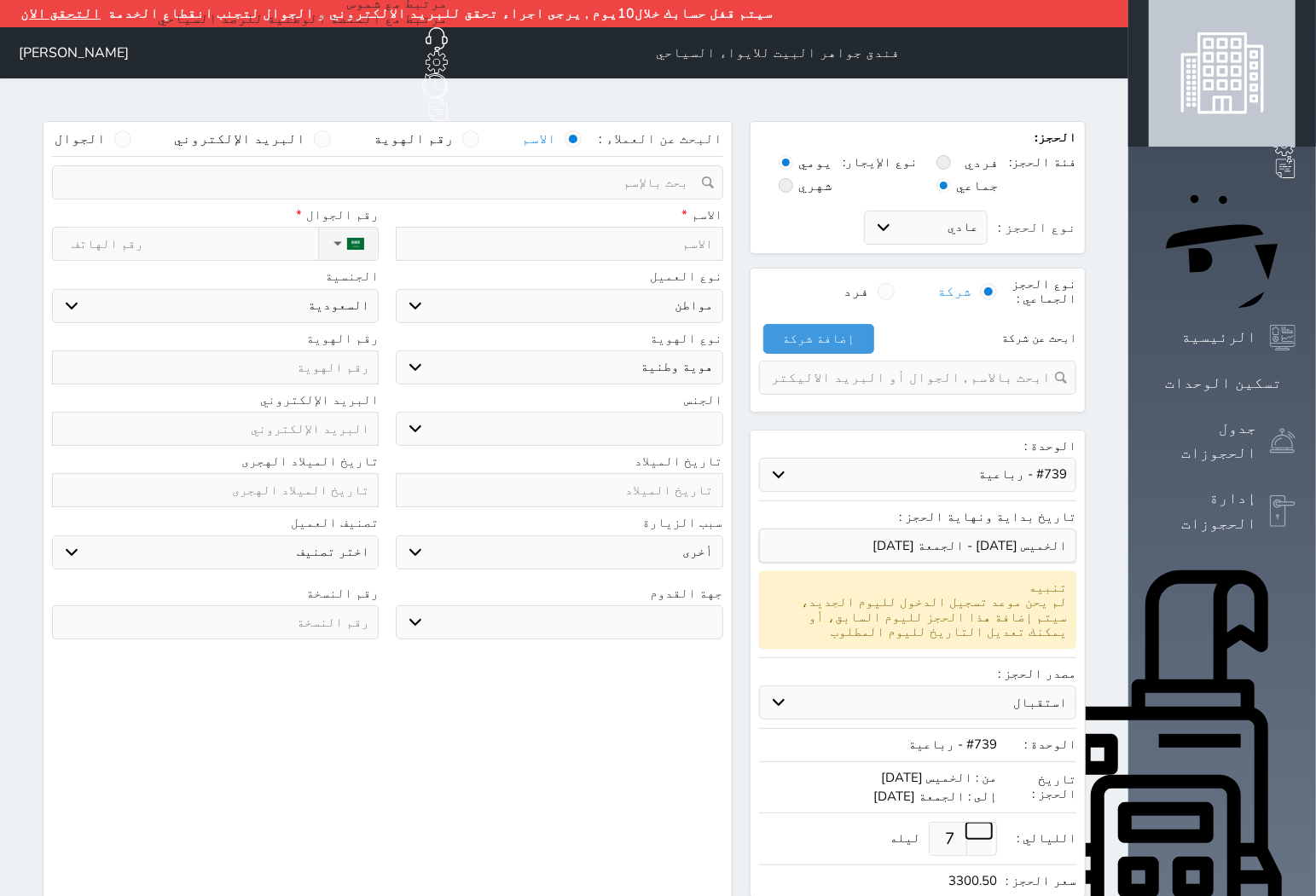 select 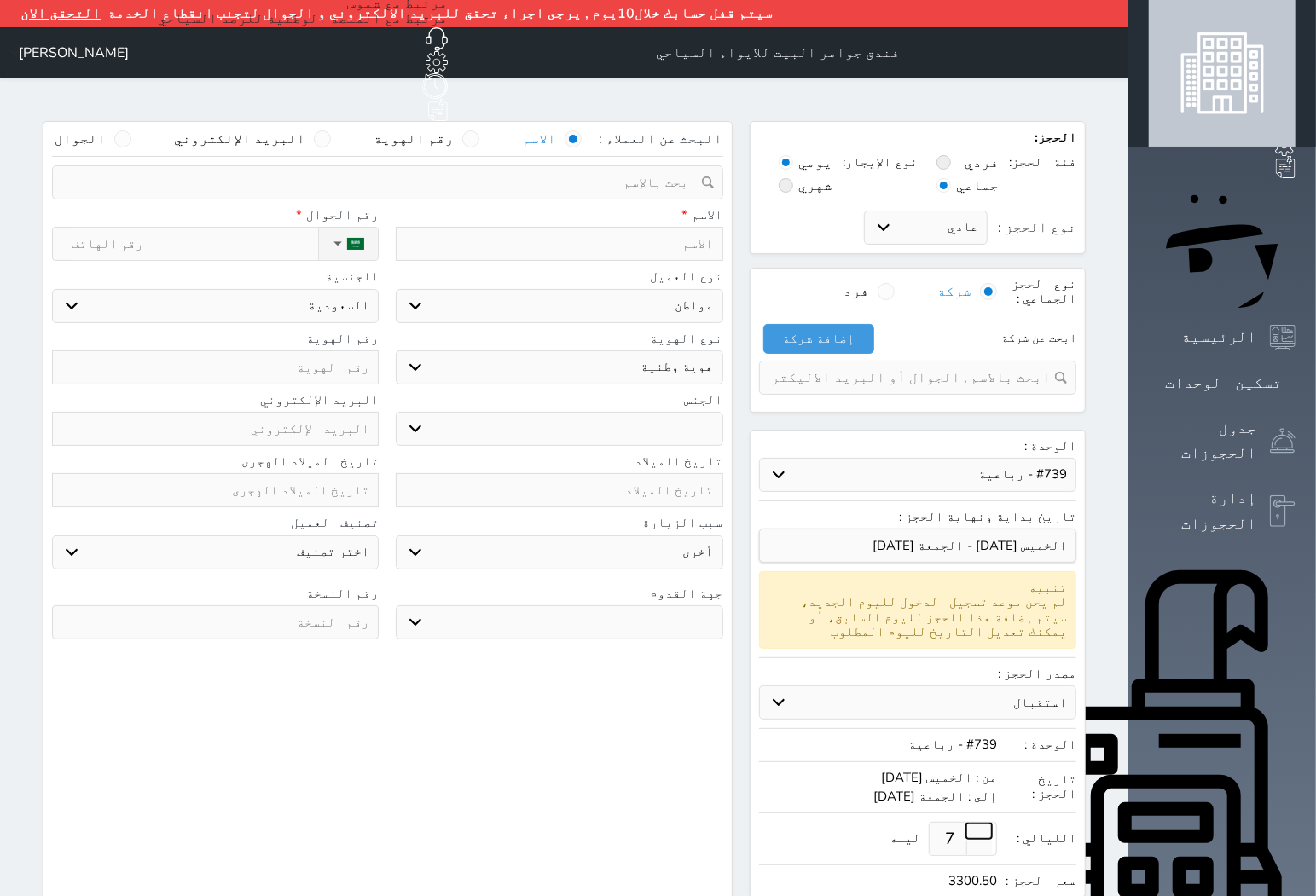 select 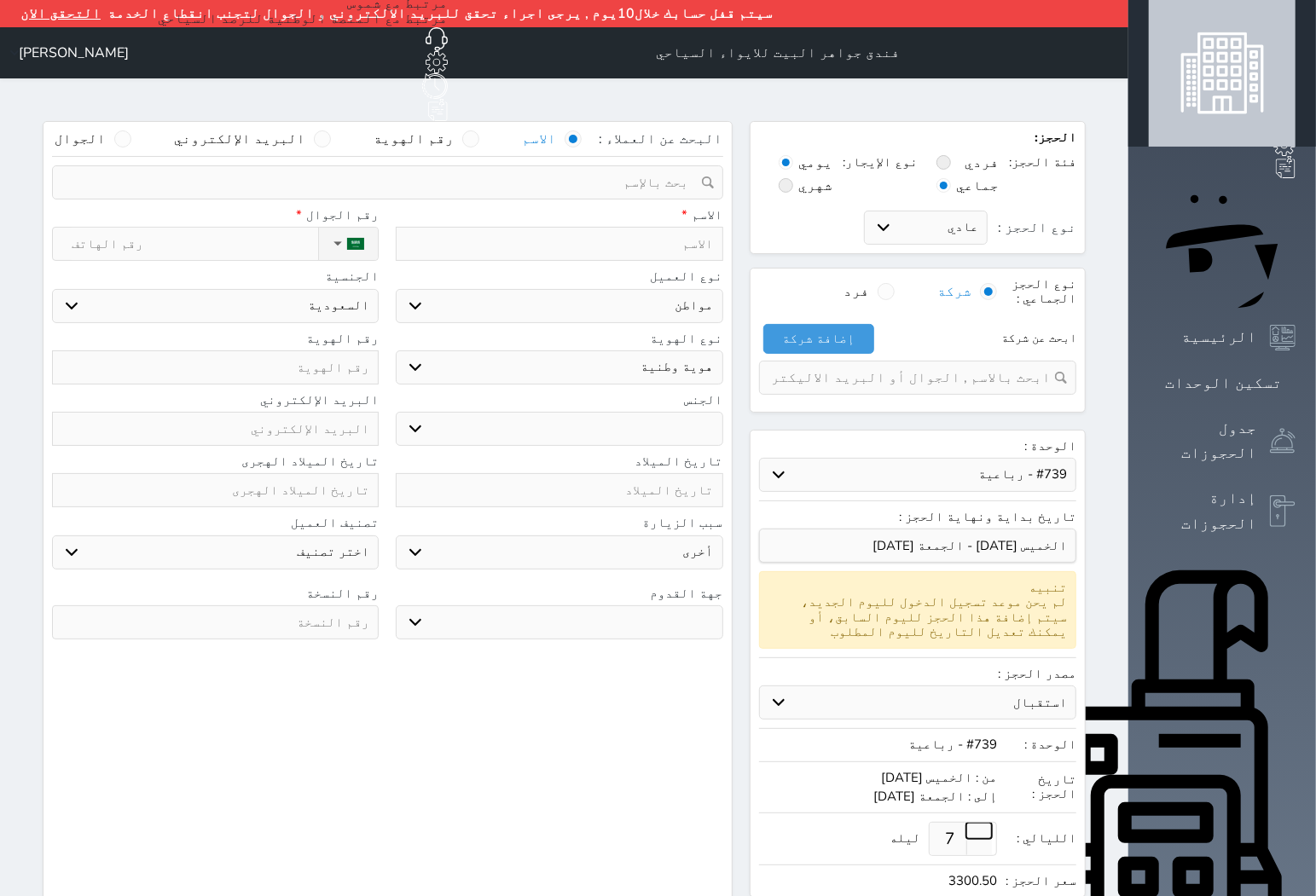 select 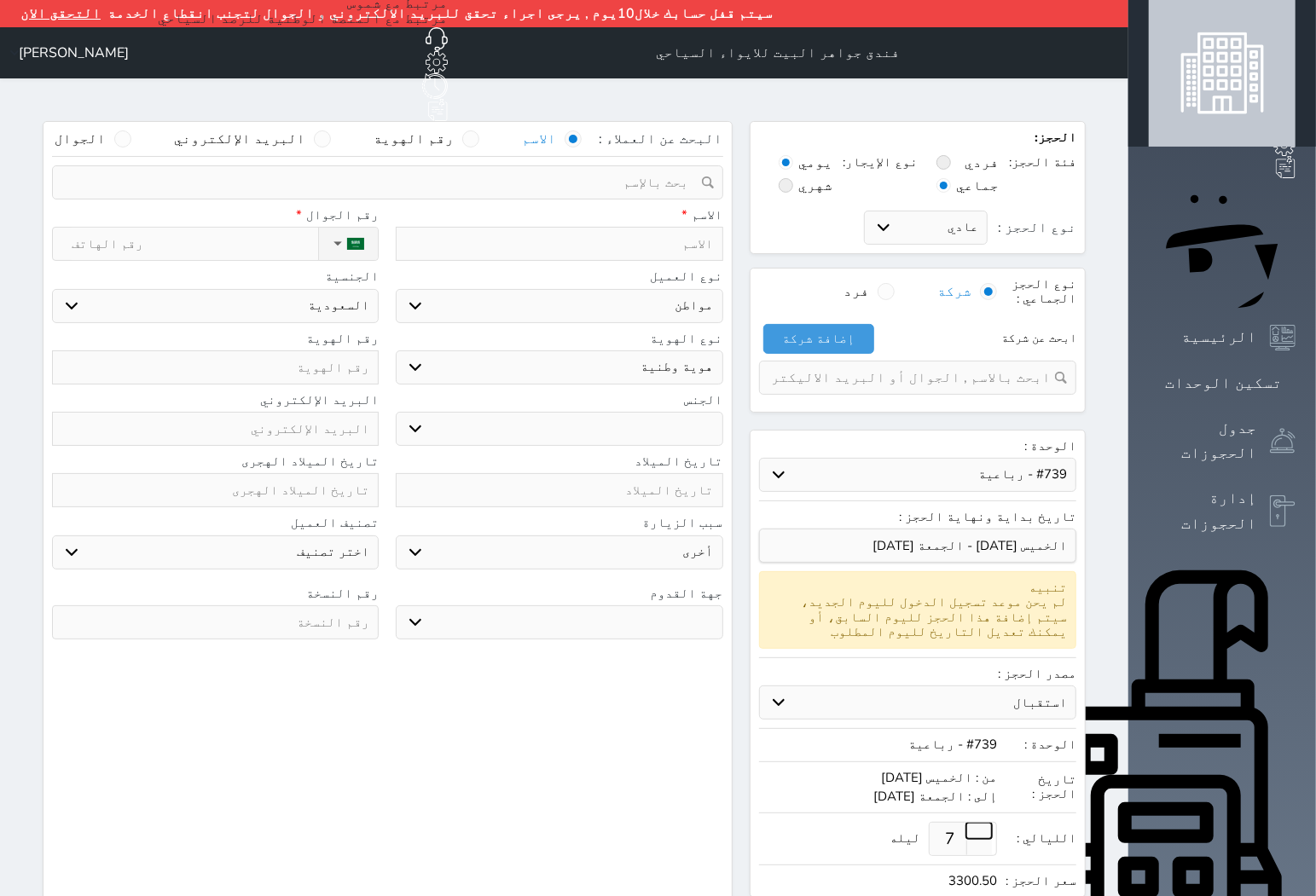 select 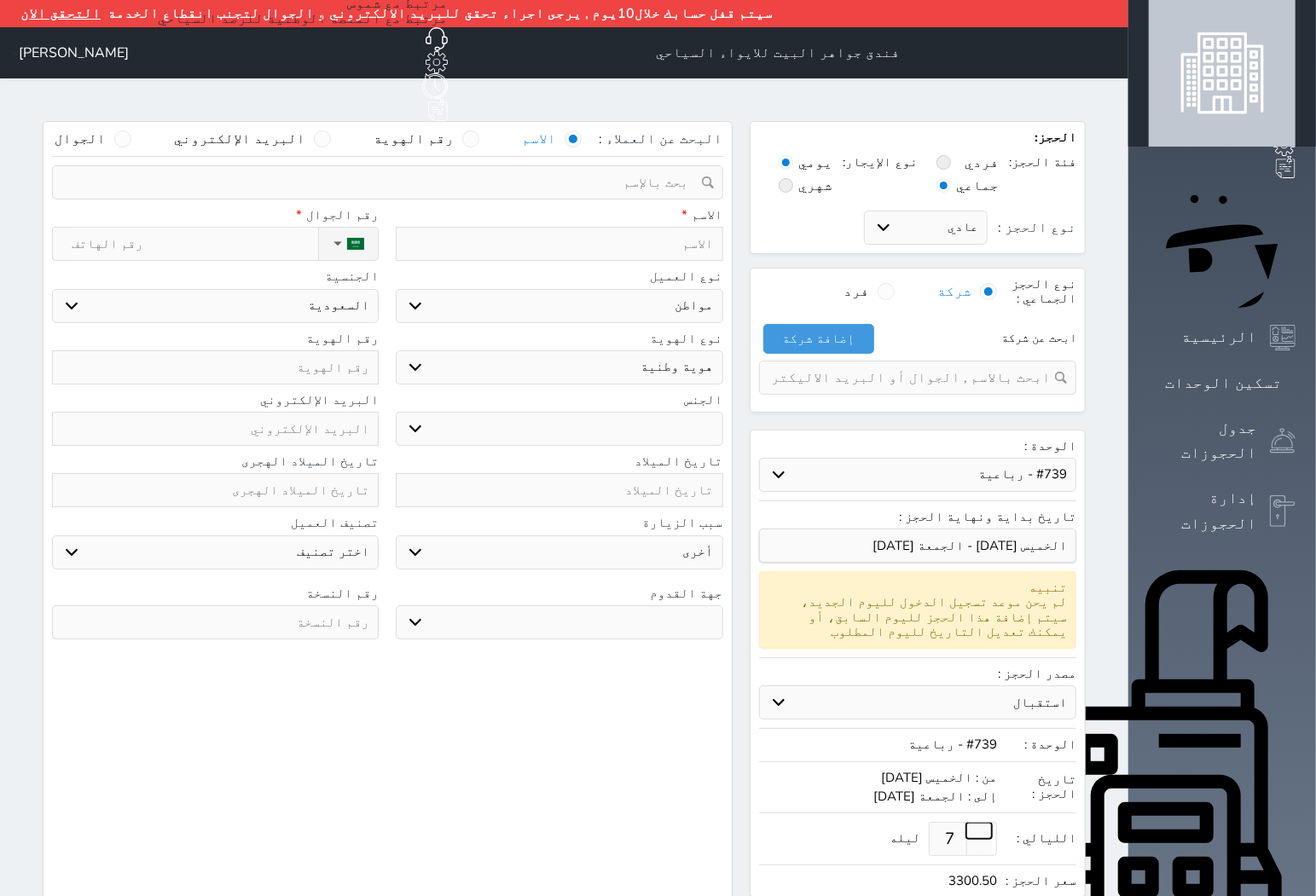 type on "5" 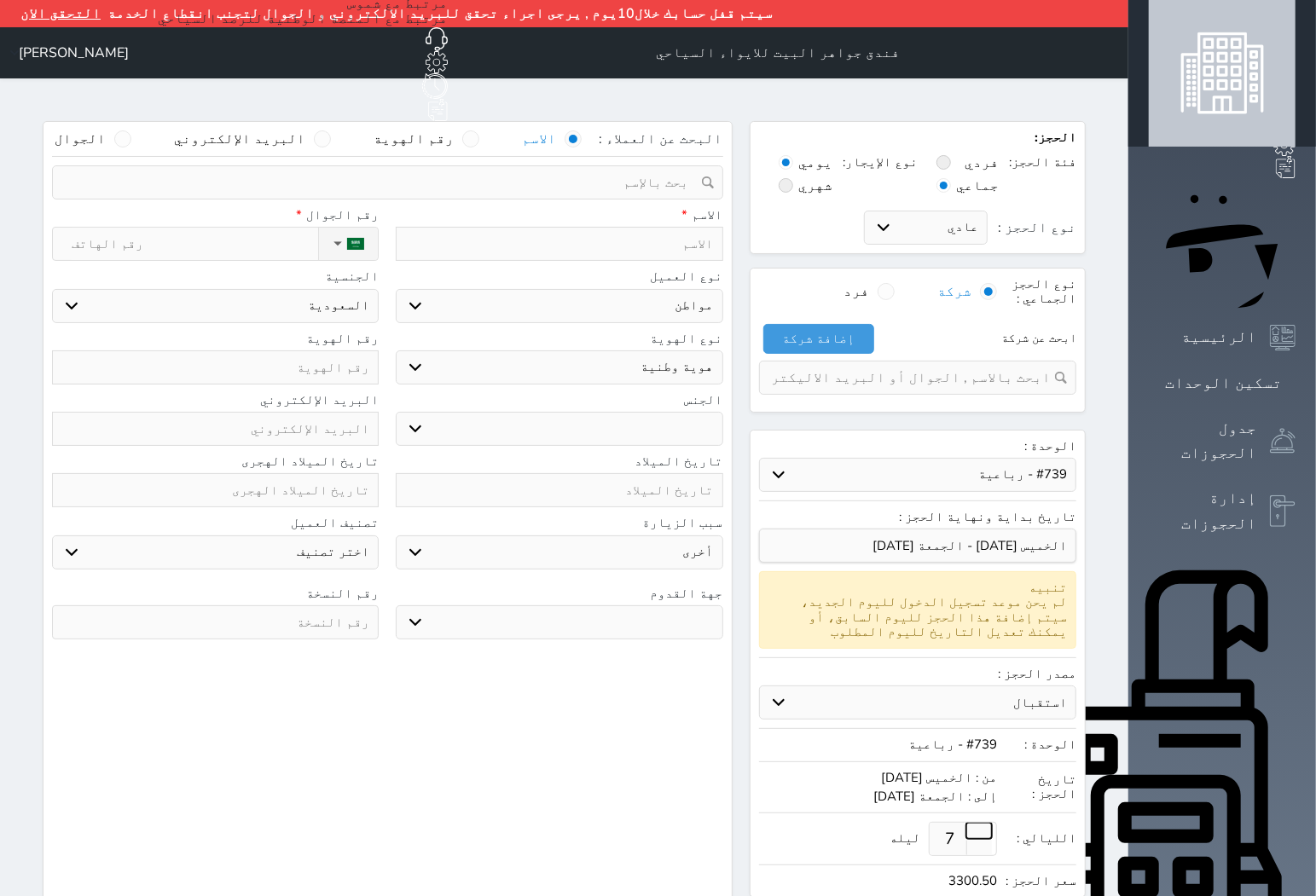 type on "2000.00" 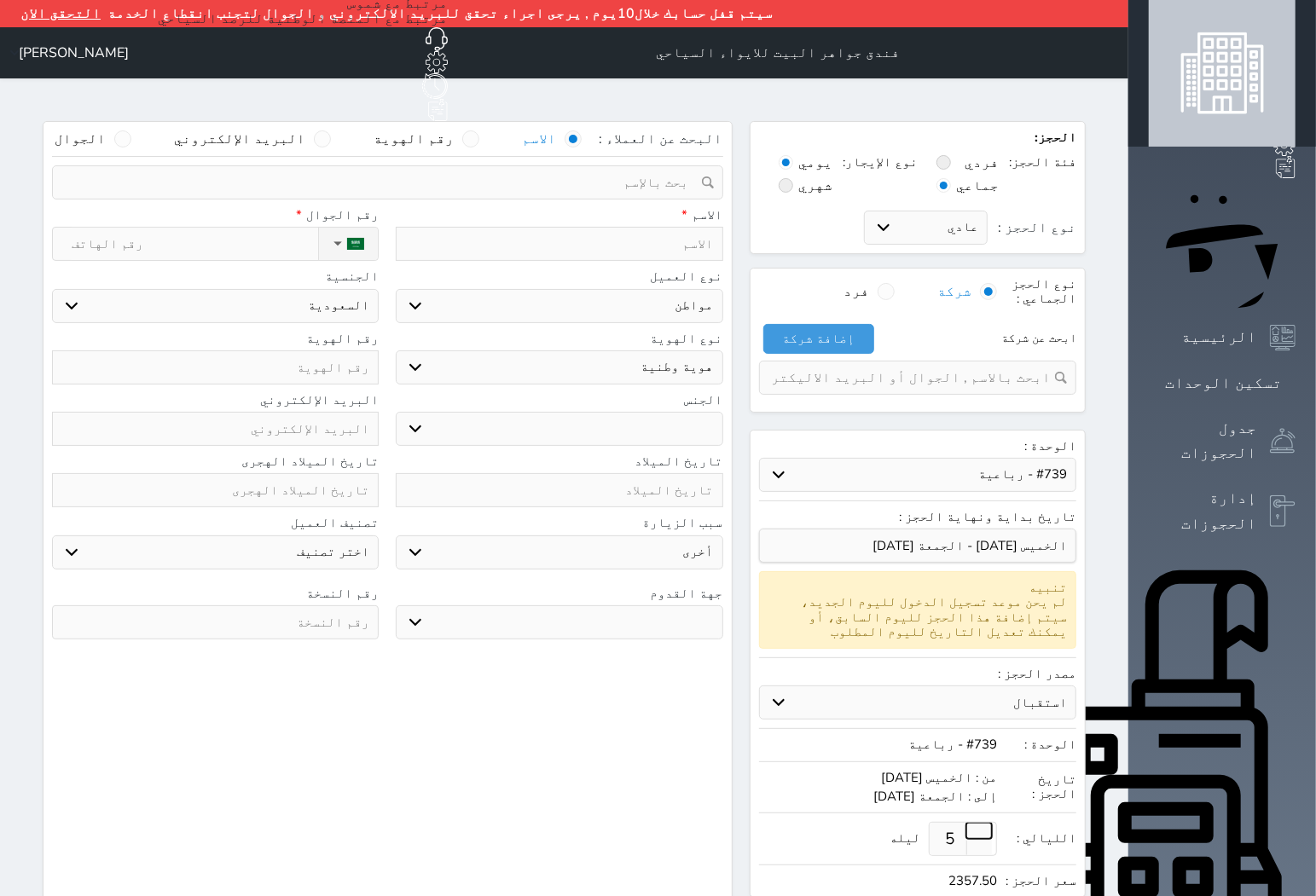 type on "4" 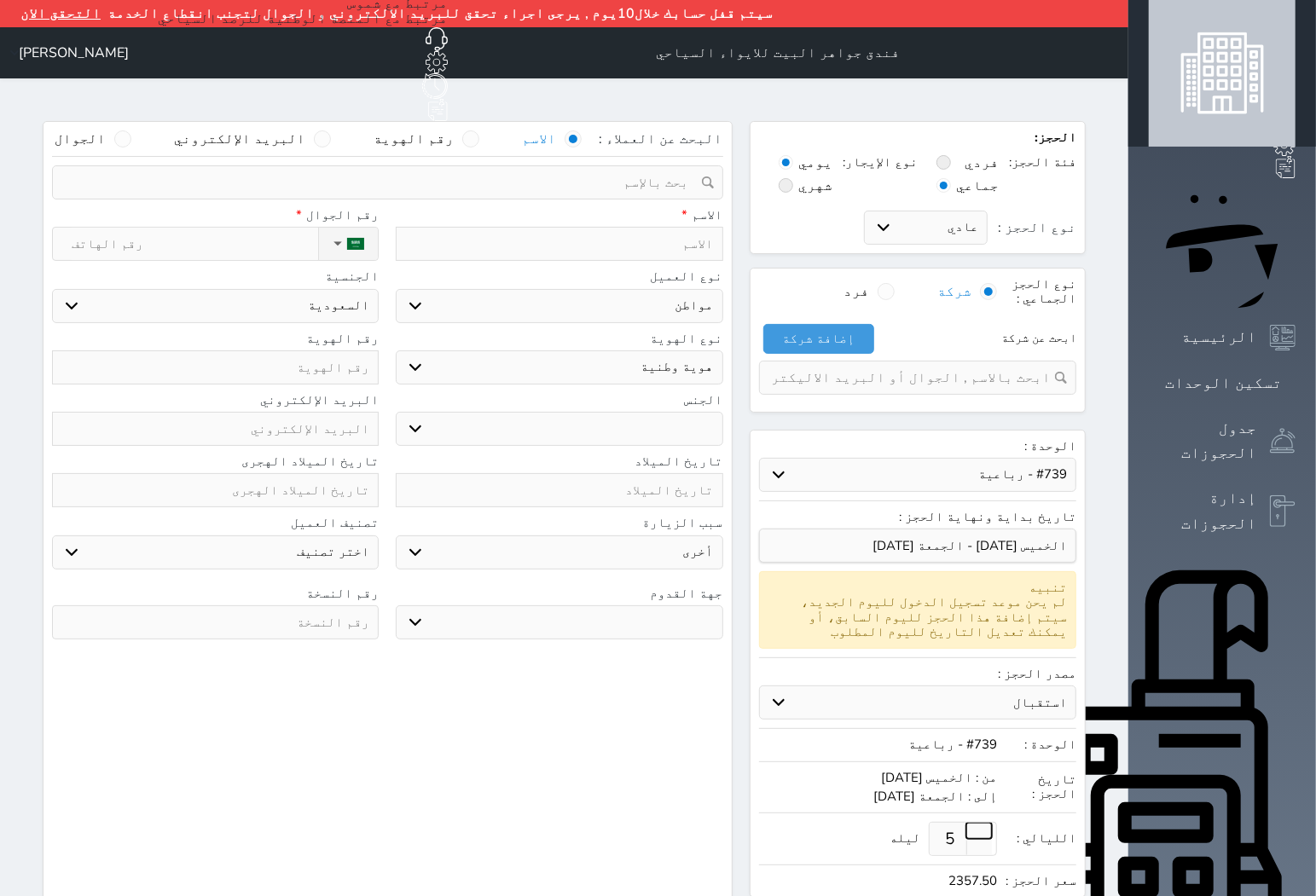 type on "1600.00" 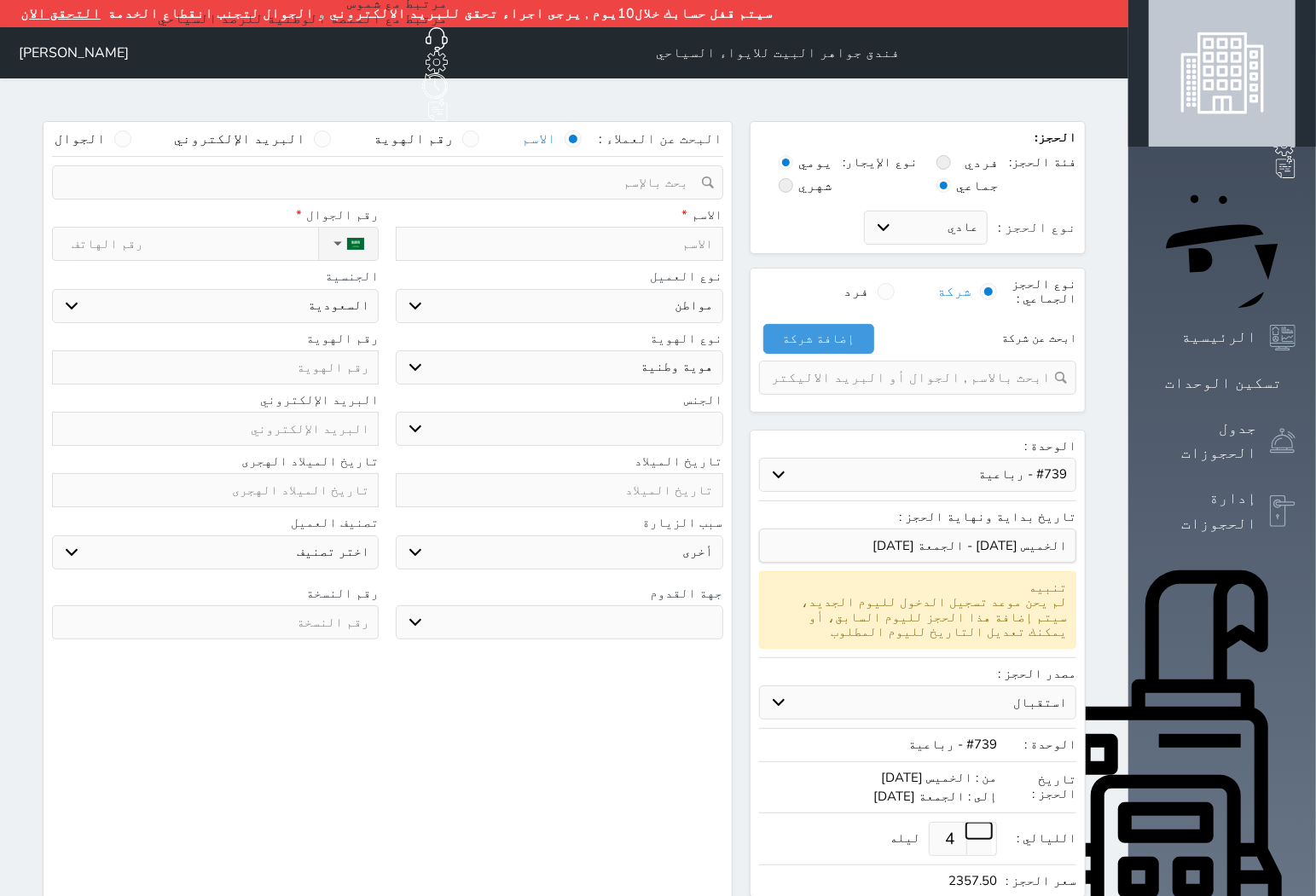select 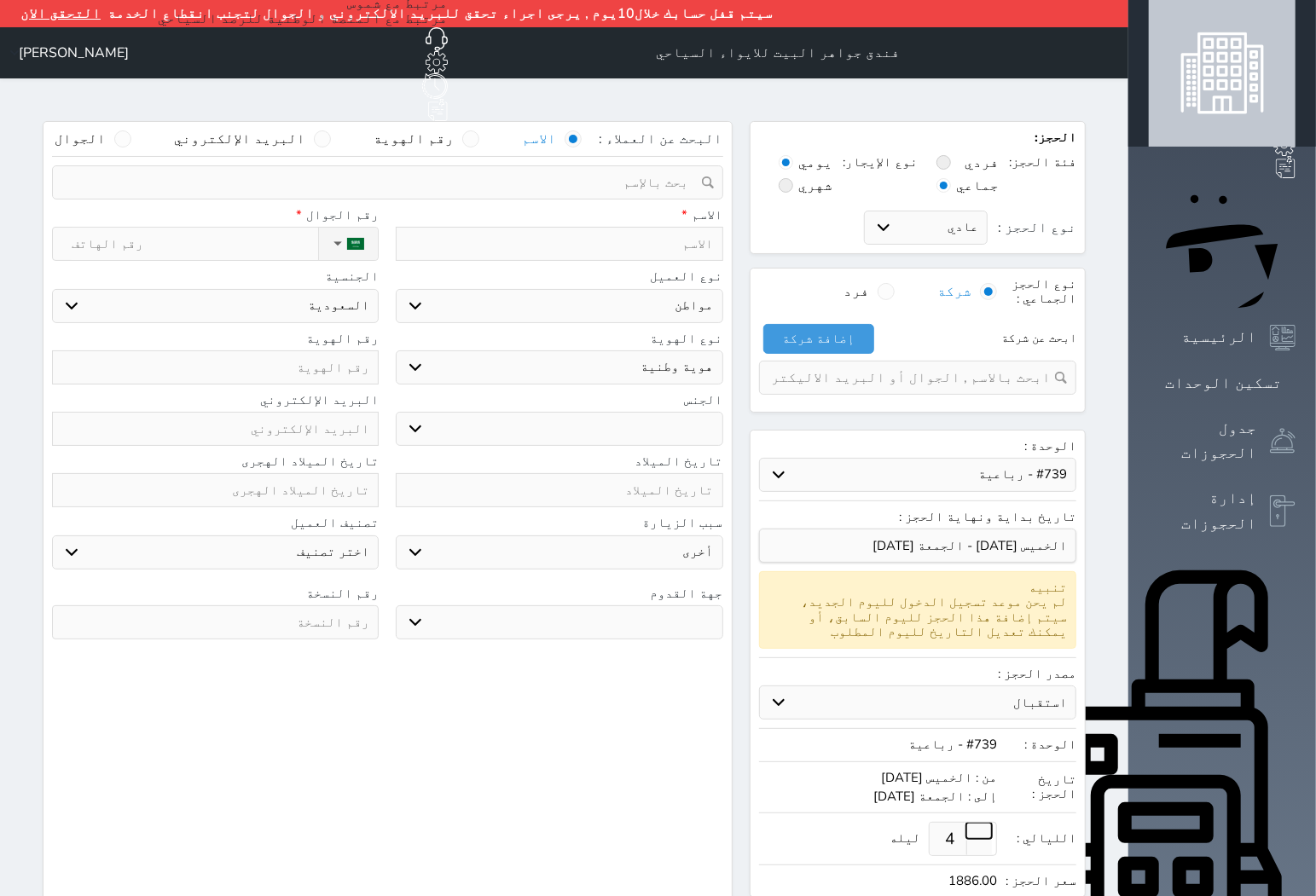 select 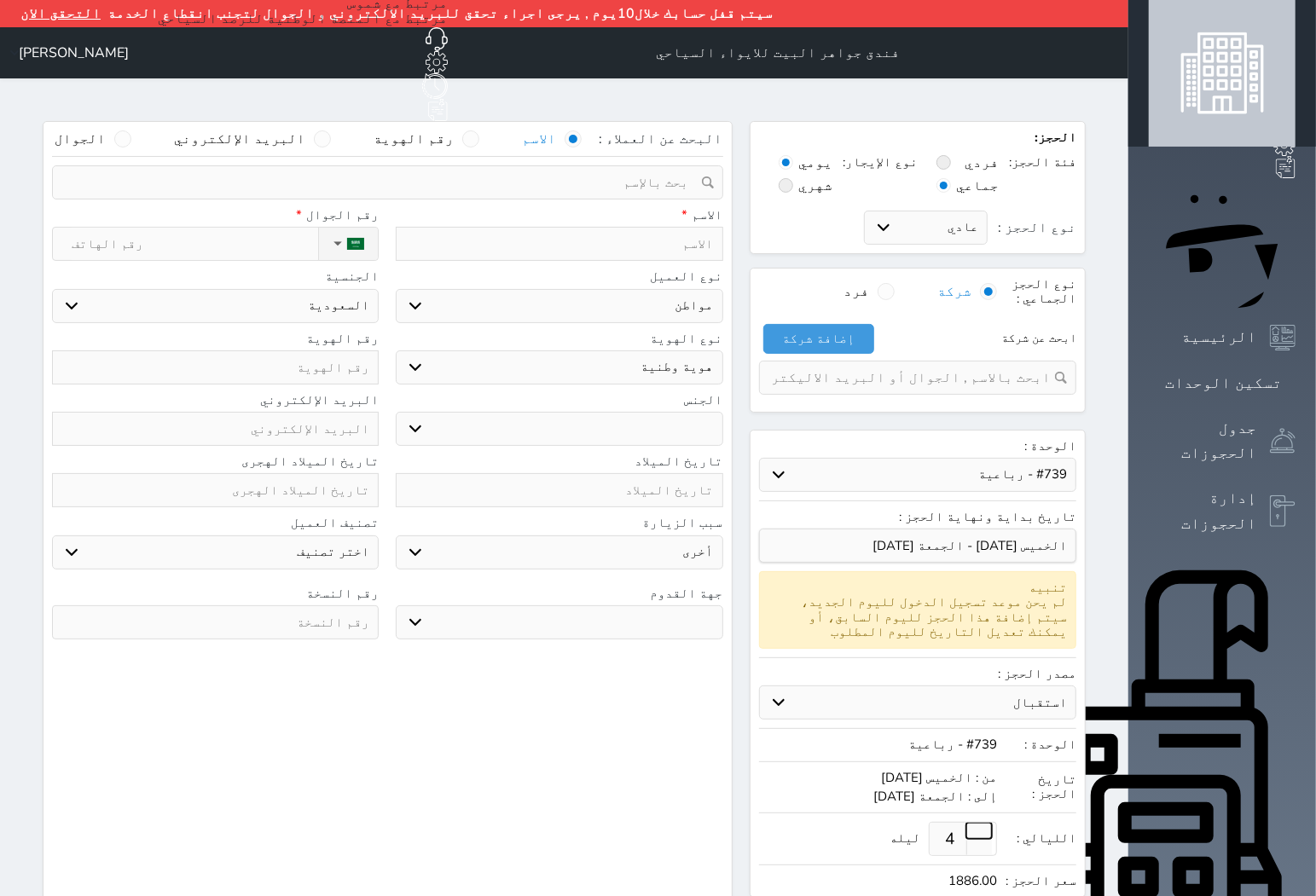 select 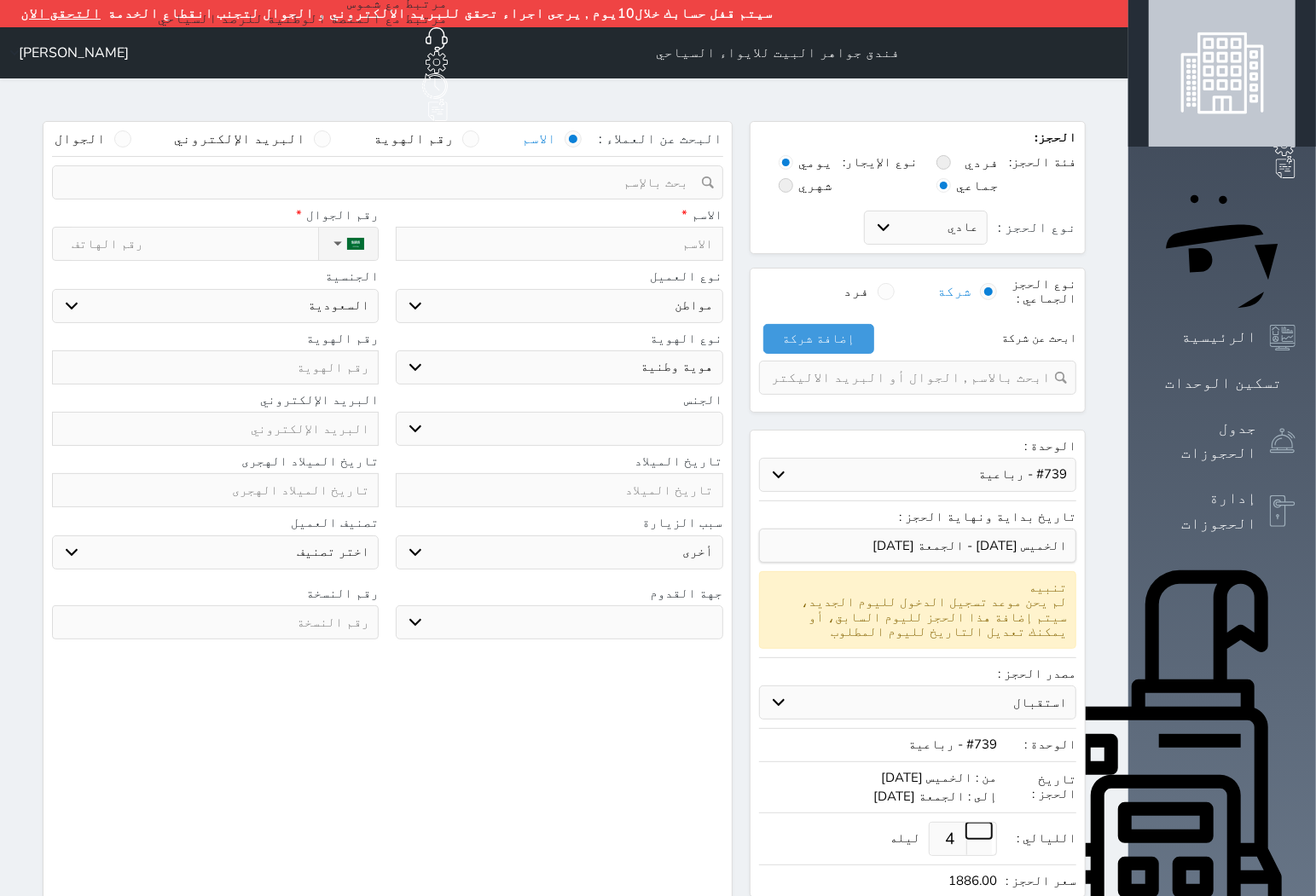 type on "6" 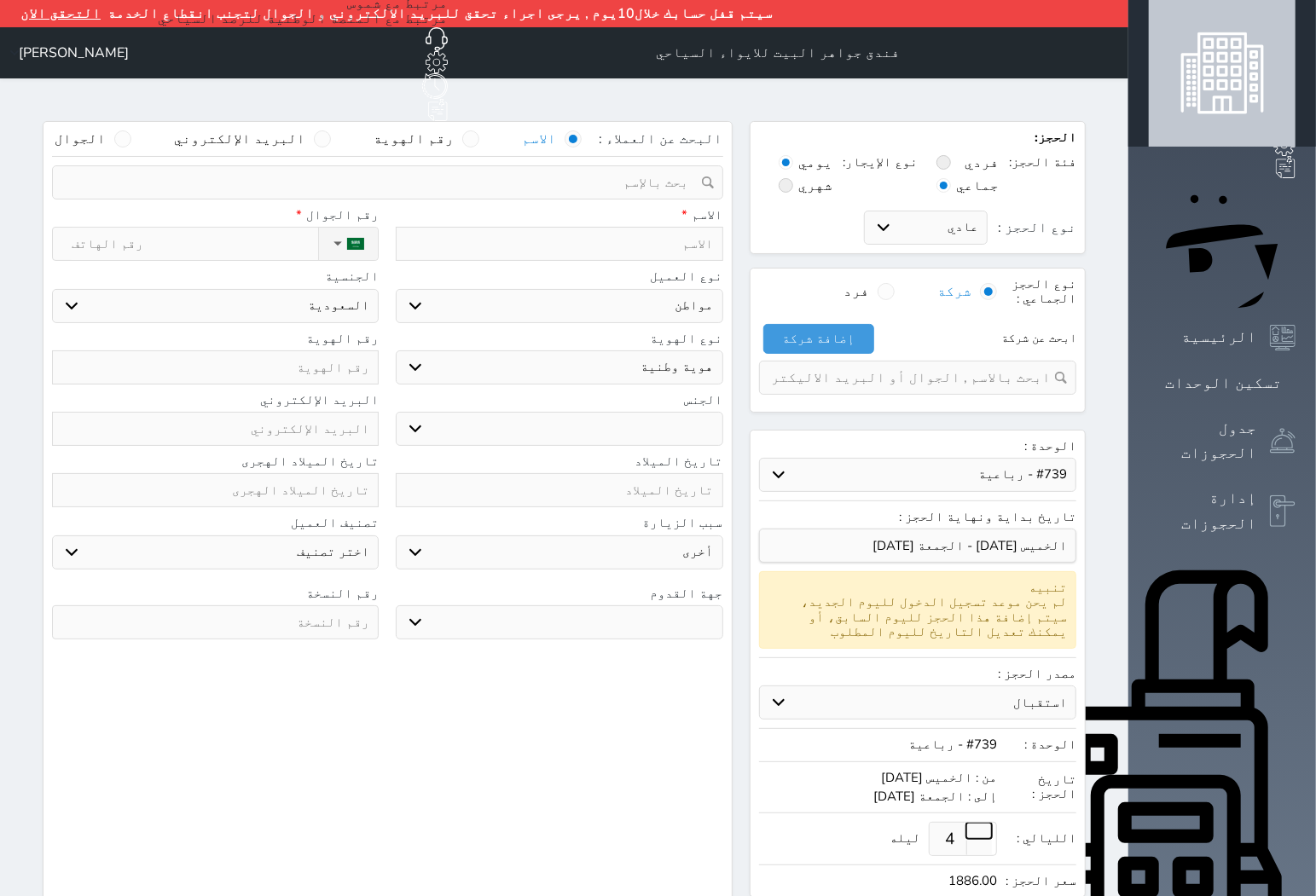 type on "2400.00" 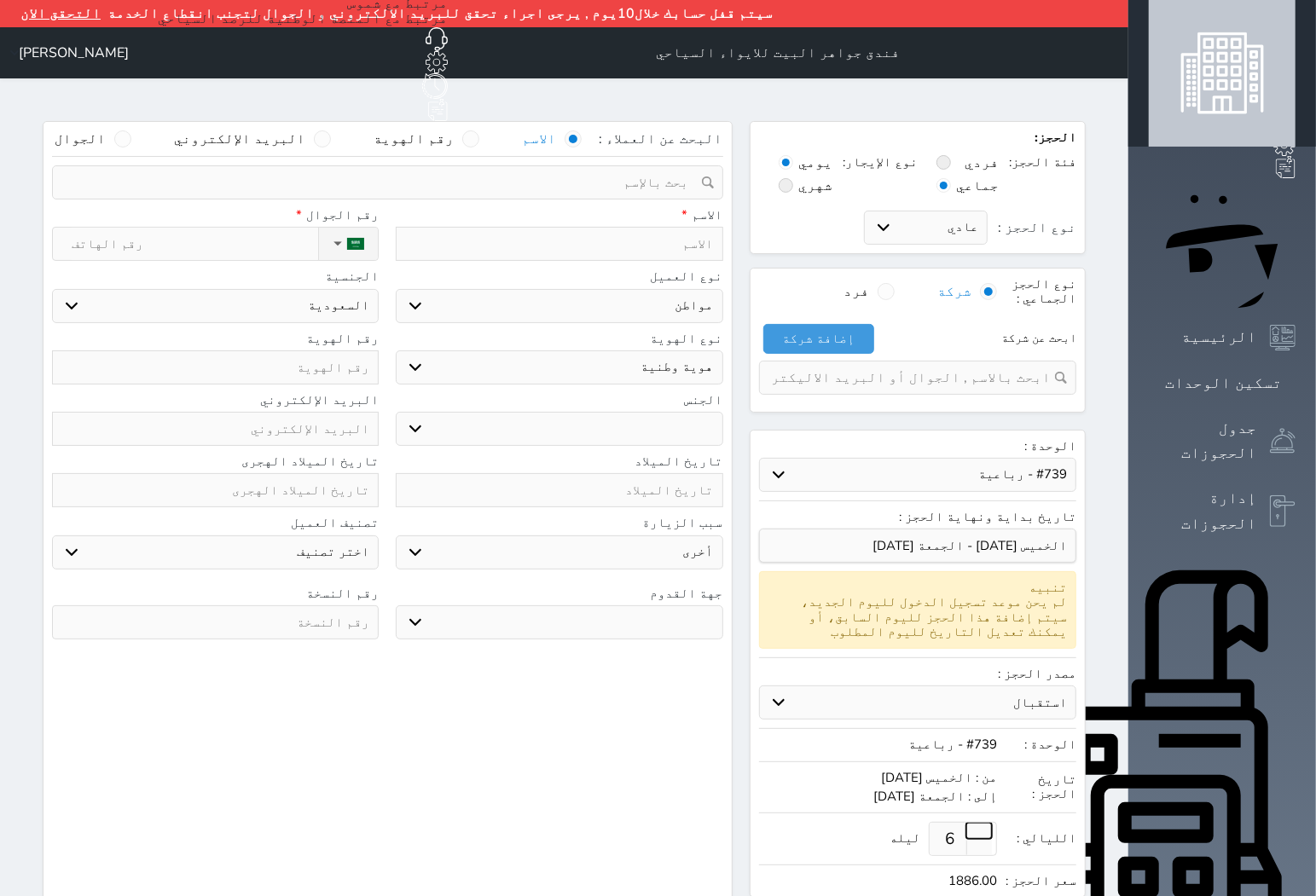 type on "8" 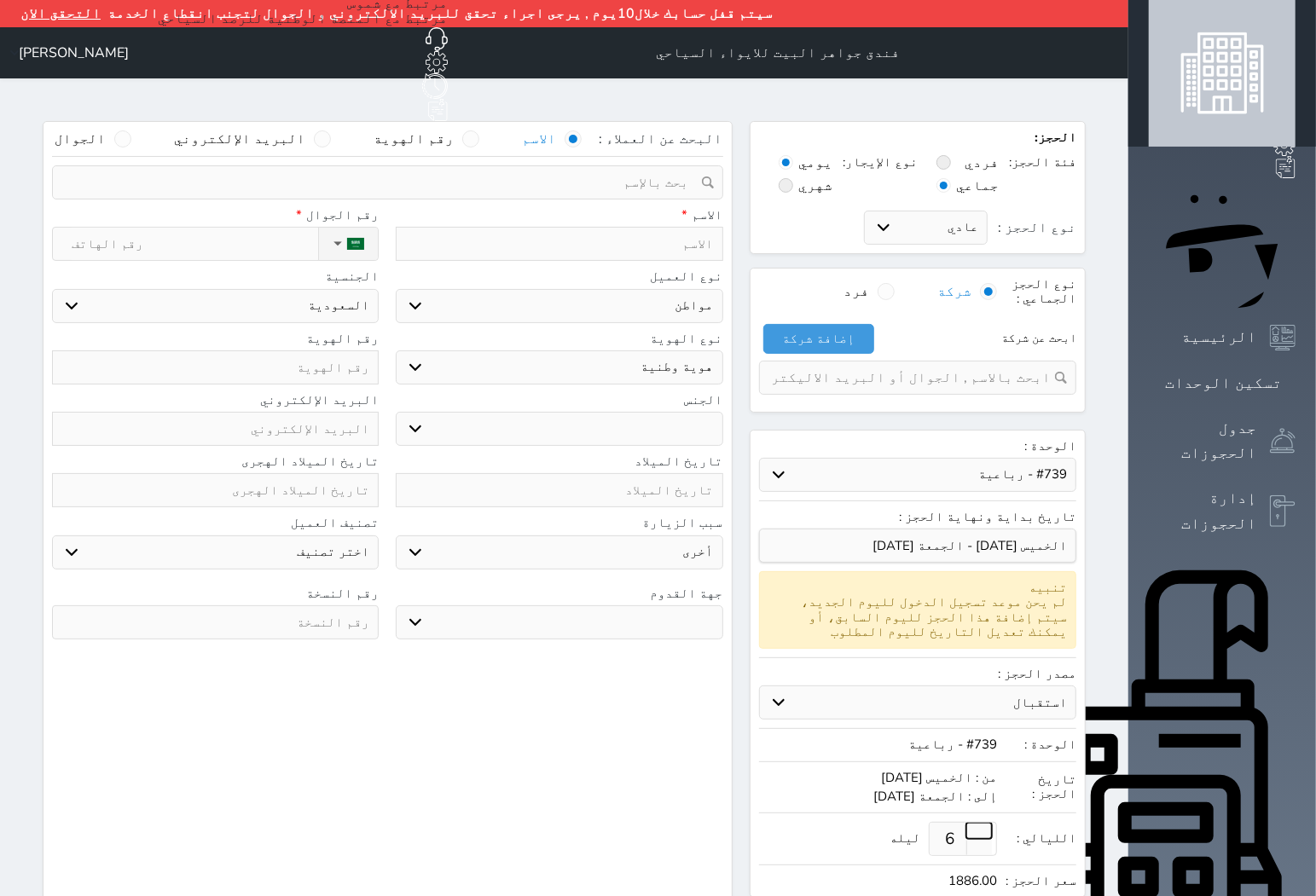 type on "3200.00" 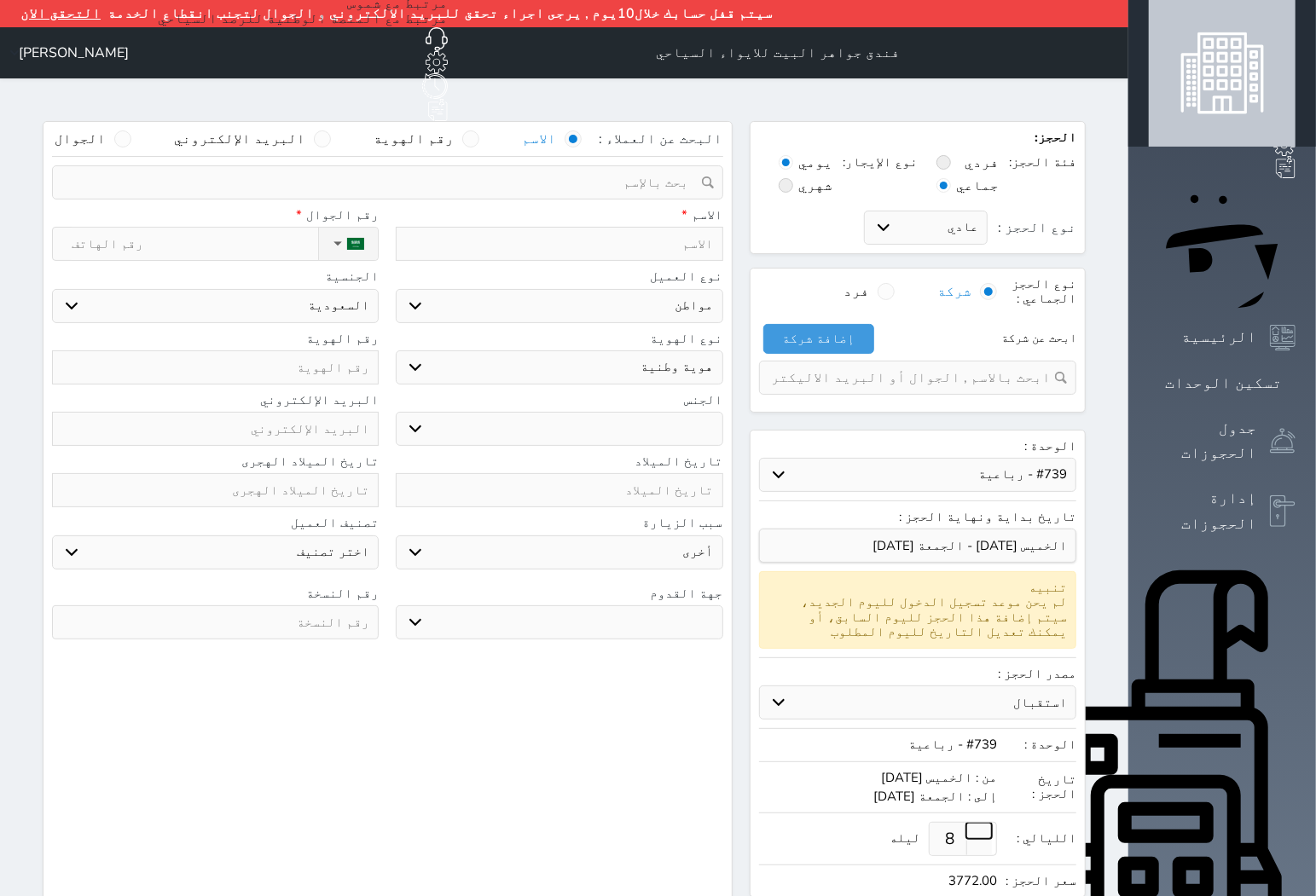 type on "7" 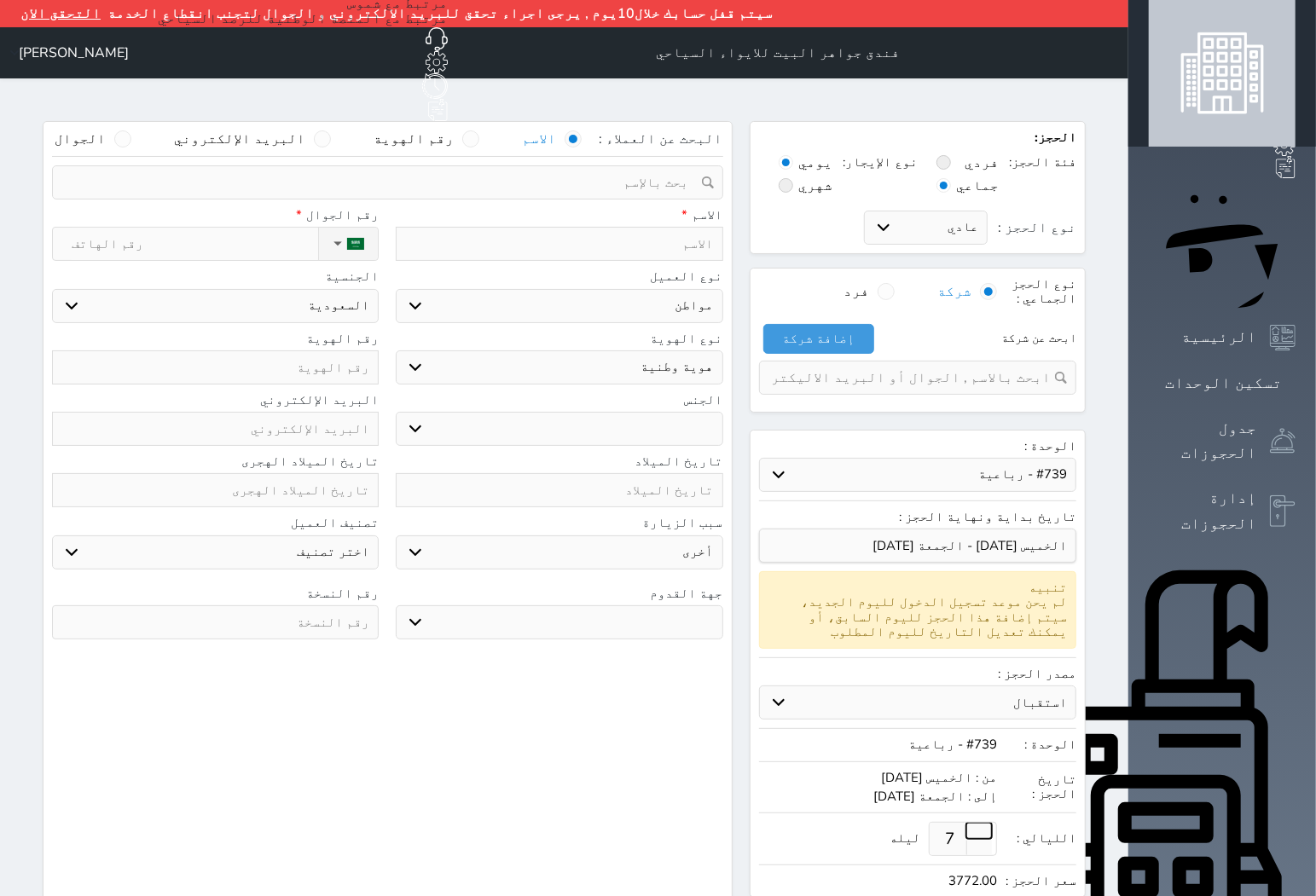 select 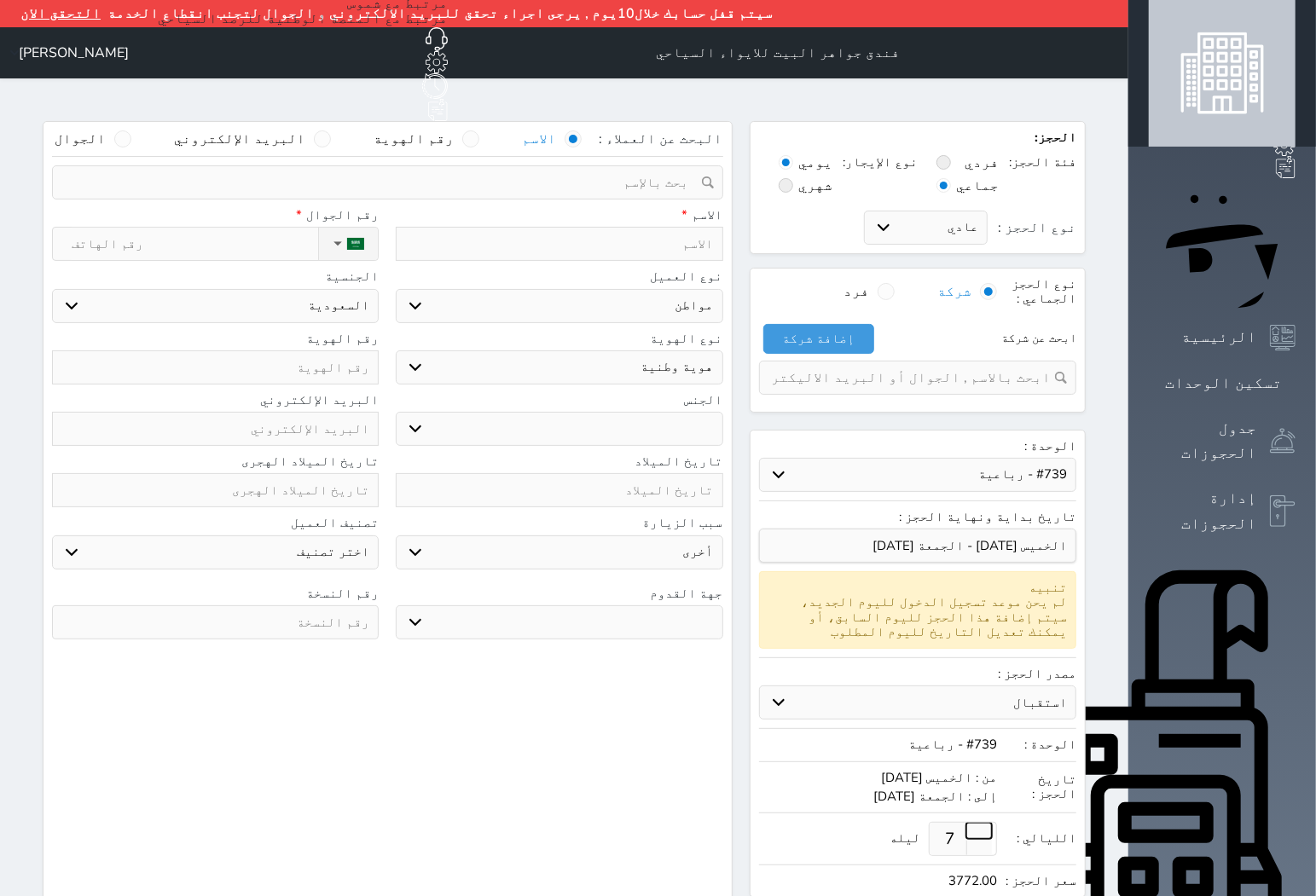 select 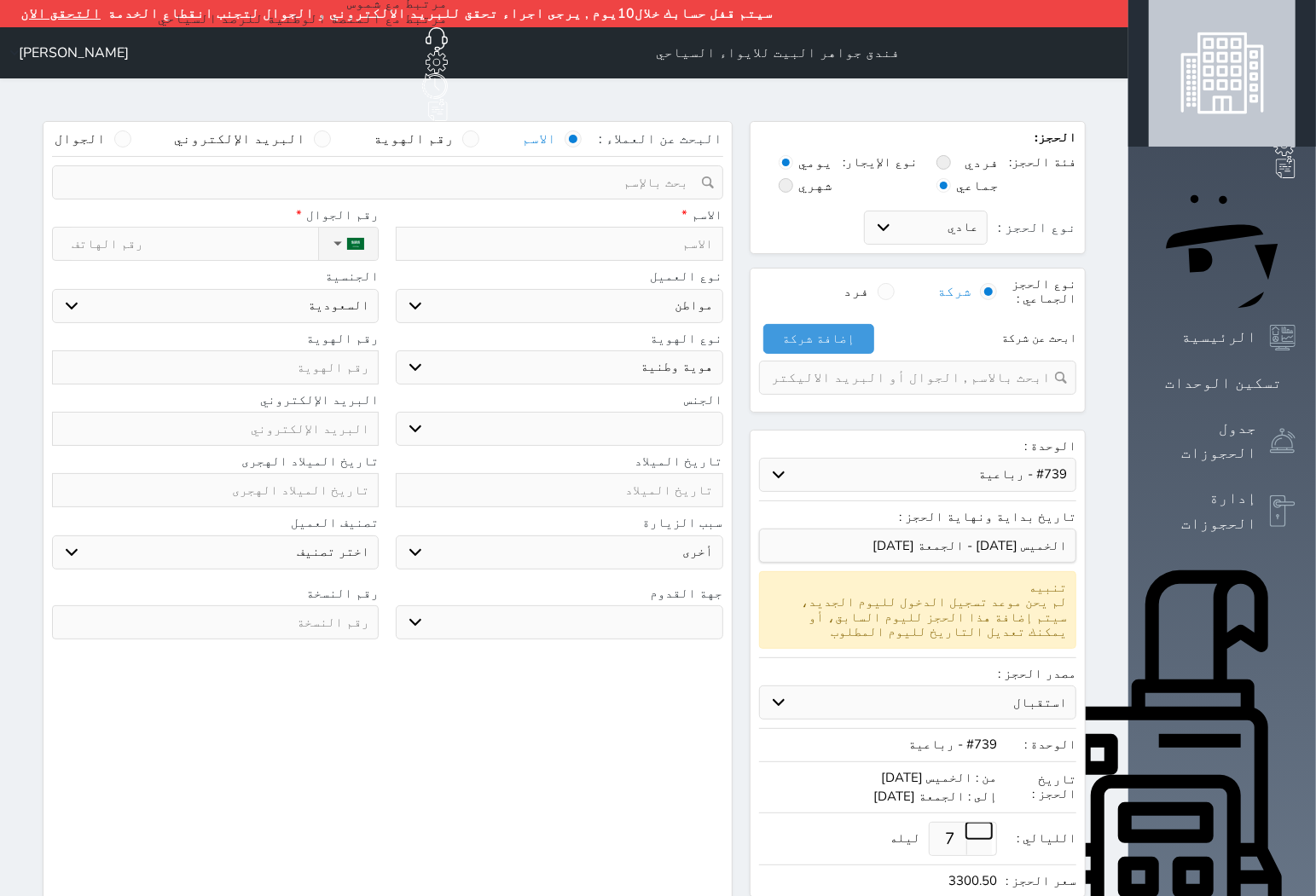 type on "5" 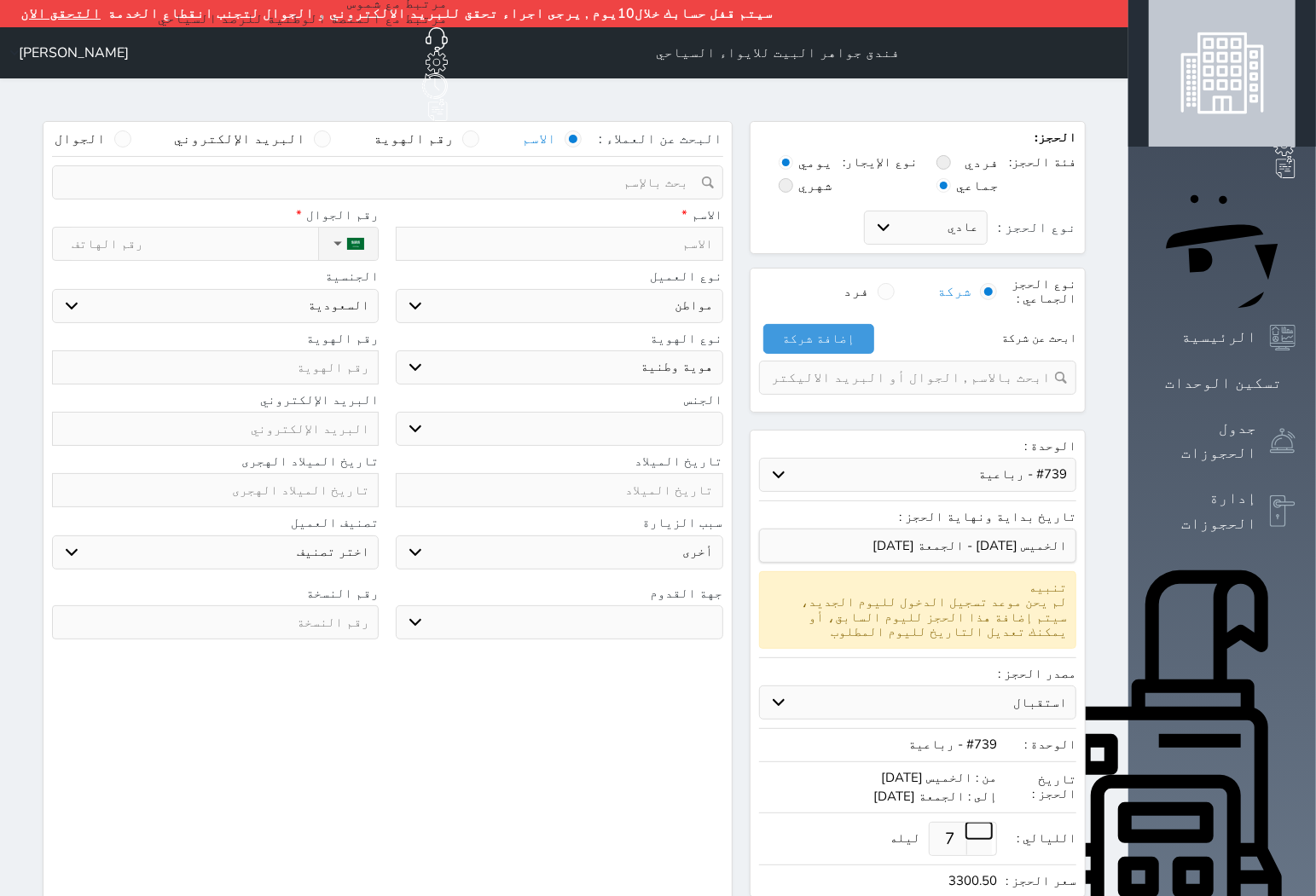 type on "2000.00" 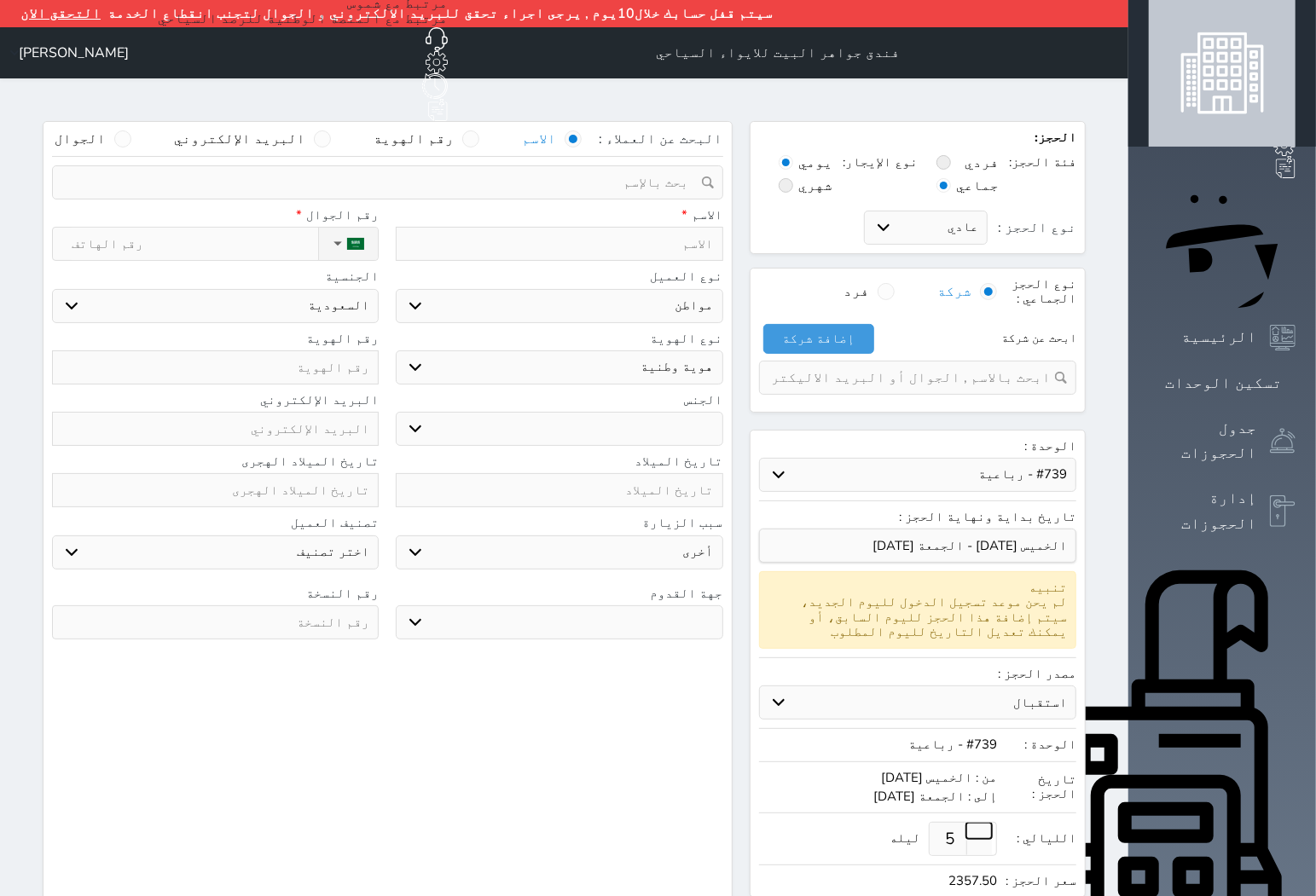 select 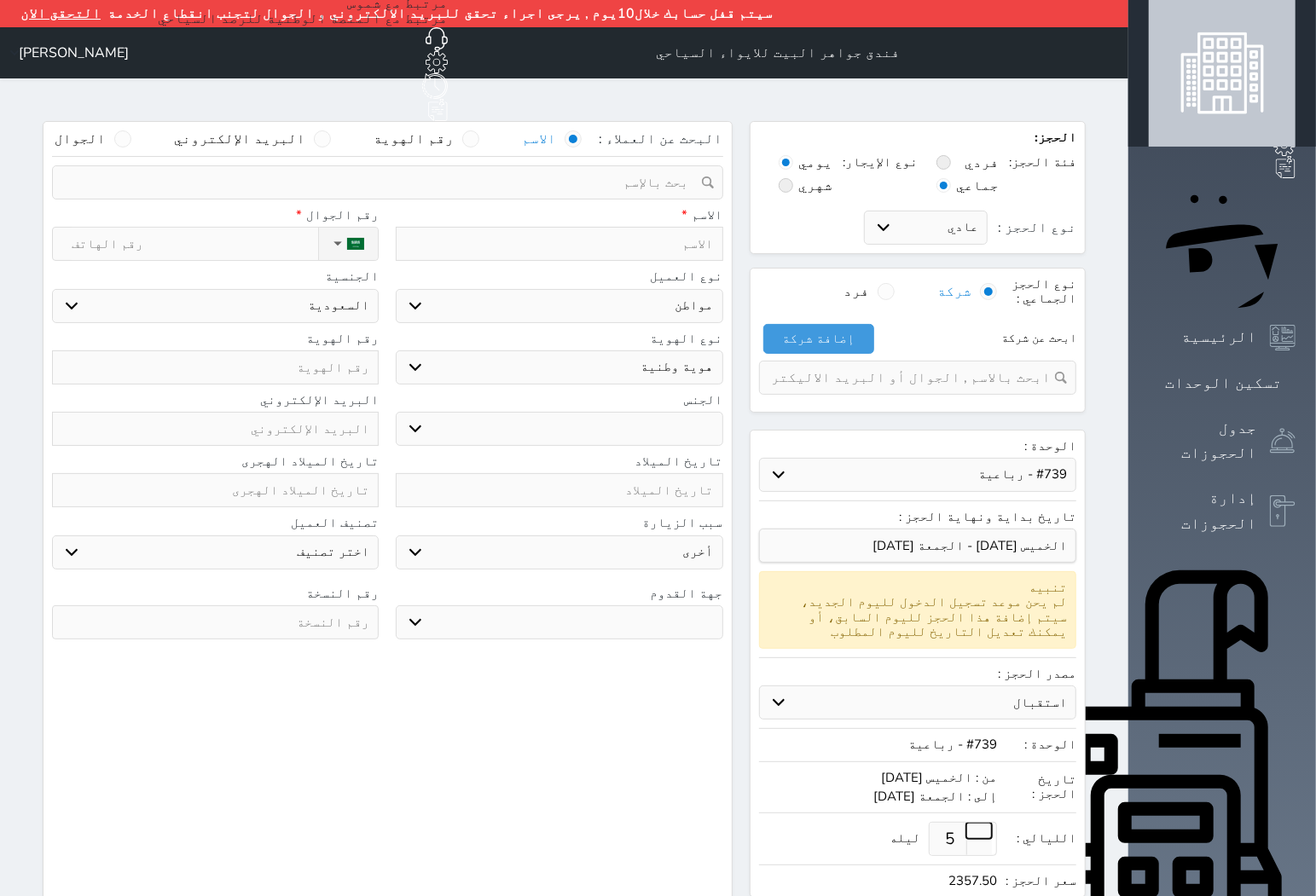 select 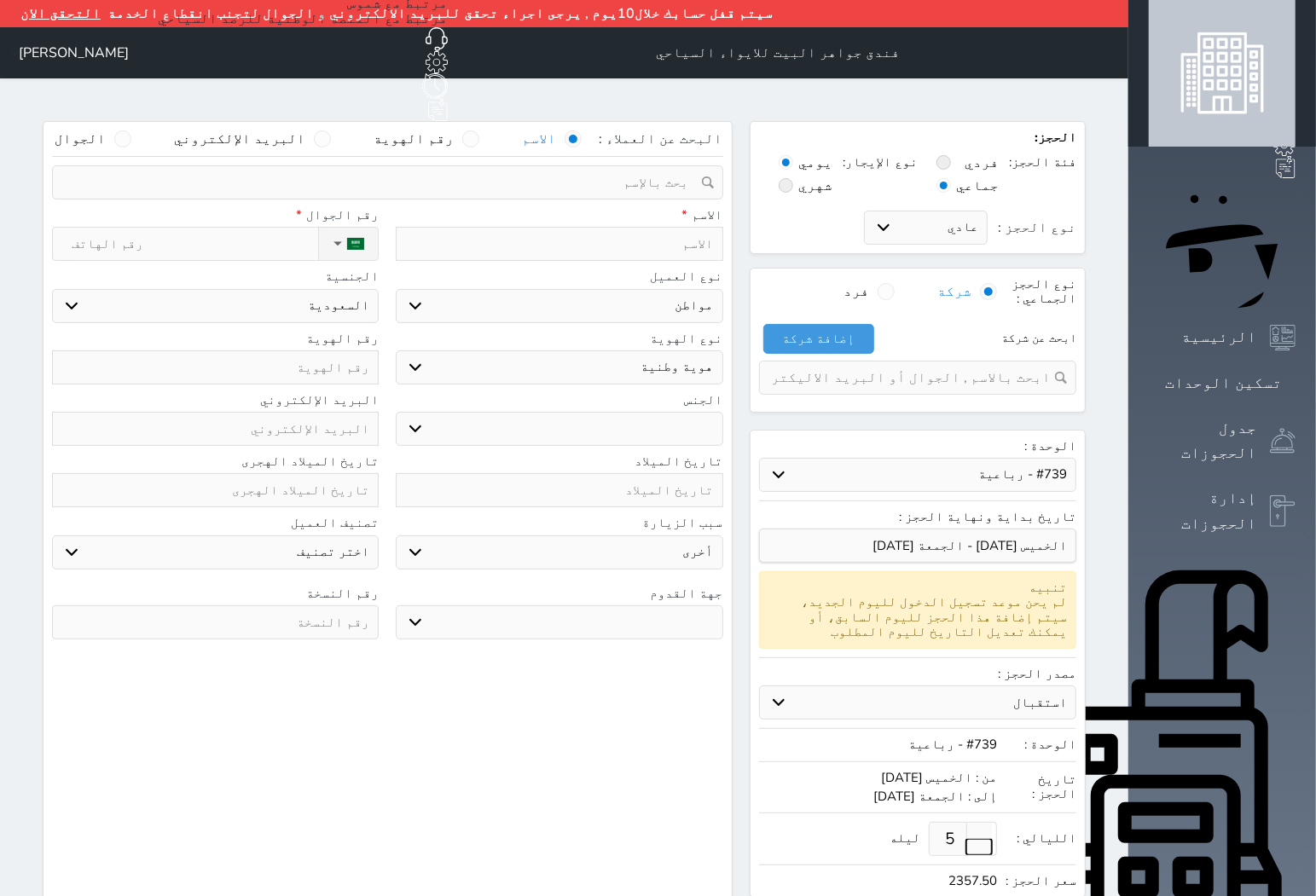 type on "4" 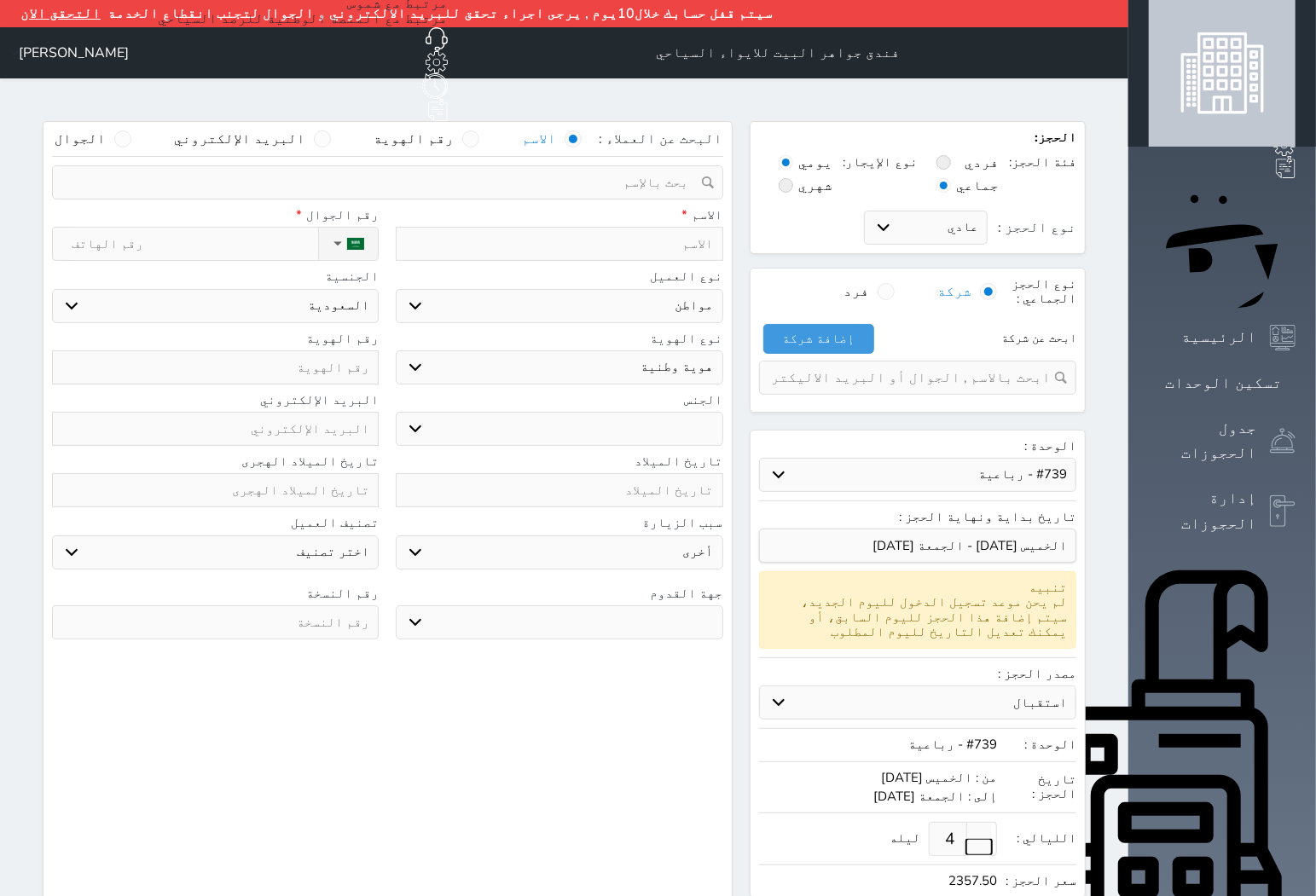 type on "6" 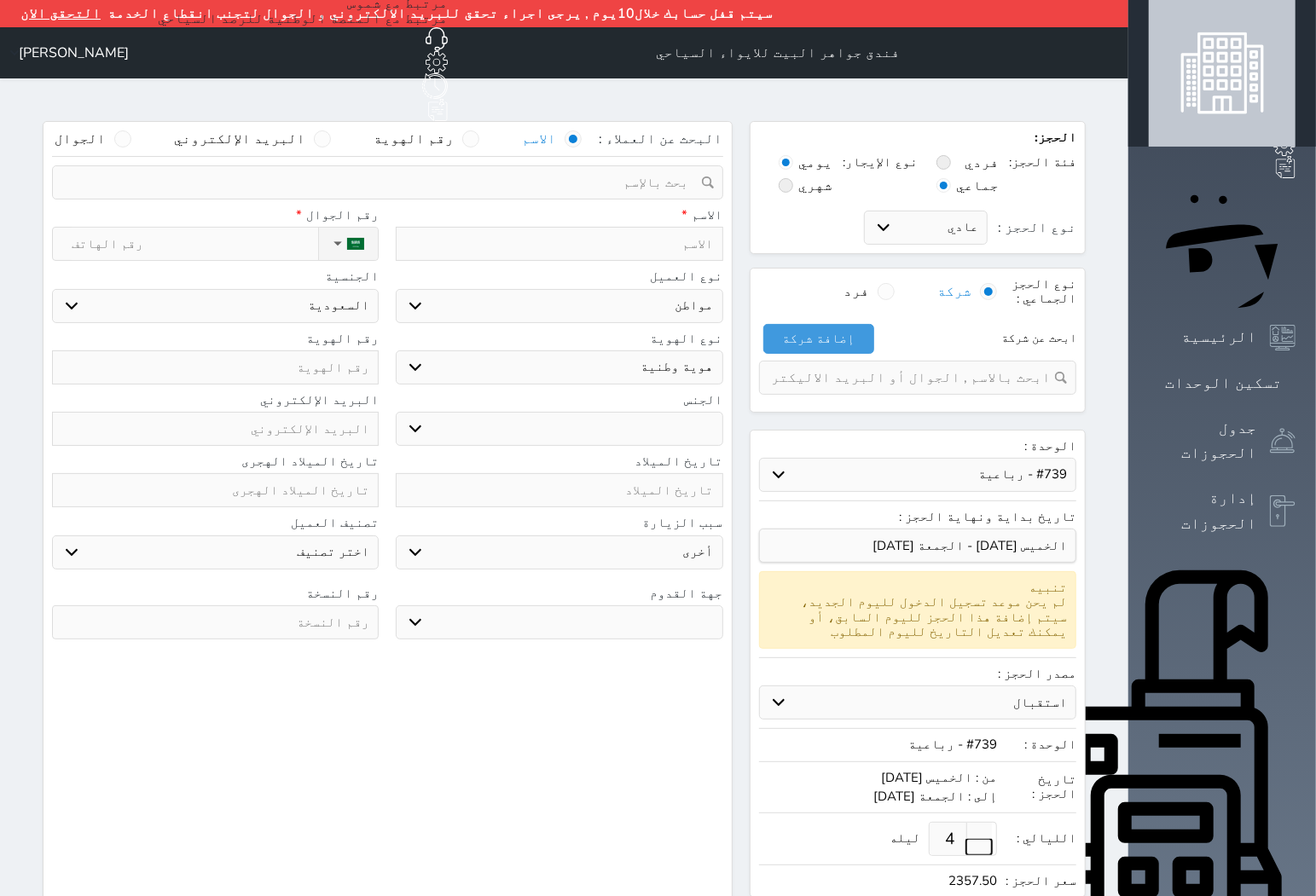 type on "2400.00" 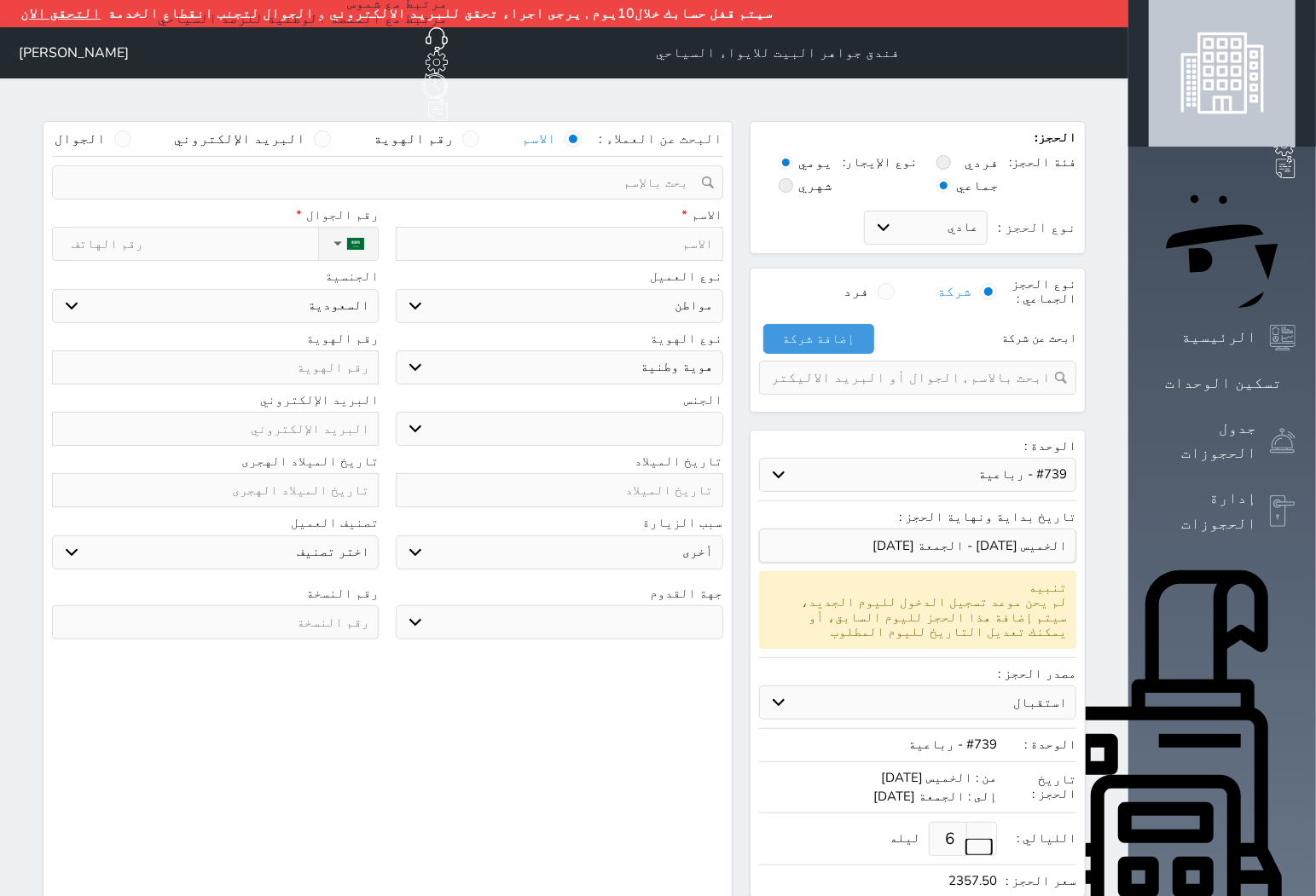 type on "8" 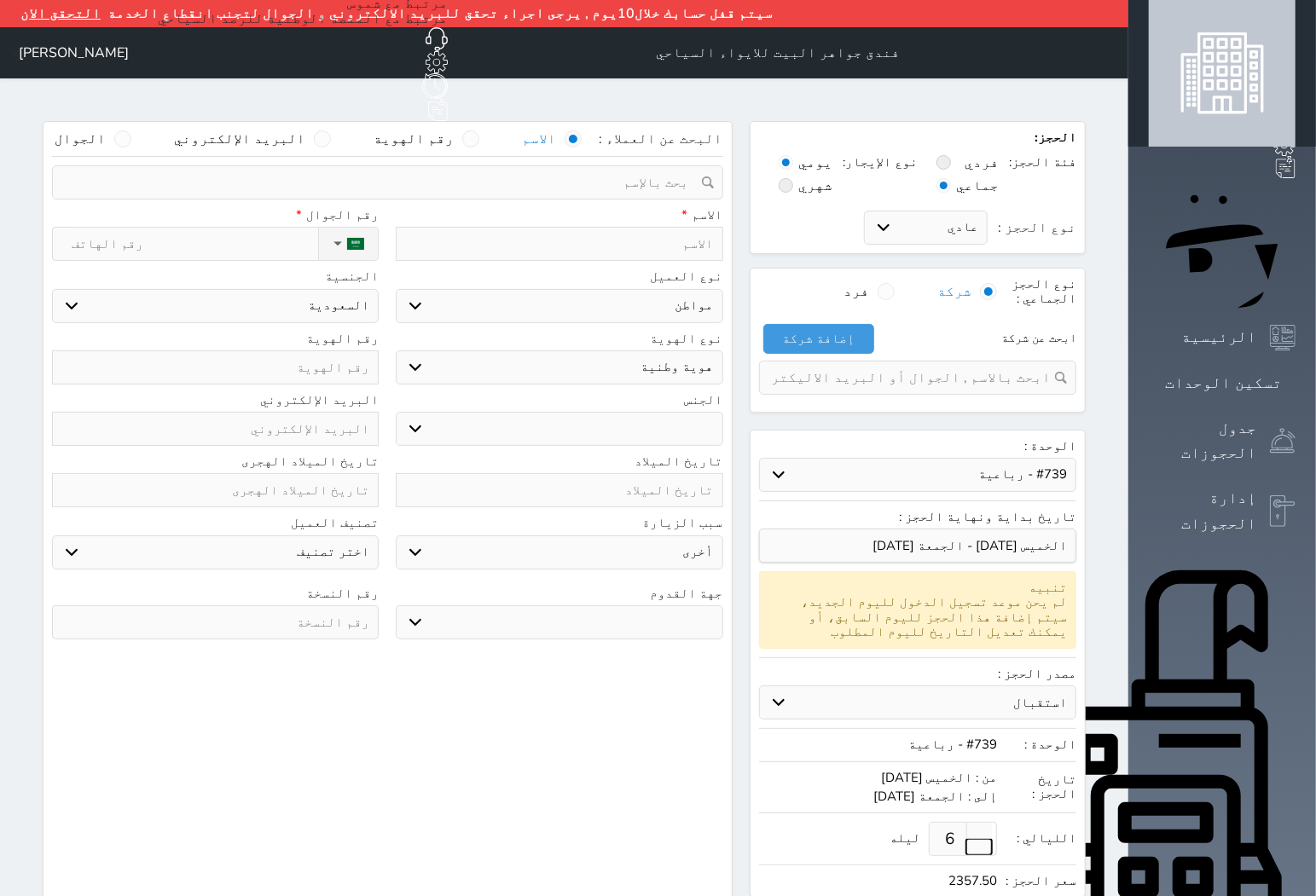 type on "3200.00" 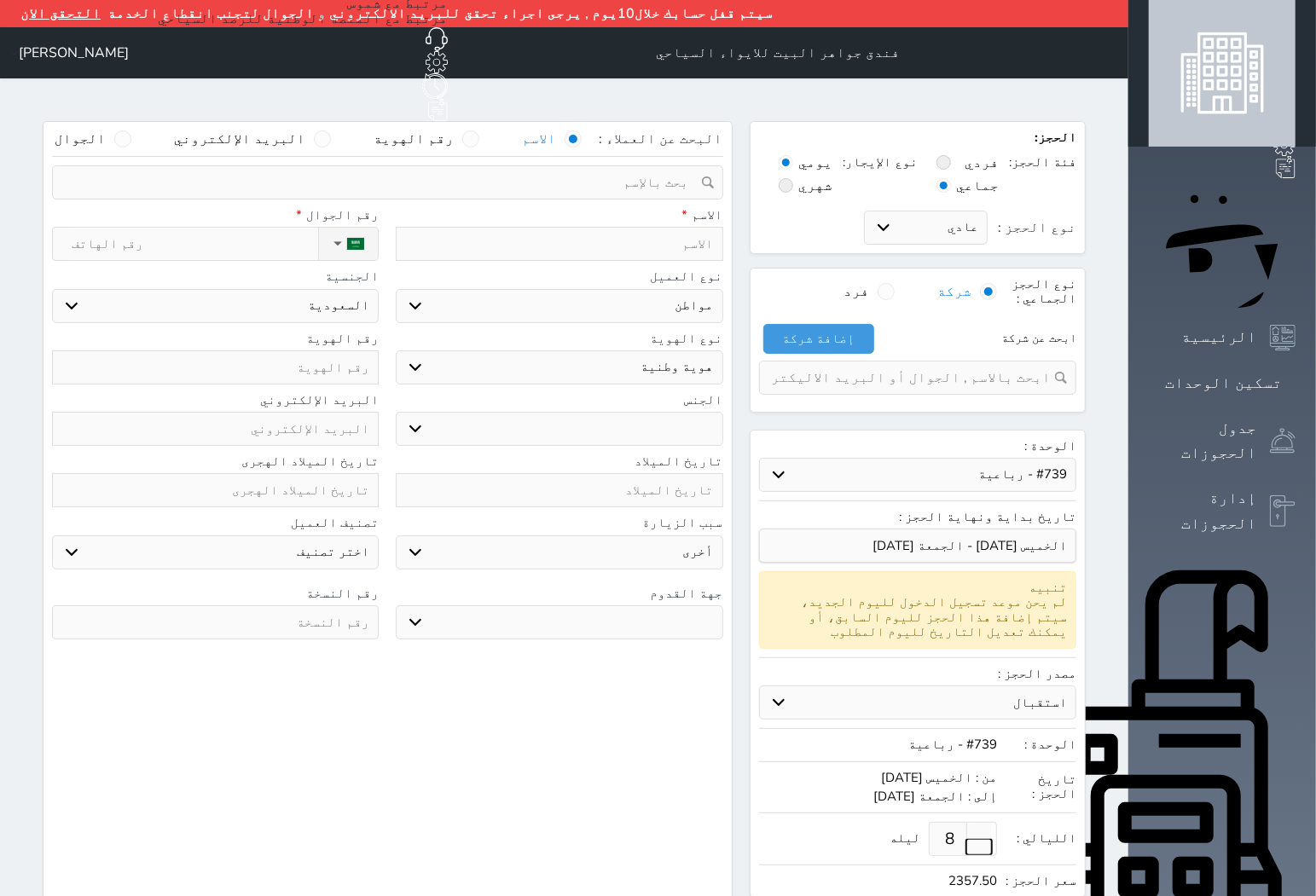 select 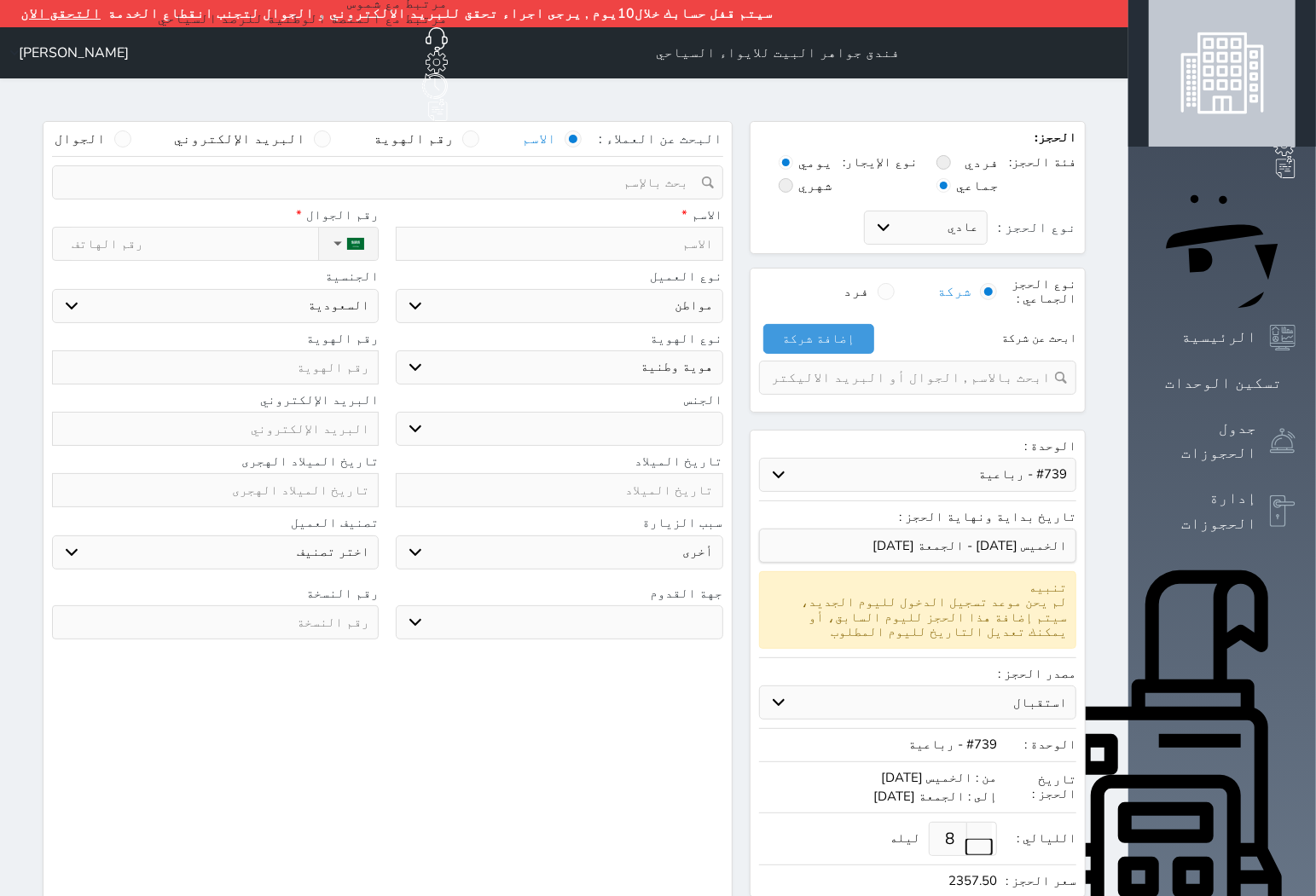 select 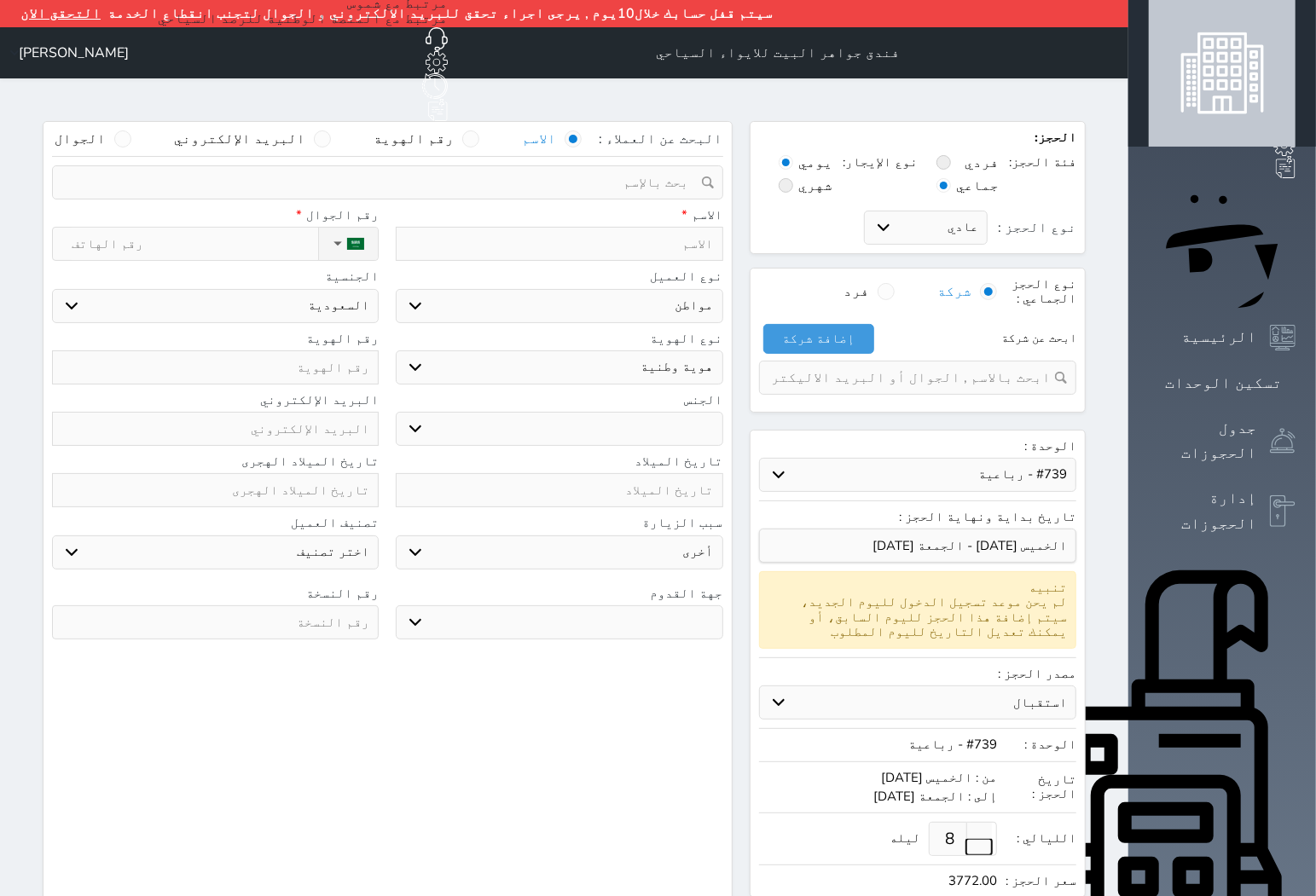 click at bounding box center [979, 847] 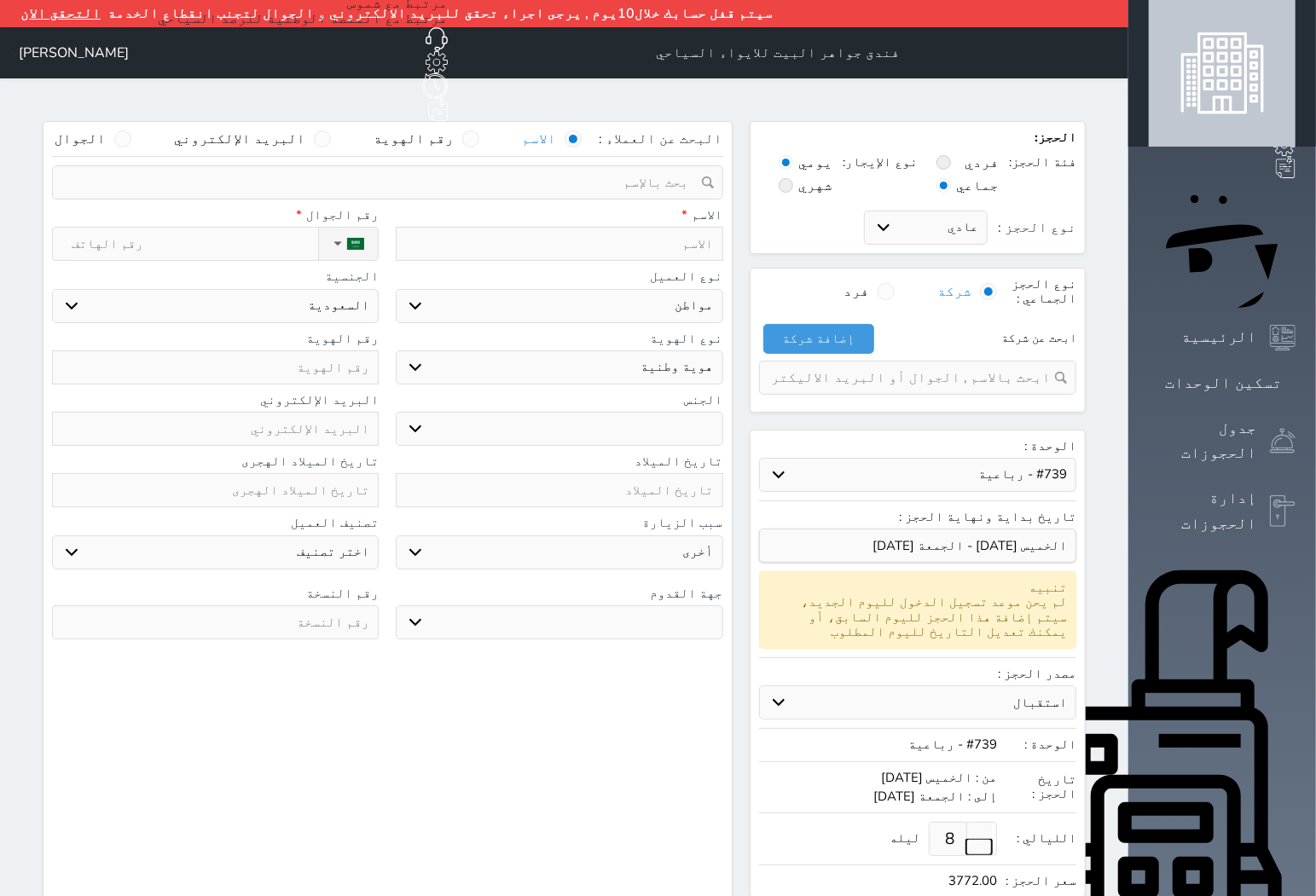type on "7" 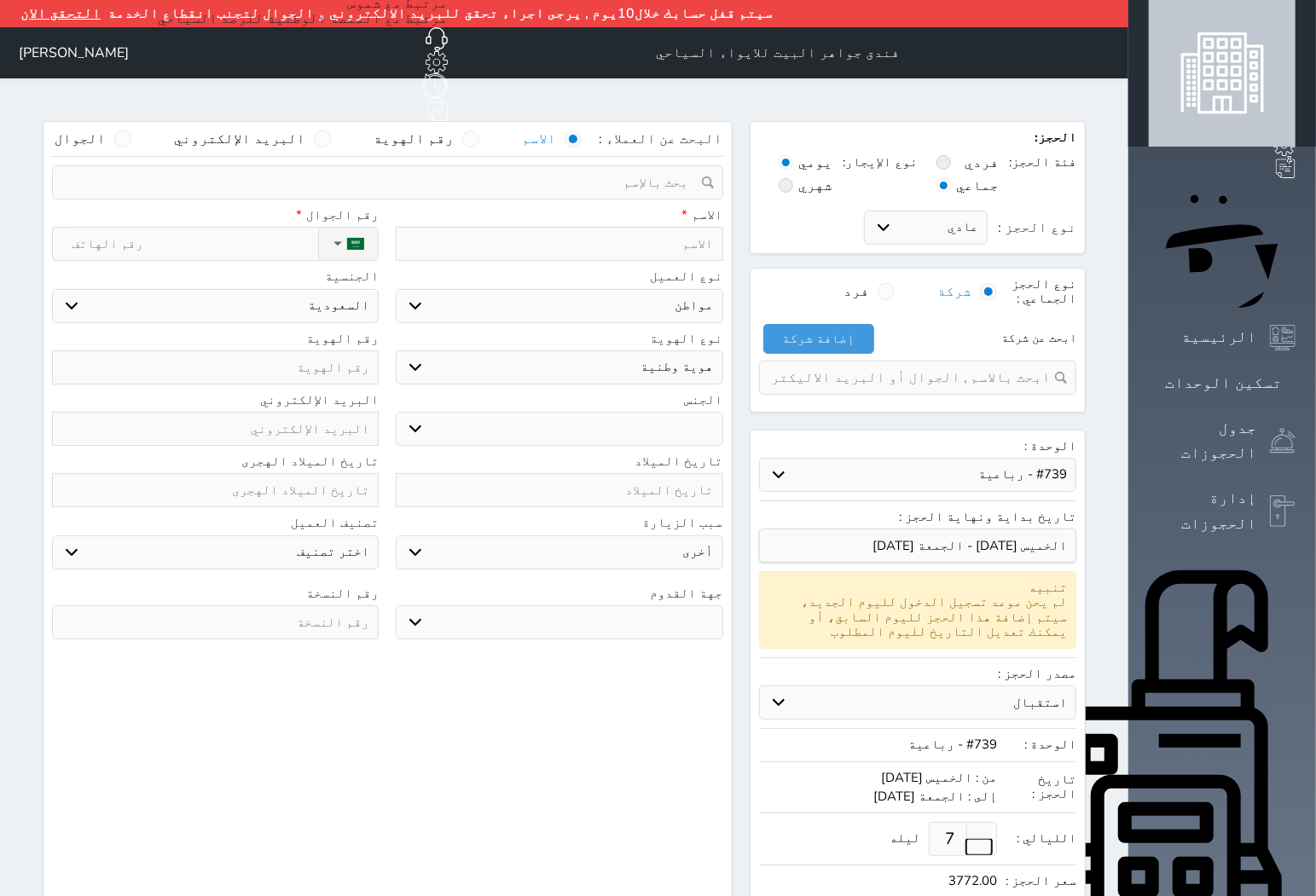 select on "1" 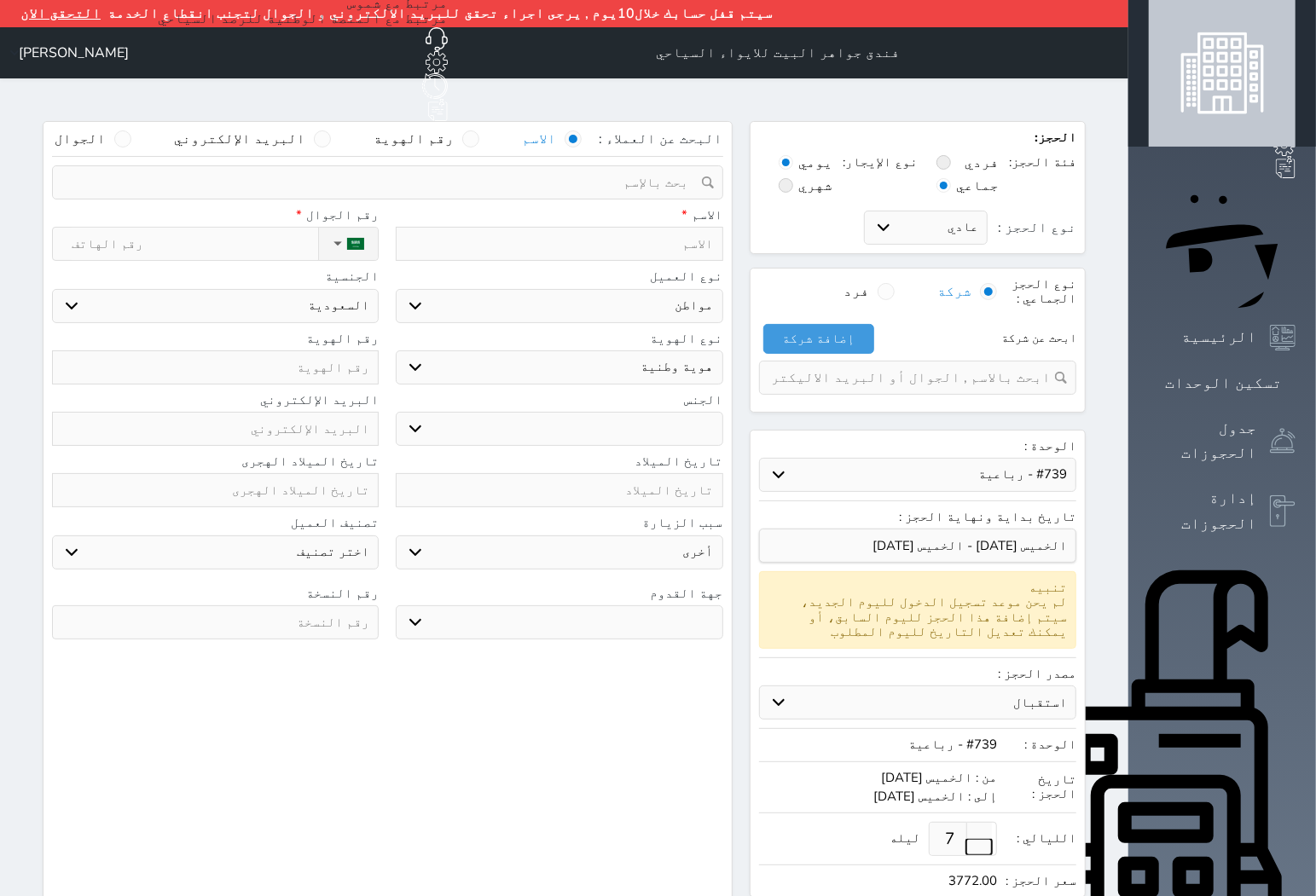 type on "5" 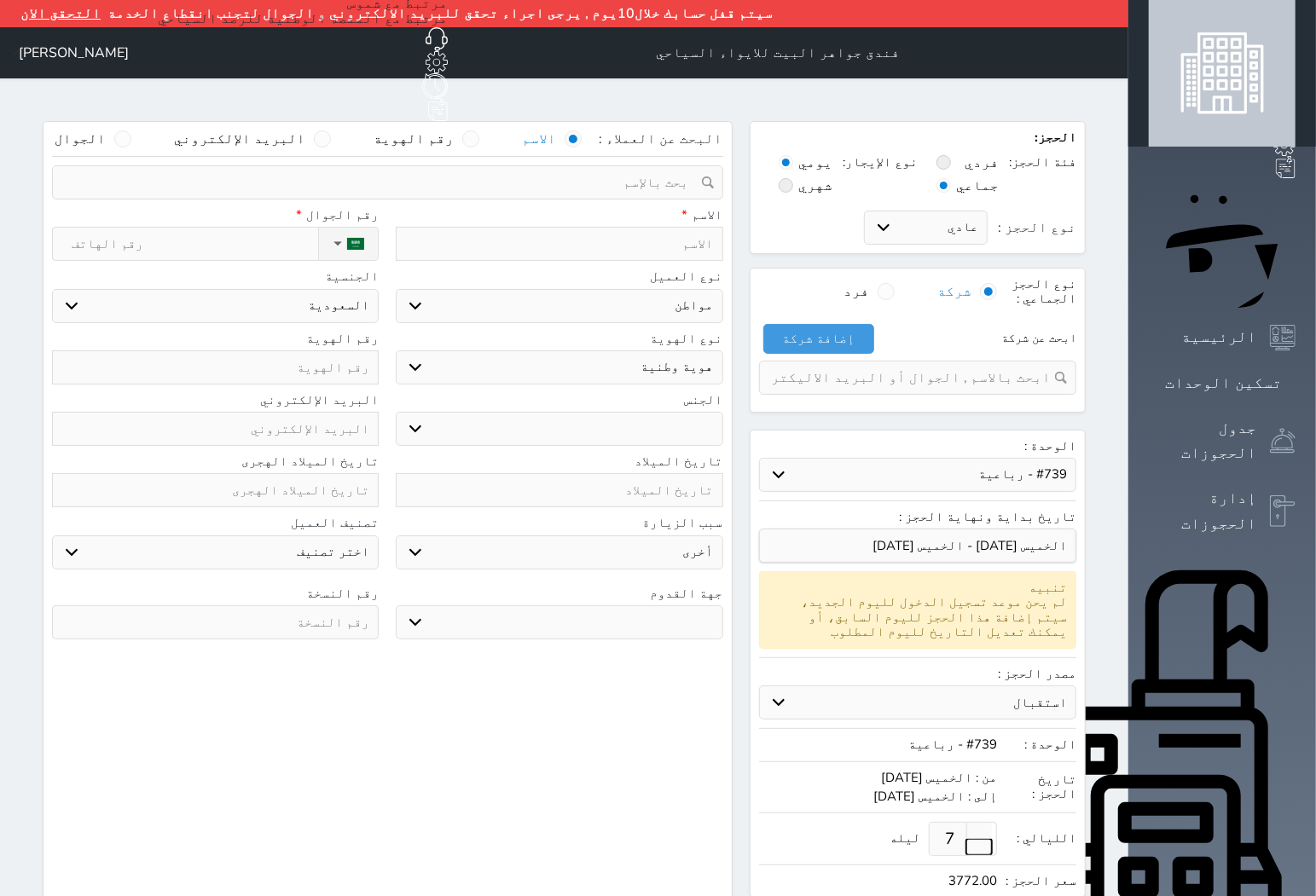 type on "2000.00" 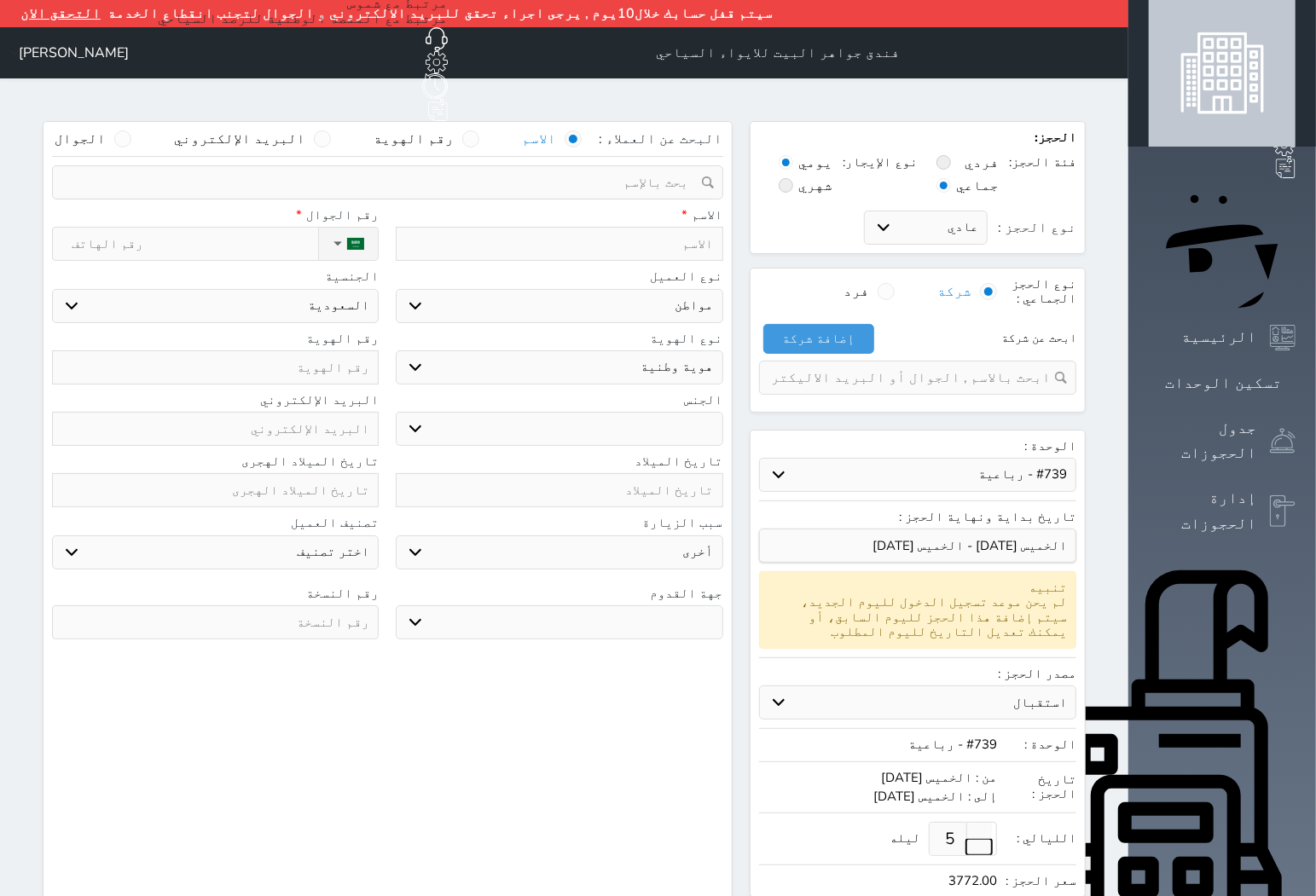 select 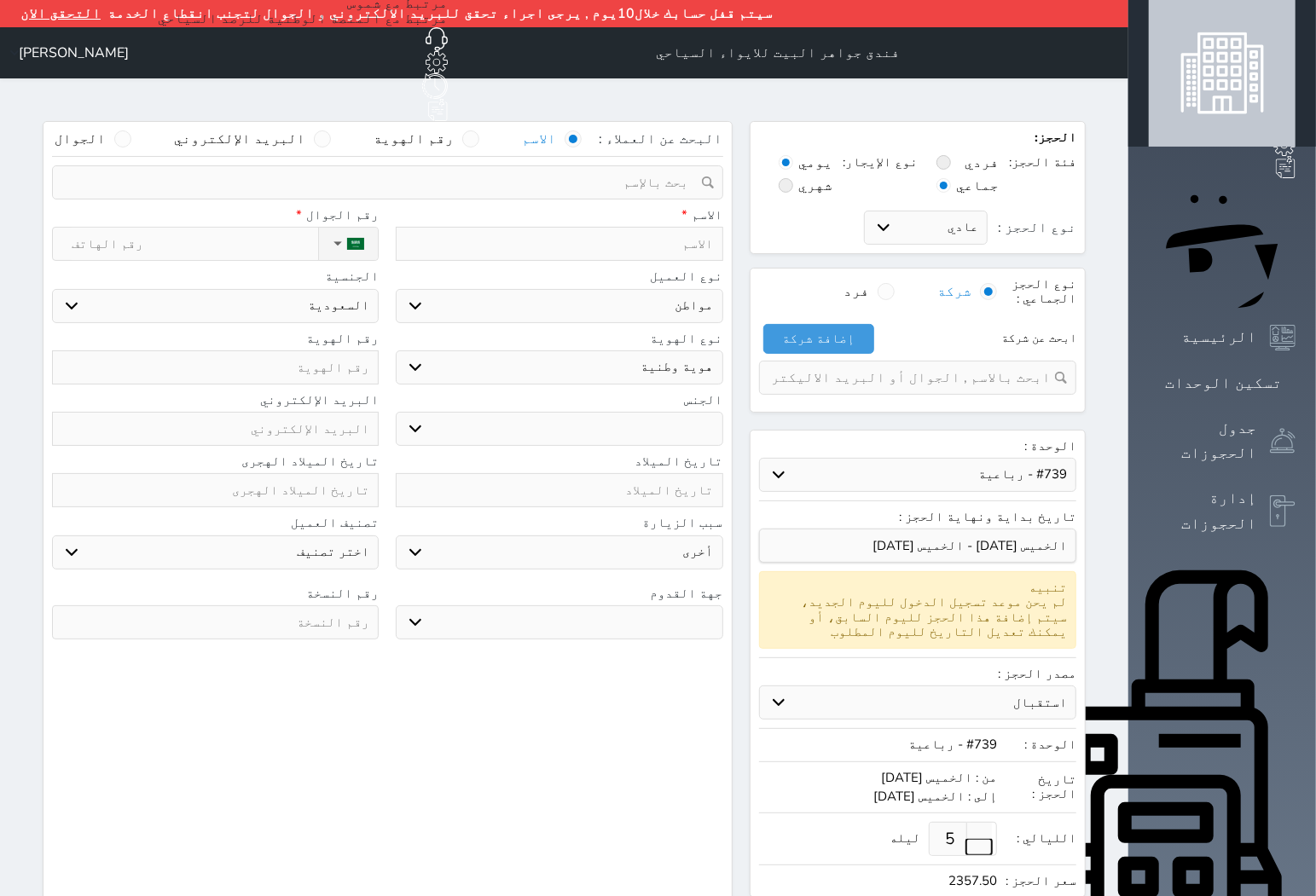 click at bounding box center [979, 847] 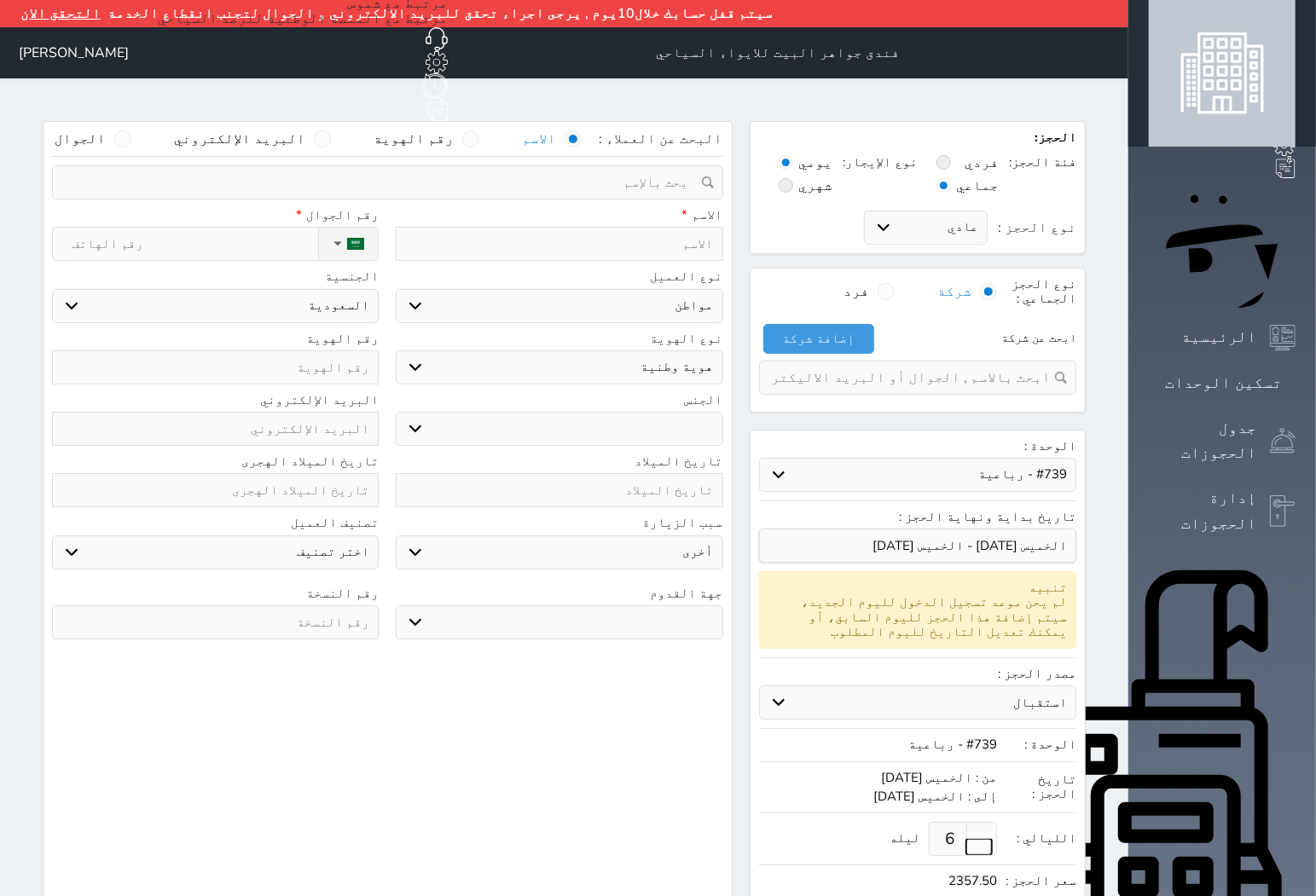 type on "4" 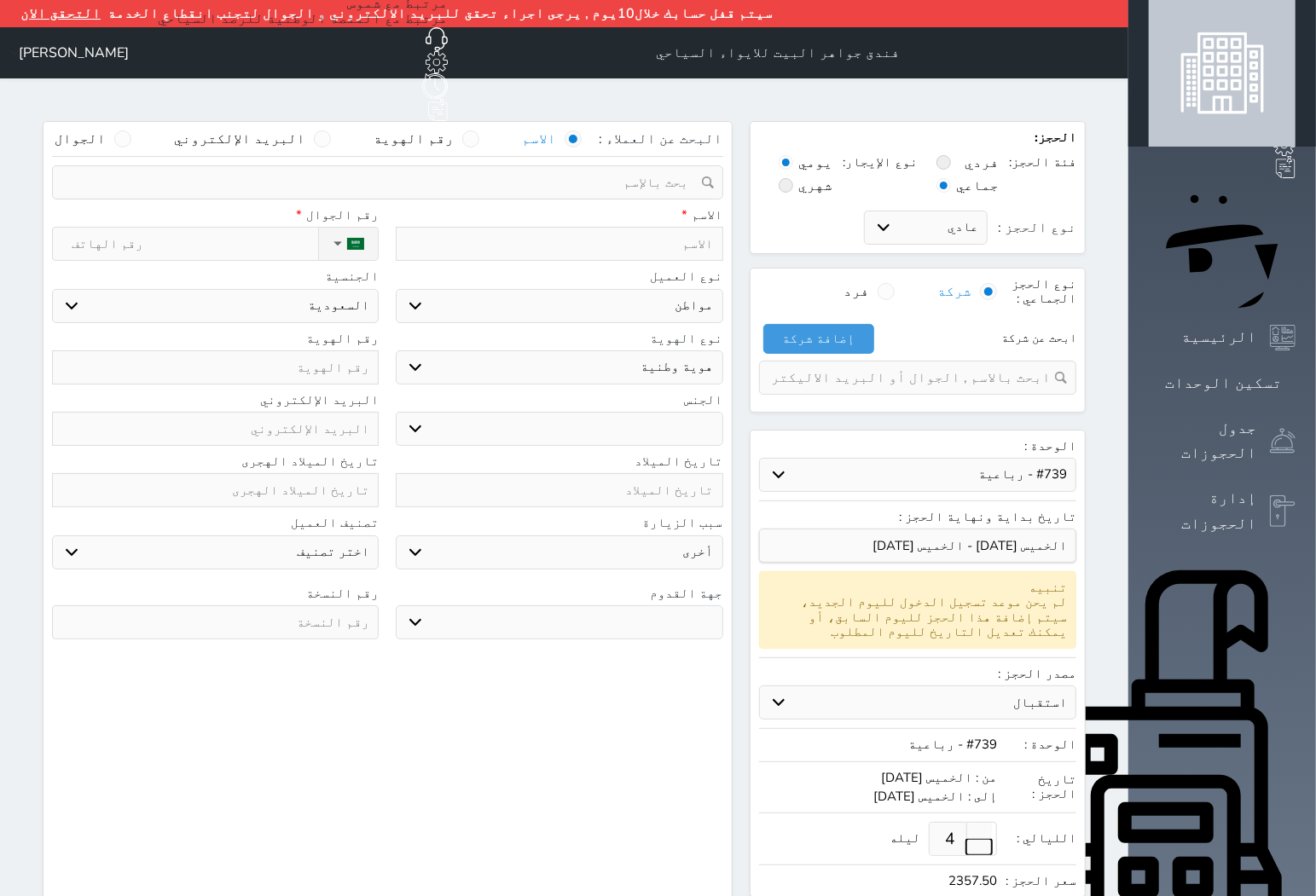 select on "1" 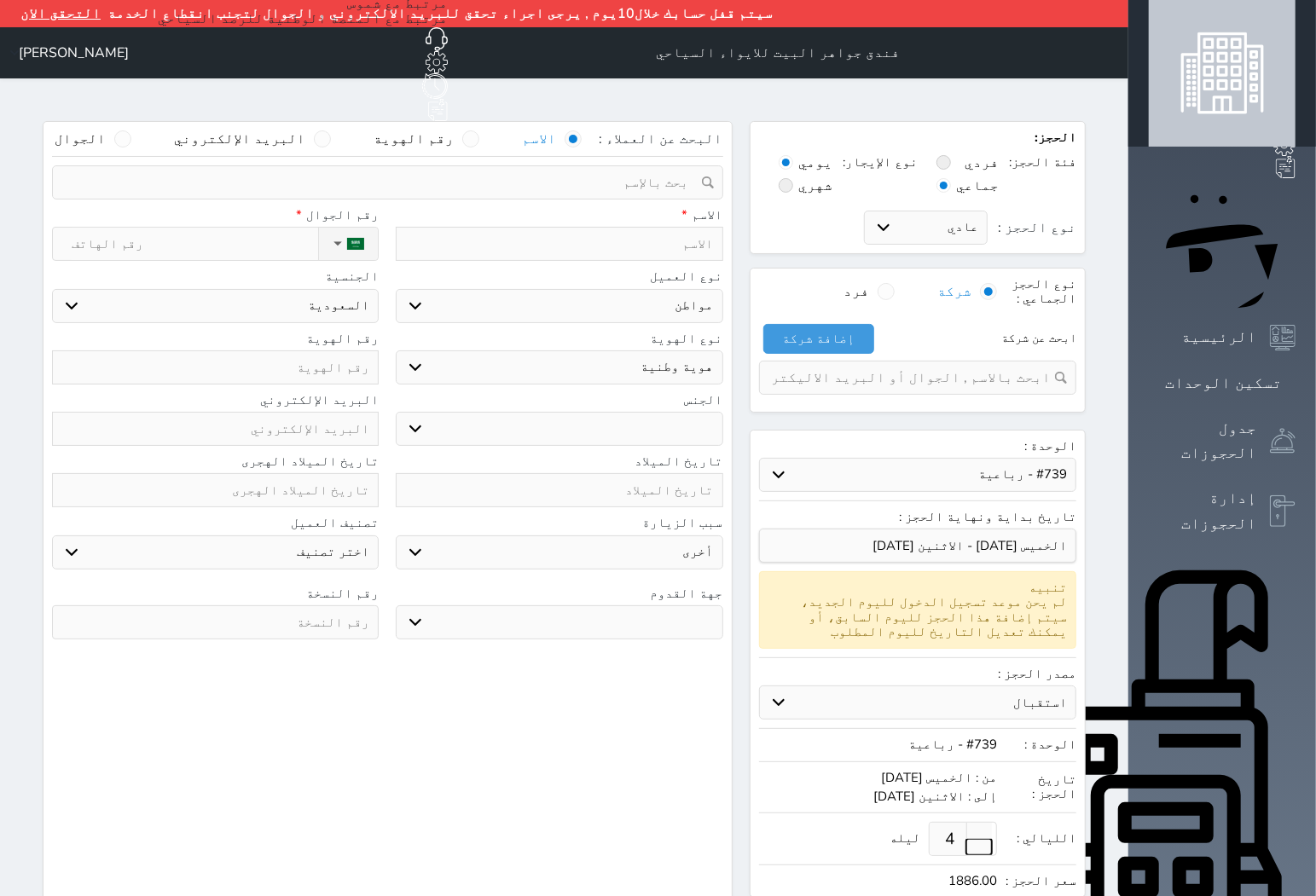type on "7" 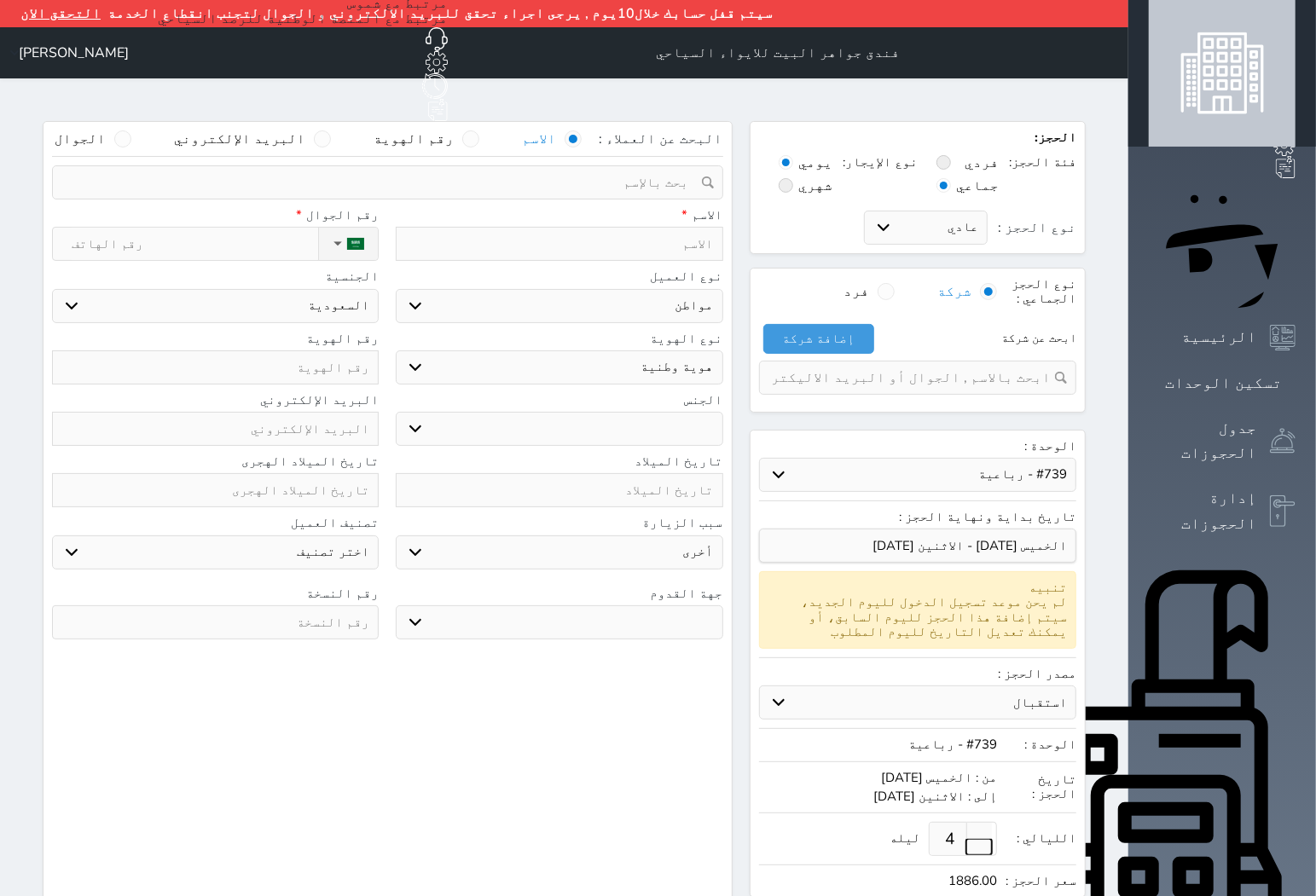type on "2800.00" 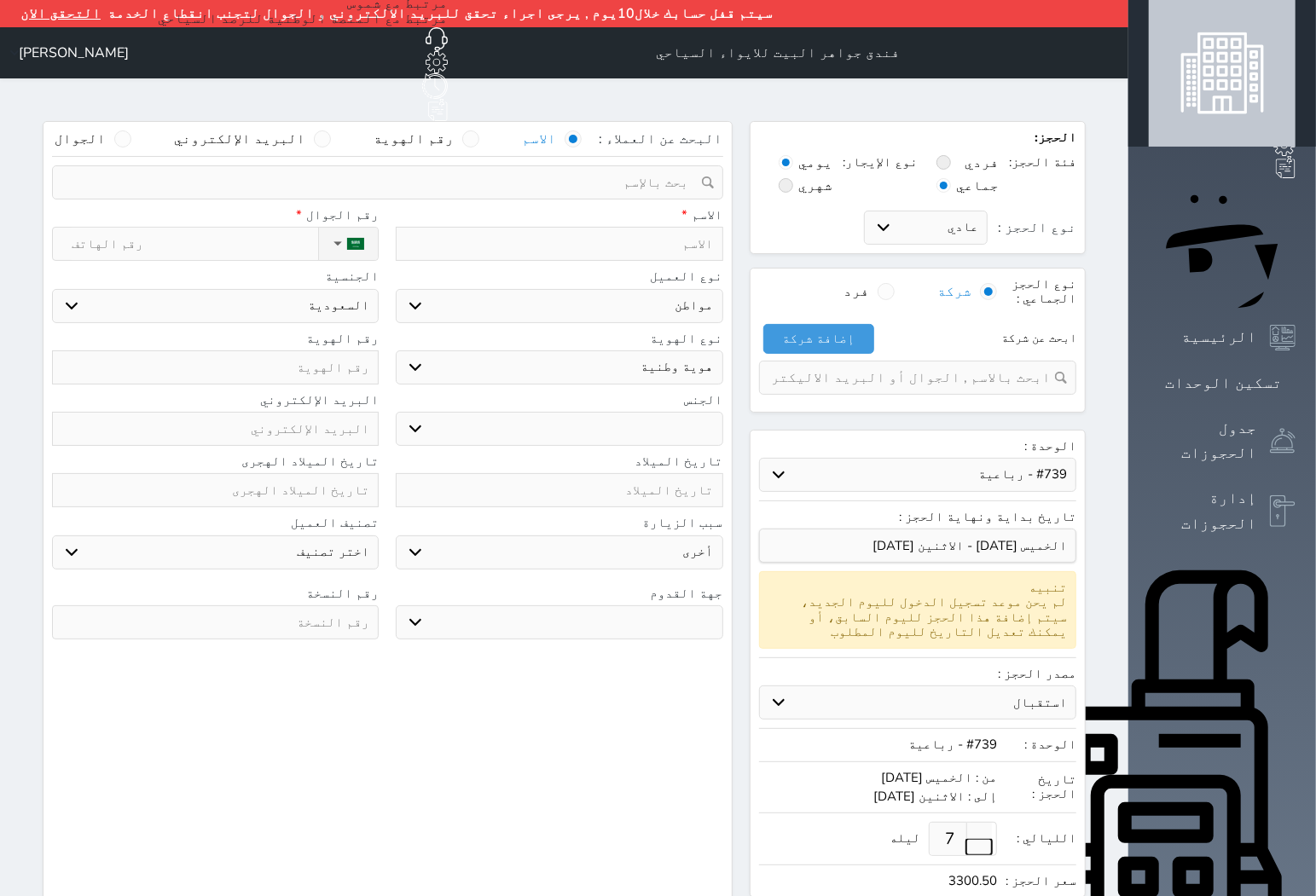 type 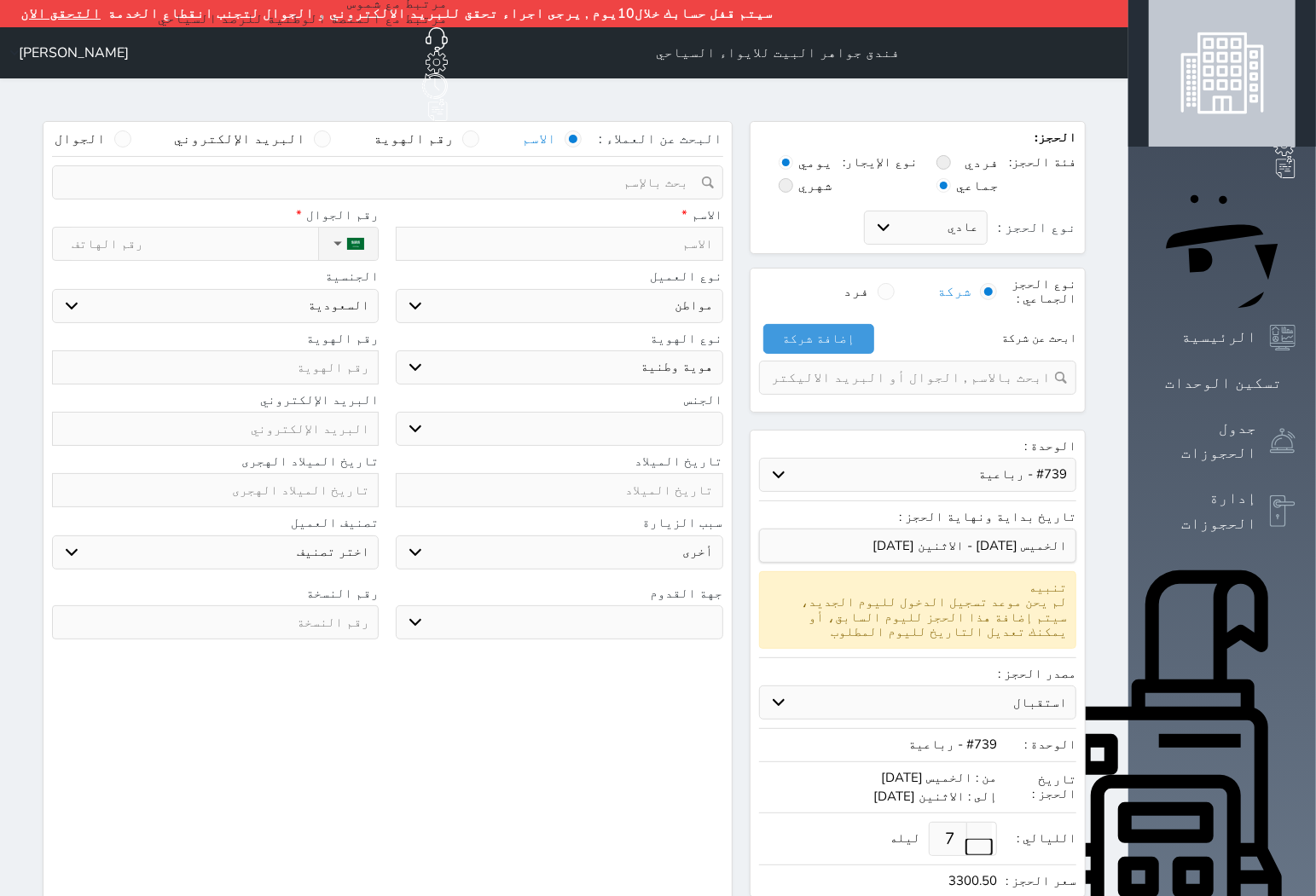 click at bounding box center (979, 847) 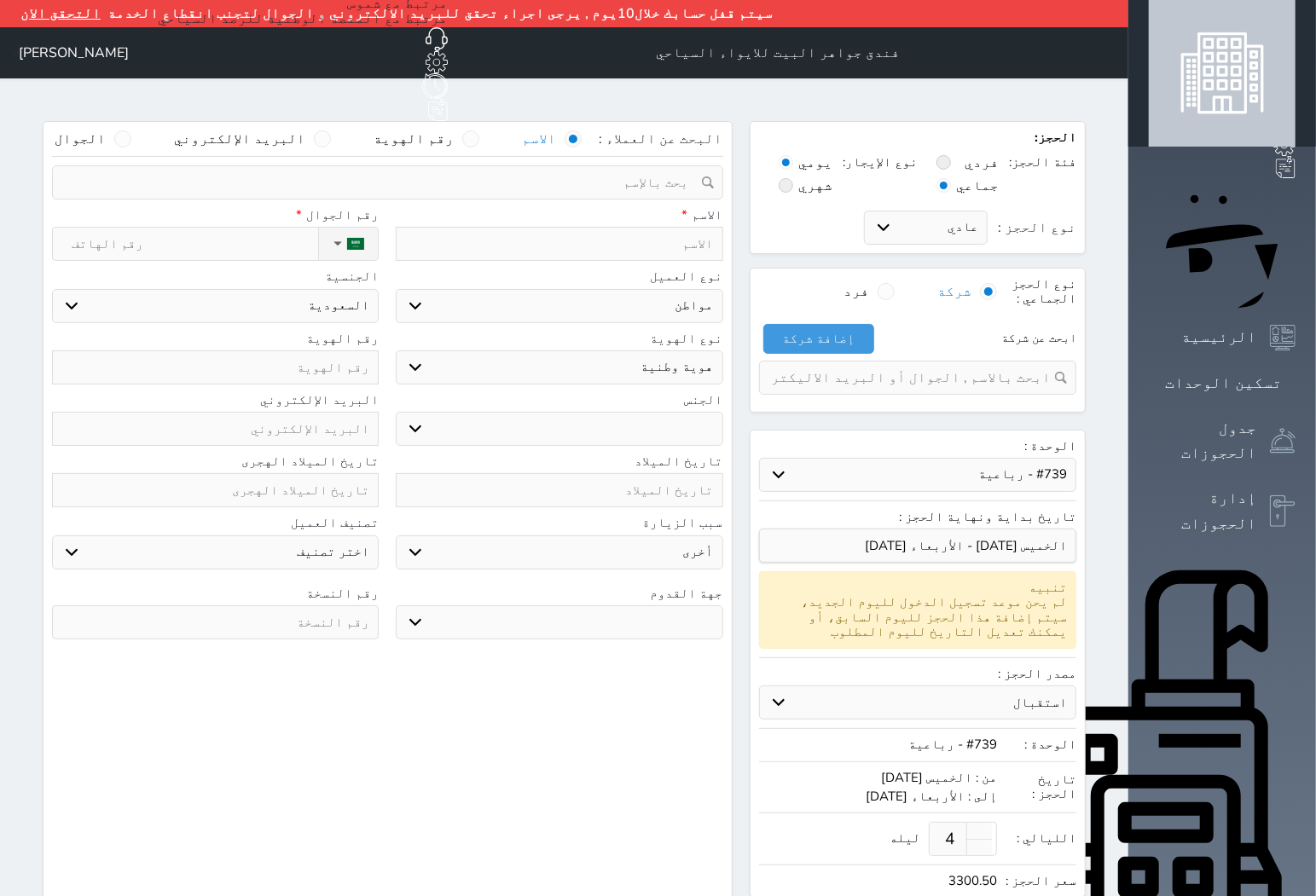 click on "4" at bounding box center [950, 839] 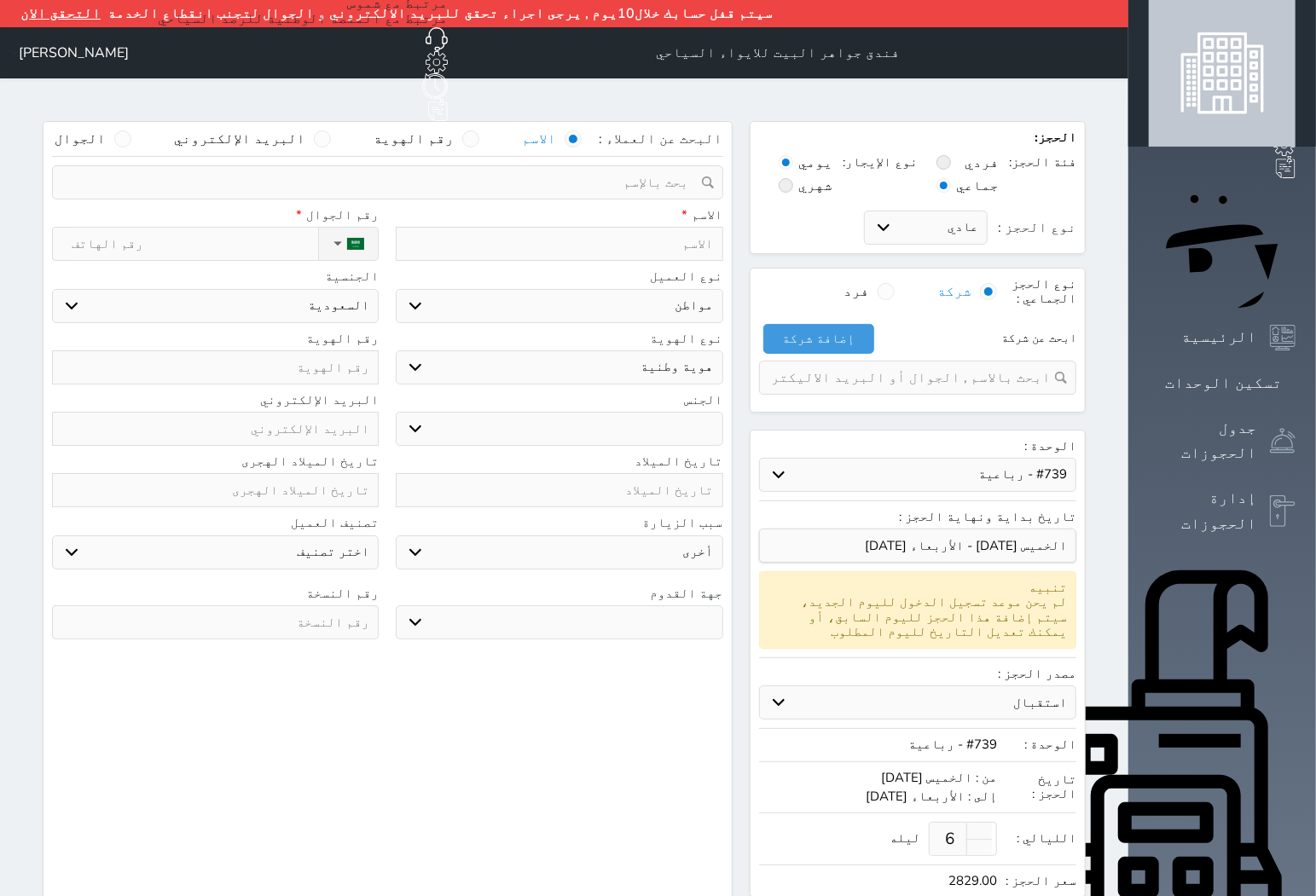 click on "6" at bounding box center (950, 839) 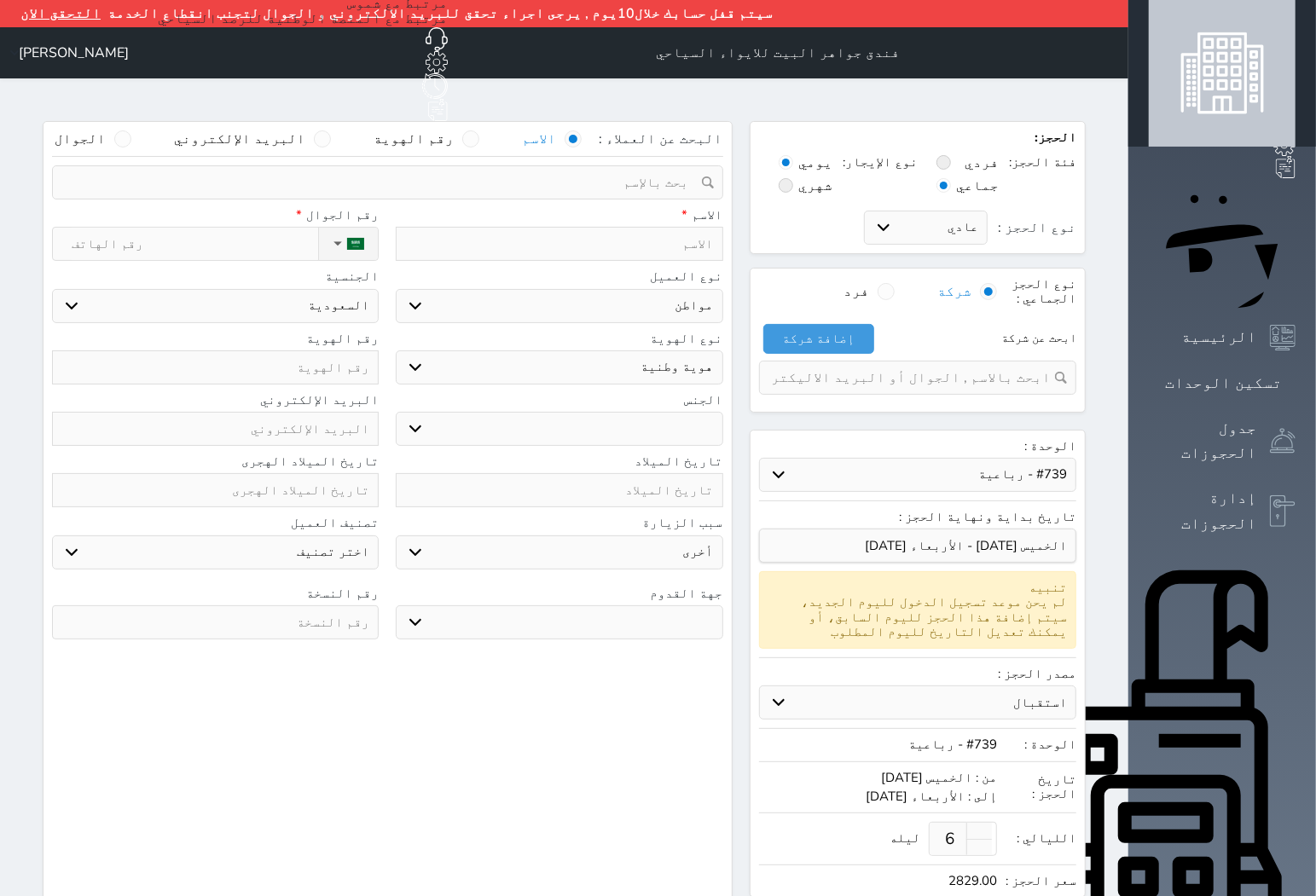 click on "6" at bounding box center (950, 839) 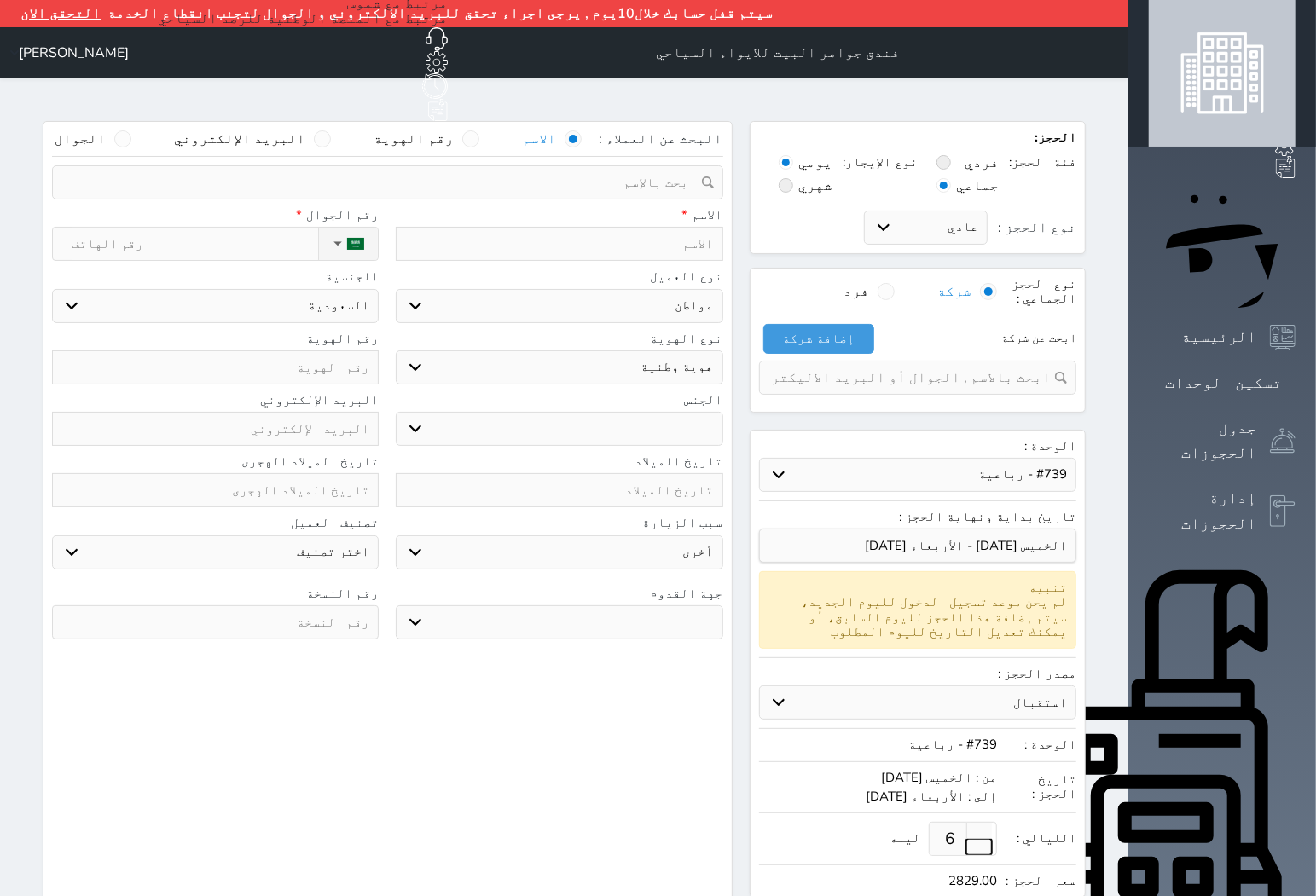 click at bounding box center [979, 847] 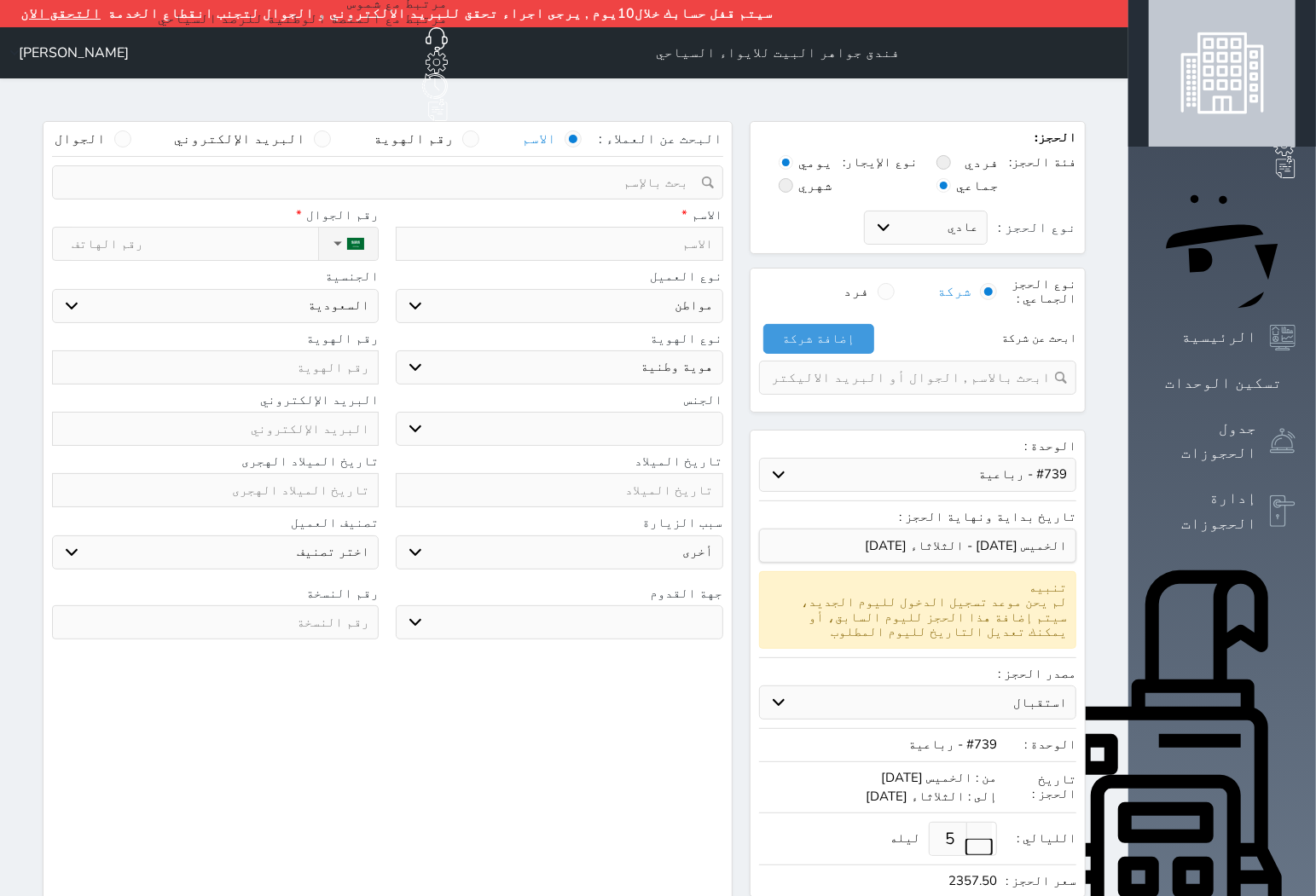 click at bounding box center (979, 847) 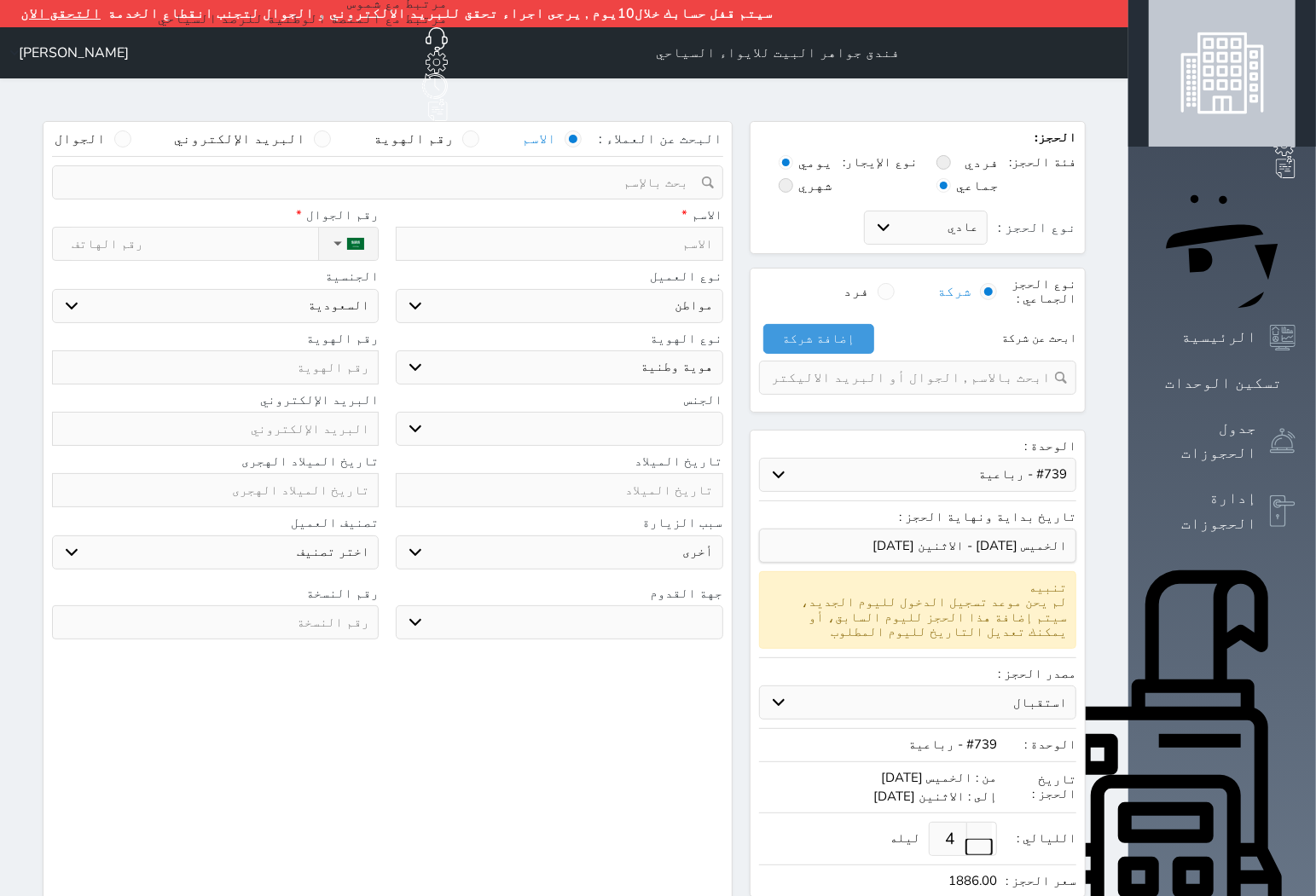 click at bounding box center [979, 847] 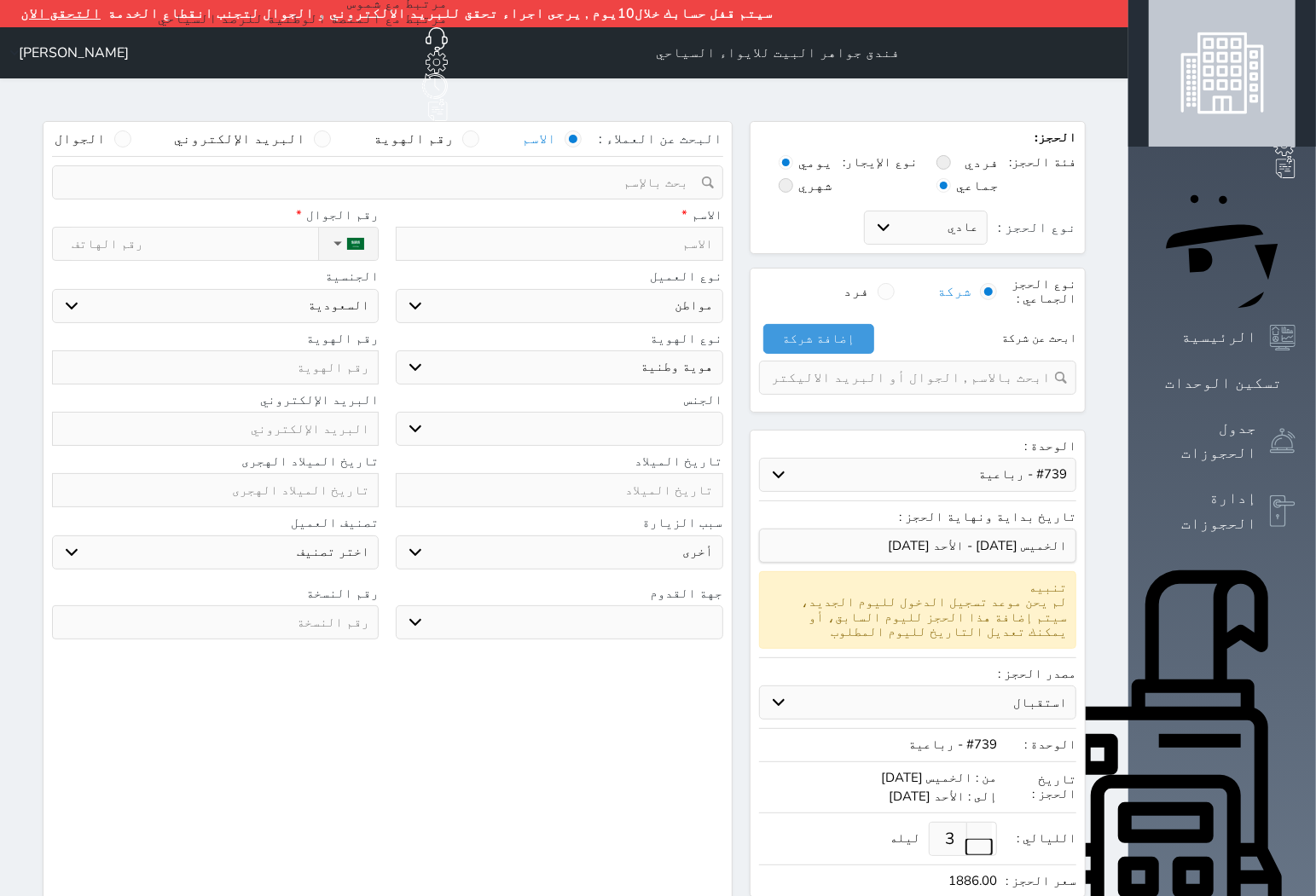 click at bounding box center (979, 847) 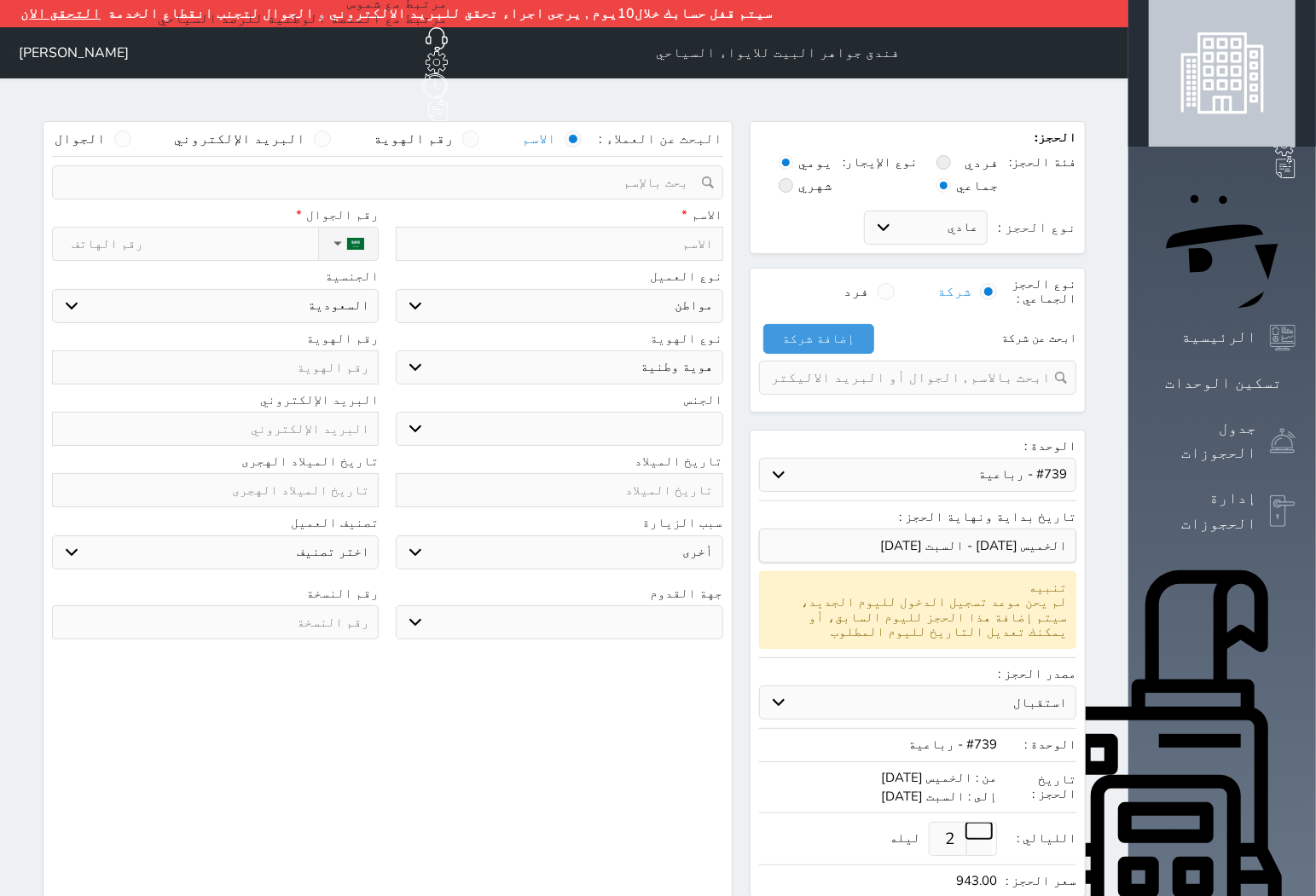 click at bounding box center (979, 830) 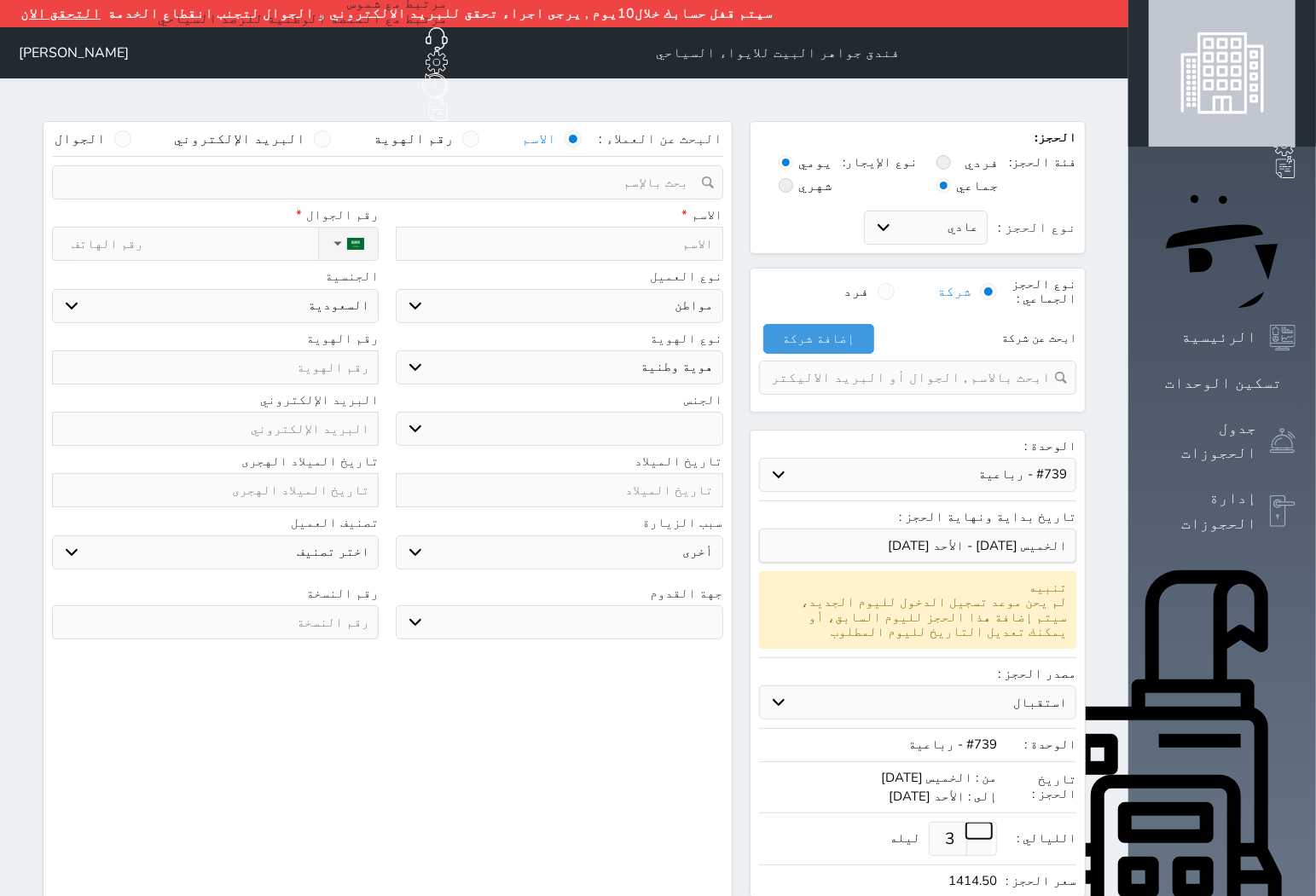 click at bounding box center [979, 830] 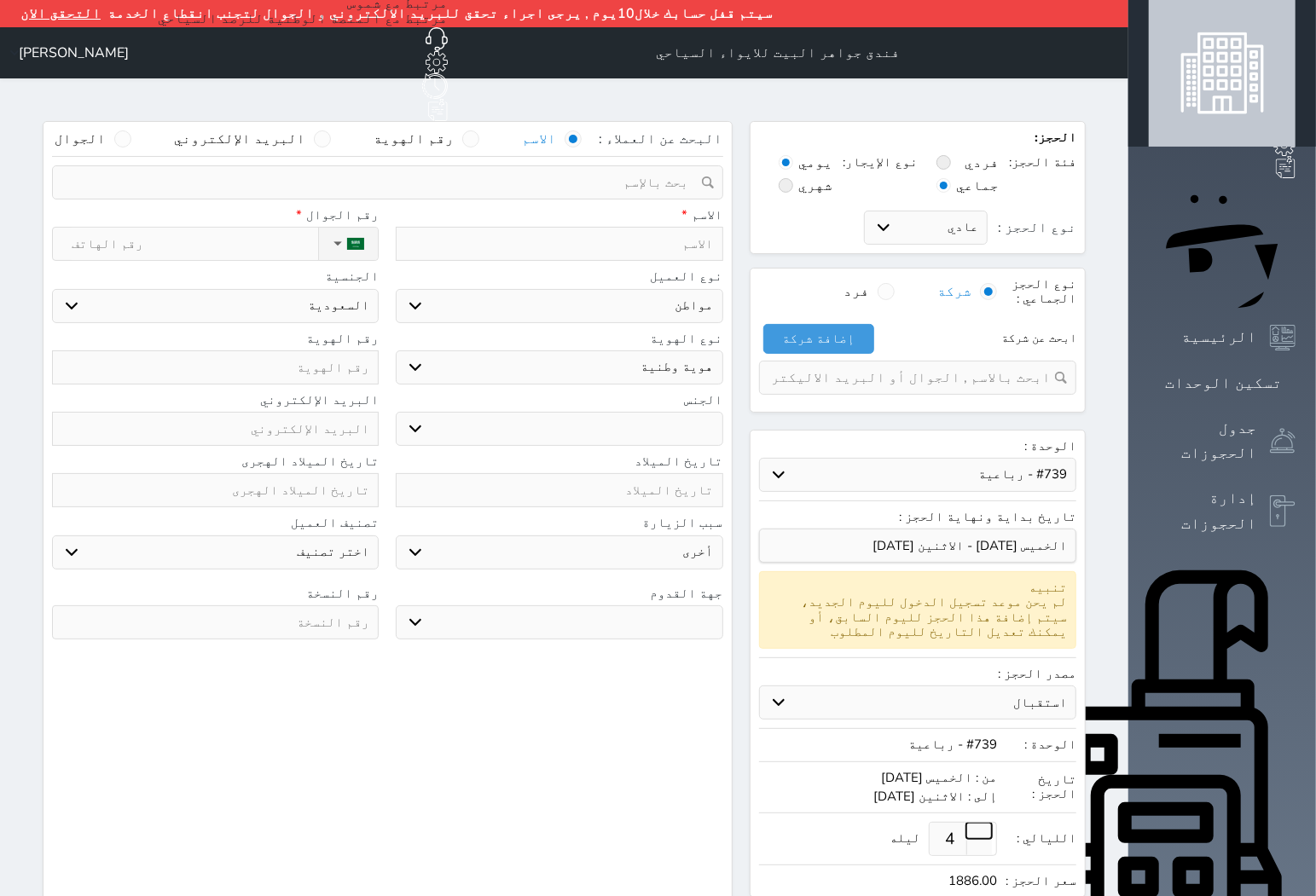 click at bounding box center (979, 830) 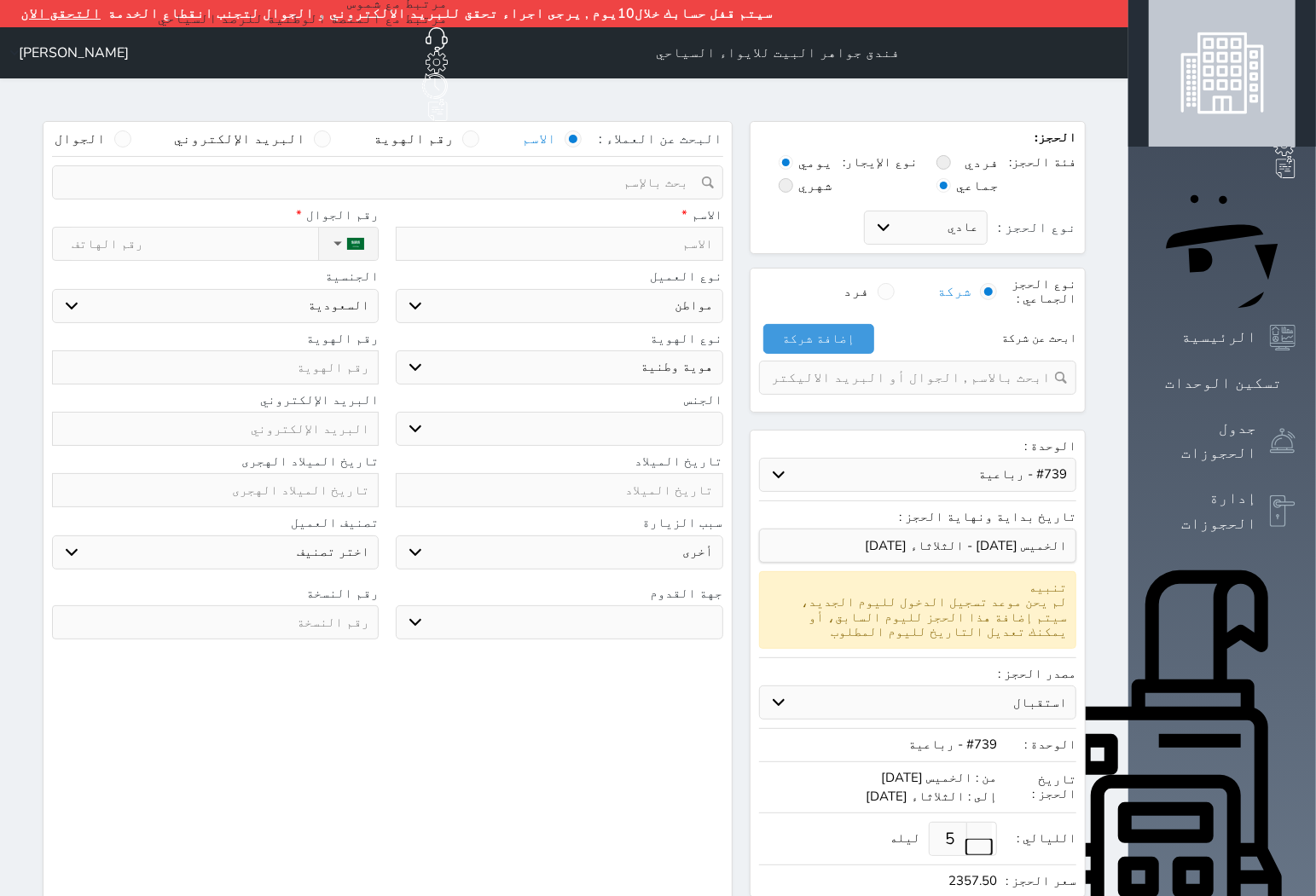 click at bounding box center (979, 847) 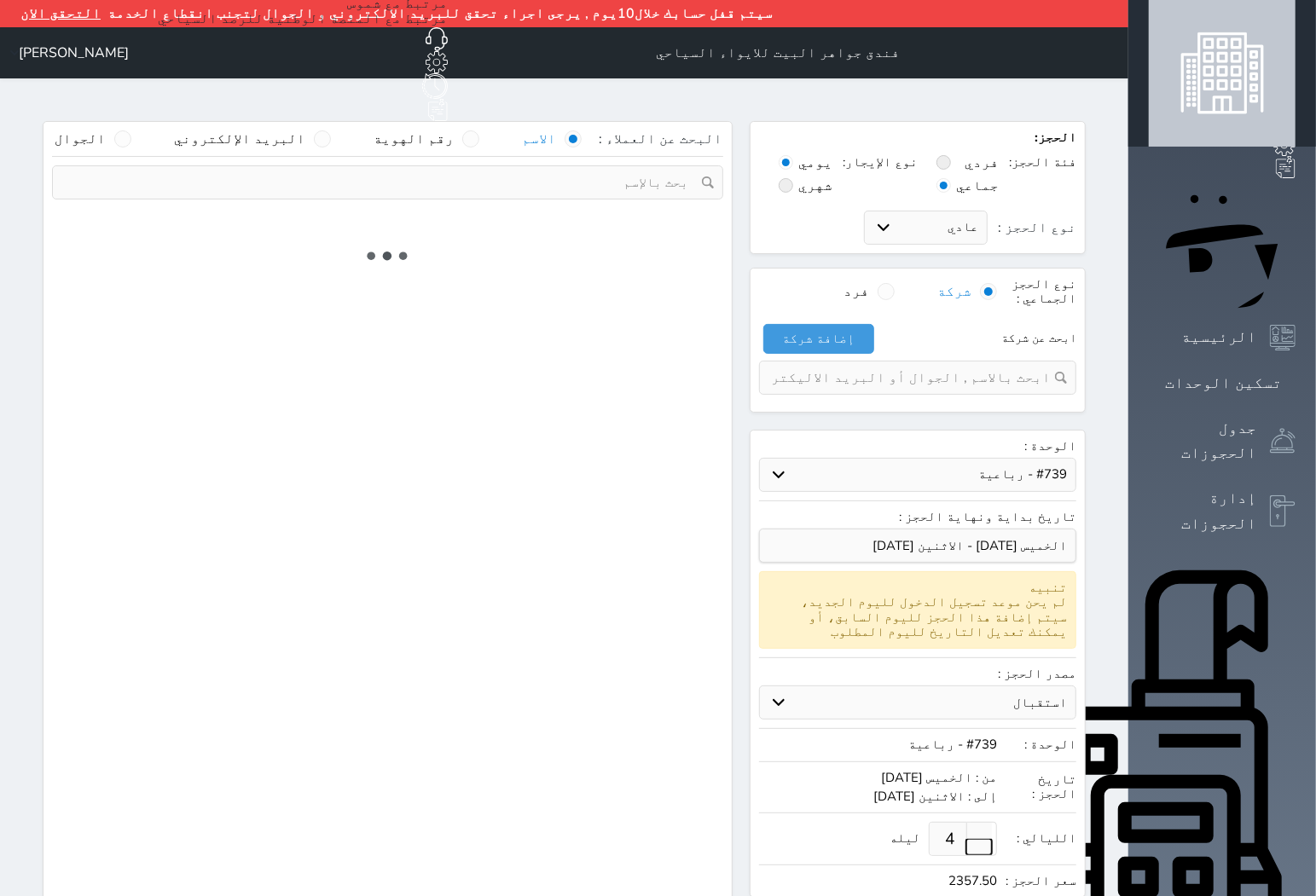 click at bounding box center [979, 847] 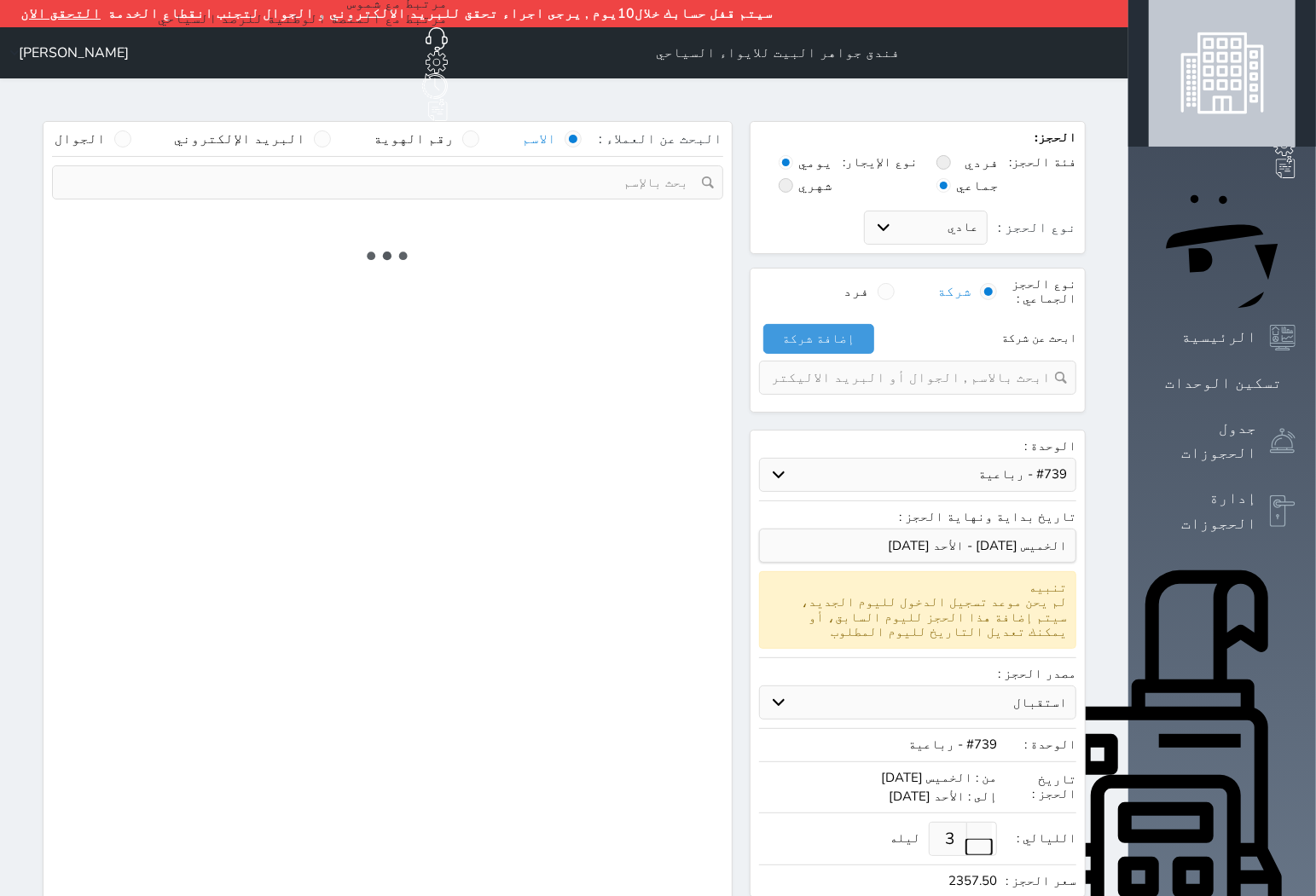 click at bounding box center (979, 847) 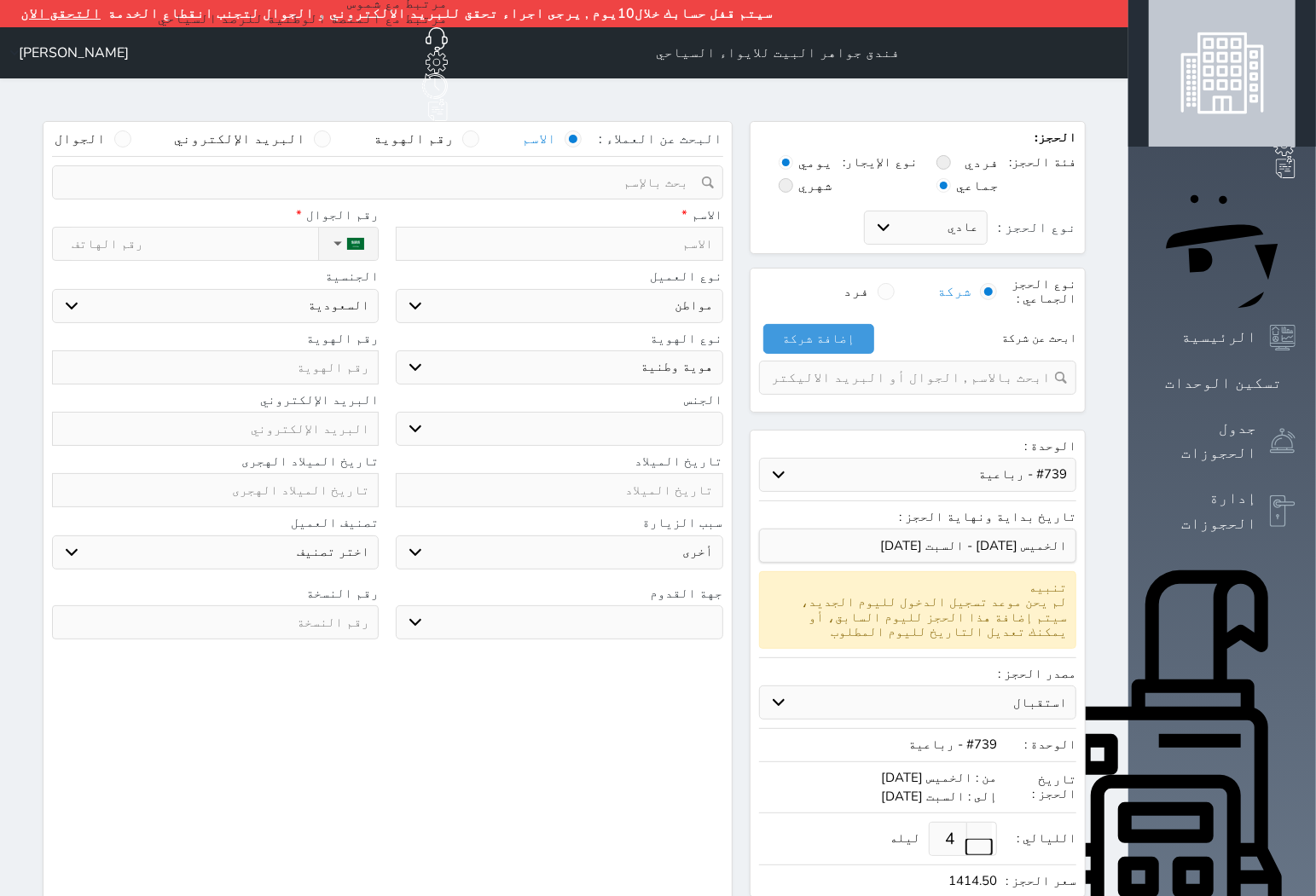 click at bounding box center [979, 847] 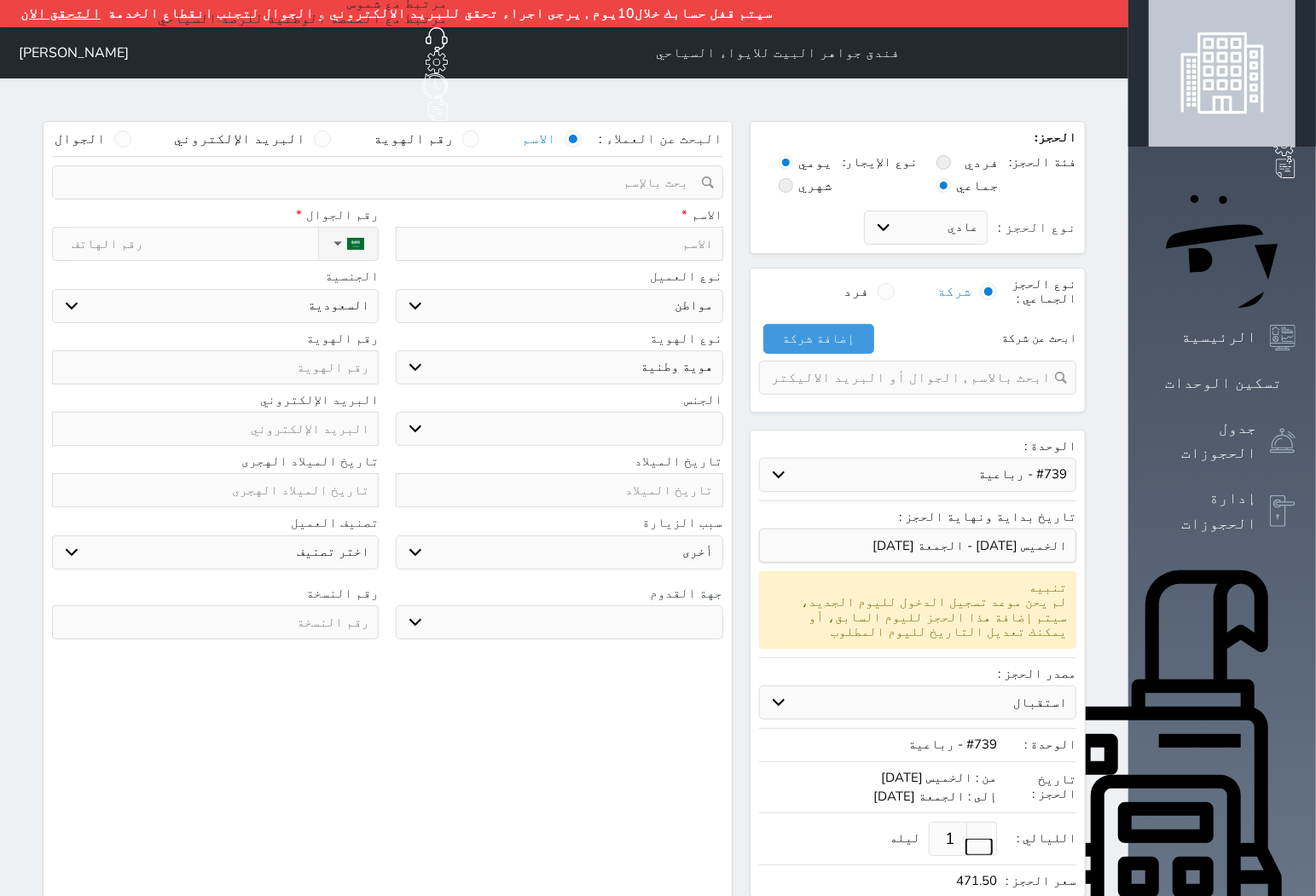 click at bounding box center [979, 847] 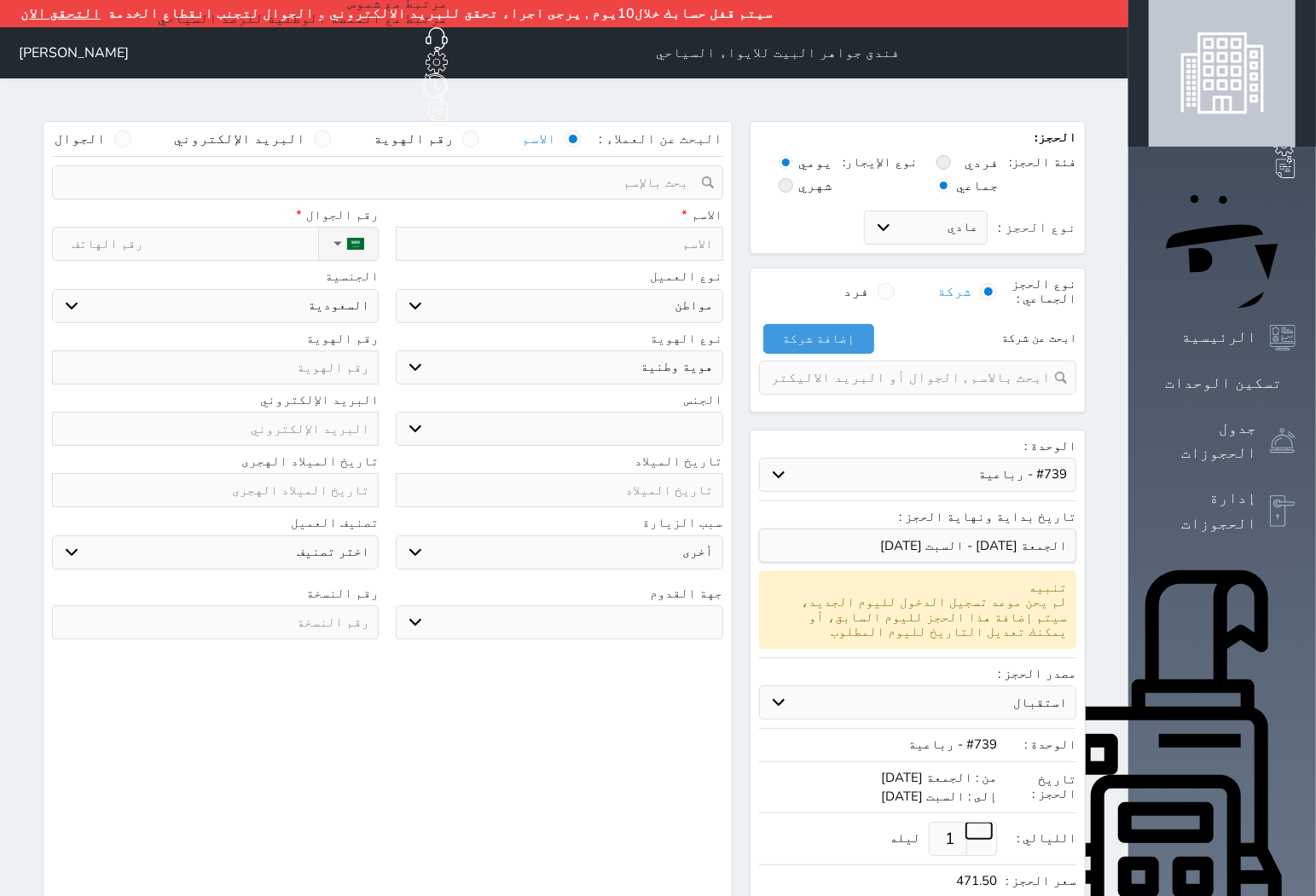 click at bounding box center [979, 830] 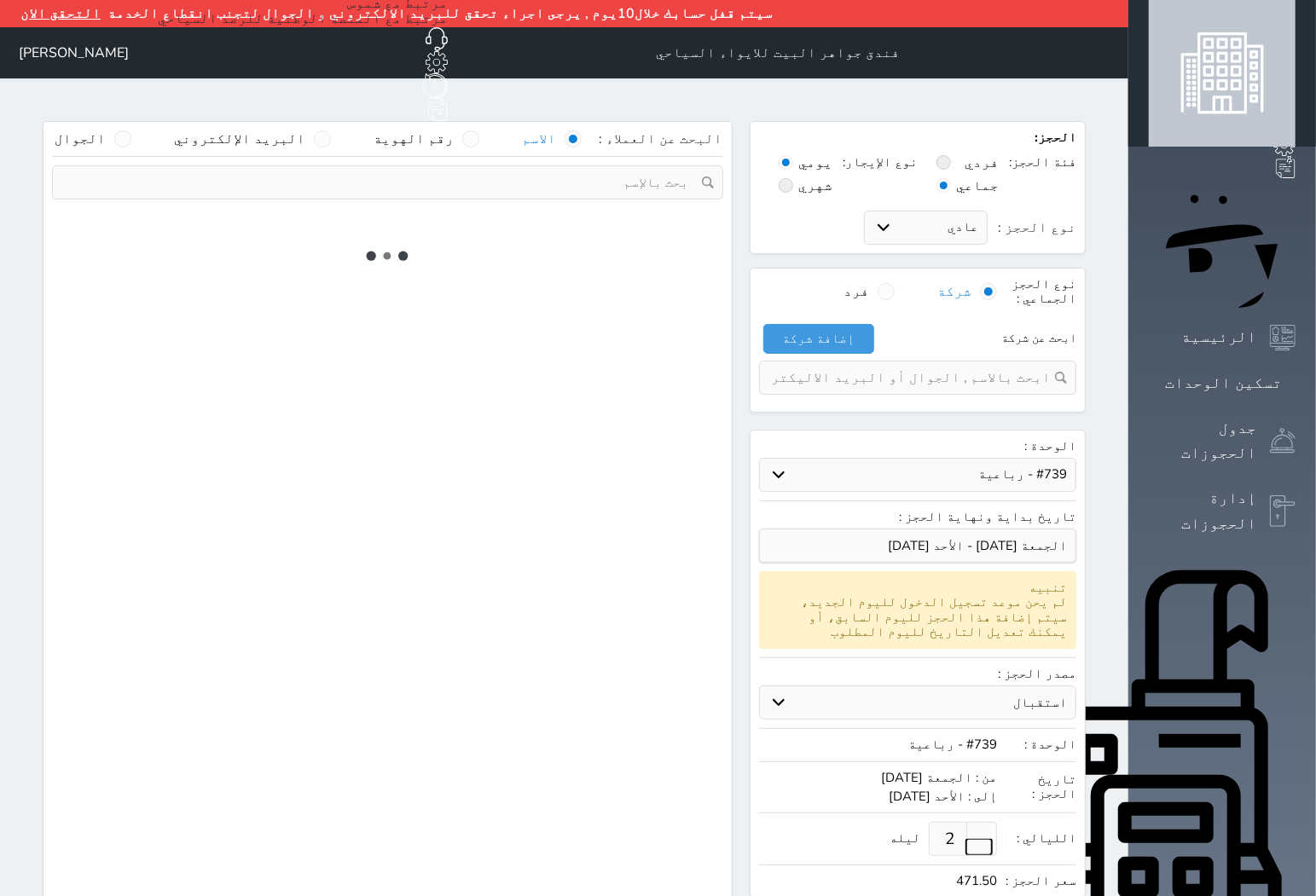 click at bounding box center [979, 847] 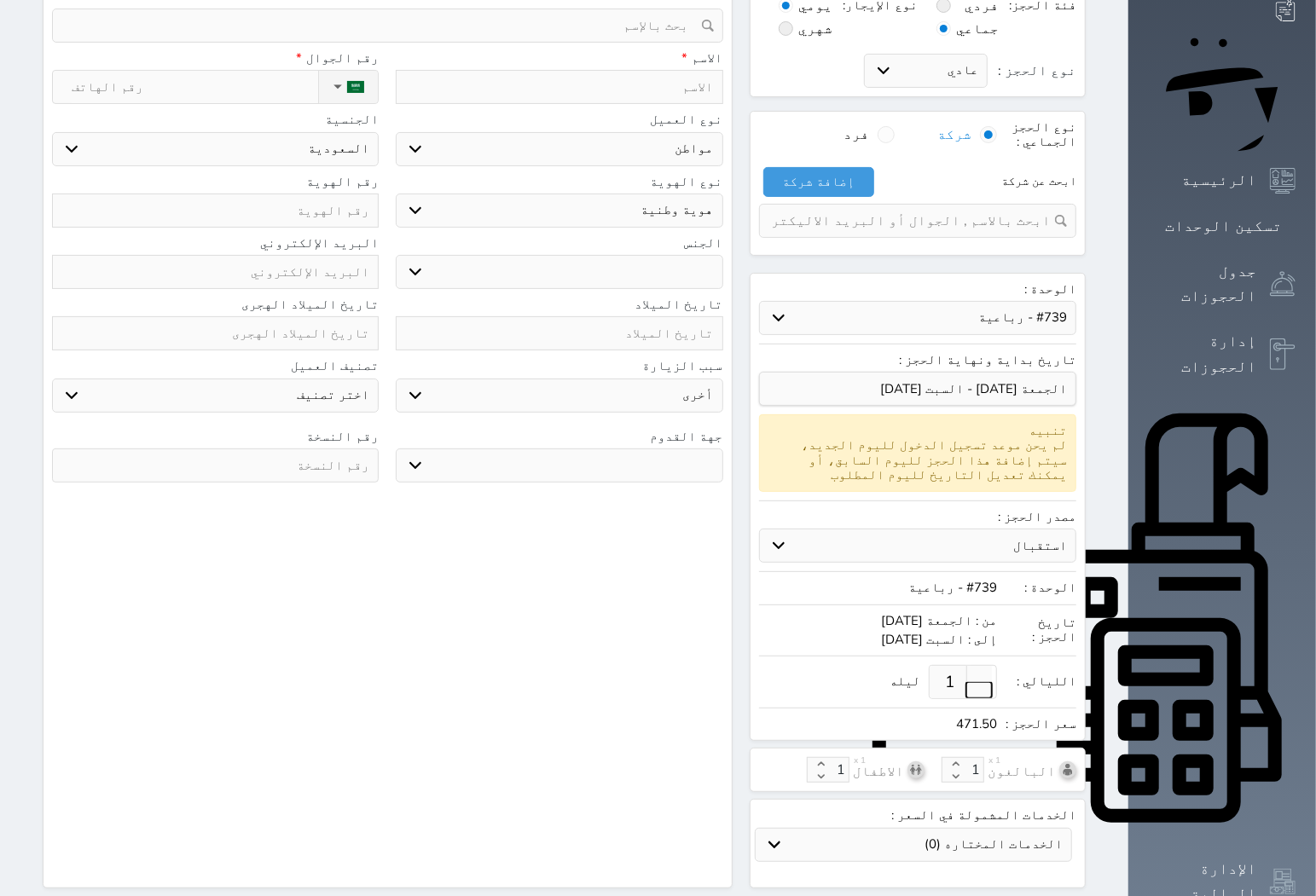 scroll, scrollTop: 284, scrollLeft: 0, axis: vertical 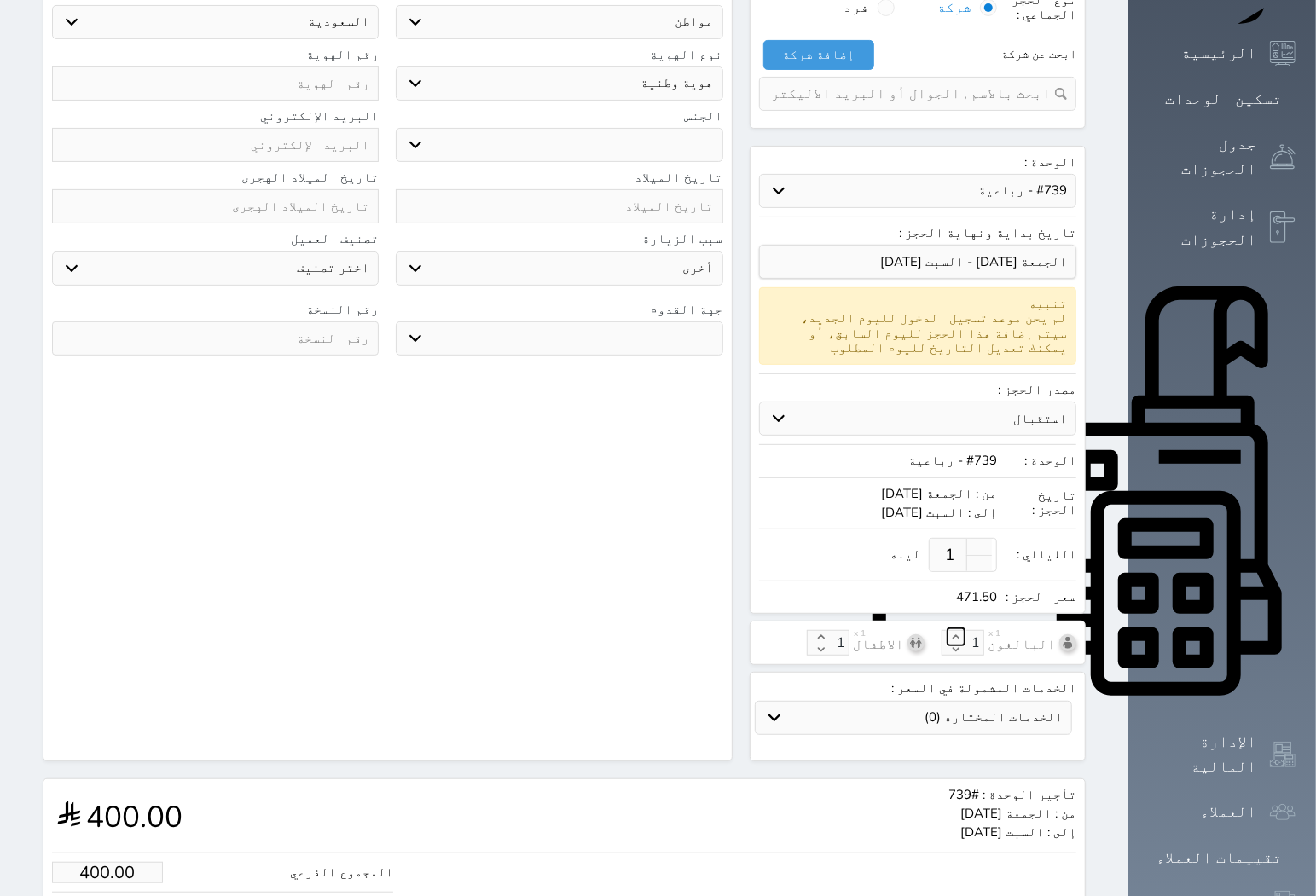 click 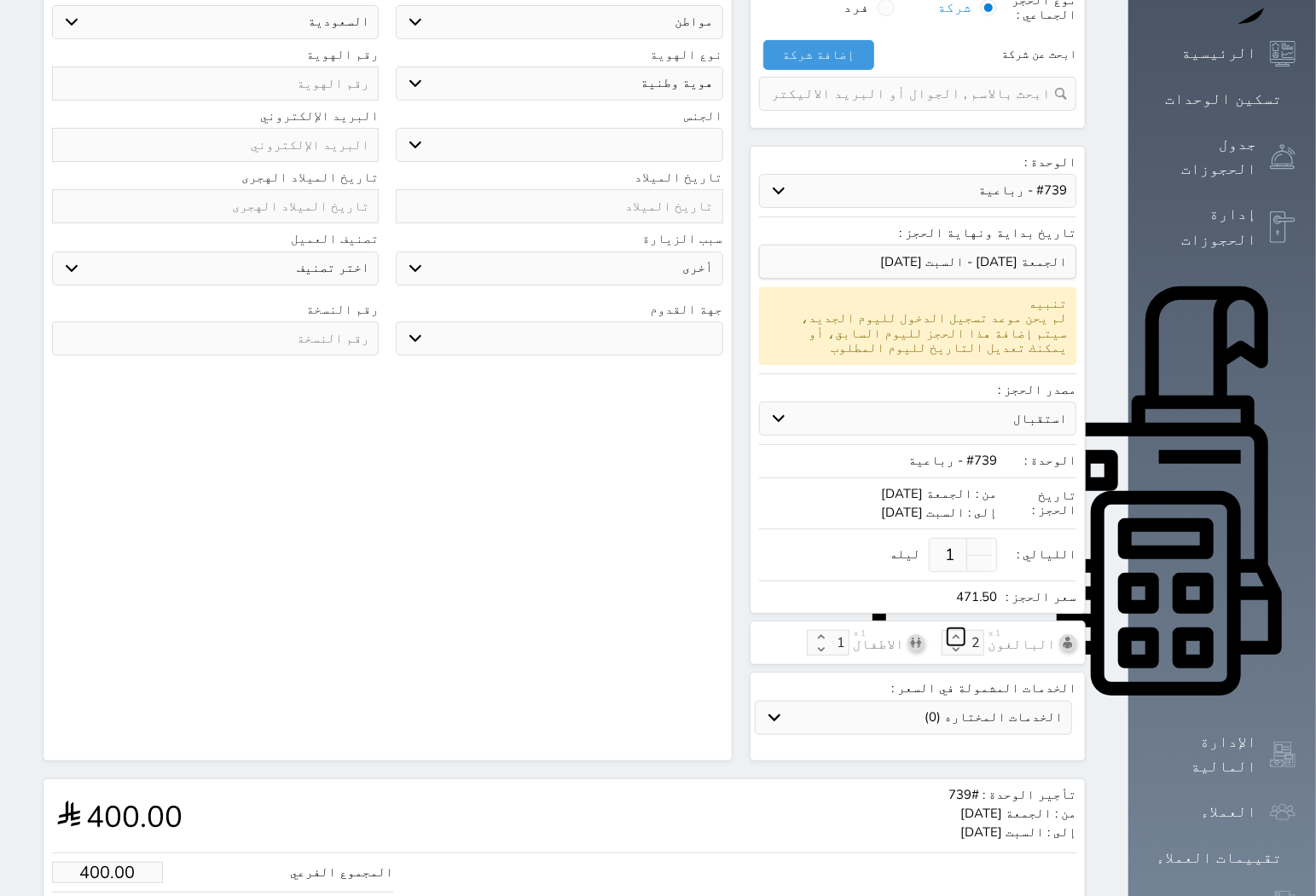 click 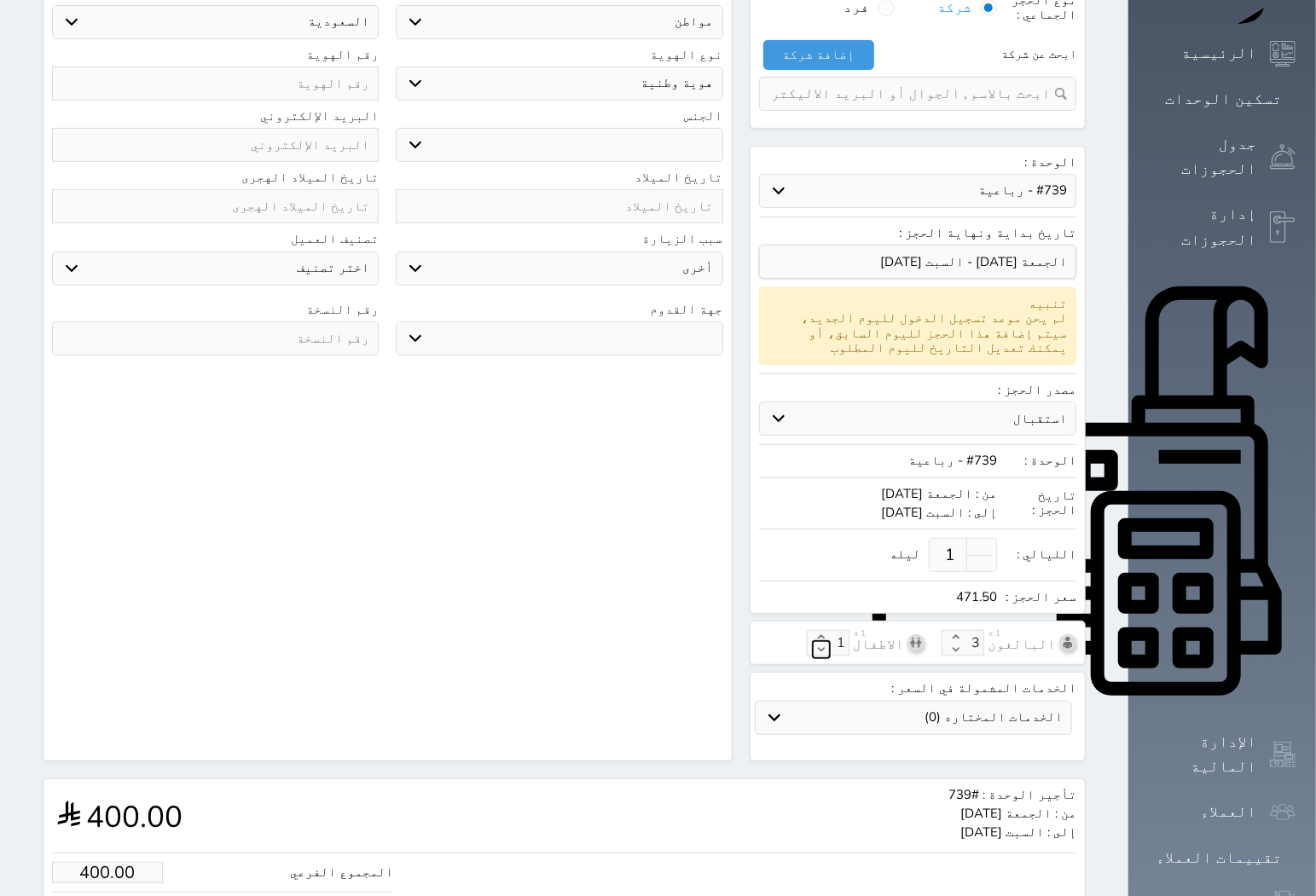 click 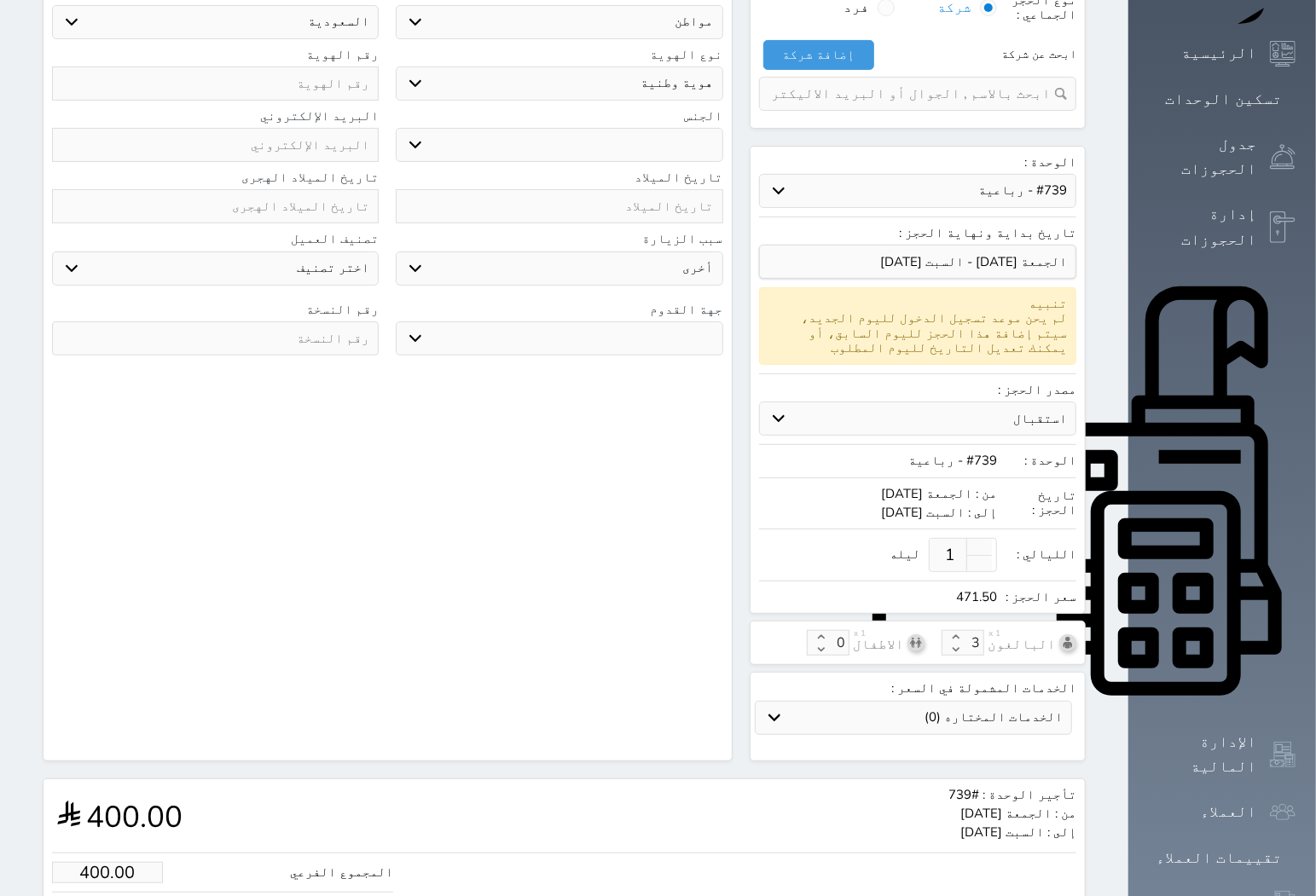 click on "إلى : السبت [DATE]" at bounding box center [878, 512] 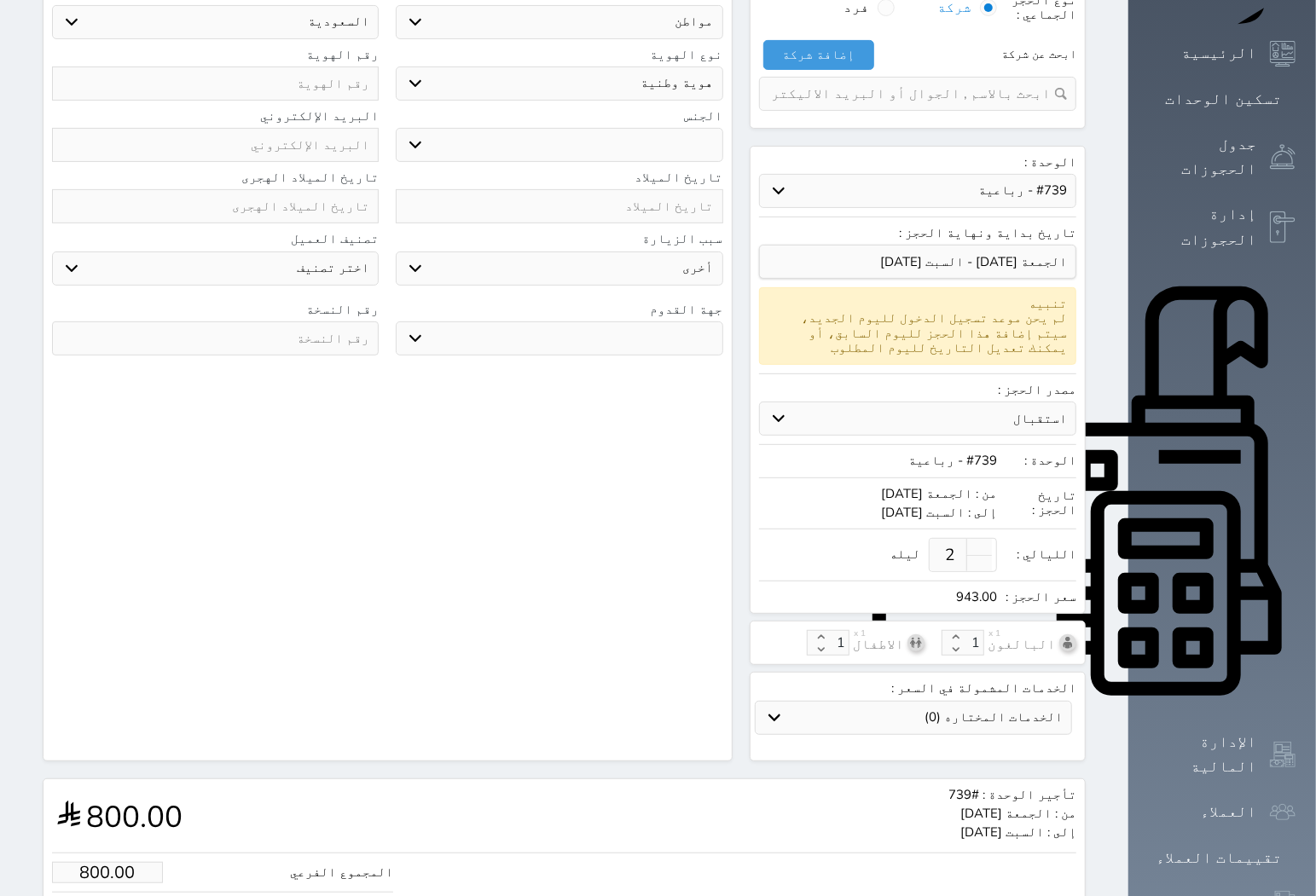 click on "2" at bounding box center (950, 555) 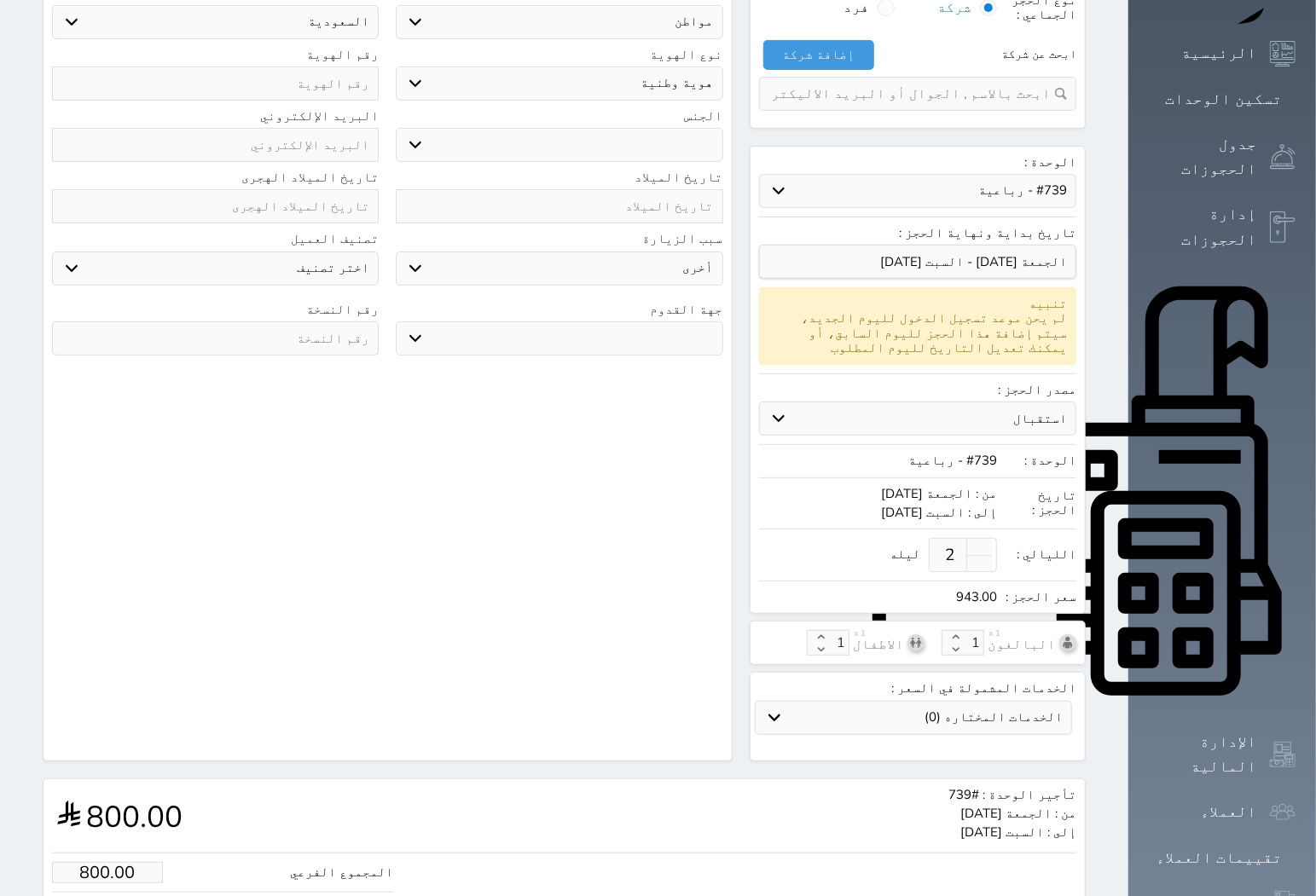 click on "2" at bounding box center [950, 555] 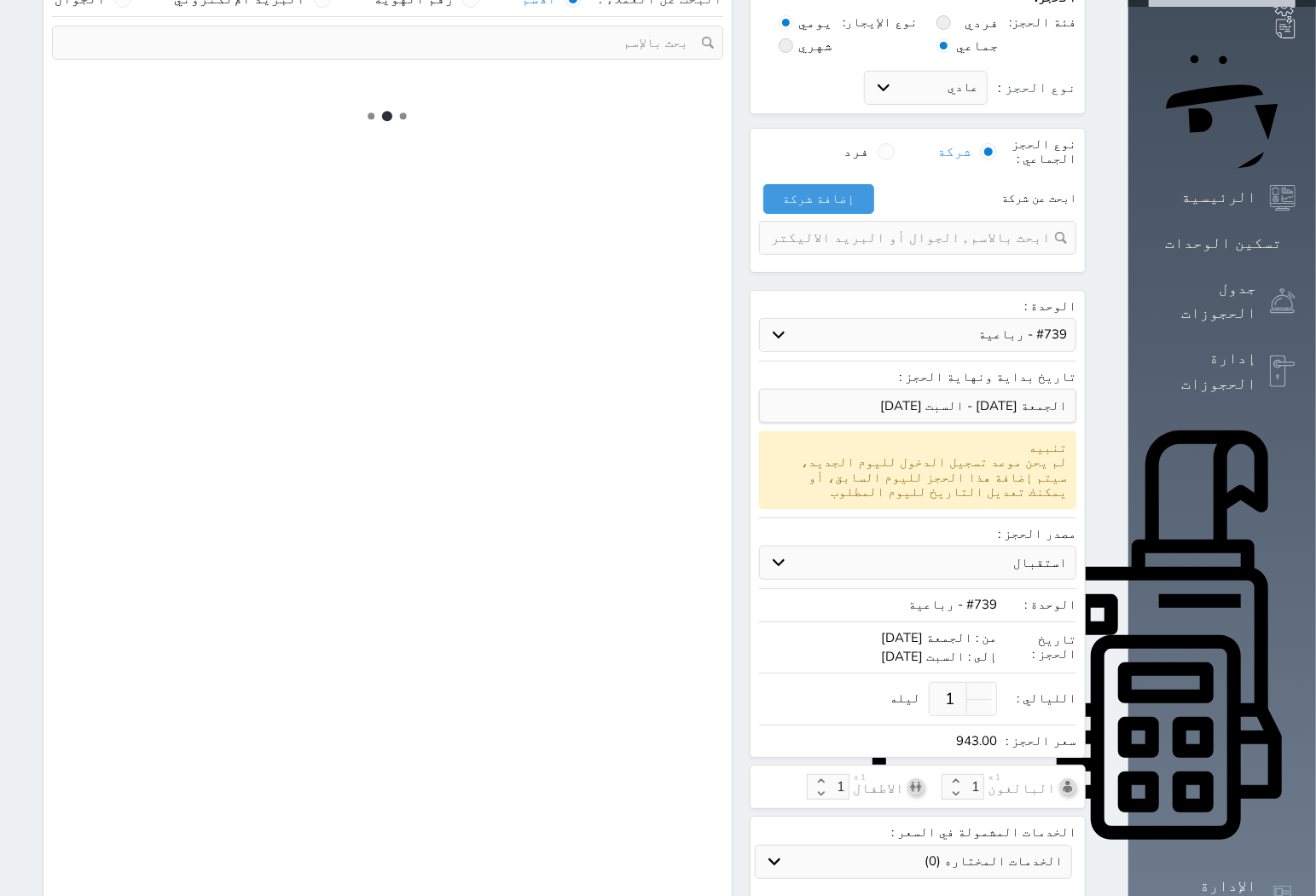scroll, scrollTop: 284, scrollLeft: 0, axis: vertical 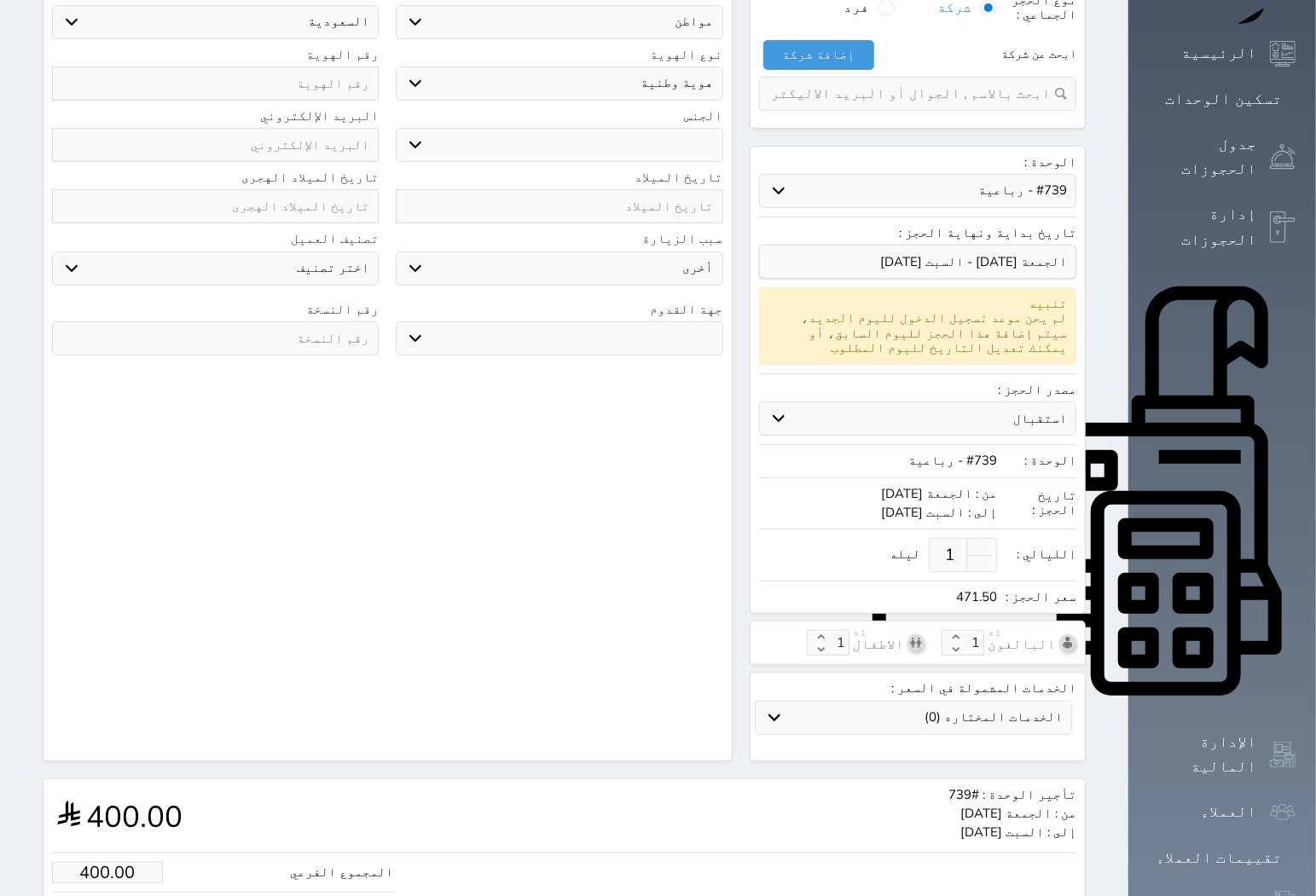 click on "1" at bounding box center (950, 555) 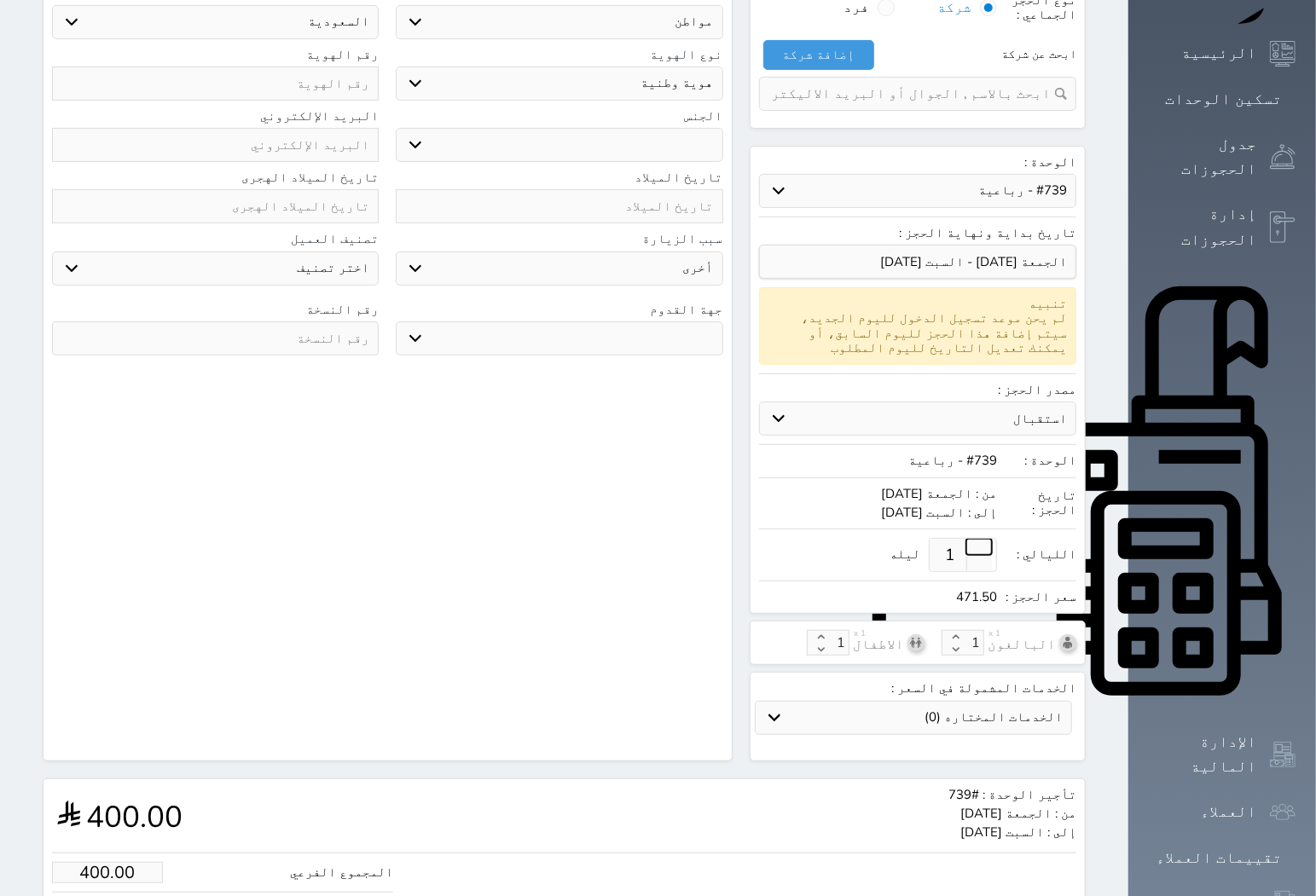 click at bounding box center [979, 546] 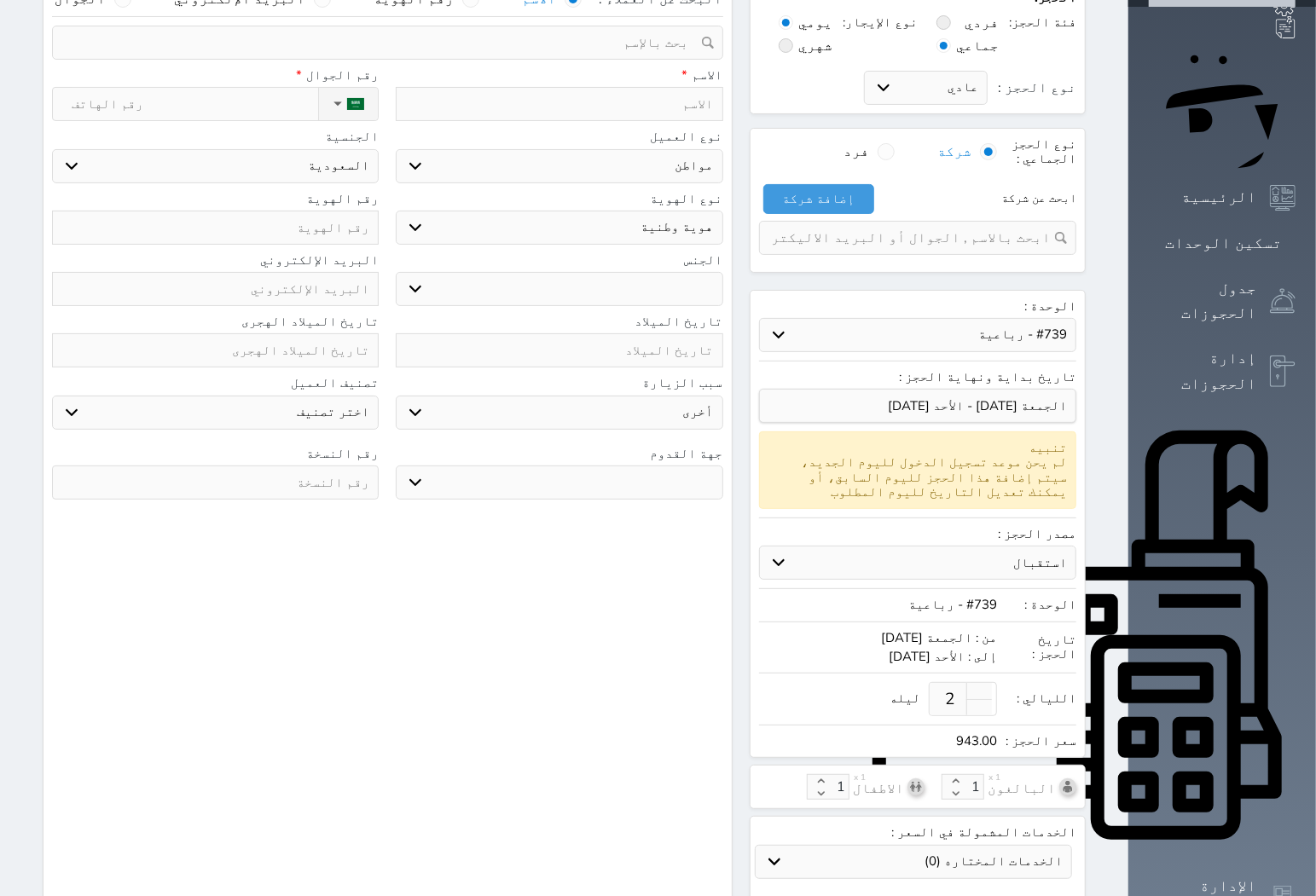 scroll, scrollTop: 284, scrollLeft: 0, axis: vertical 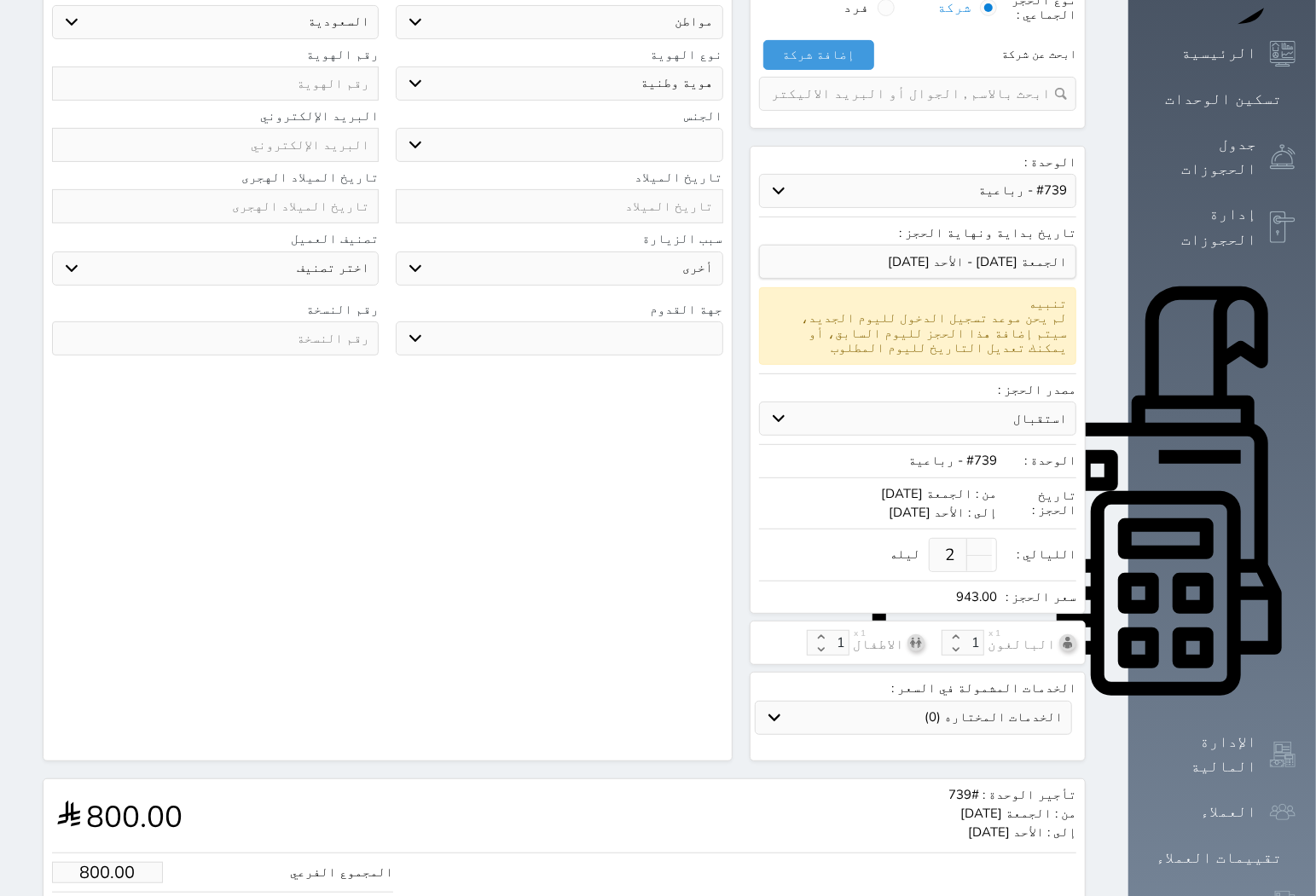click on "الخدمات المشمولة في السعر :" at bounding box center [918, 688] 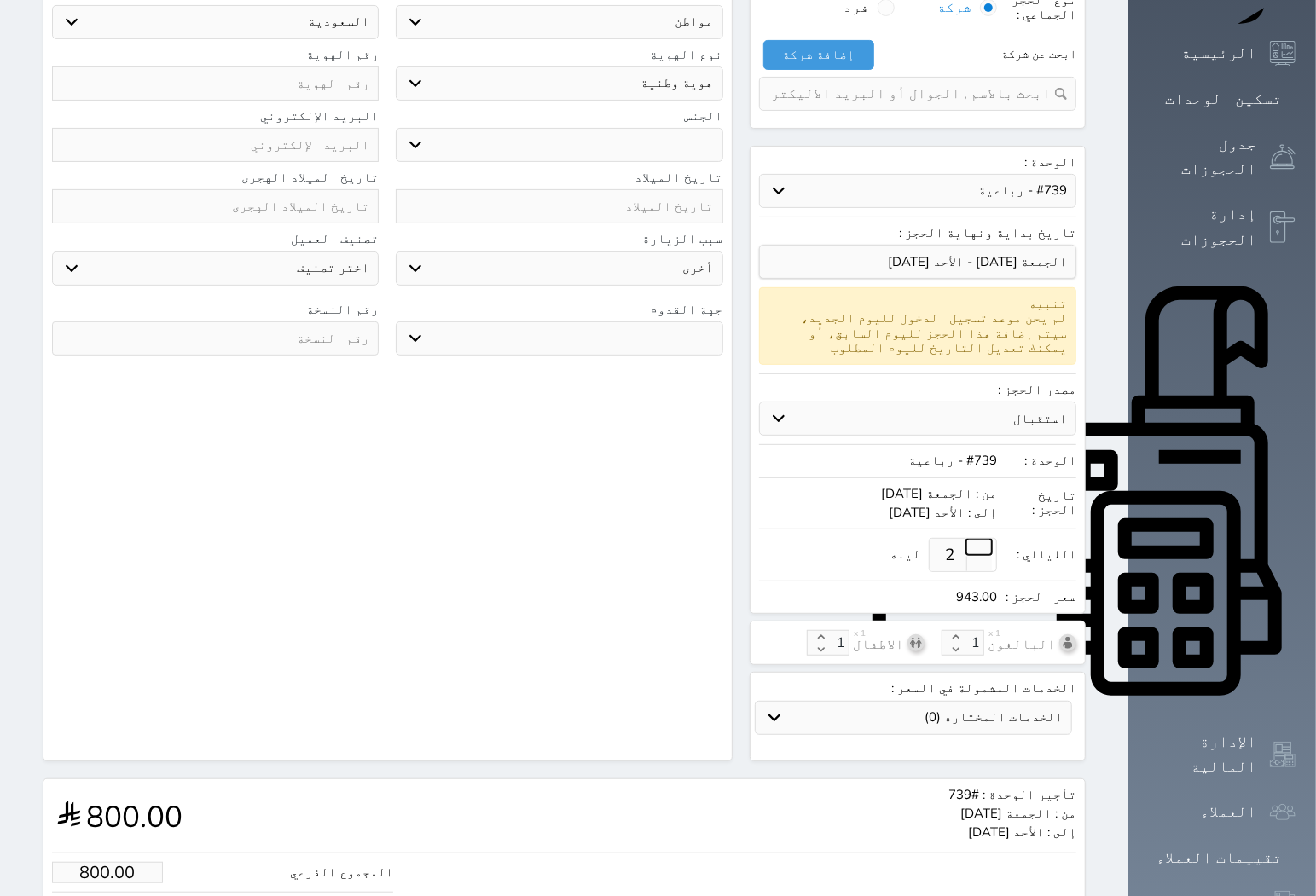 click at bounding box center (979, 546) 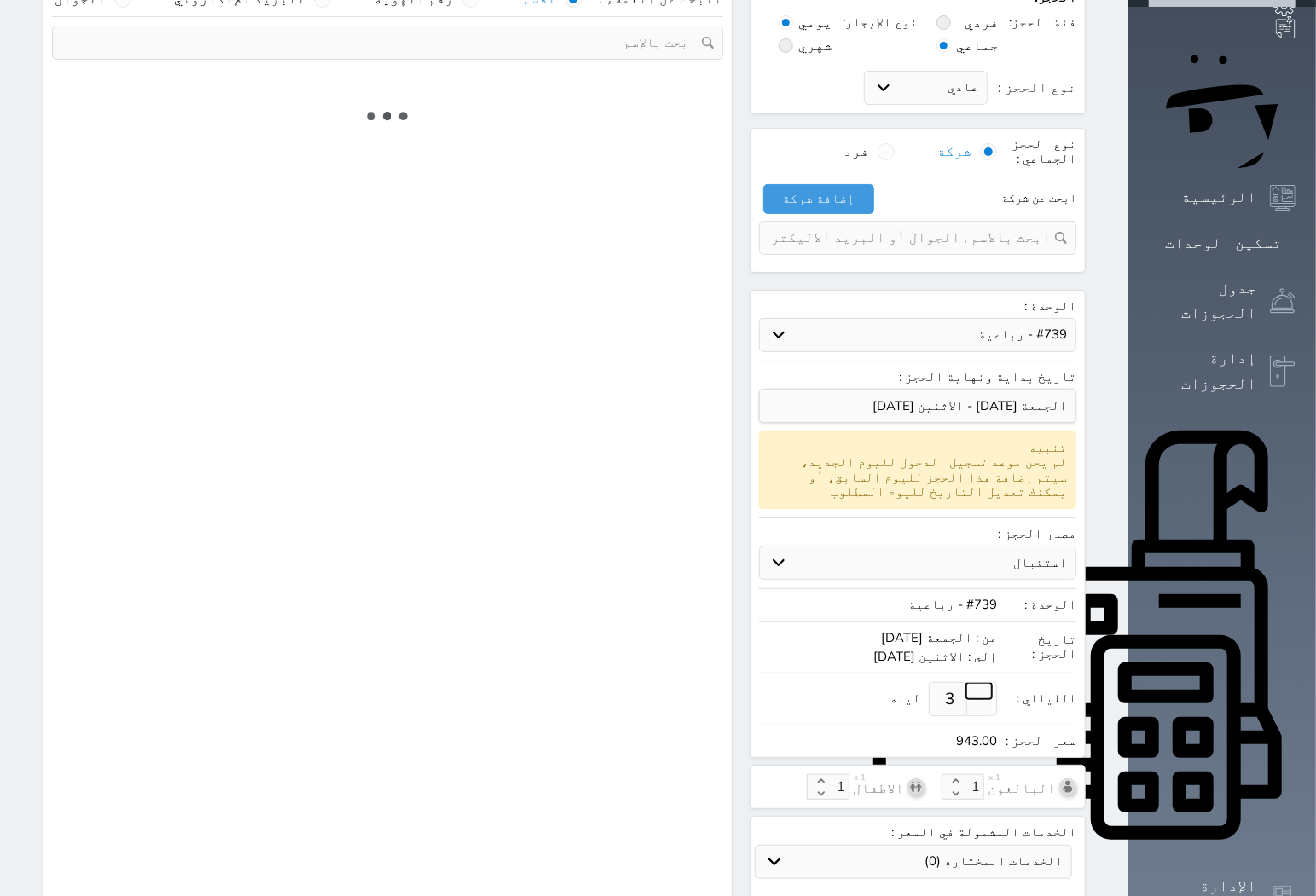scroll, scrollTop: 284, scrollLeft: 0, axis: vertical 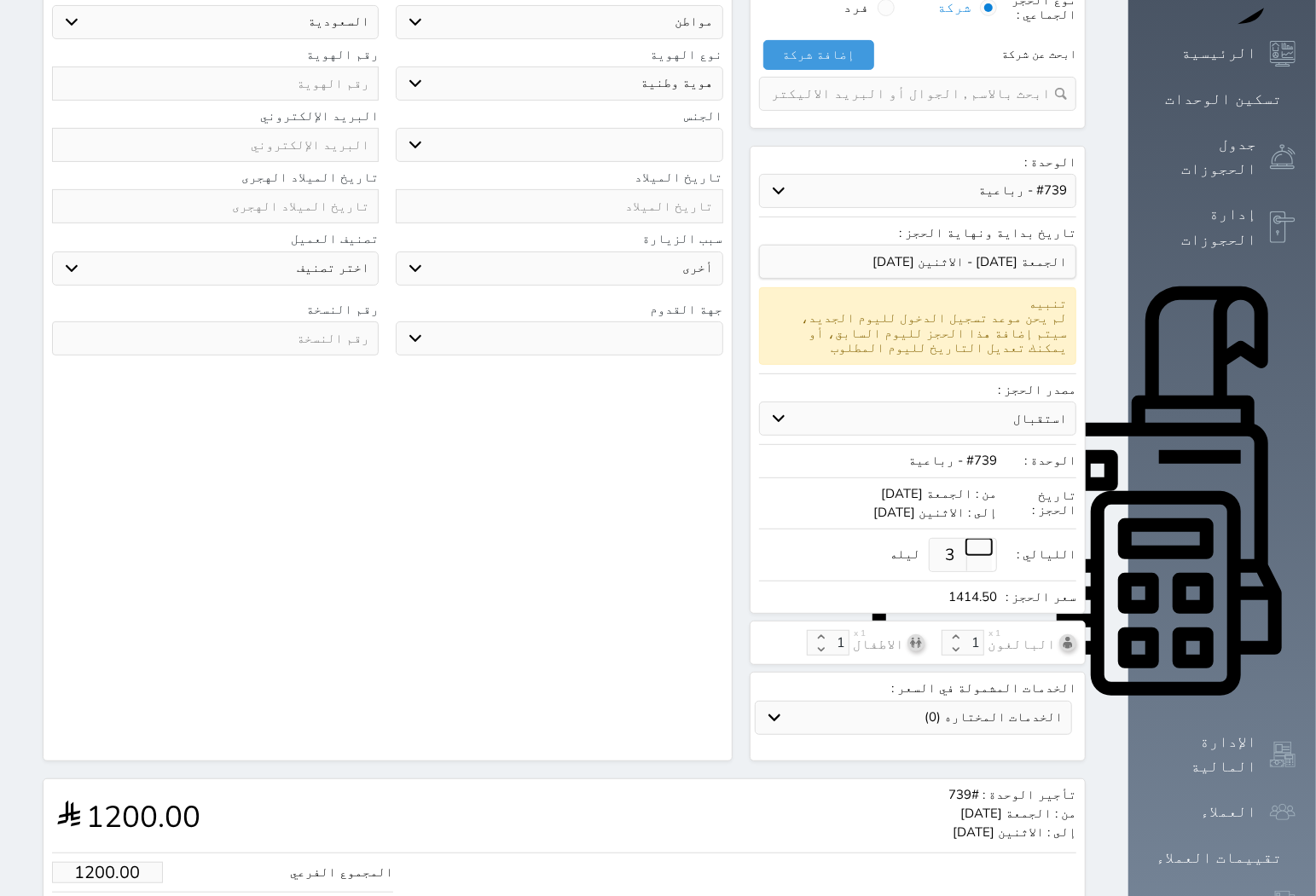 click at bounding box center (979, 546) 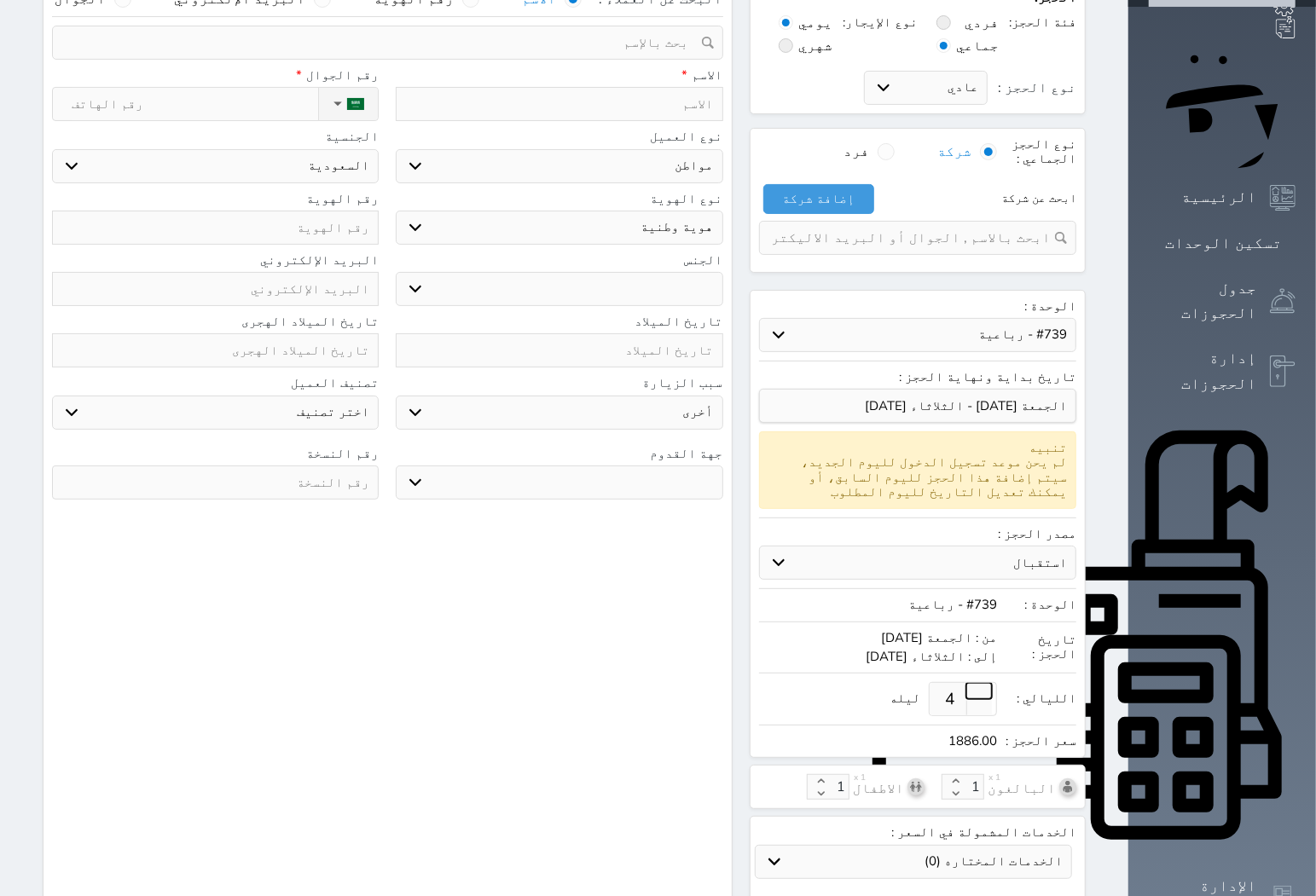 scroll, scrollTop: 284, scrollLeft: 0, axis: vertical 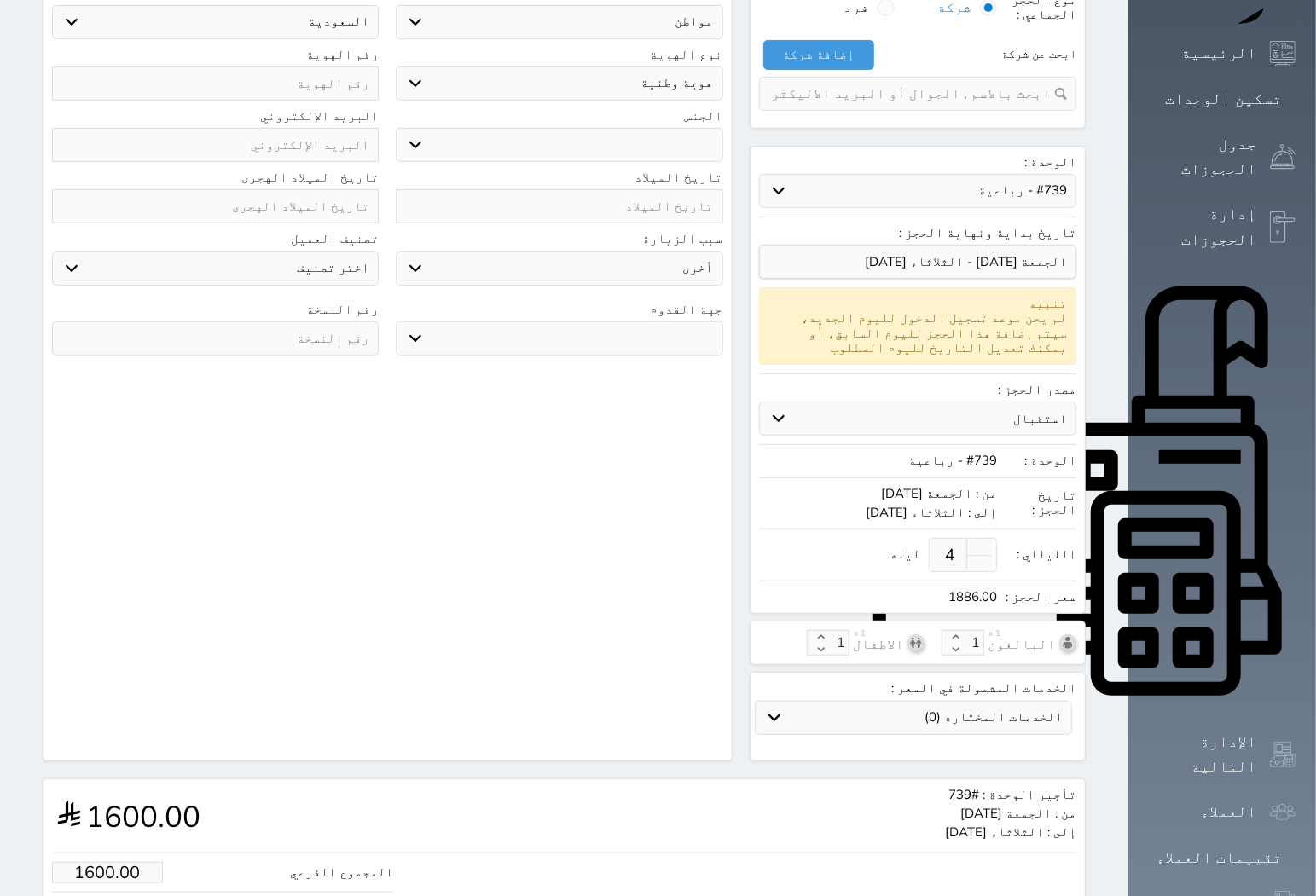 click on "4" at bounding box center [963, 555] 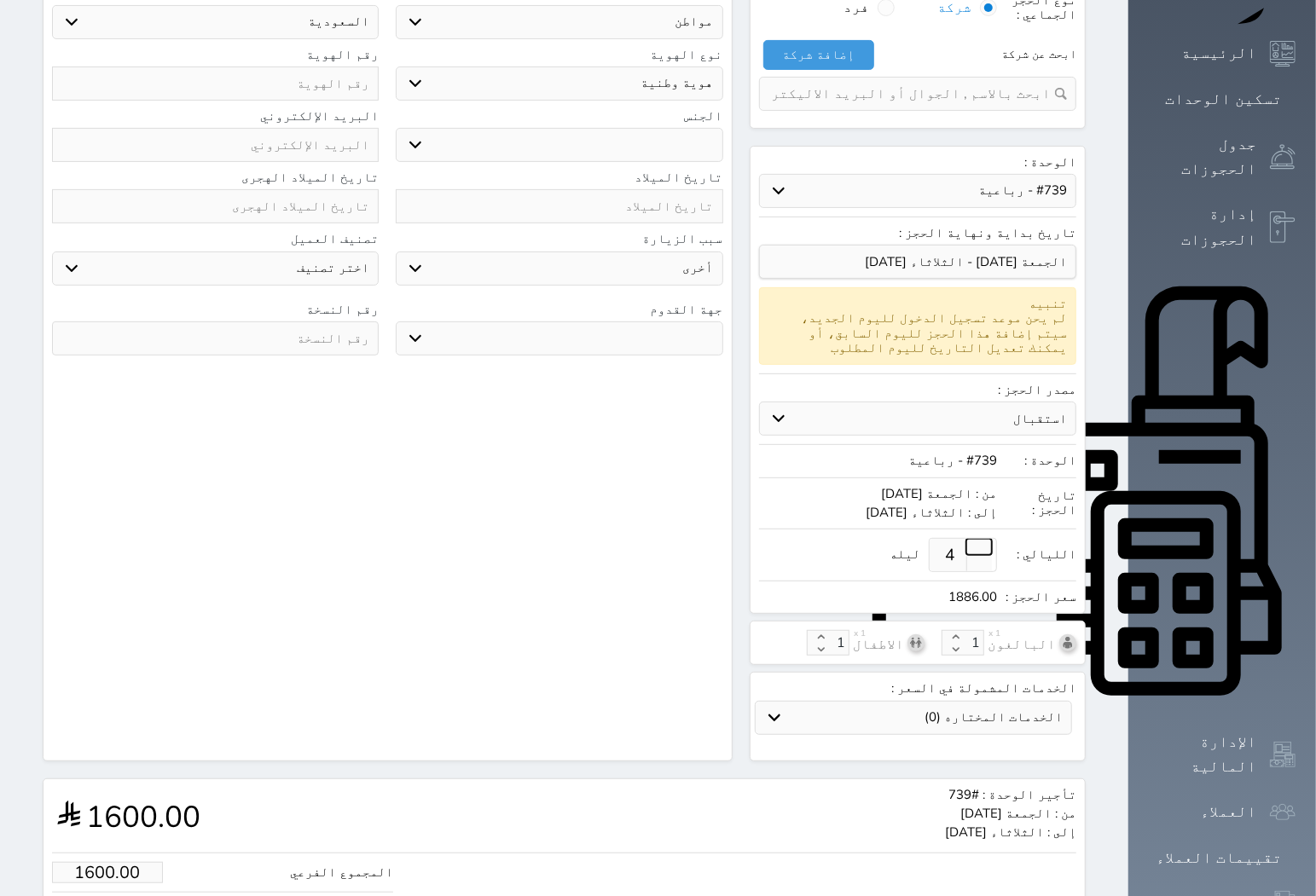 click at bounding box center (979, 546) 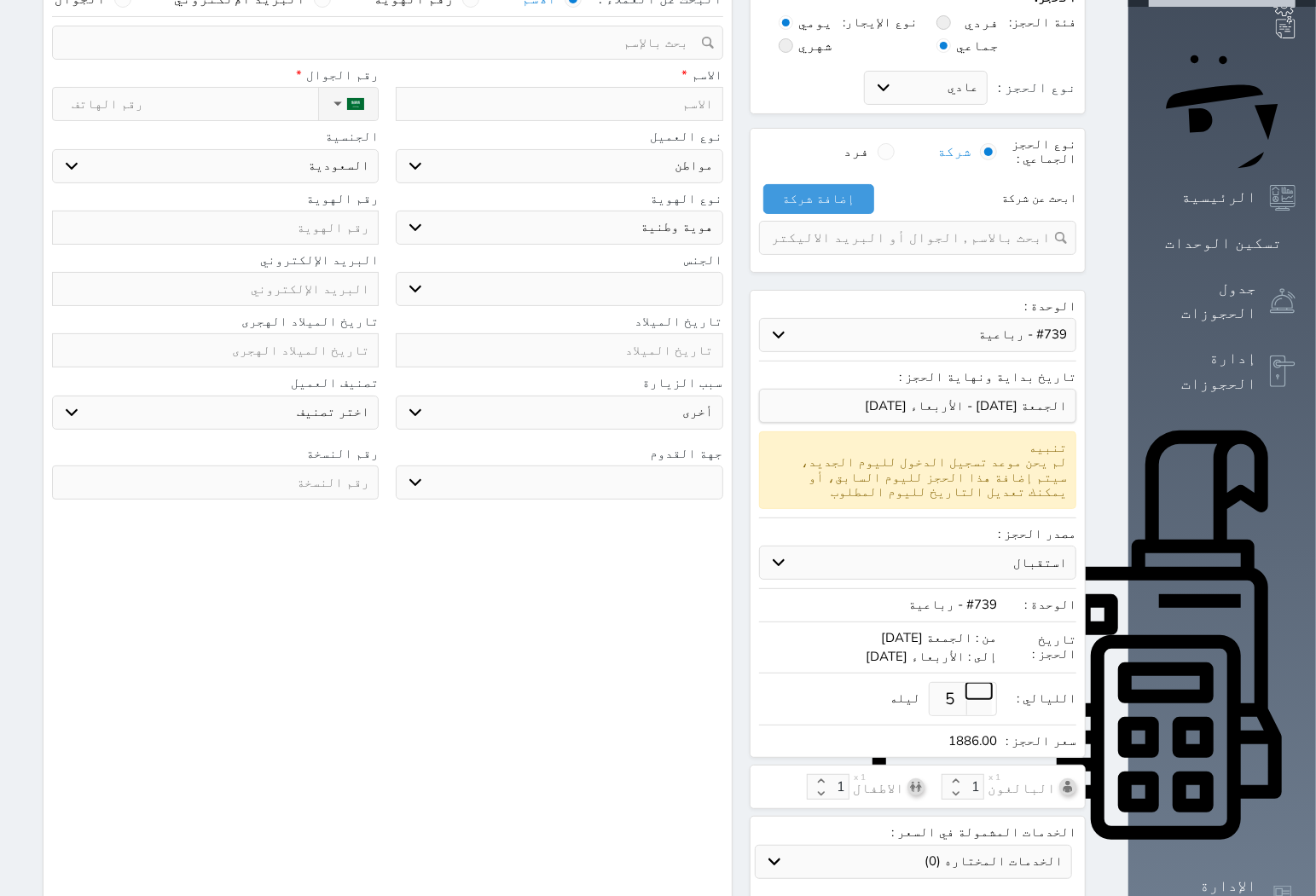 scroll, scrollTop: 284, scrollLeft: 0, axis: vertical 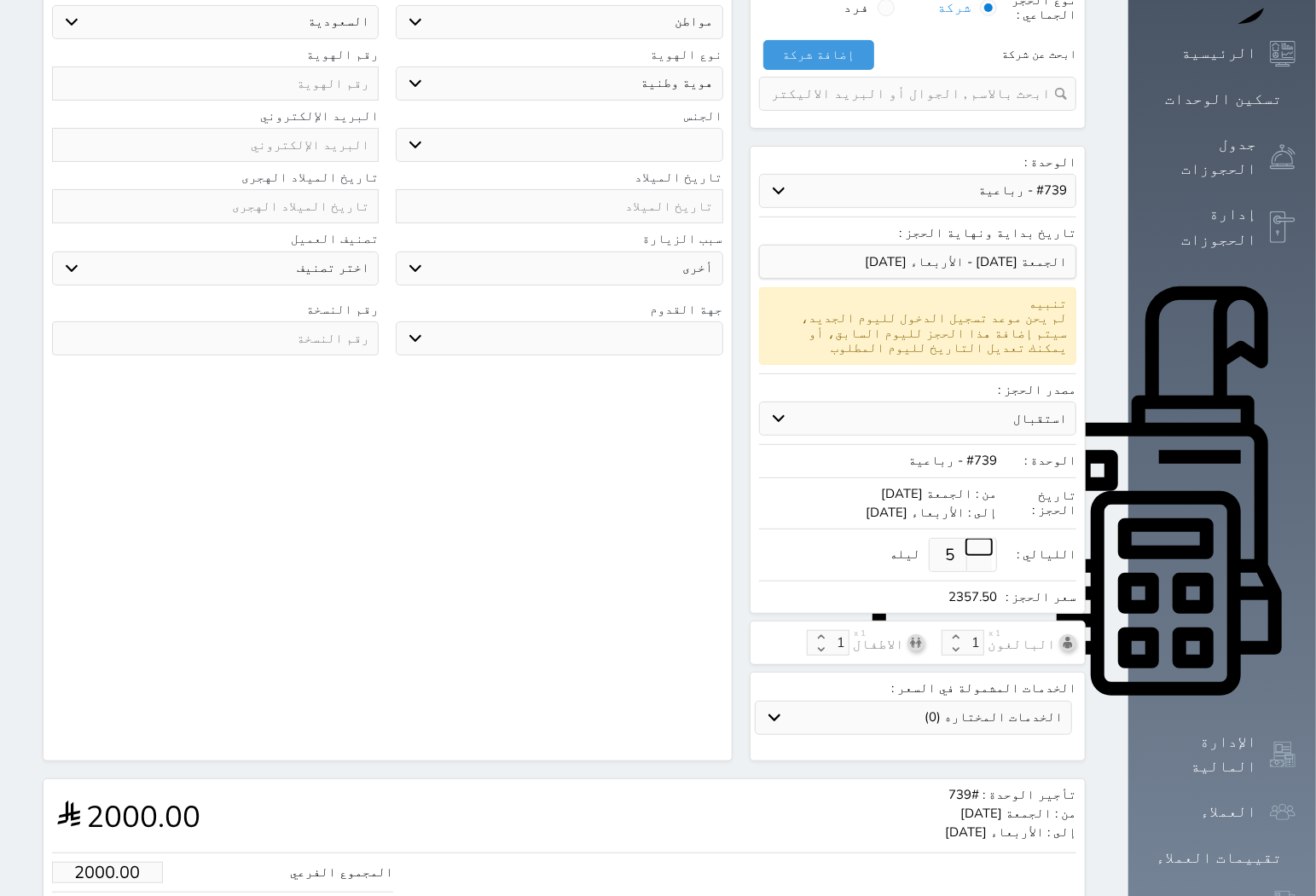 click at bounding box center (979, 546) 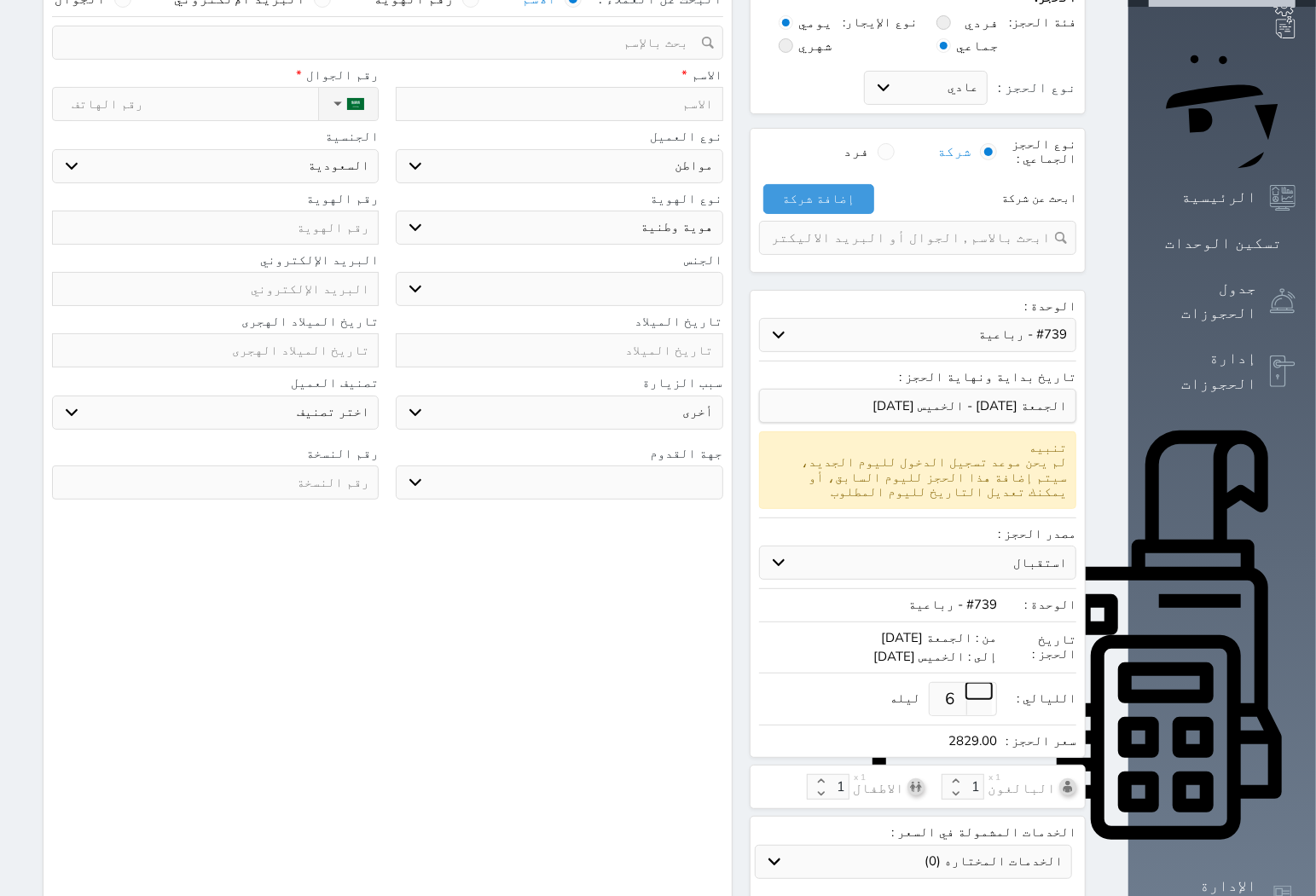 scroll, scrollTop: 284, scrollLeft: 0, axis: vertical 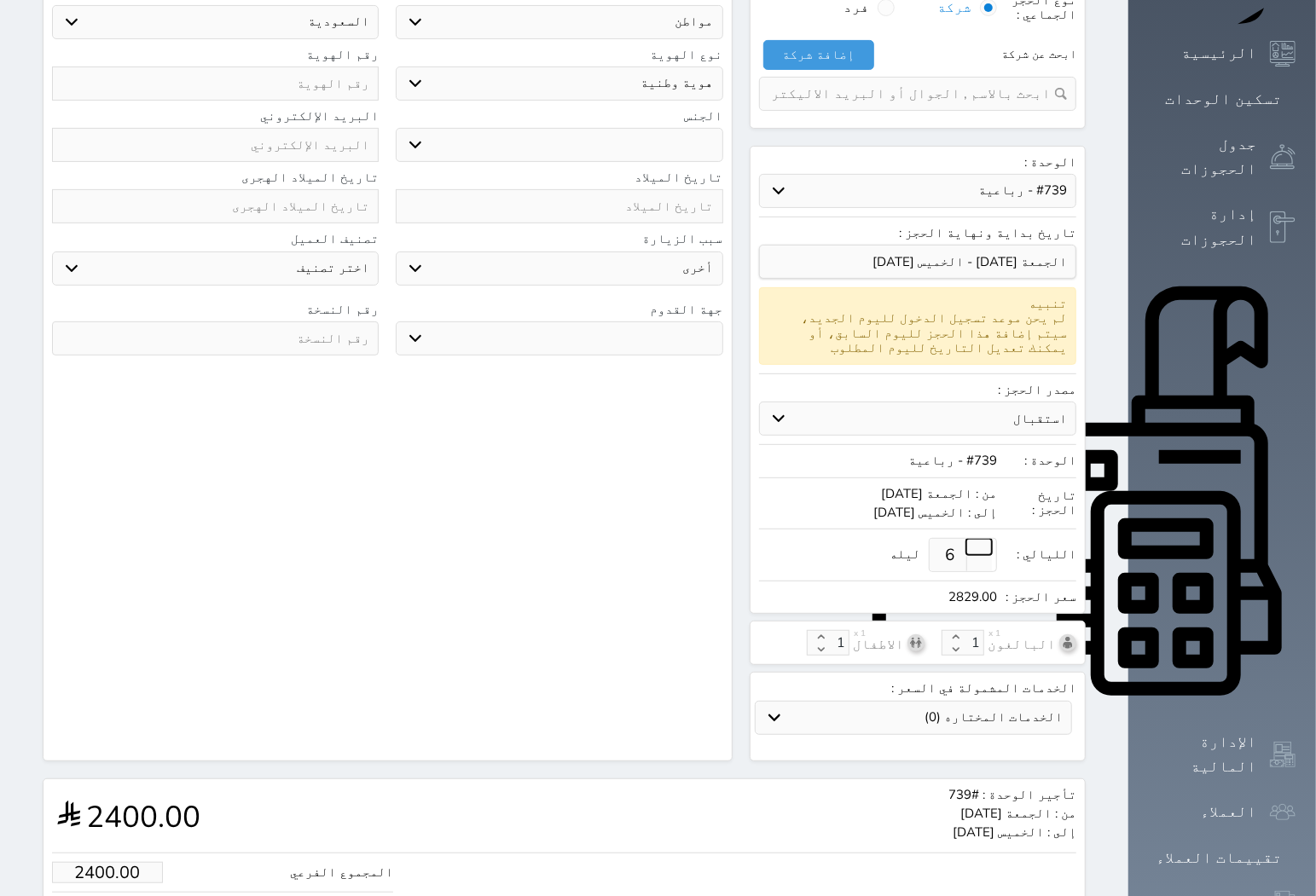 click at bounding box center (979, 546) 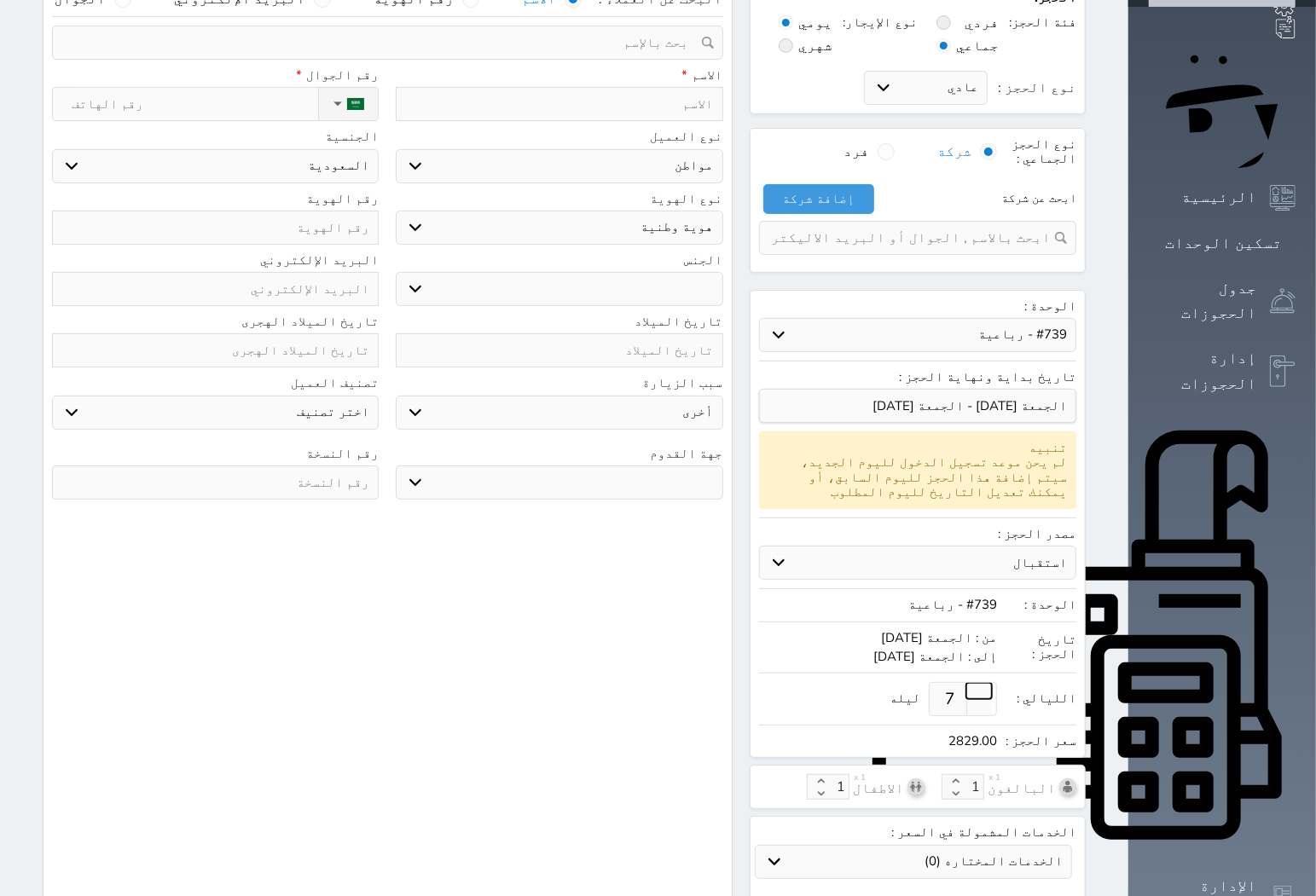 scroll, scrollTop: 284, scrollLeft: 0, axis: vertical 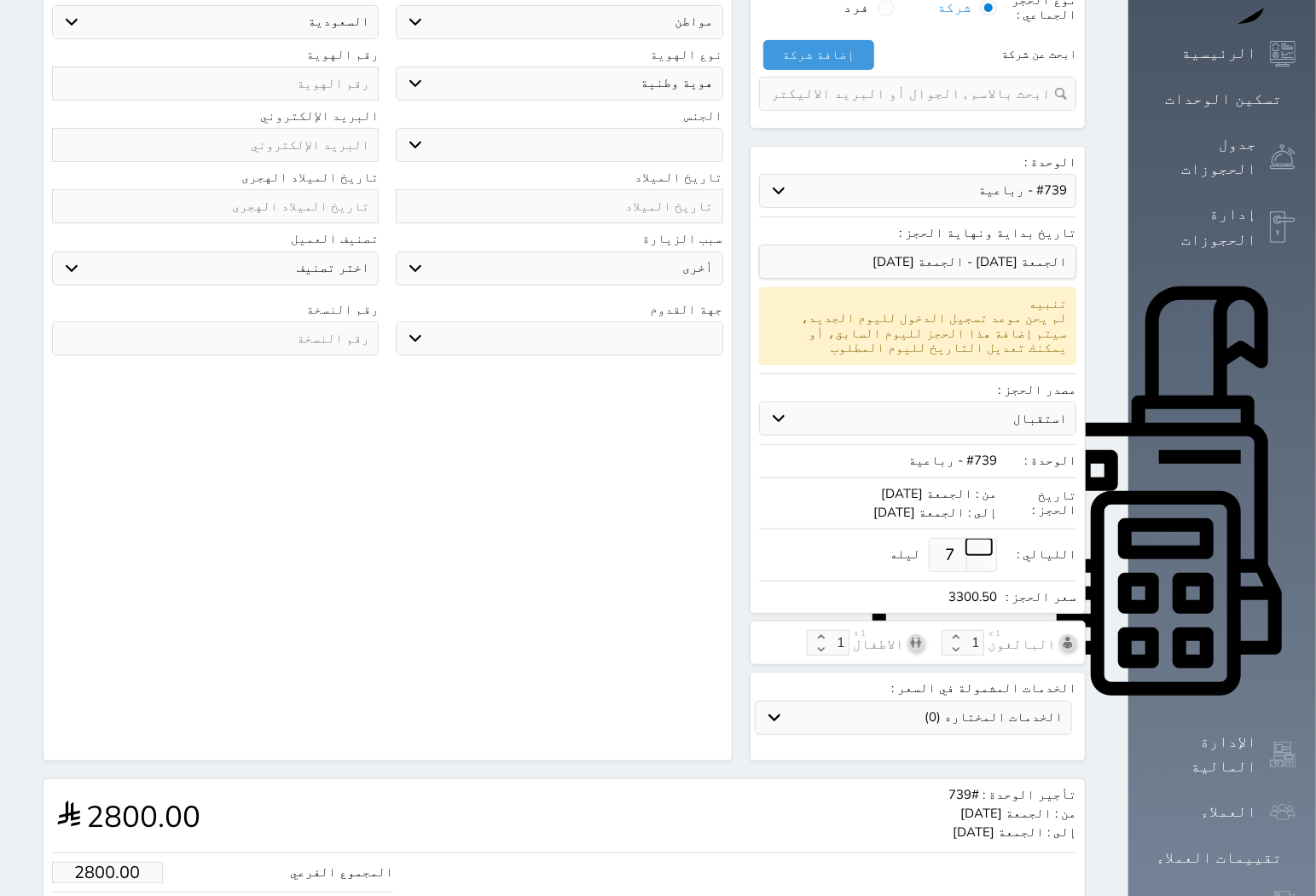 click at bounding box center (979, 546) 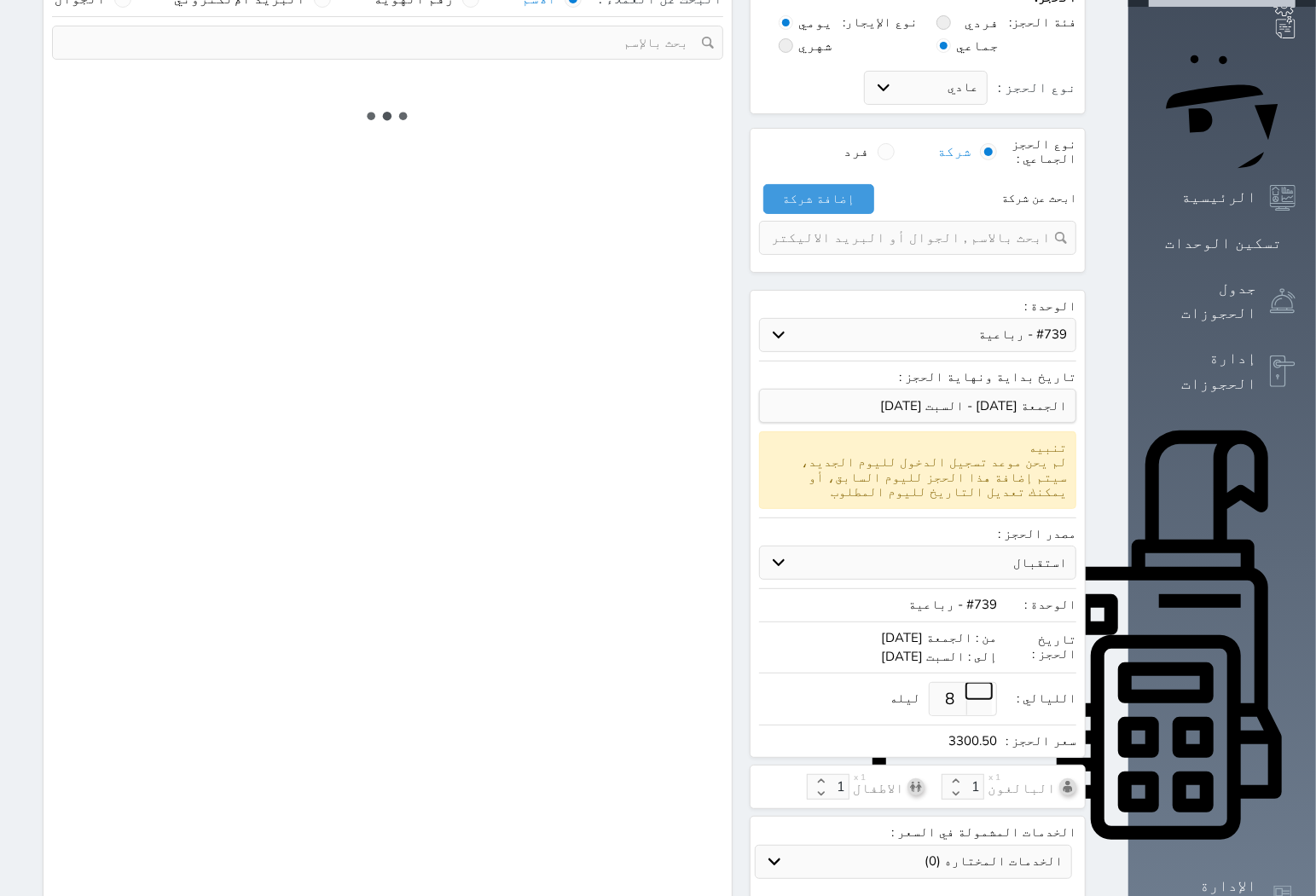 scroll, scrollTop: 284, scrollLeft: 0, axis: vertical 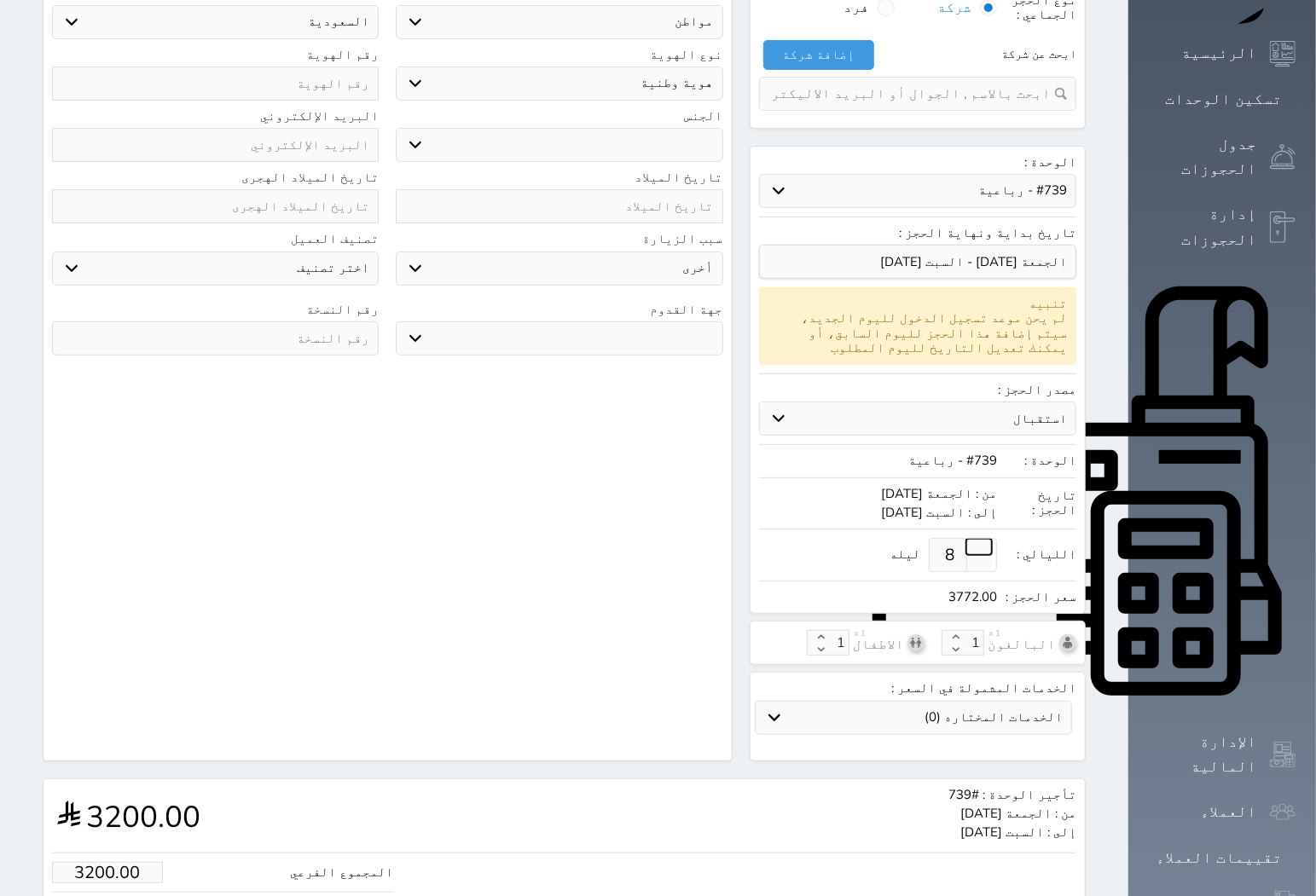 click at bounding box center [979, 546] 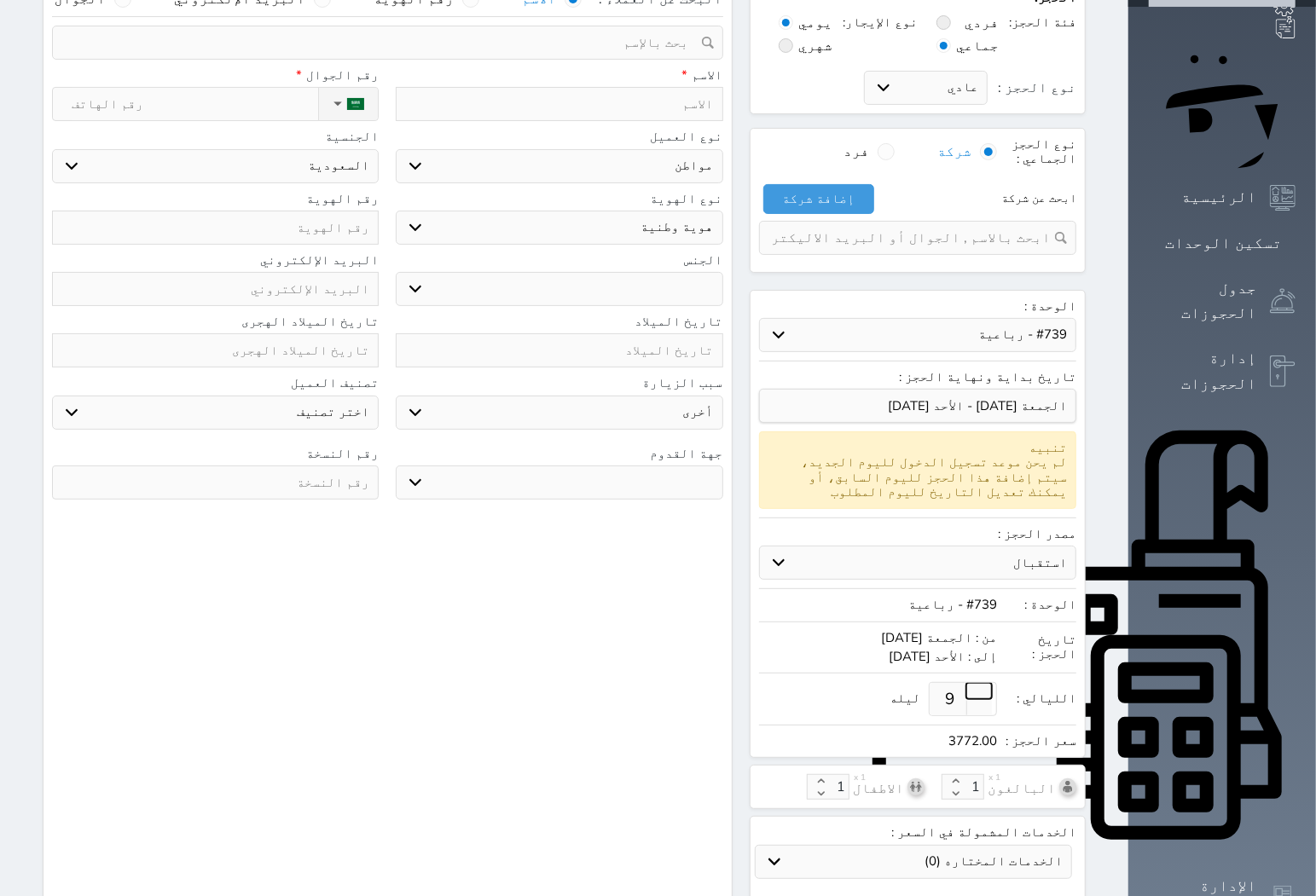 scroll, scrollTop: 284, scrollLeft: 0, axis: vertical 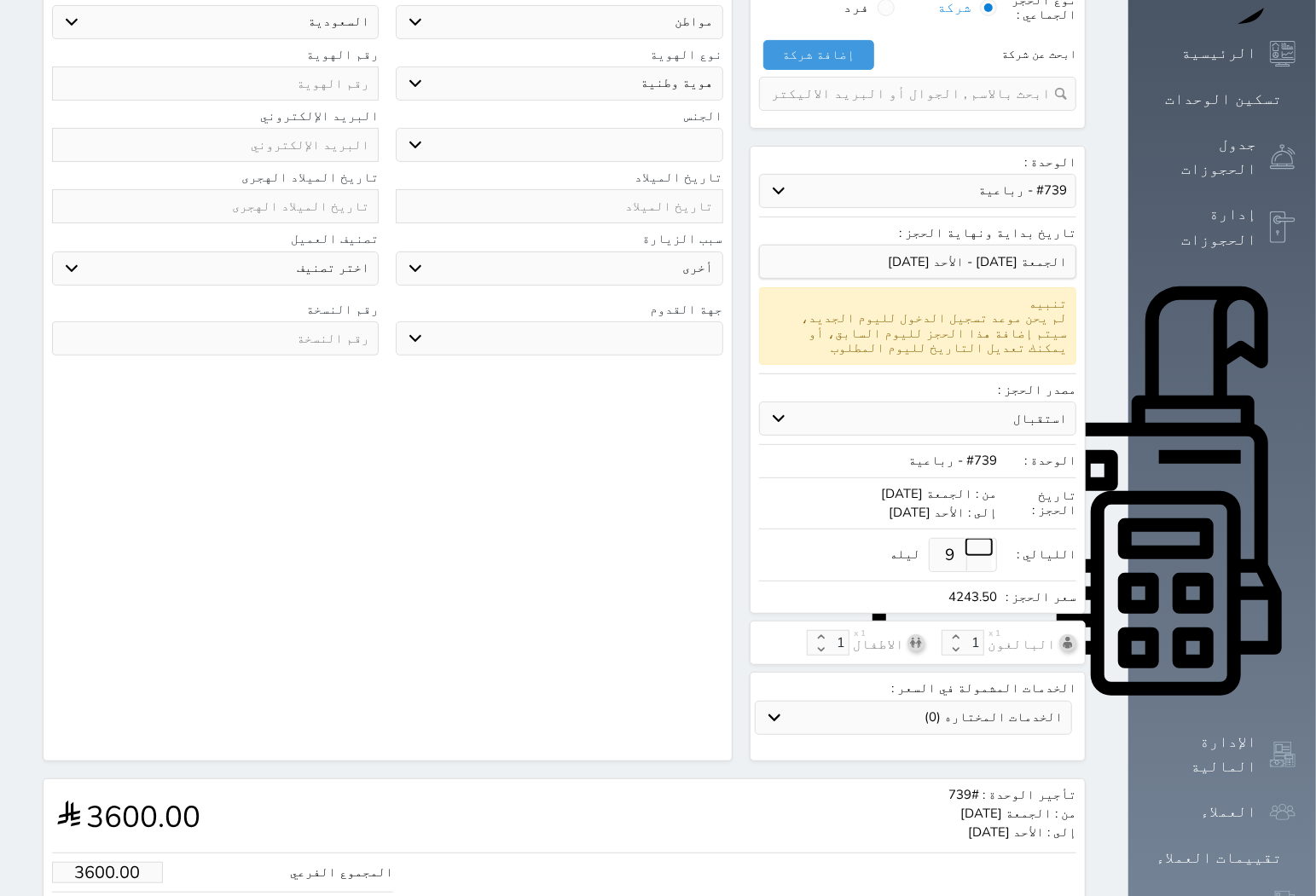 click at bounding box center (979, 546) 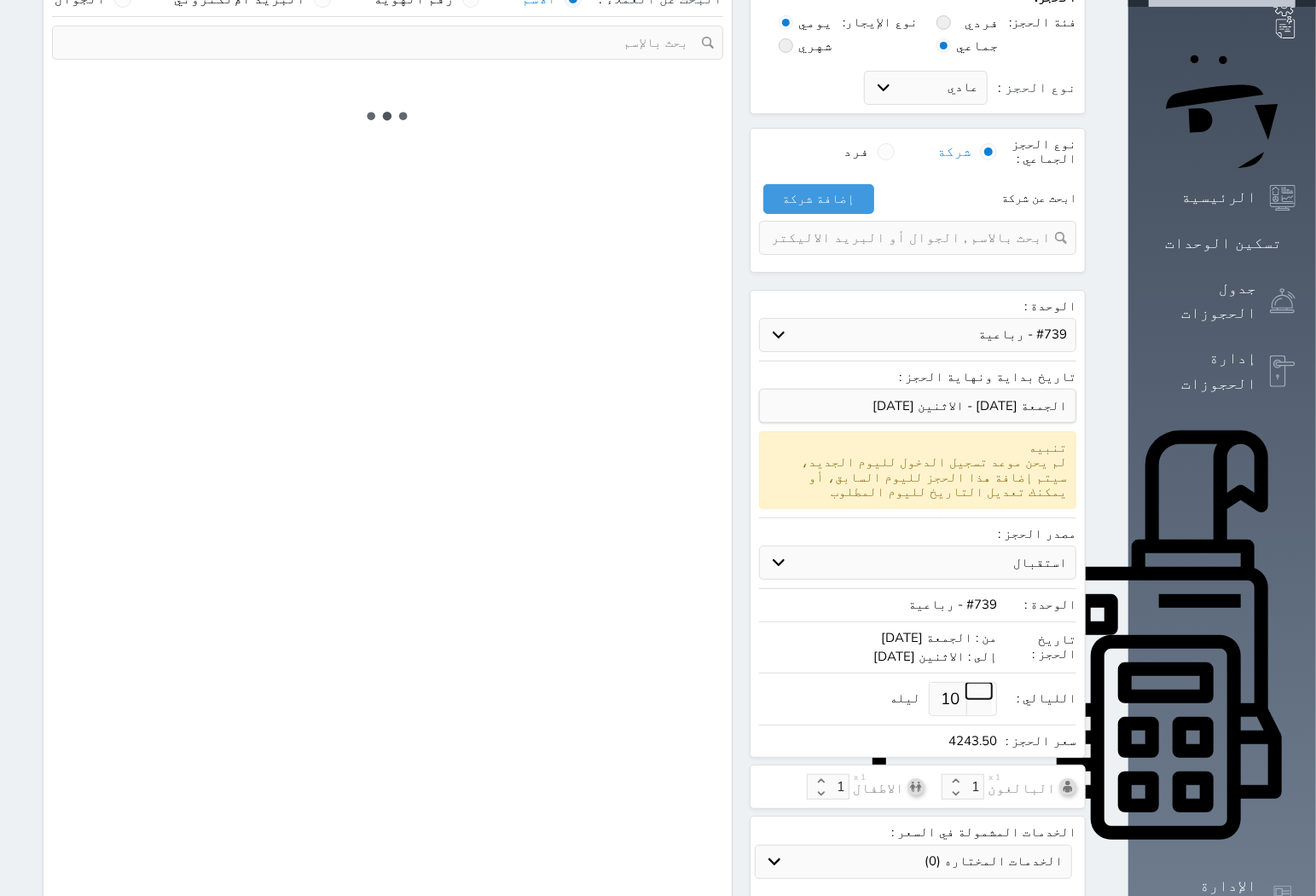 scroll, scrollTop: 284, scrollLeft: 0, axis: vertical 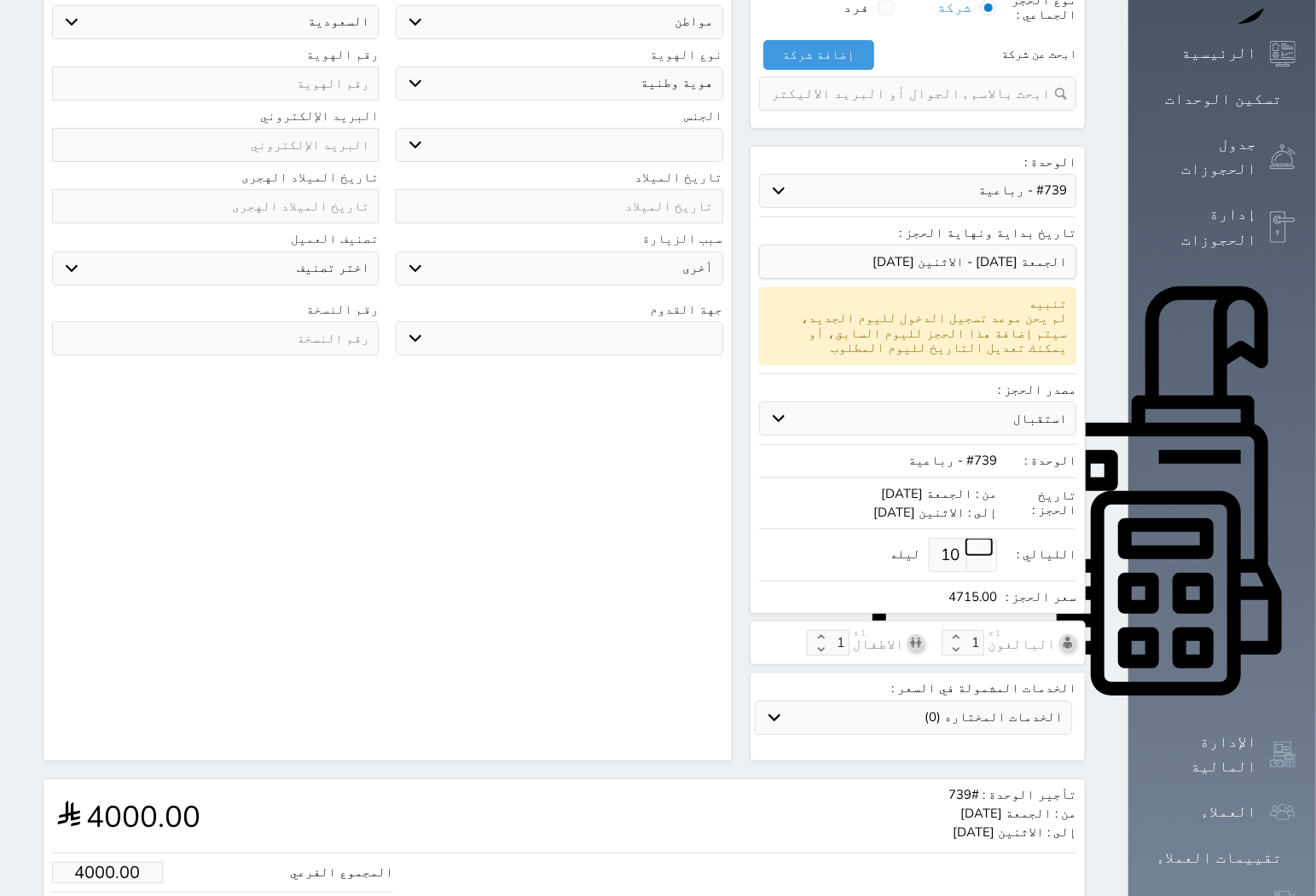 click at bounding box center [979, 546] 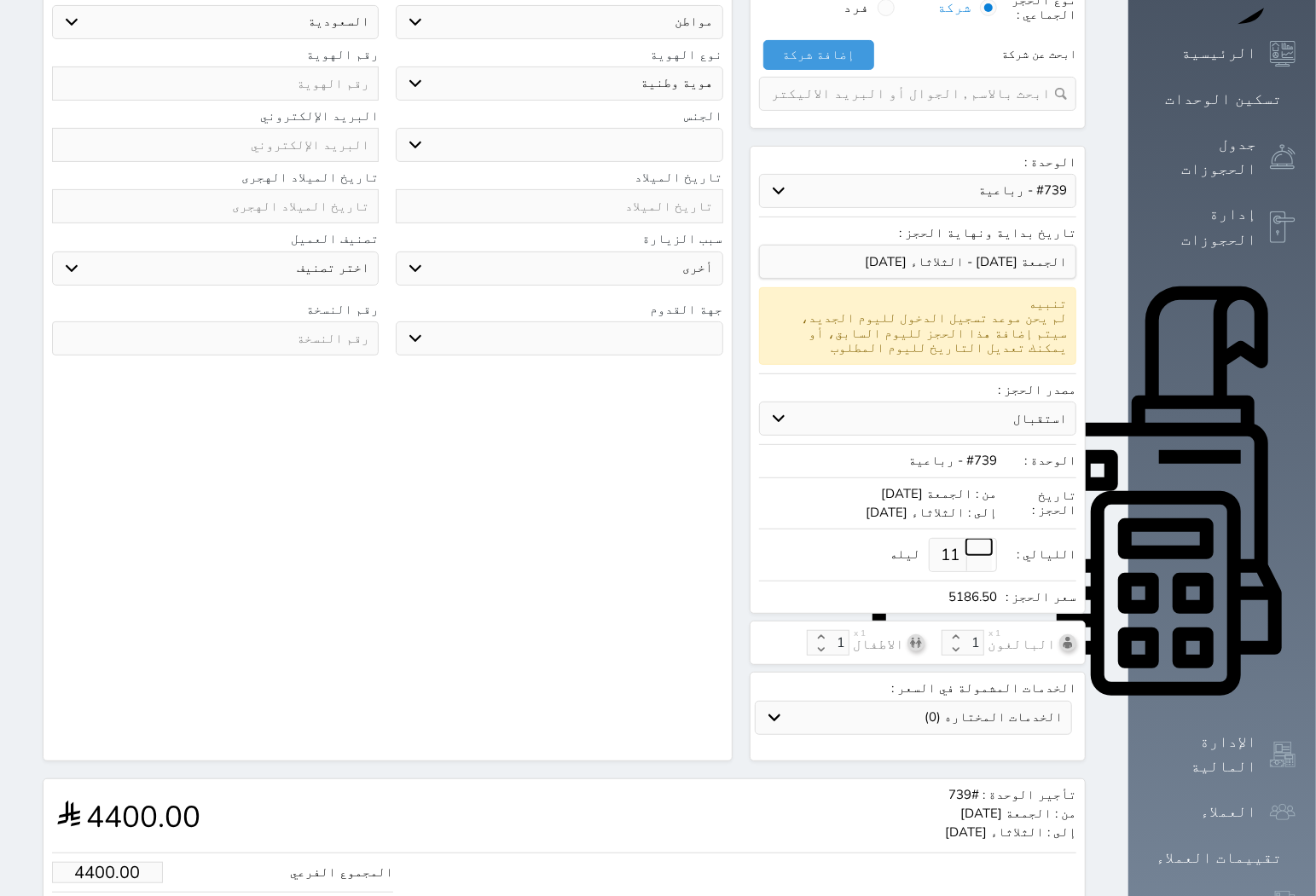 click at bounding box center (979, 546) 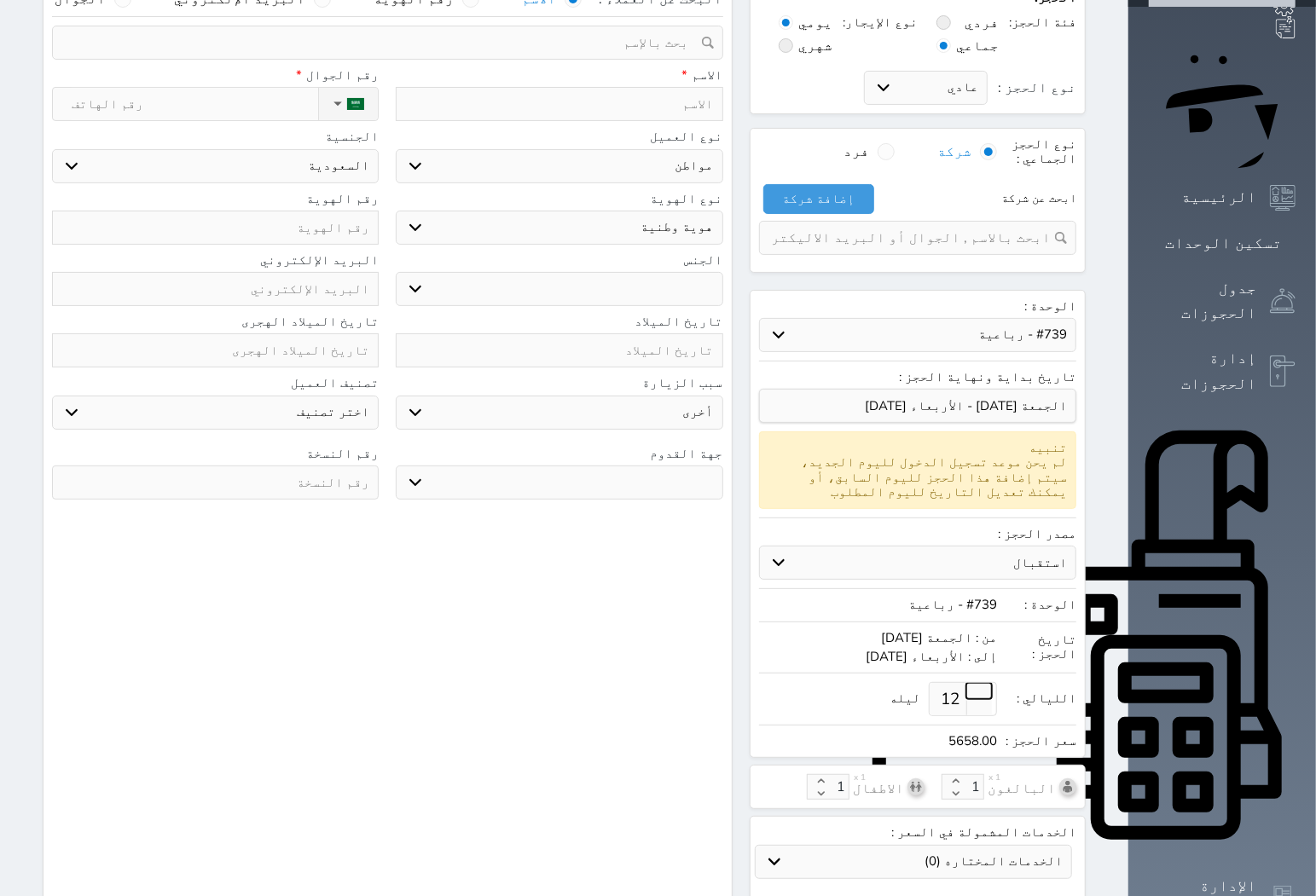 scroll, scrollTop: 284, scrollLeft: 0, axis: vertical 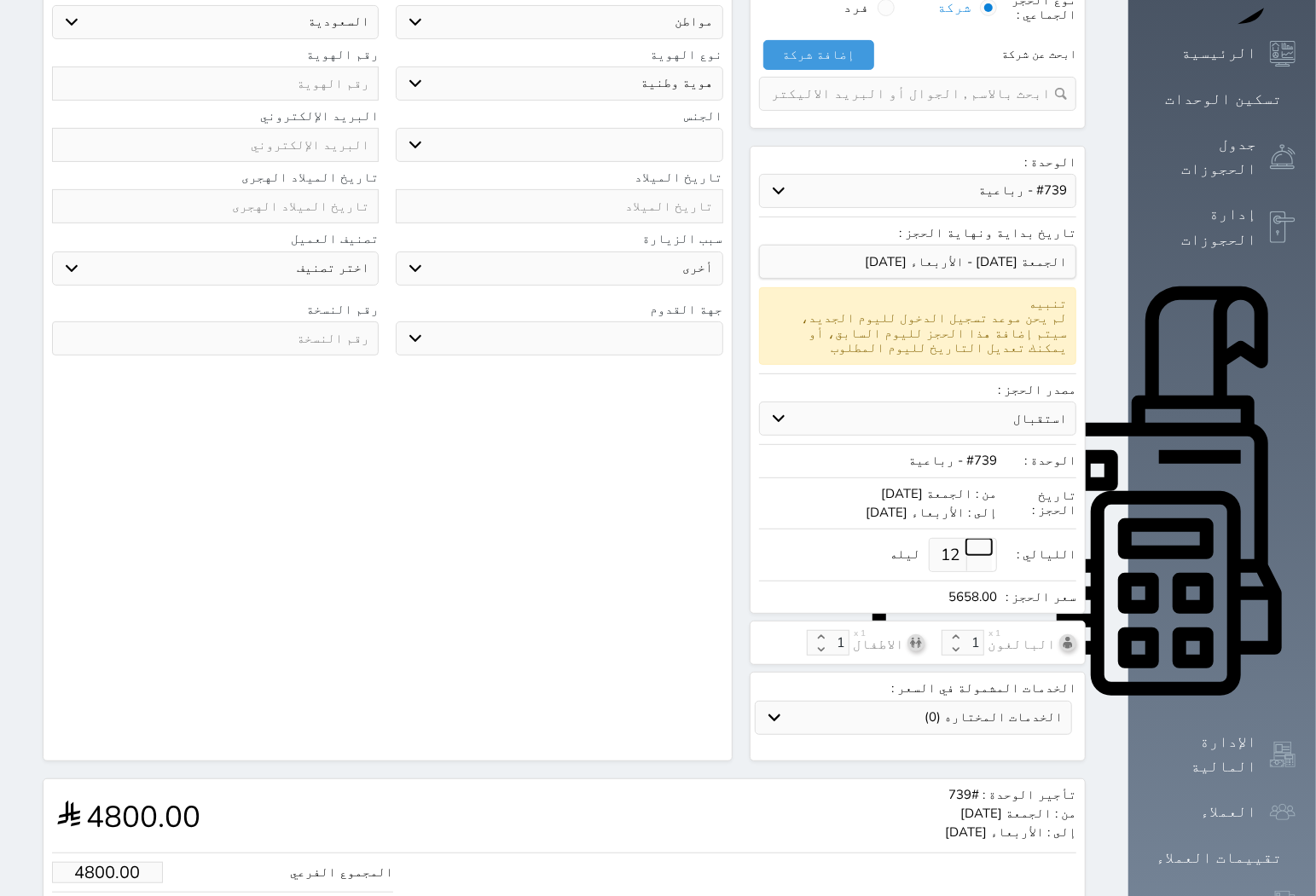 click at bounding box center (979, 546) 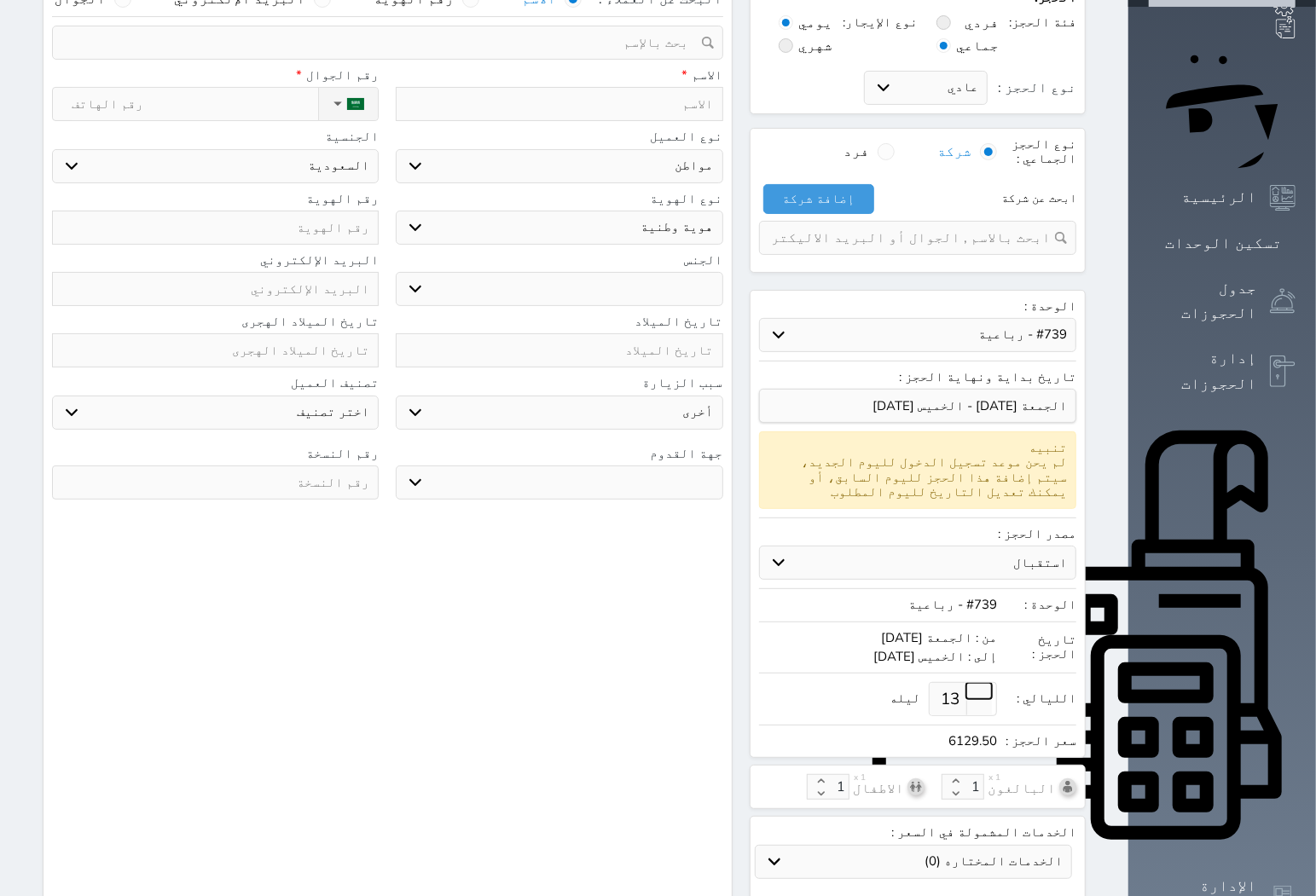 scroll, scrollTop: 284, scrollLeft: 0, axis: vertical 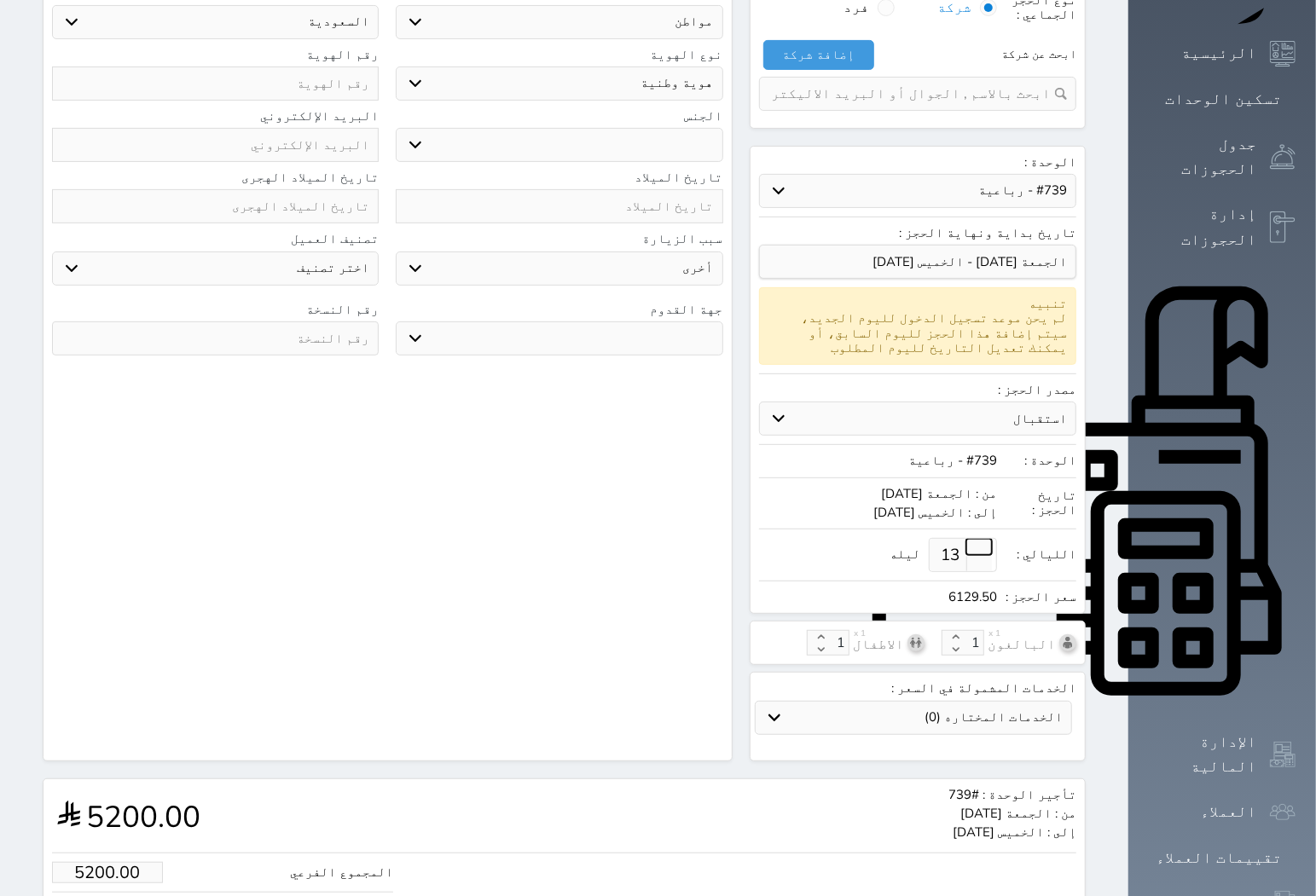 click at bounding box center (979, 546) 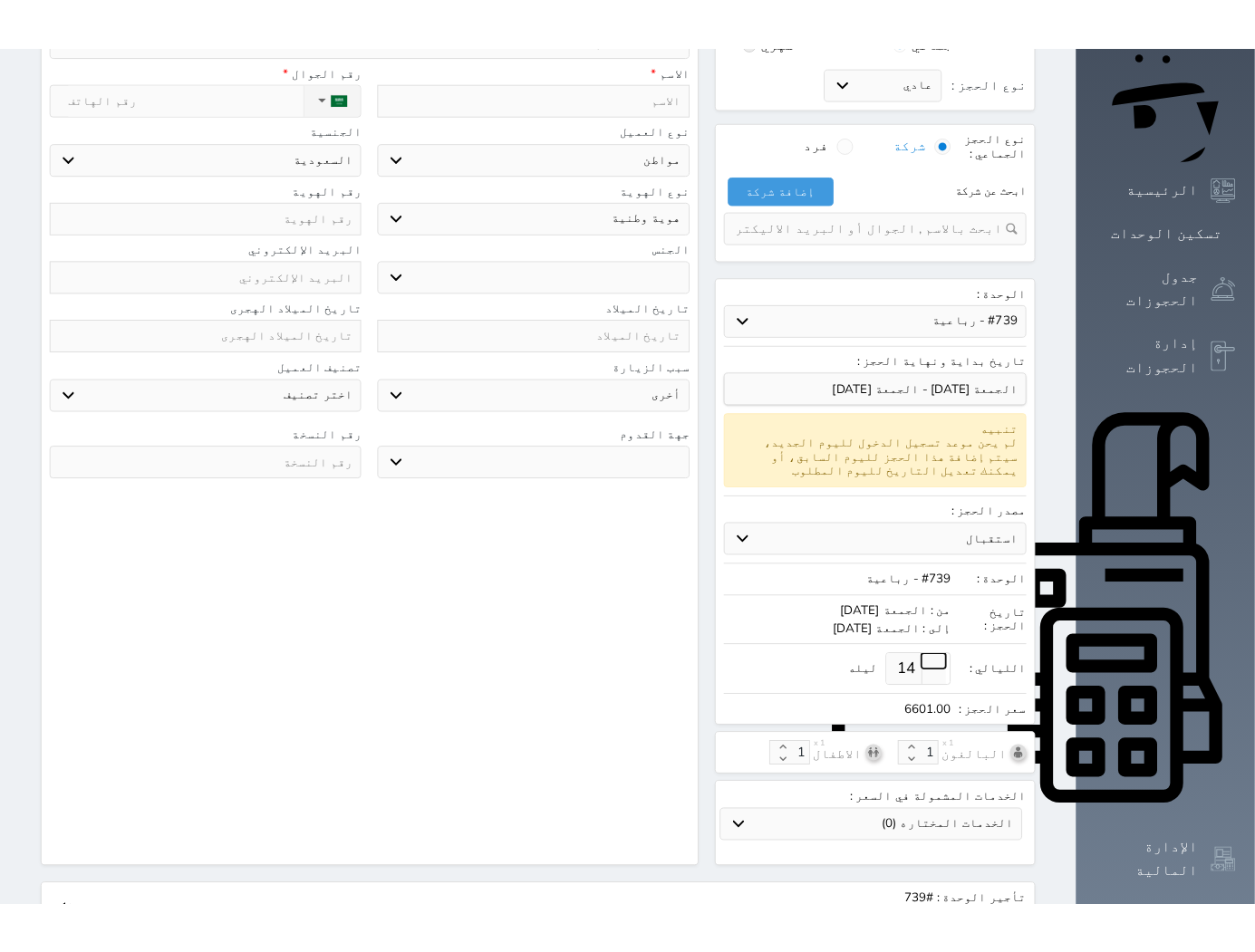 scroll, scrollTop: 101, scrollLeft: 0, axis: vertical 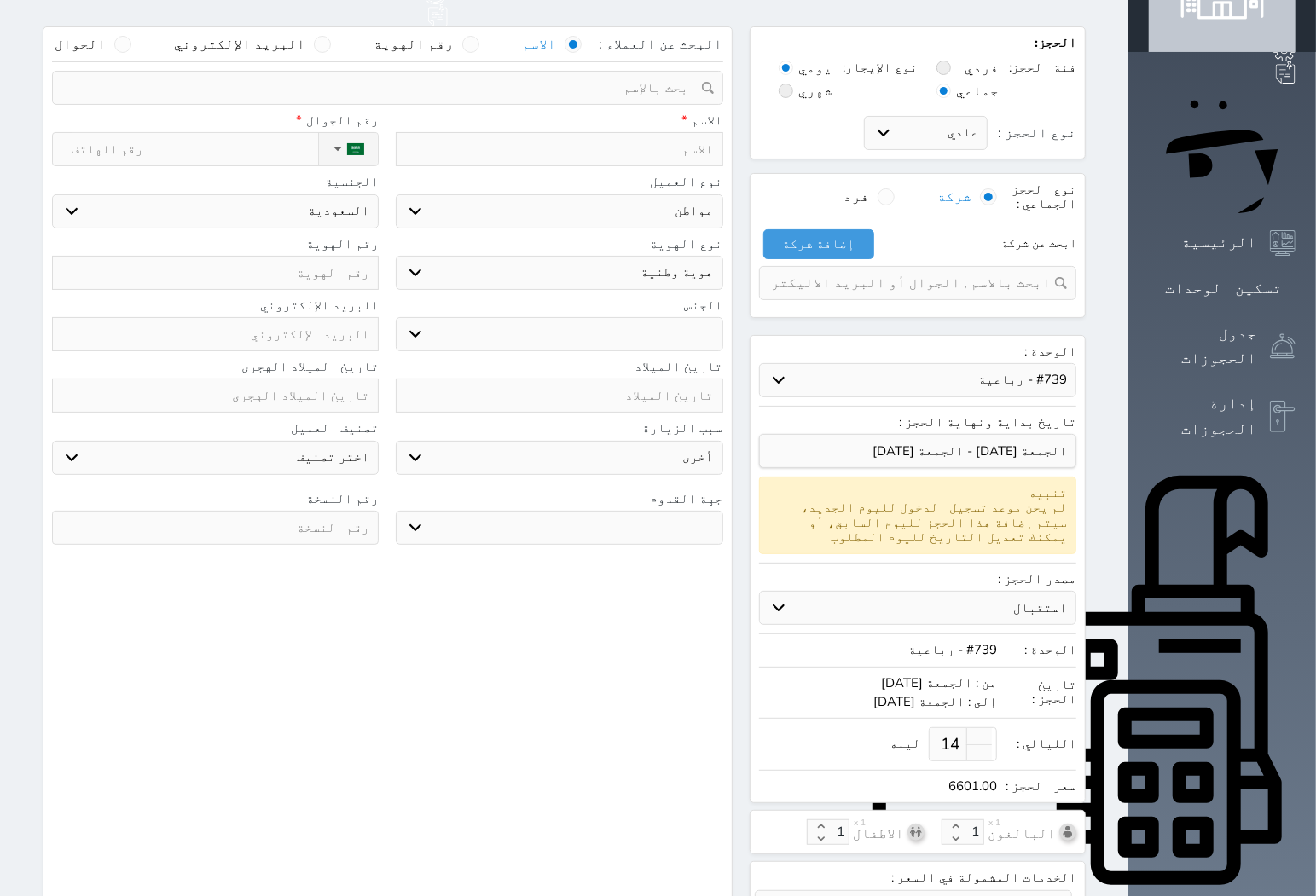 click at bounding box center [381, 88] 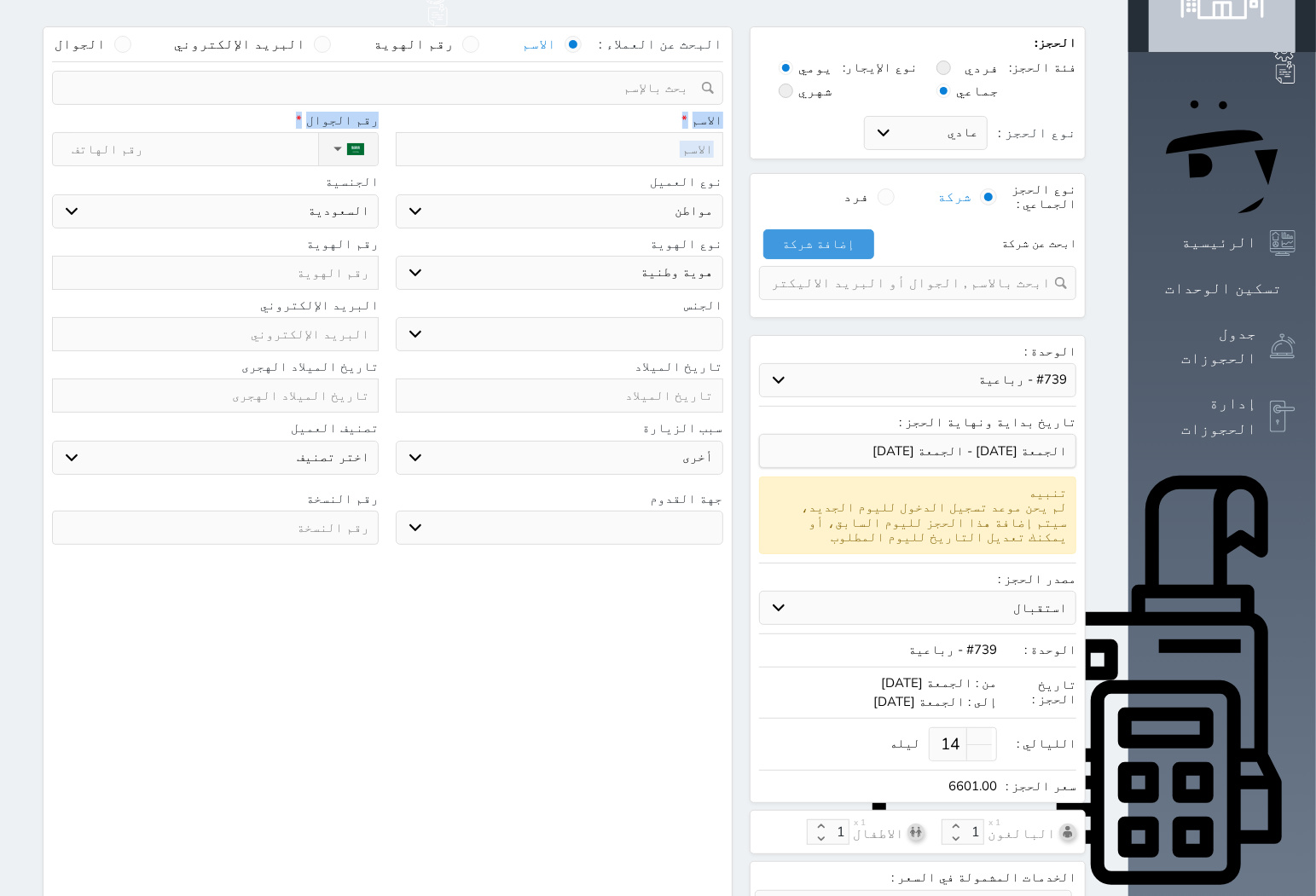drag, startPoint x: 0, startPoint y: 77, endPoint x: 84, endPoint y: 78, distance: 84.005952 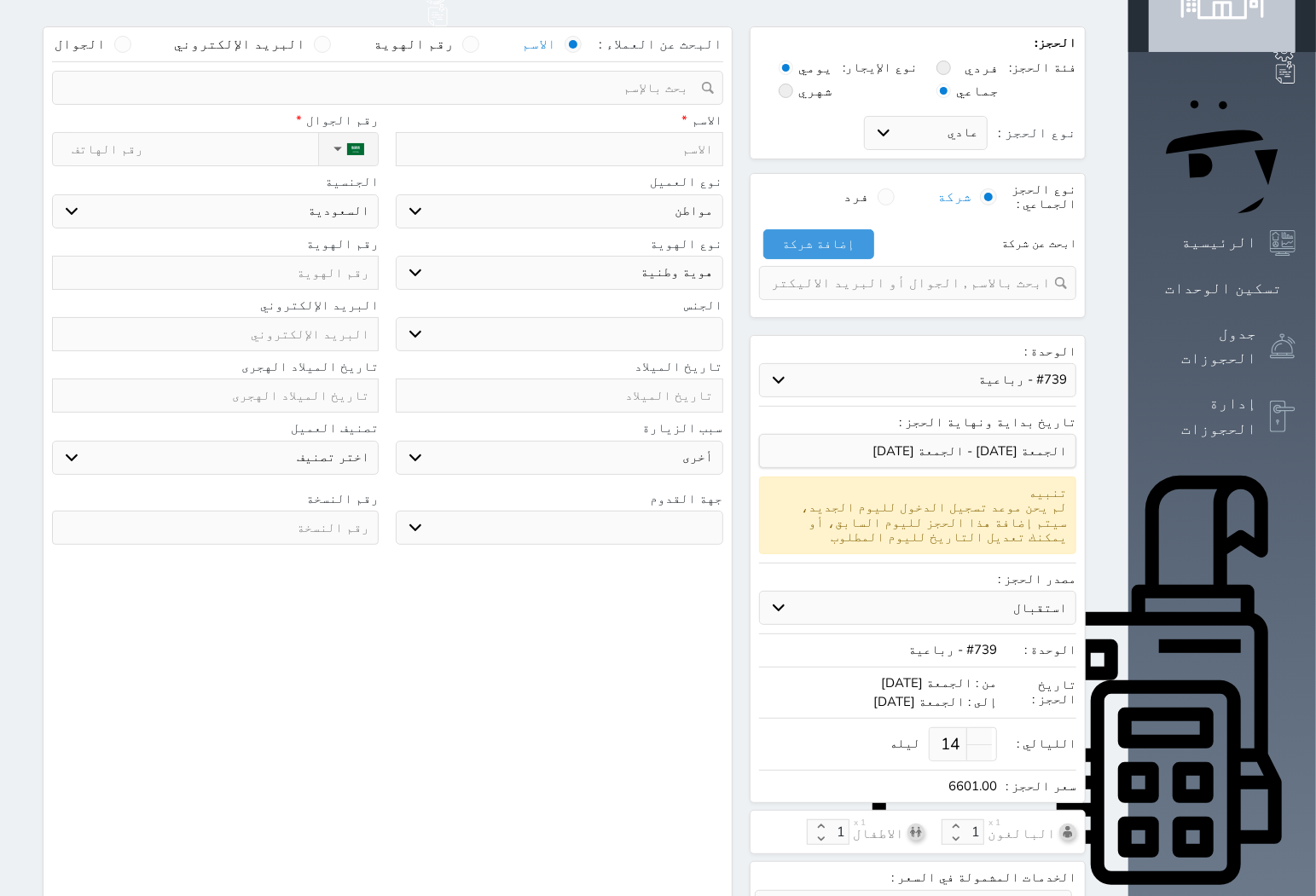 drag, startPoint x: 84, startPoint y: 78, endPoint x: -3, endPoint y: 82, distance: 87.091905 